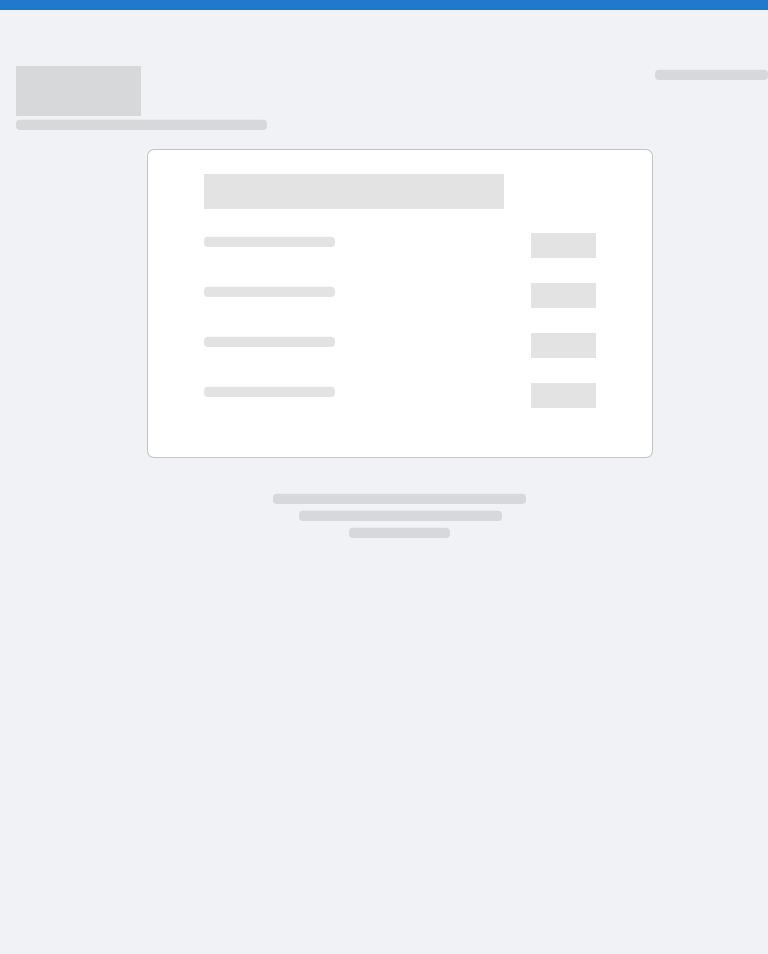scroll, scrollTop: 0, scrollLeft: 0, axis: both 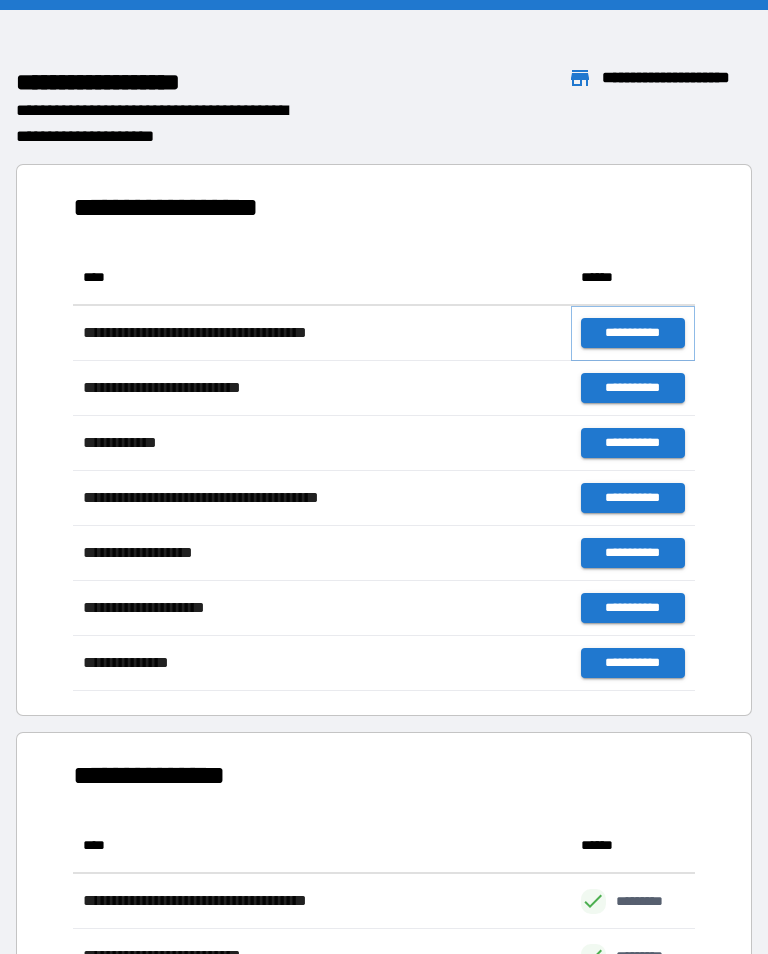 click on "**********" at bounding box center (633, 333) 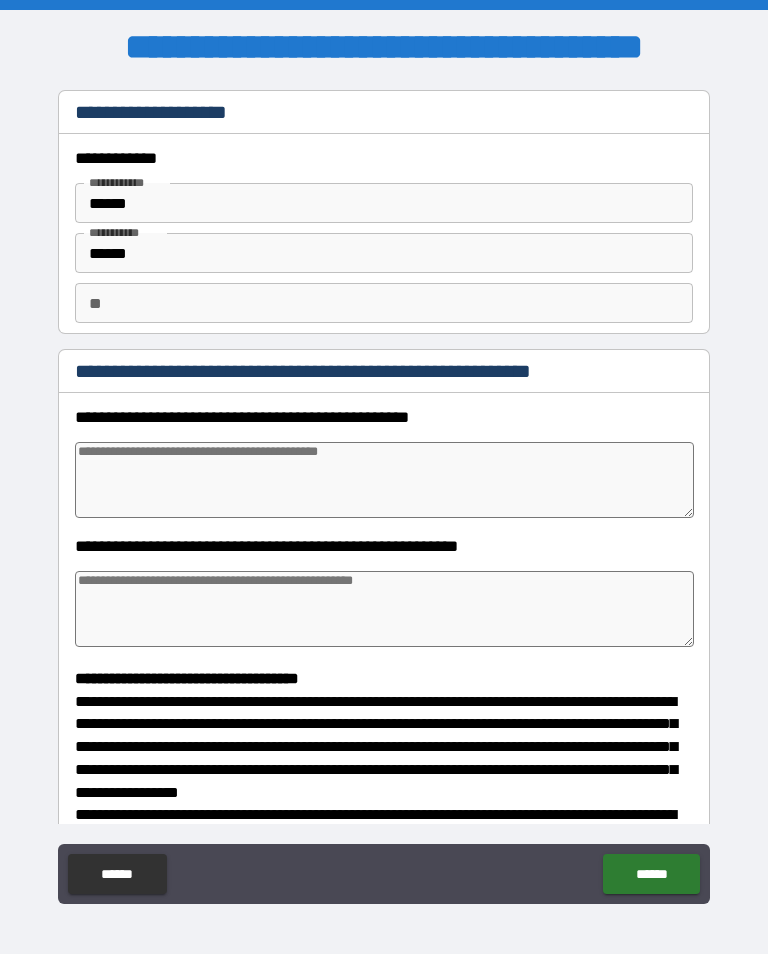 type on "*" 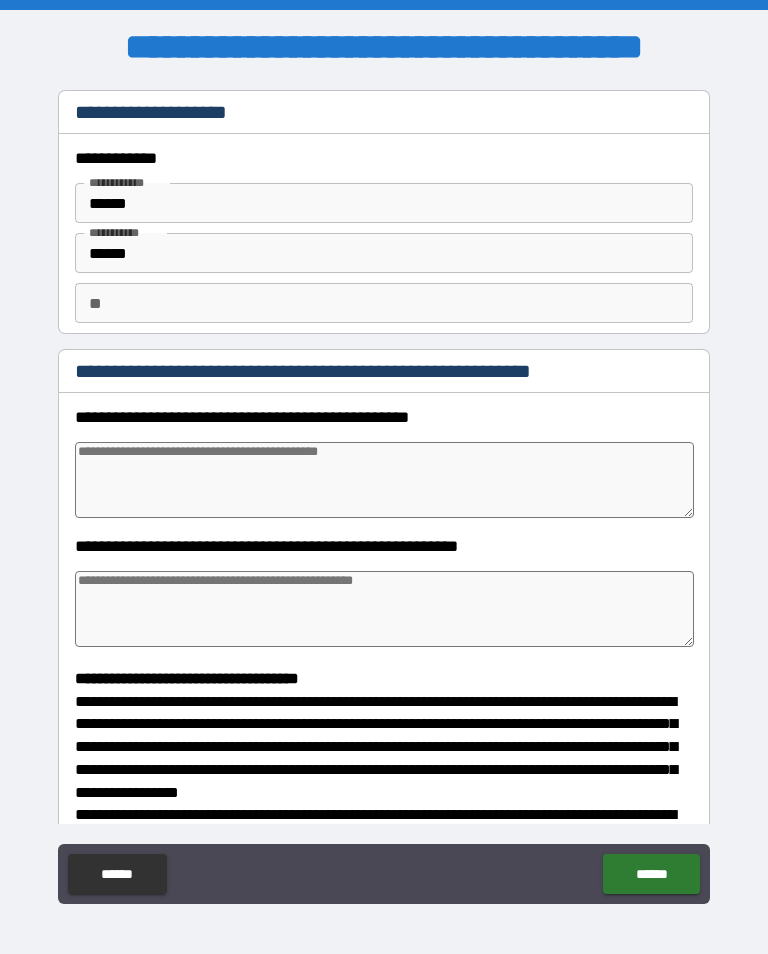 type on "*" 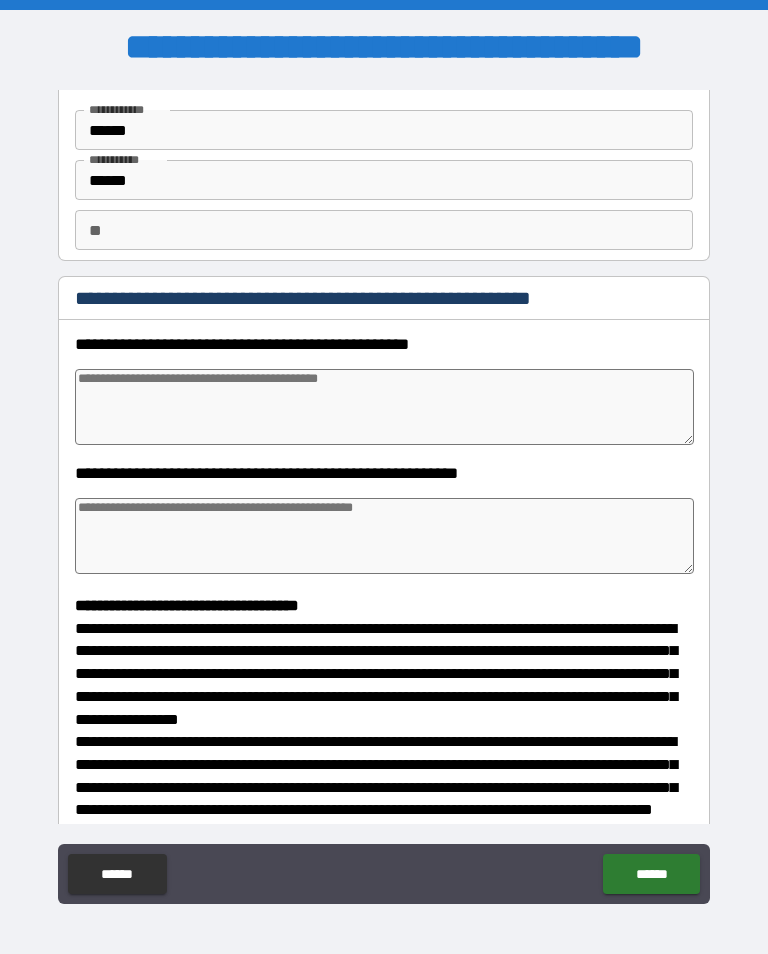 scroll, scrollTop: 75, scrollLeft: 0, axis: vertical 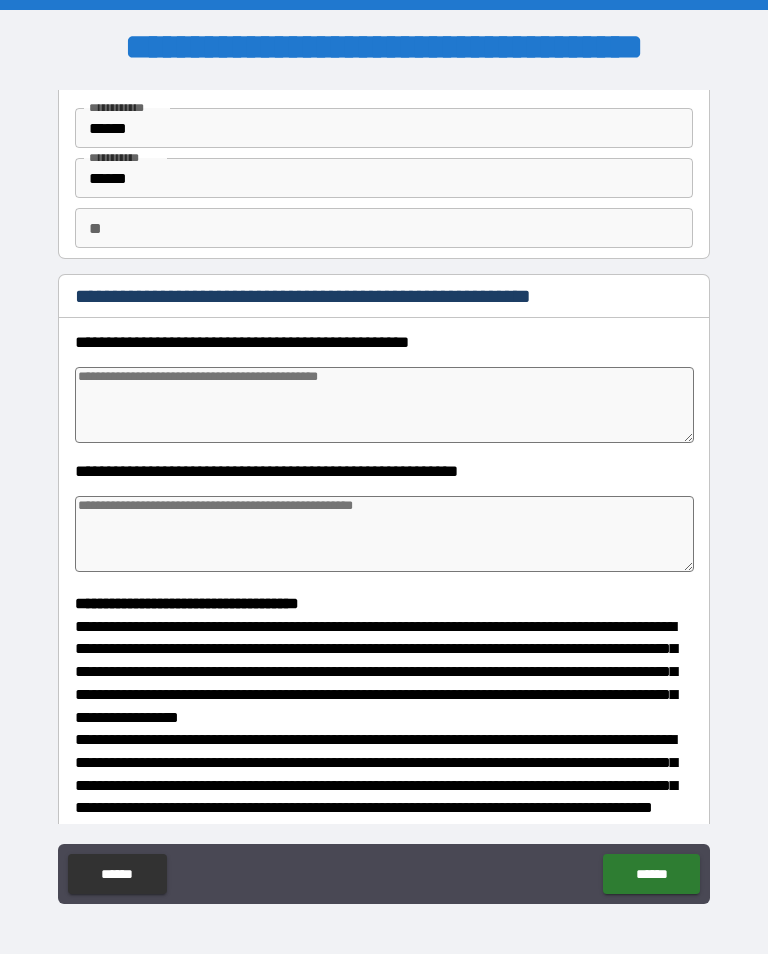 click at bounding box center [384, 405] 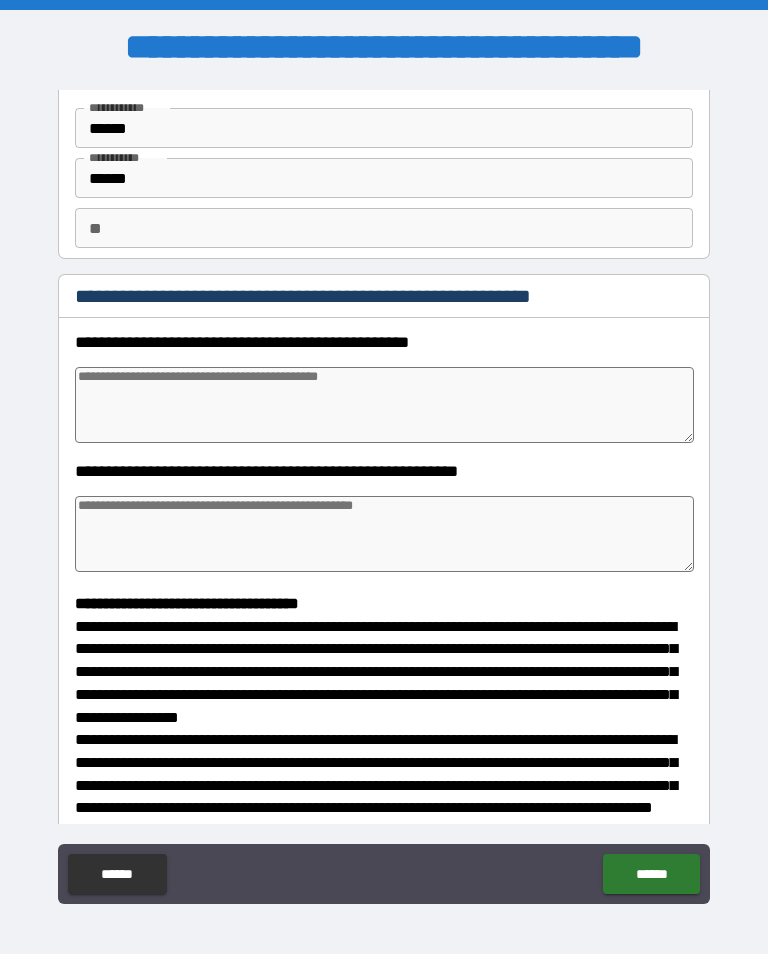 type on "*" 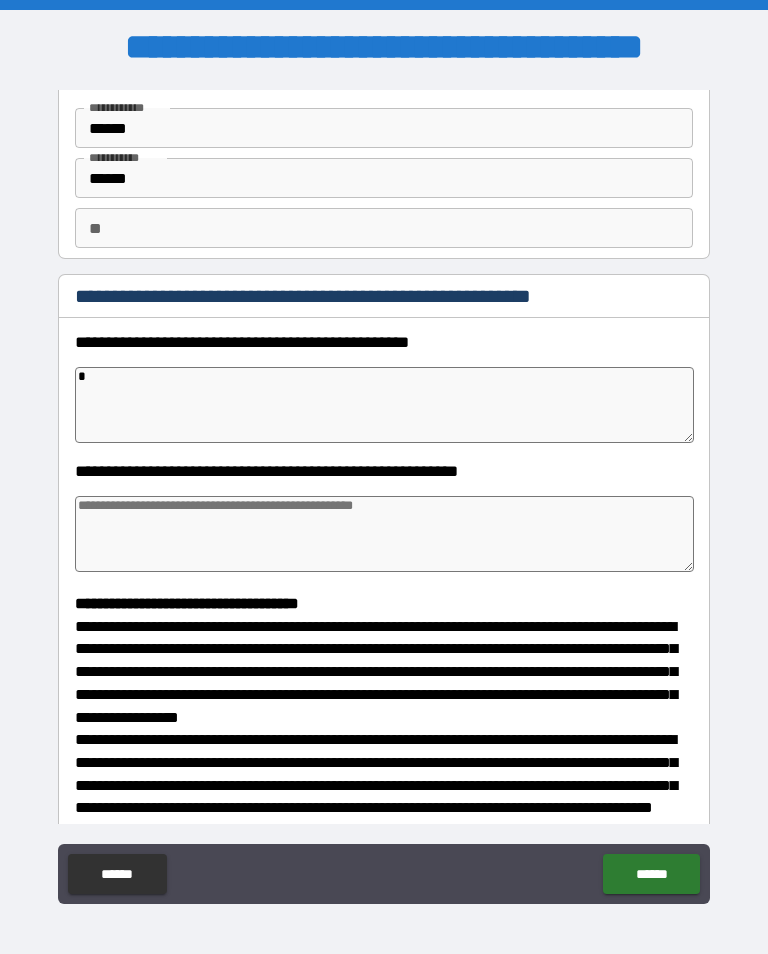 type on "*" 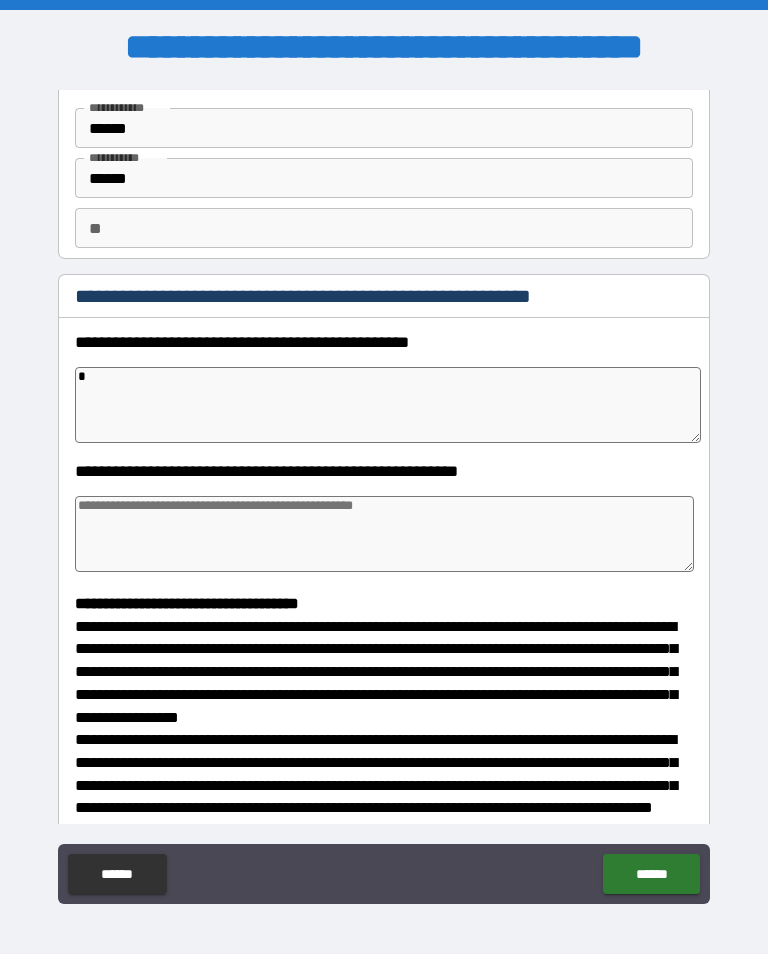 type on "*" 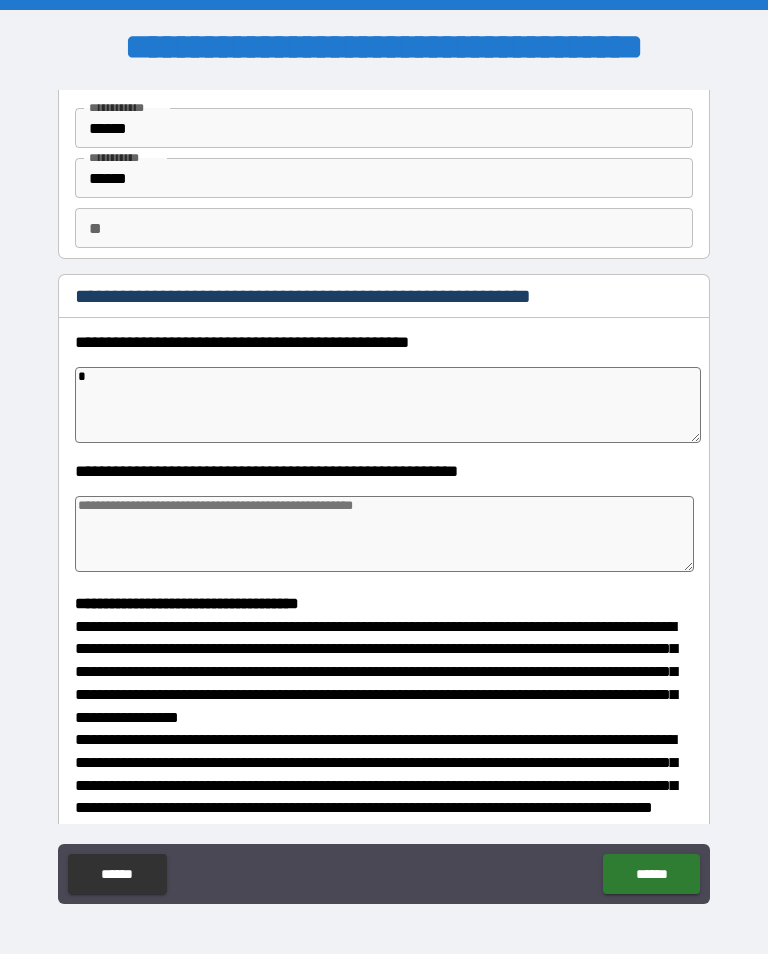 type on "*" 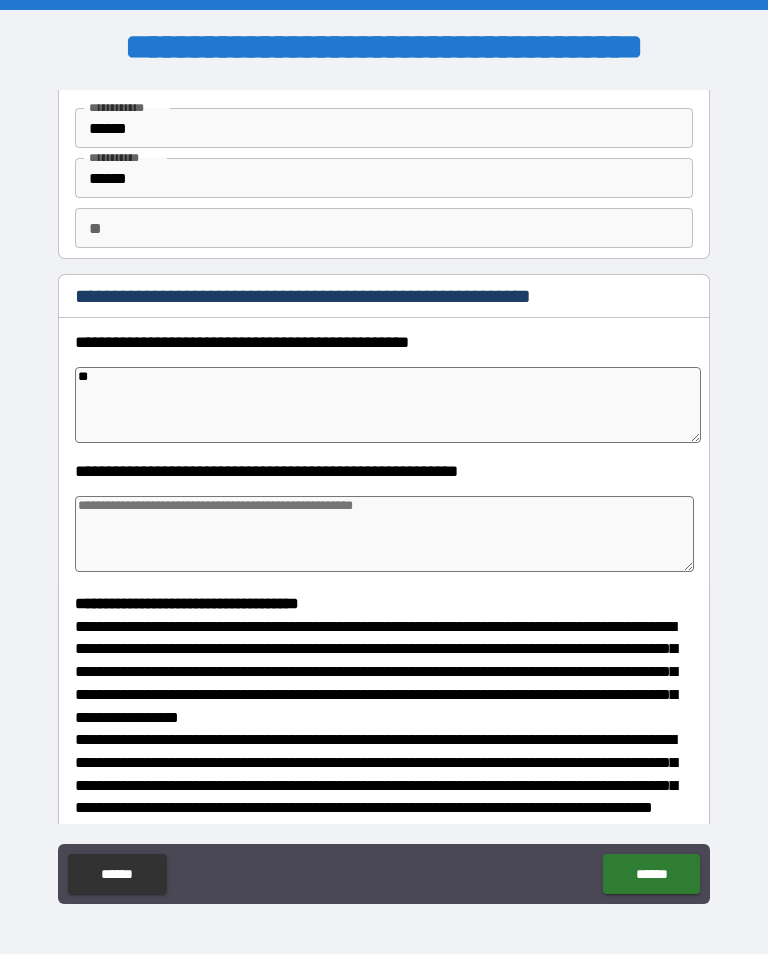 type on "*" 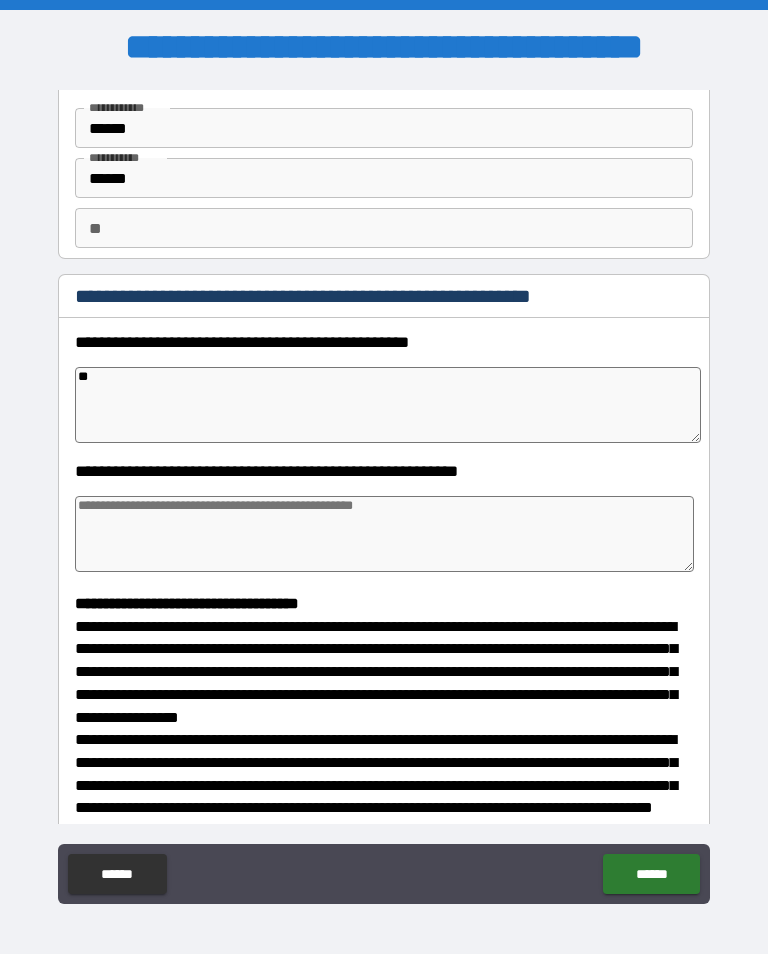 type on "*" 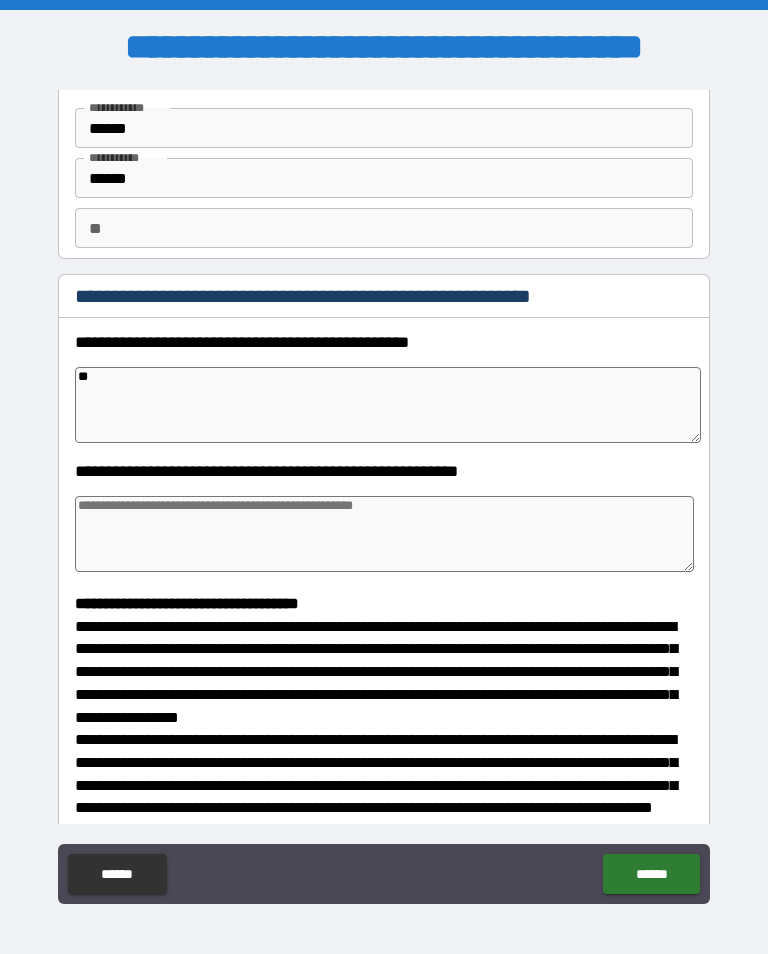 type on "*" 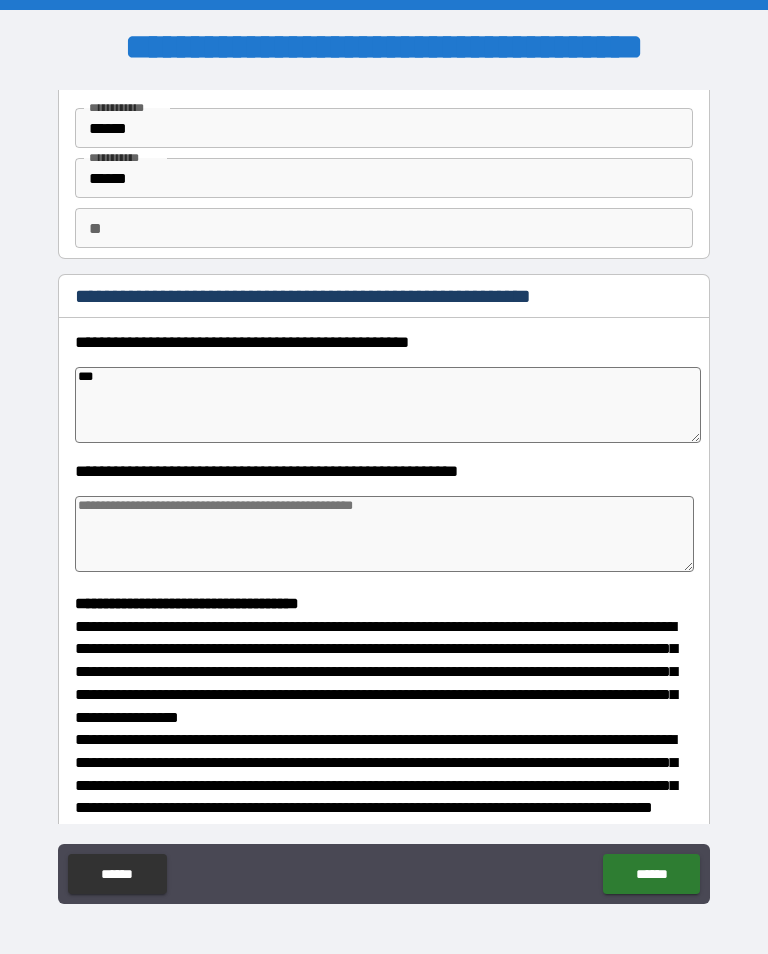 type on "*" 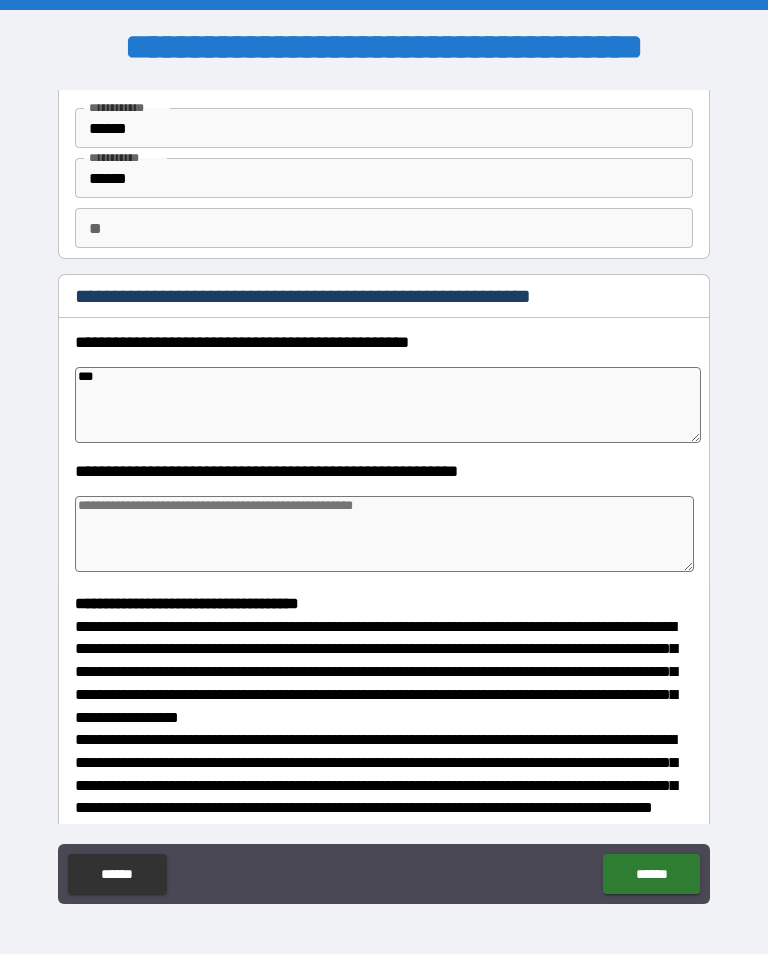 type on "*" 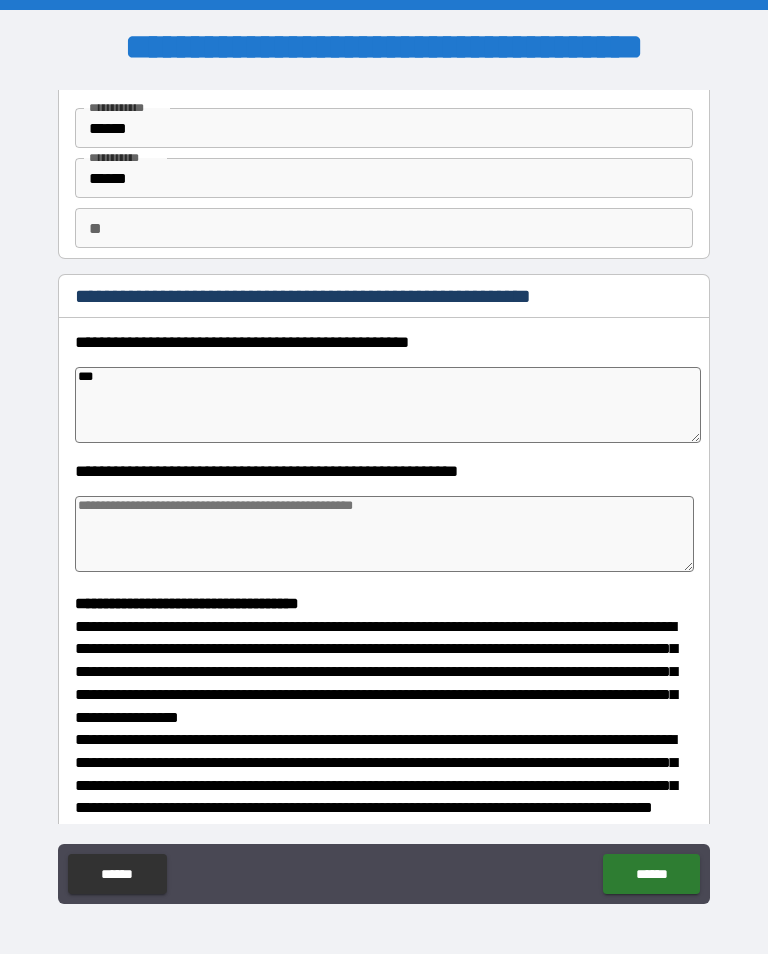type on "*" 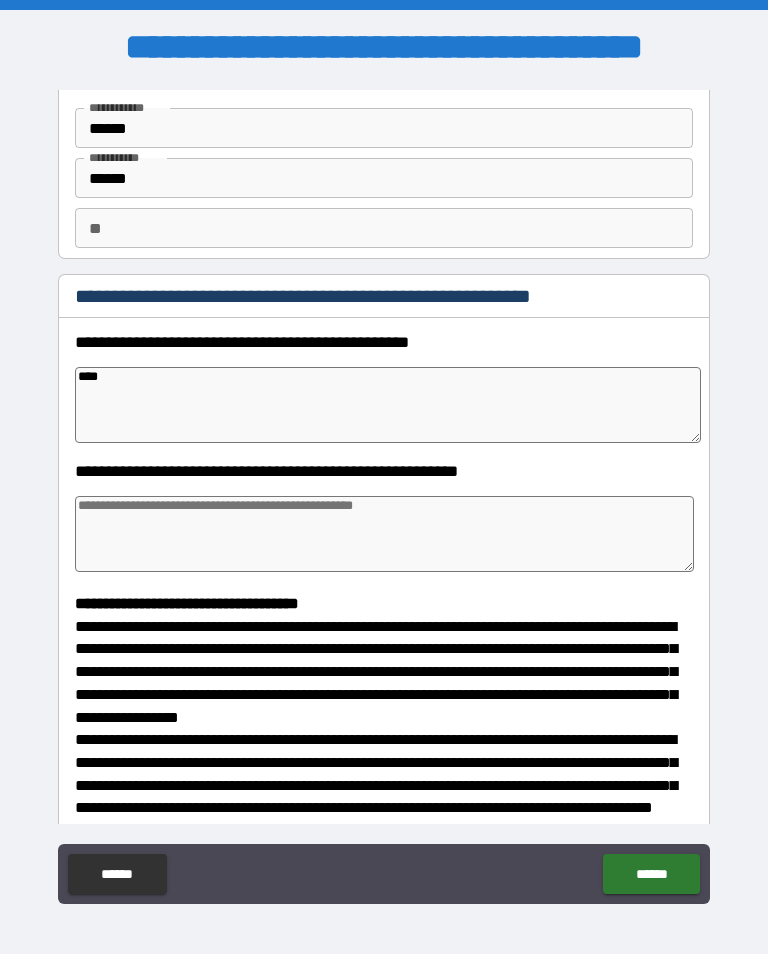 type on "*" 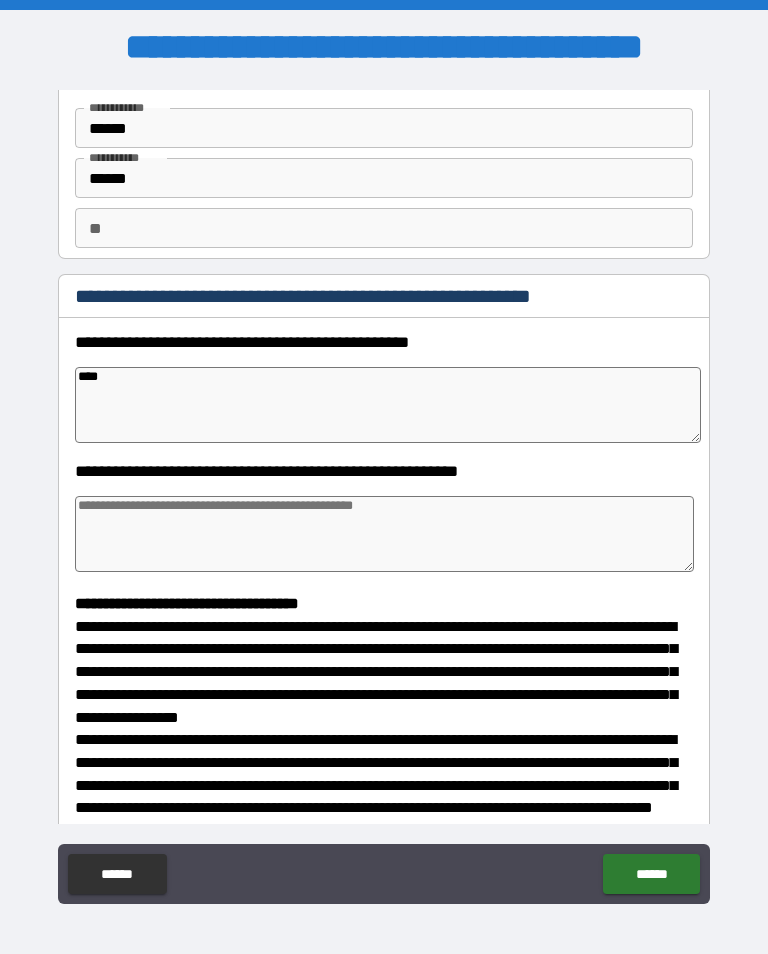 type on "*" 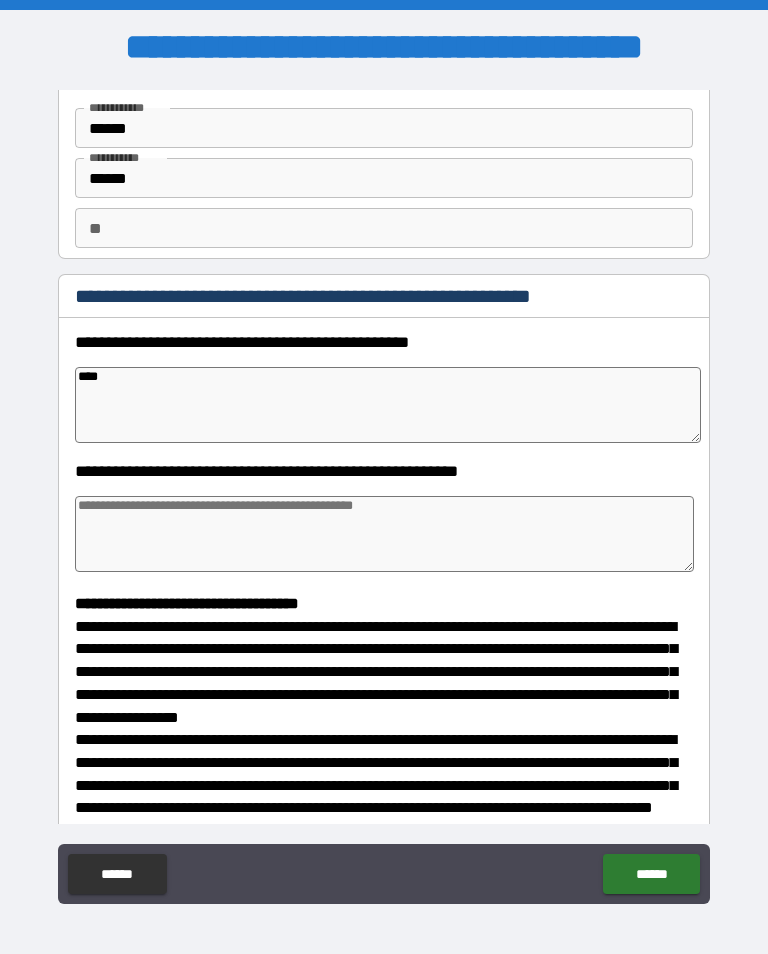 type on "*" 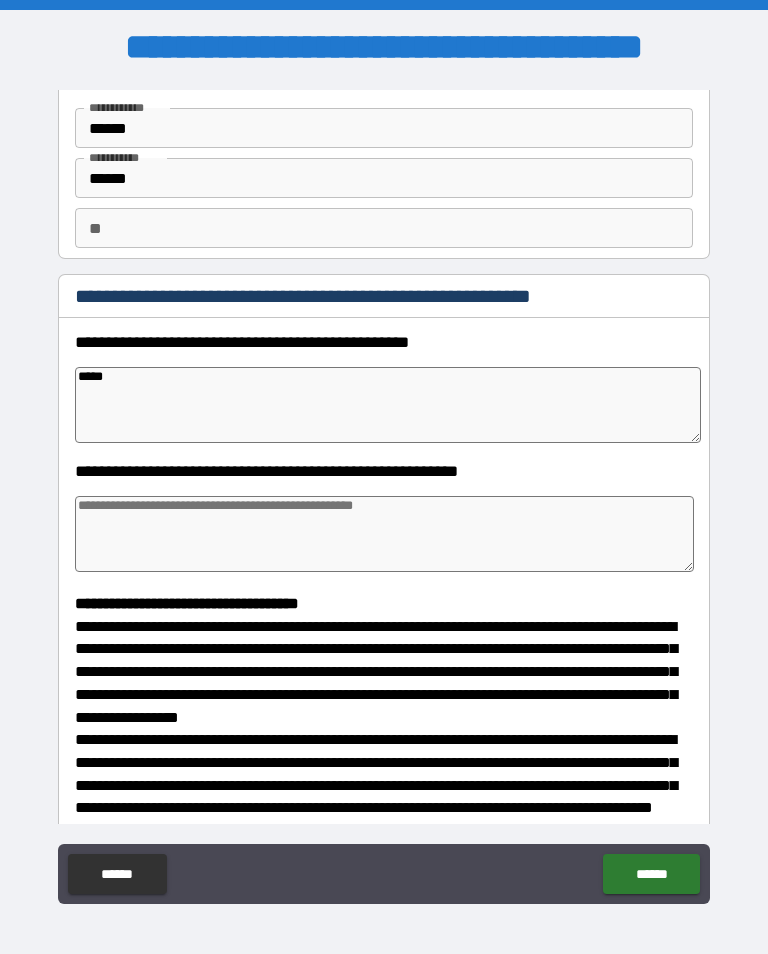 type on "*" 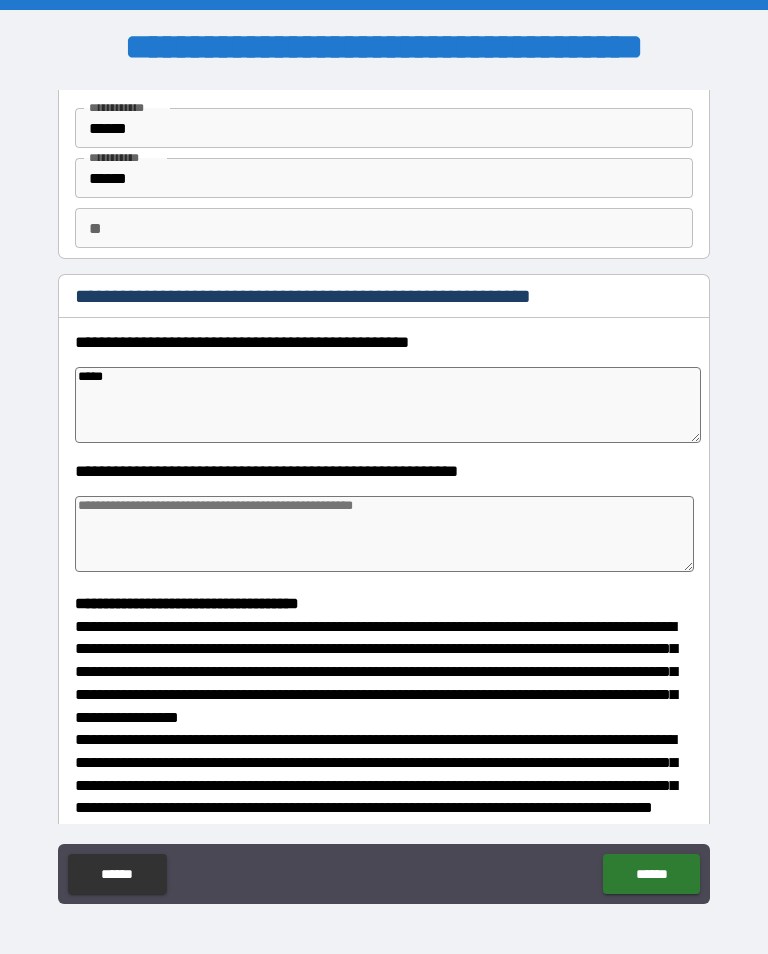 type on "*" 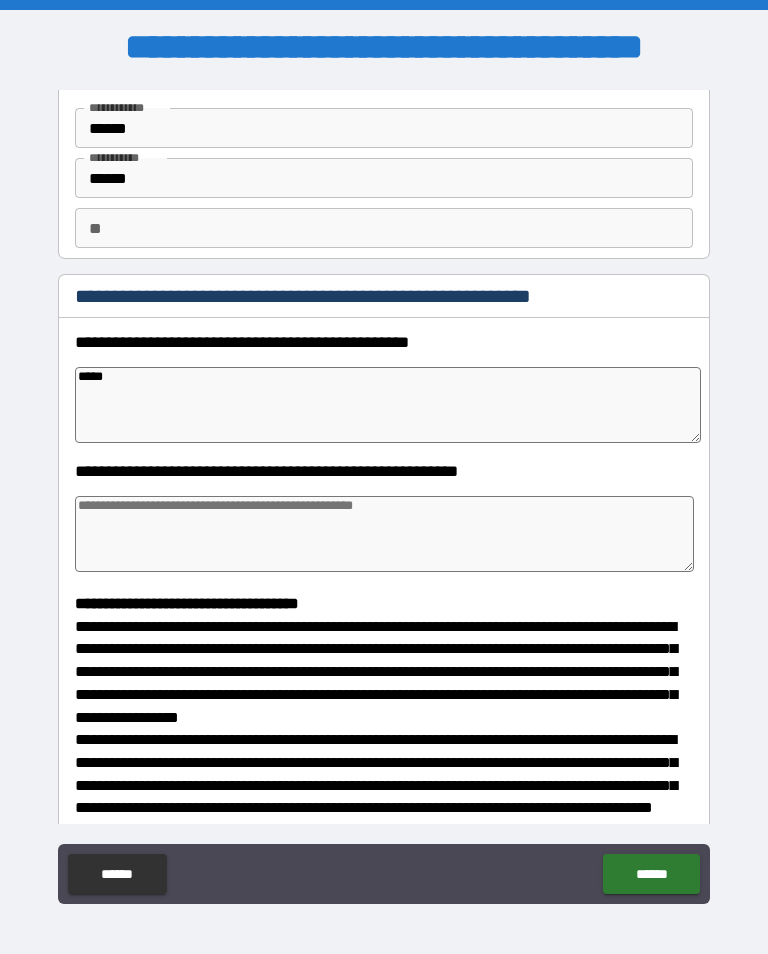 type on "*" 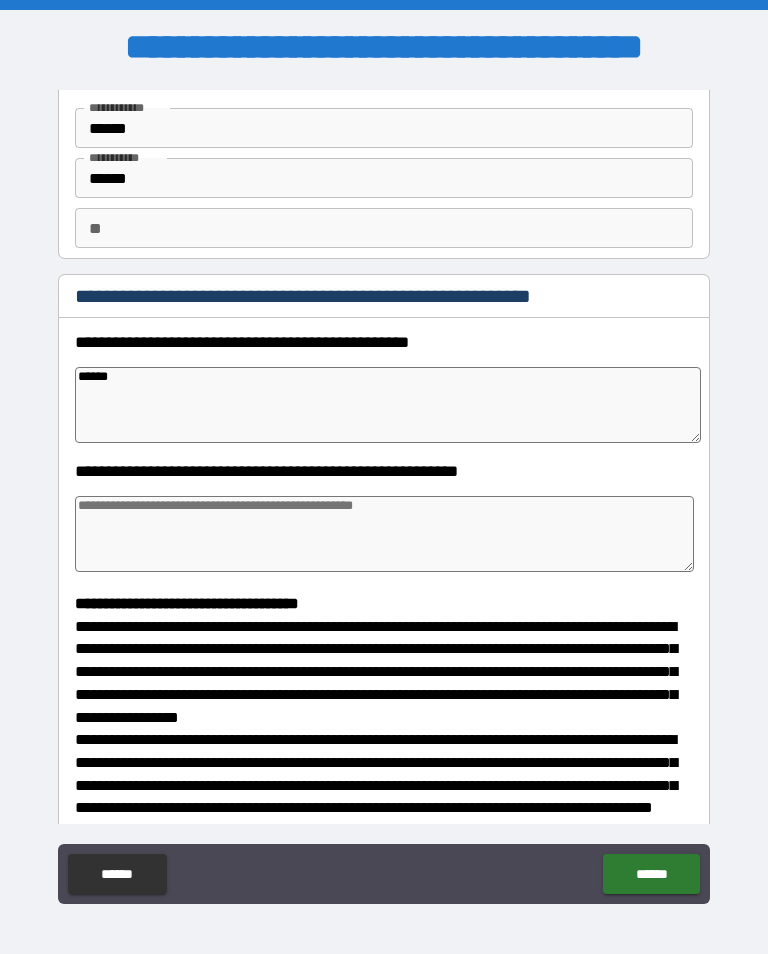 type on "*" 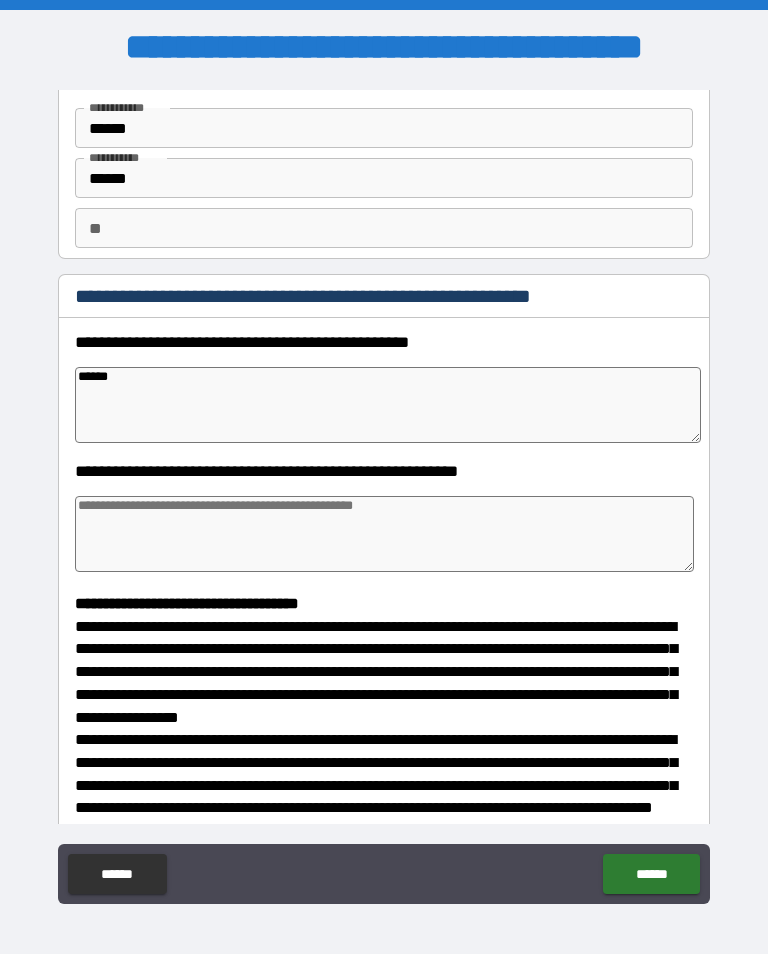 type on "*" 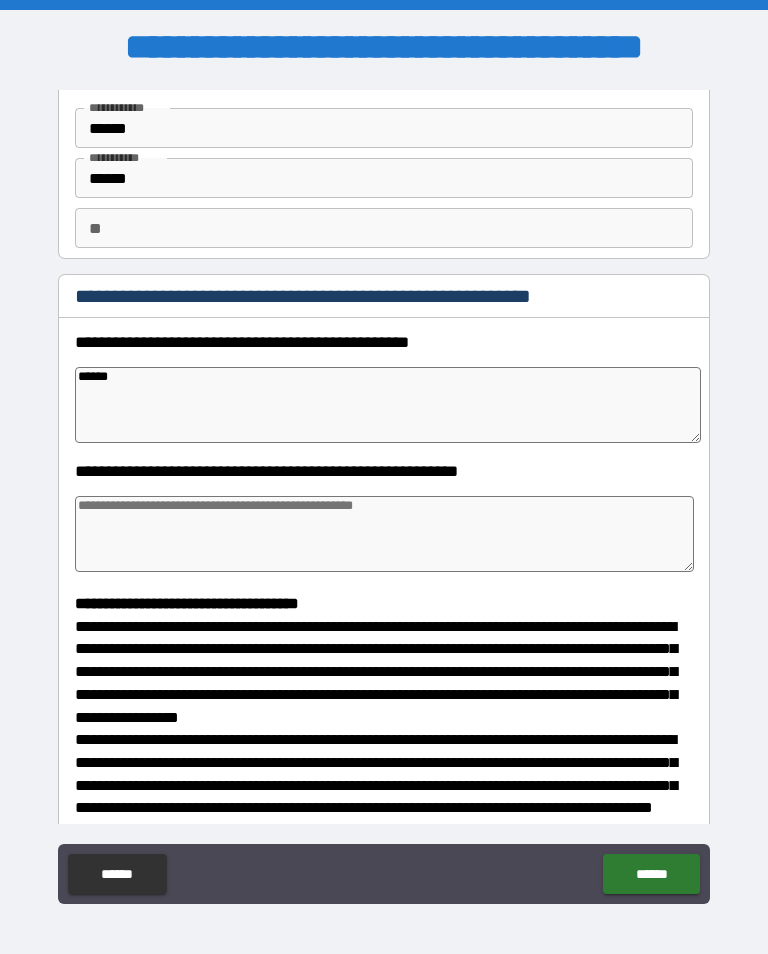 type on "*" 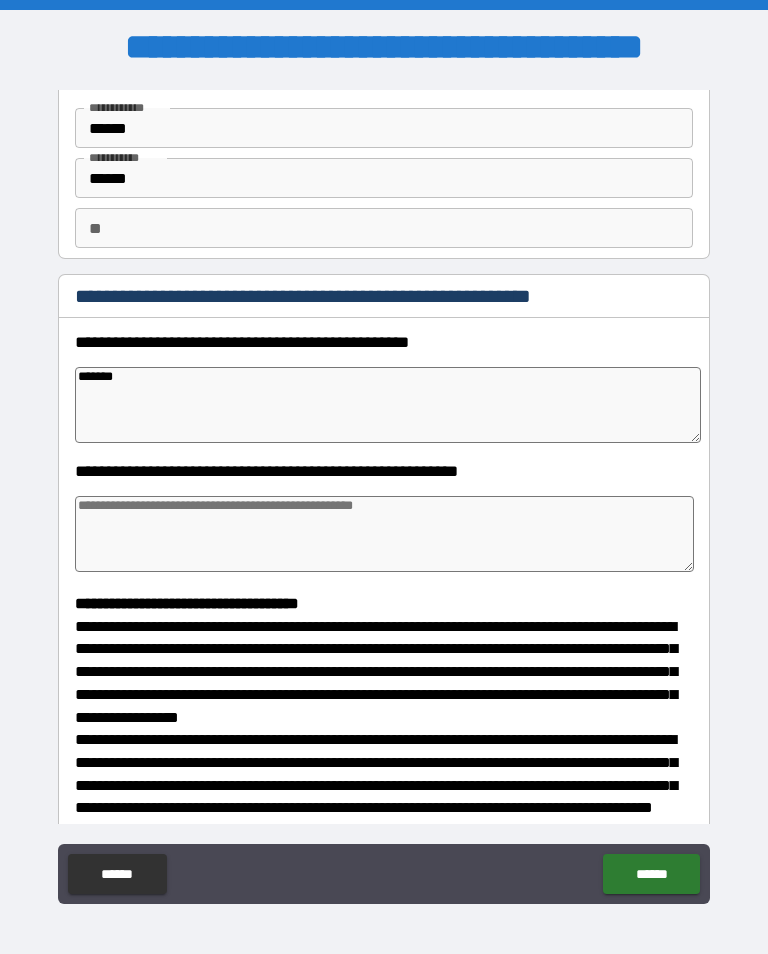 type on "*" 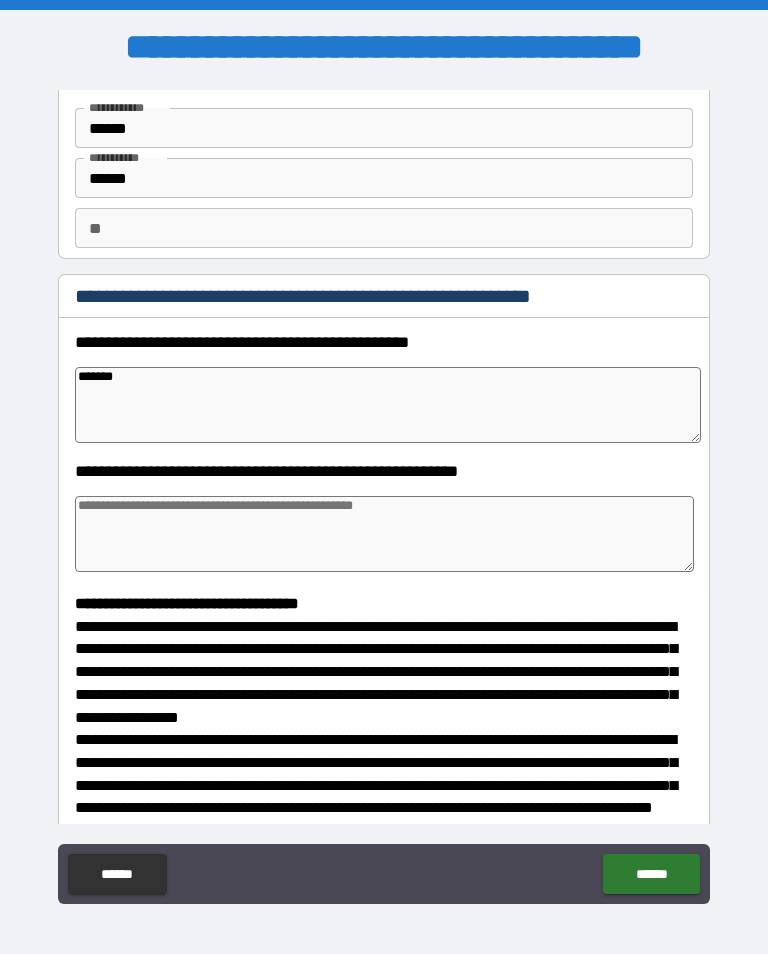 type on "*" 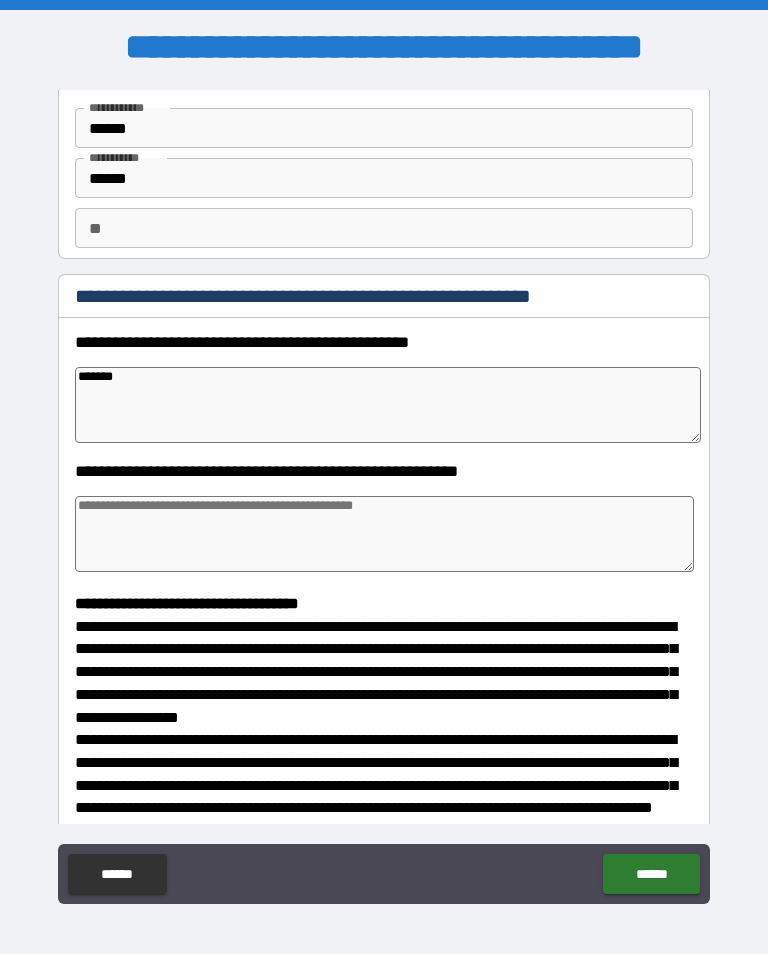 type on "*" 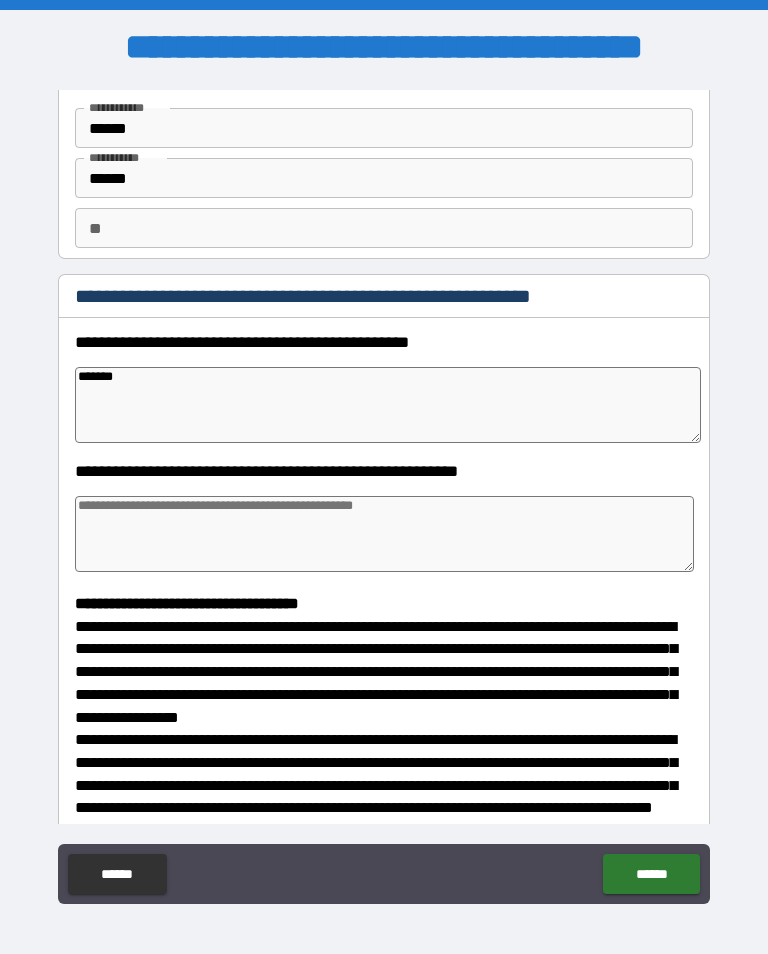 type on "********" 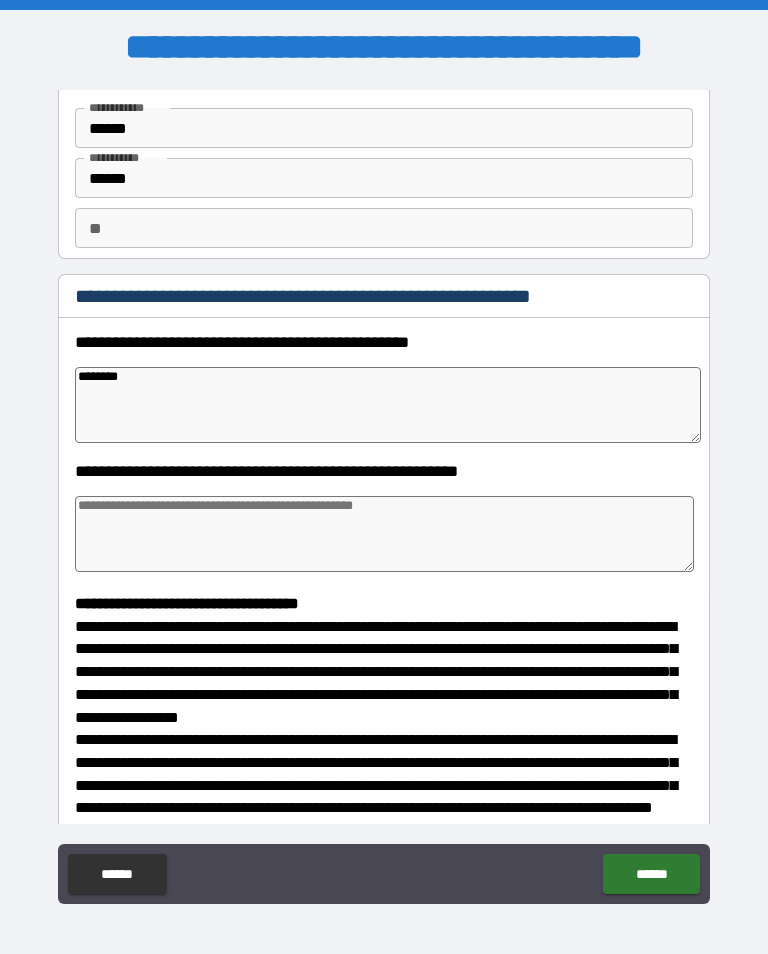 type on "*" 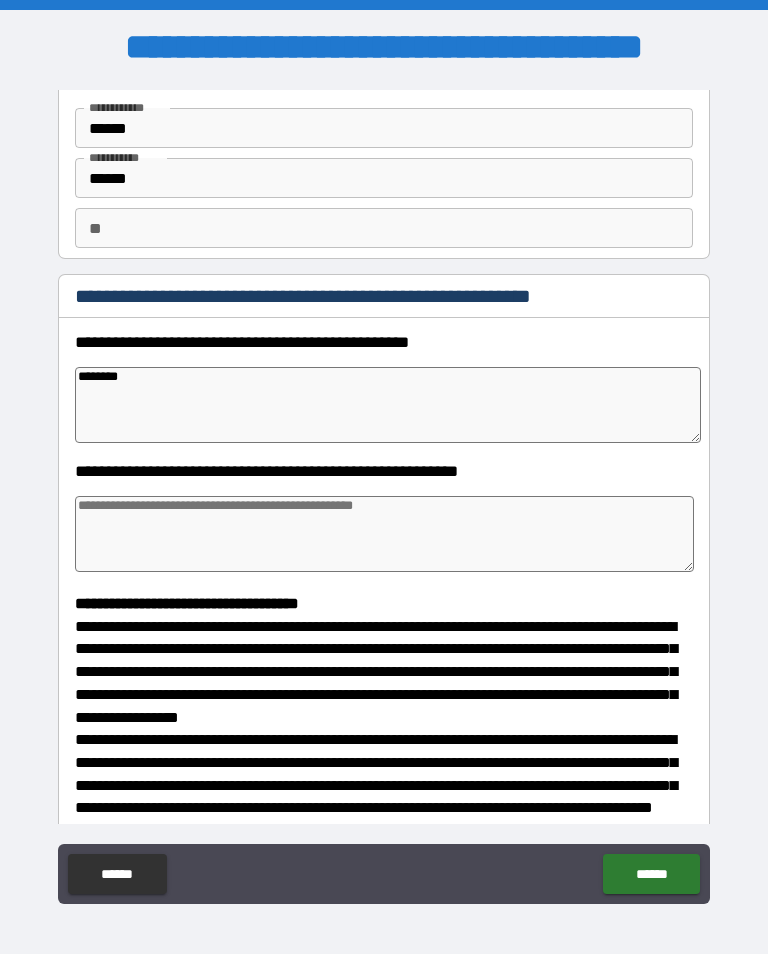 type on "*" 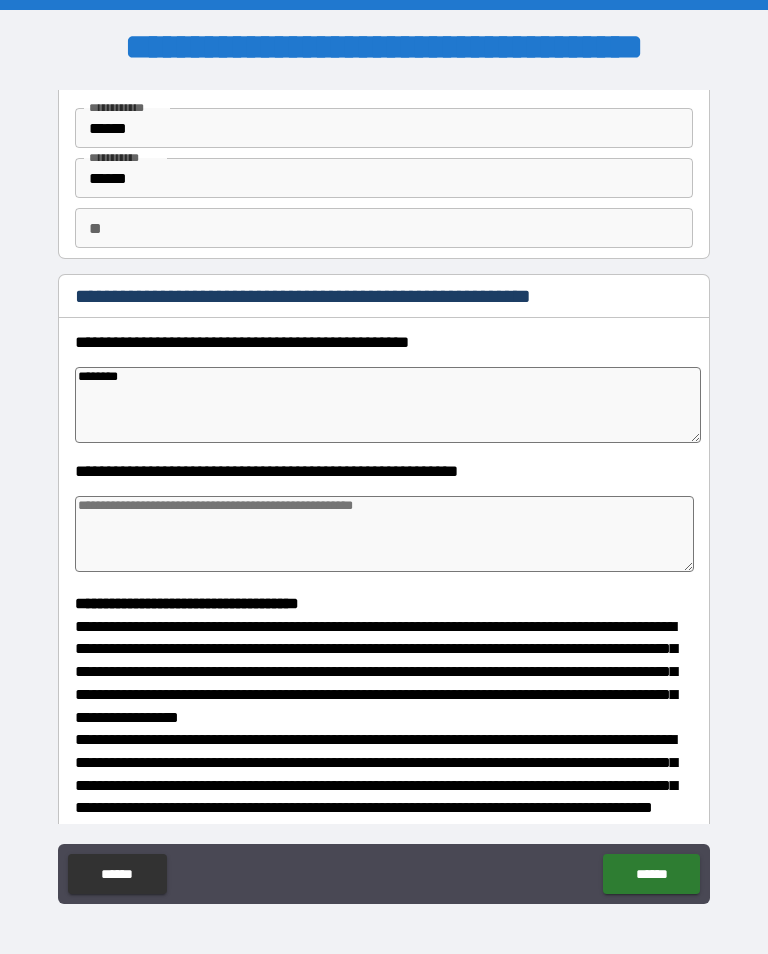 type on "*" 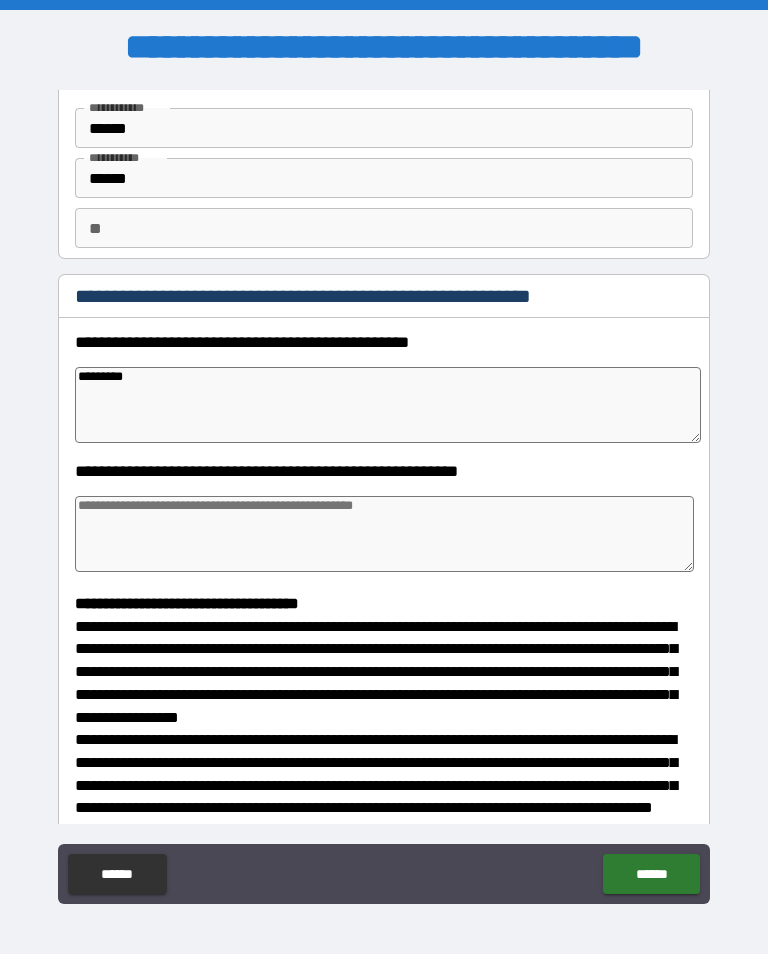 type on "*" 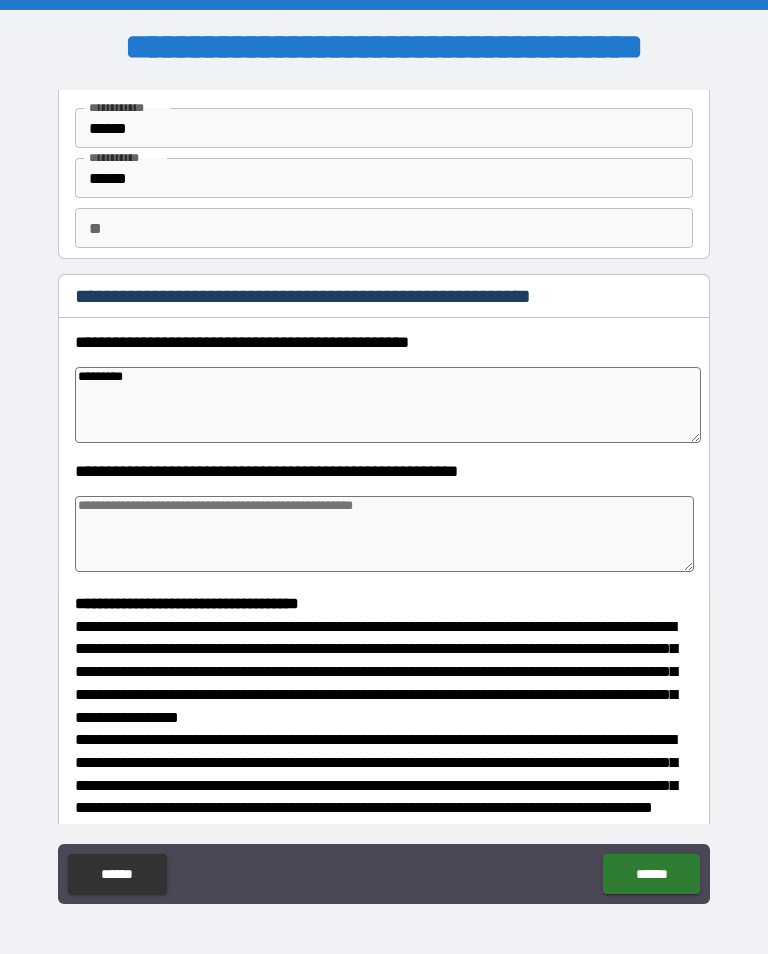 type on "**********" 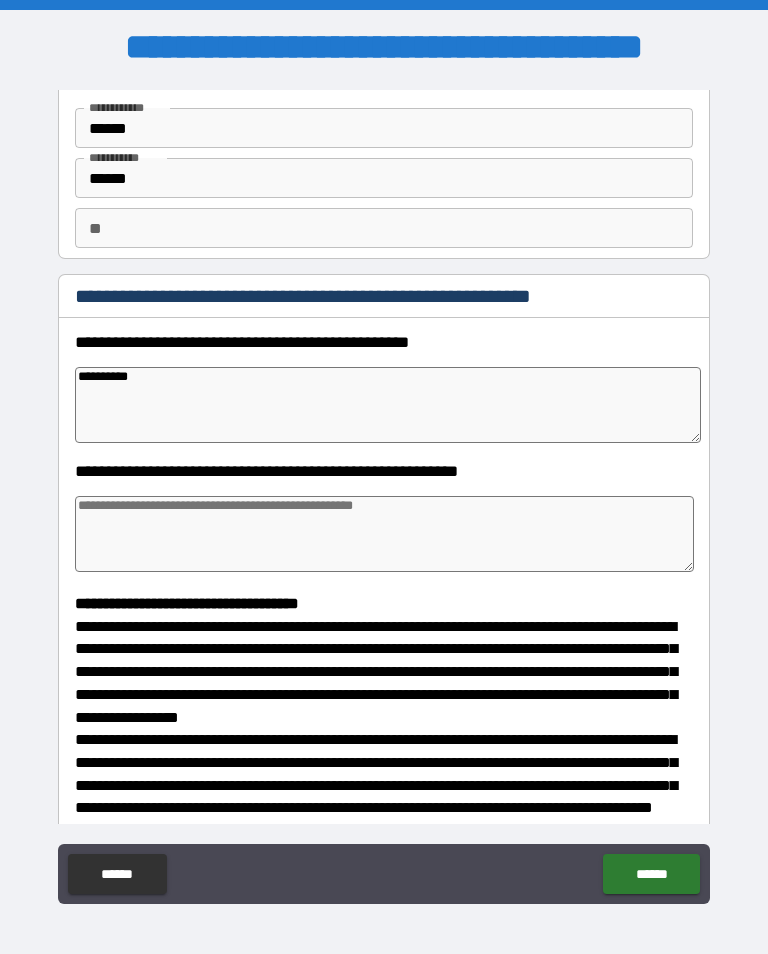 type on "*" 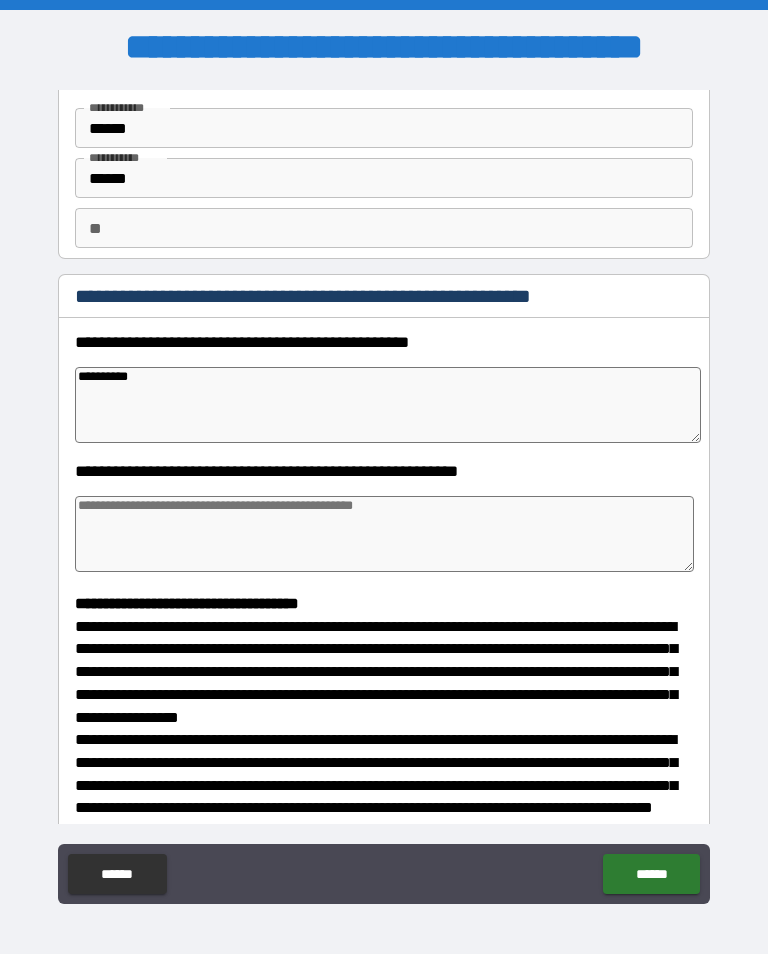 type on "*" 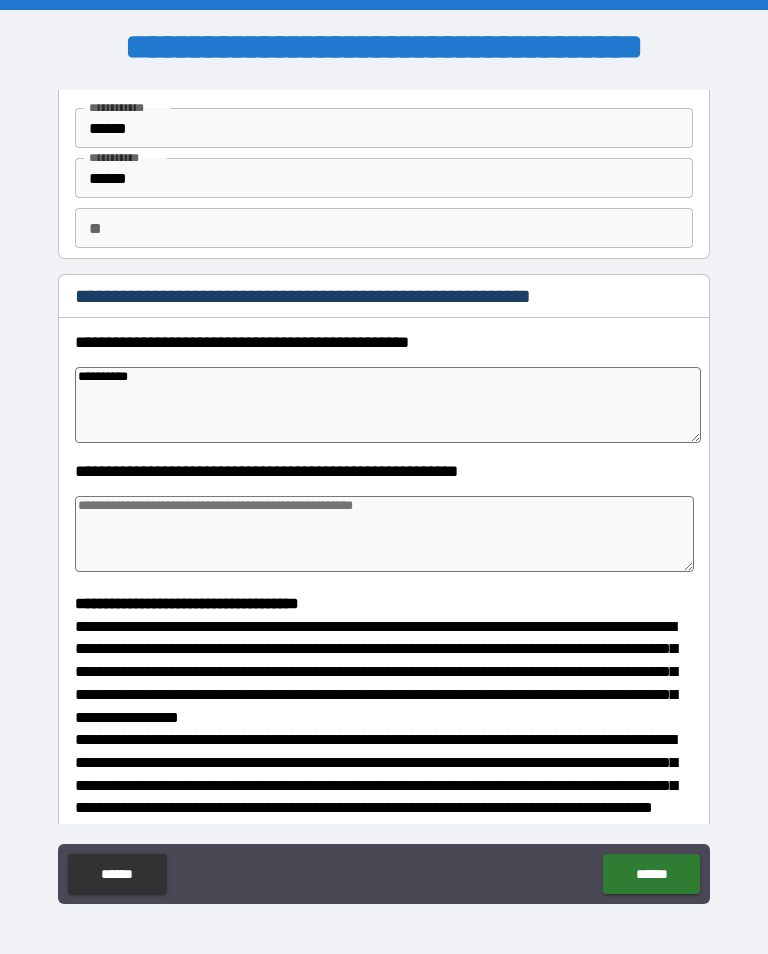 type on "*" 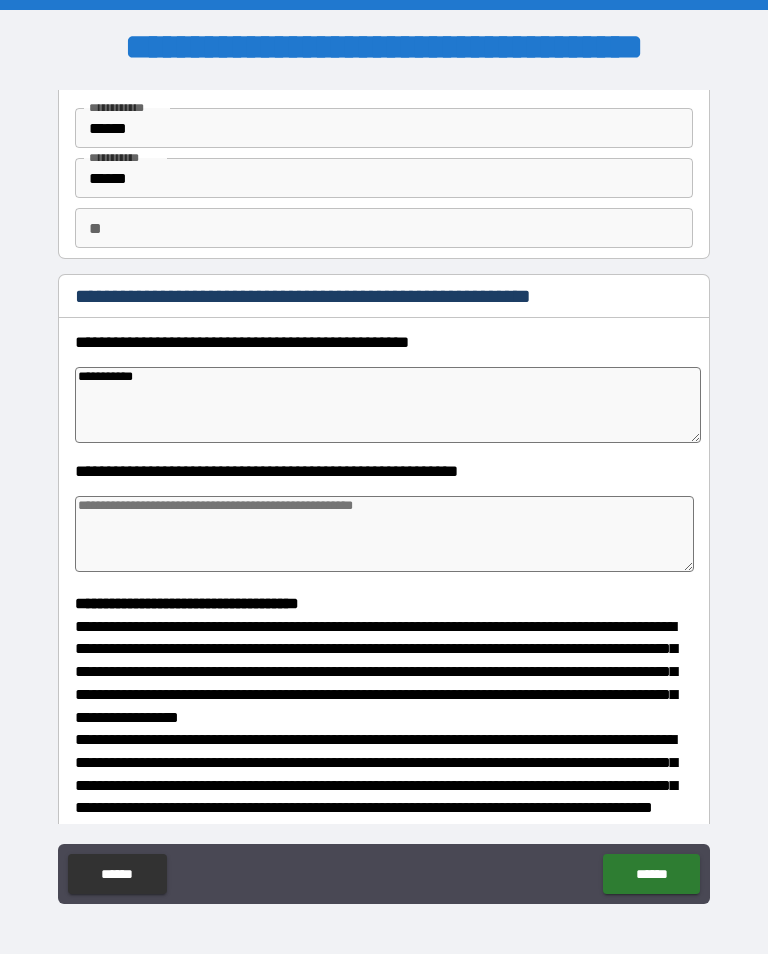 type on "*" 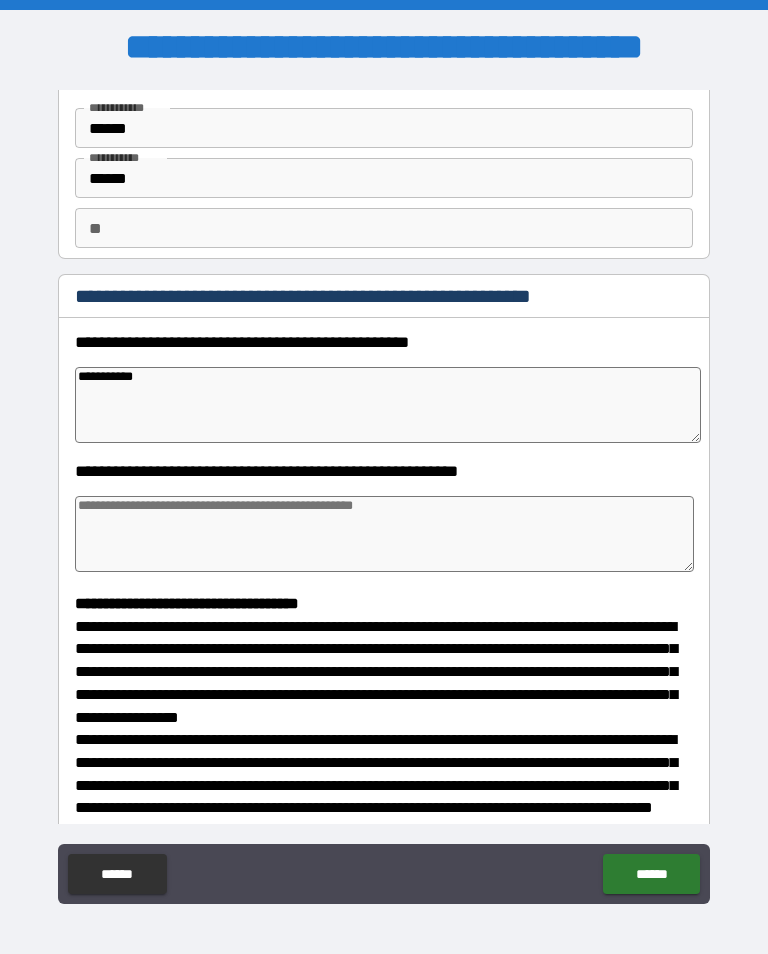 type on "**********" 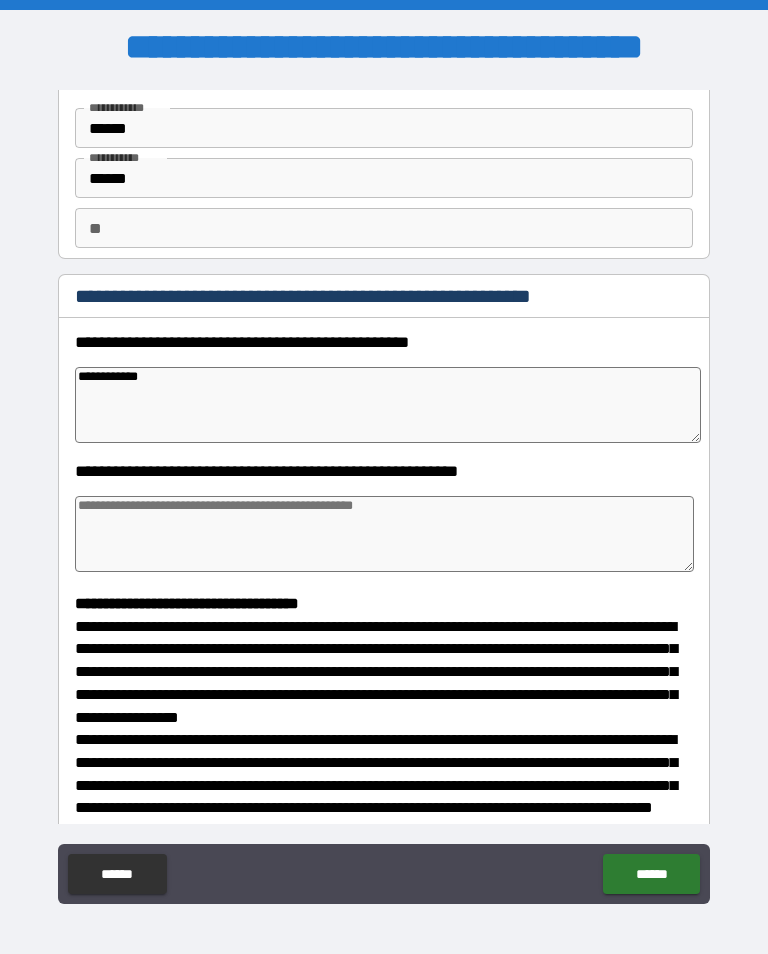 type on "*" 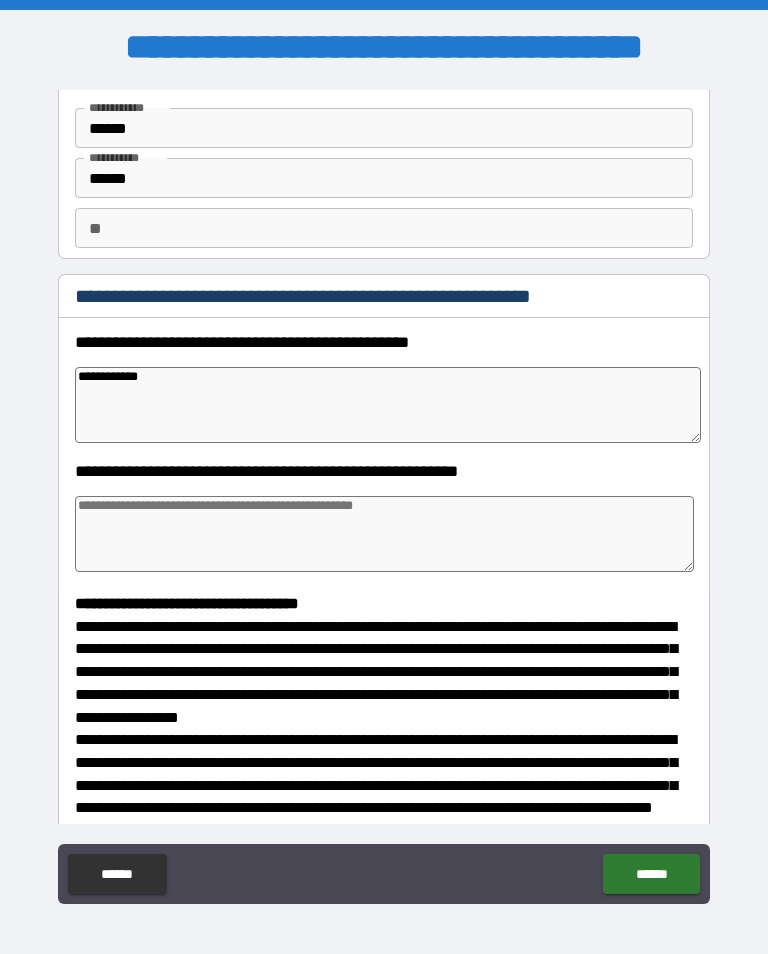 type on "*" 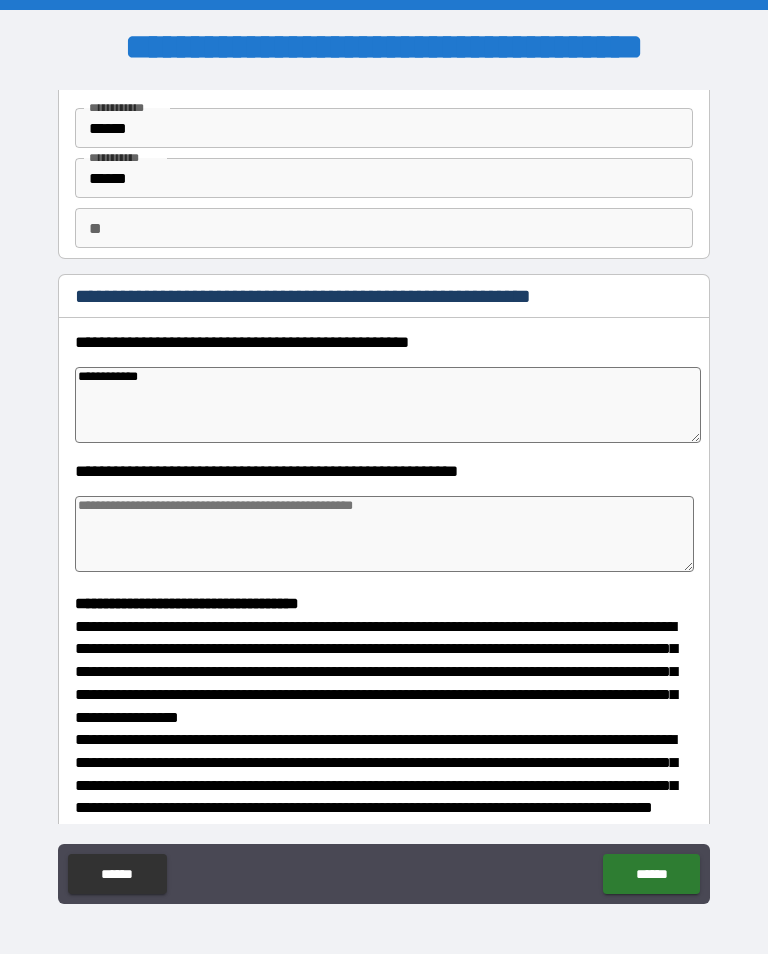 type on "*" 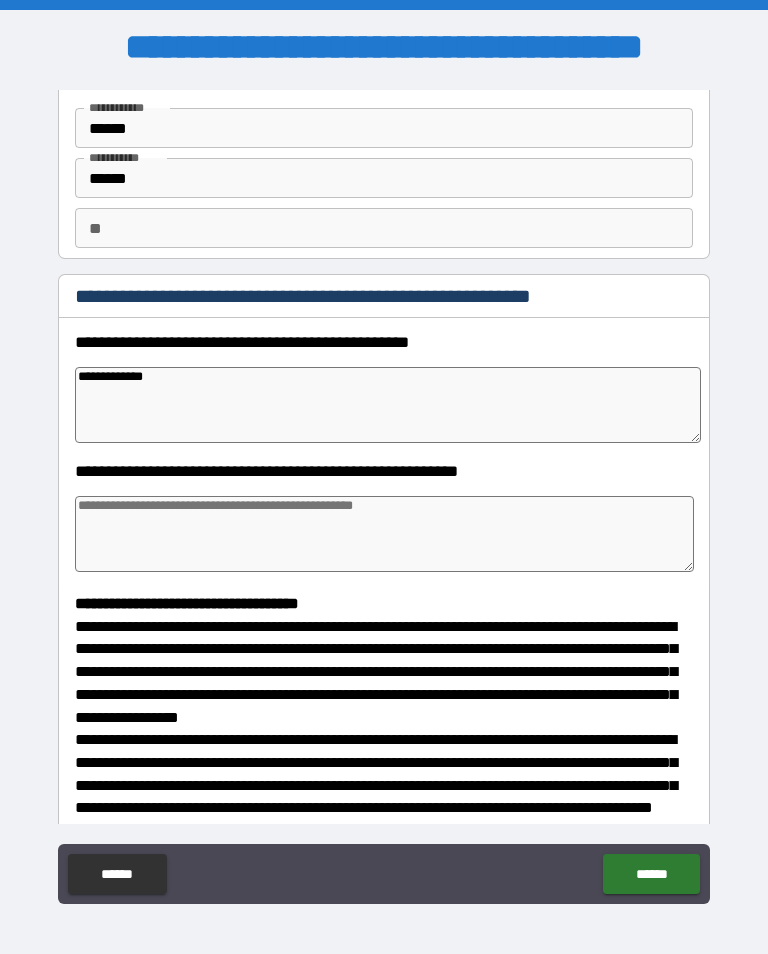 type on "*" 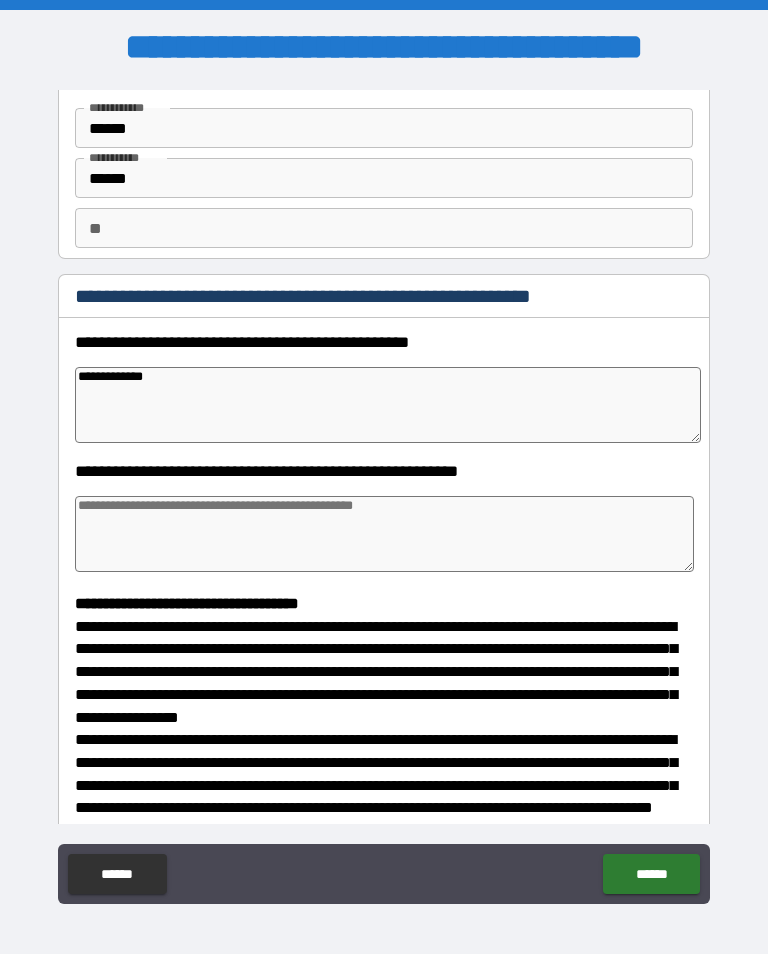 type on "**********" 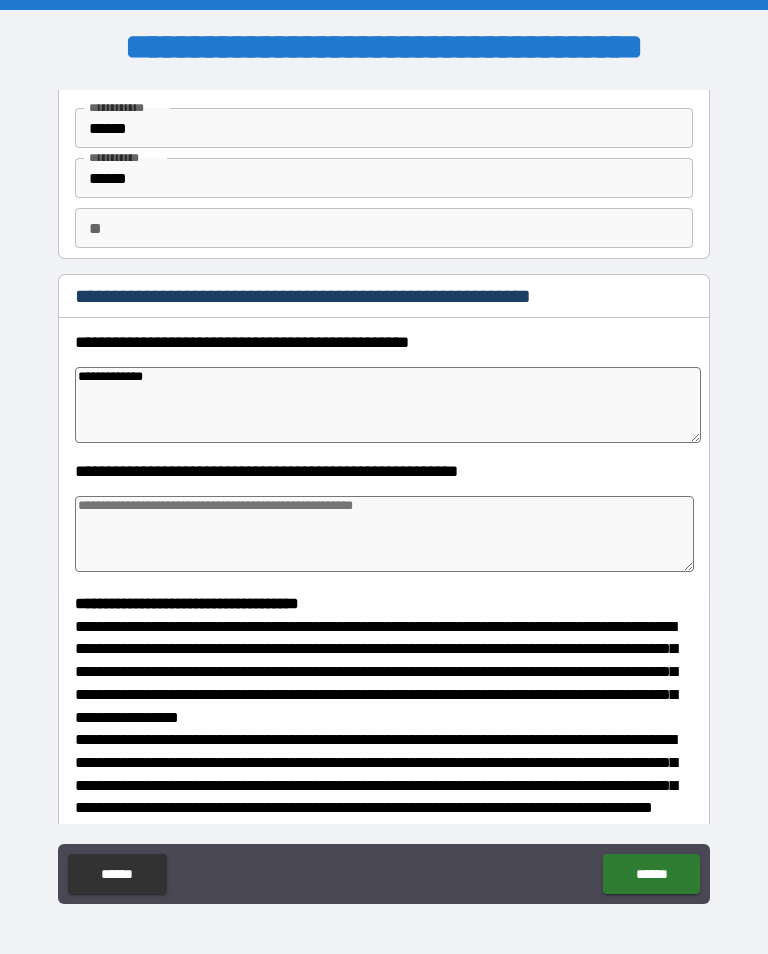 type on "*" 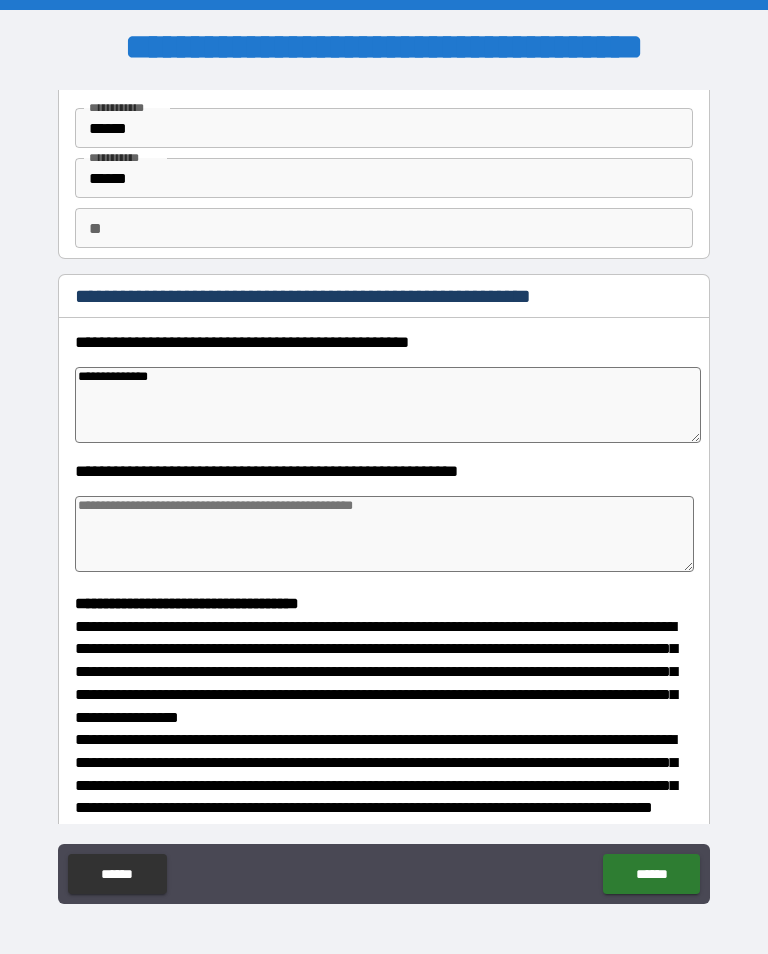 type on "*" 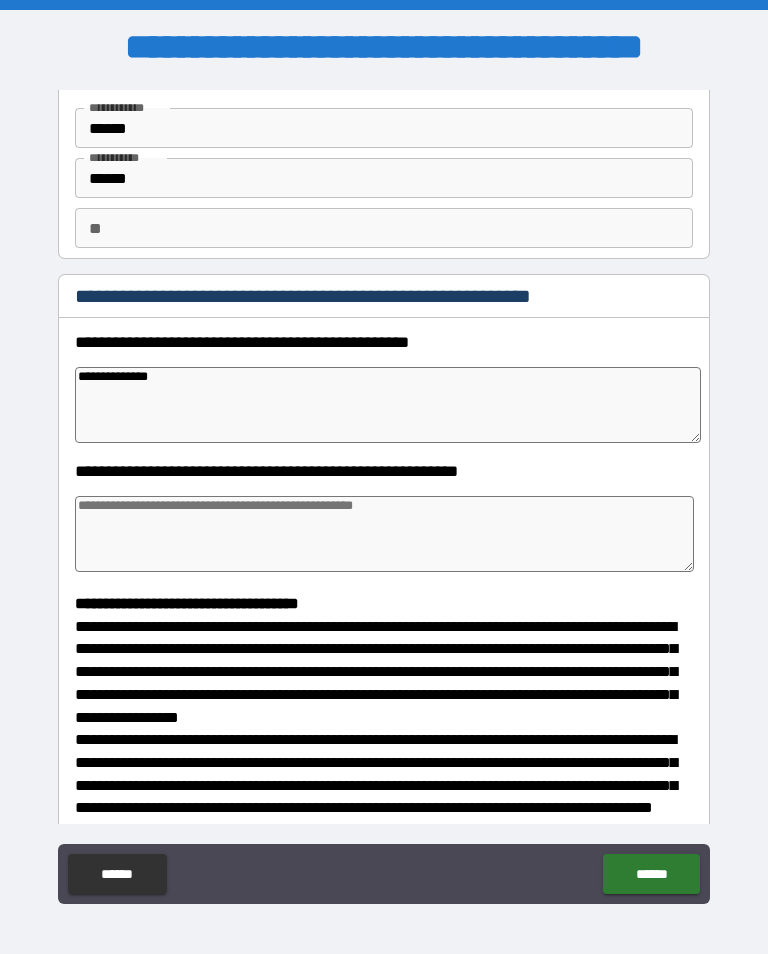 type on "*" 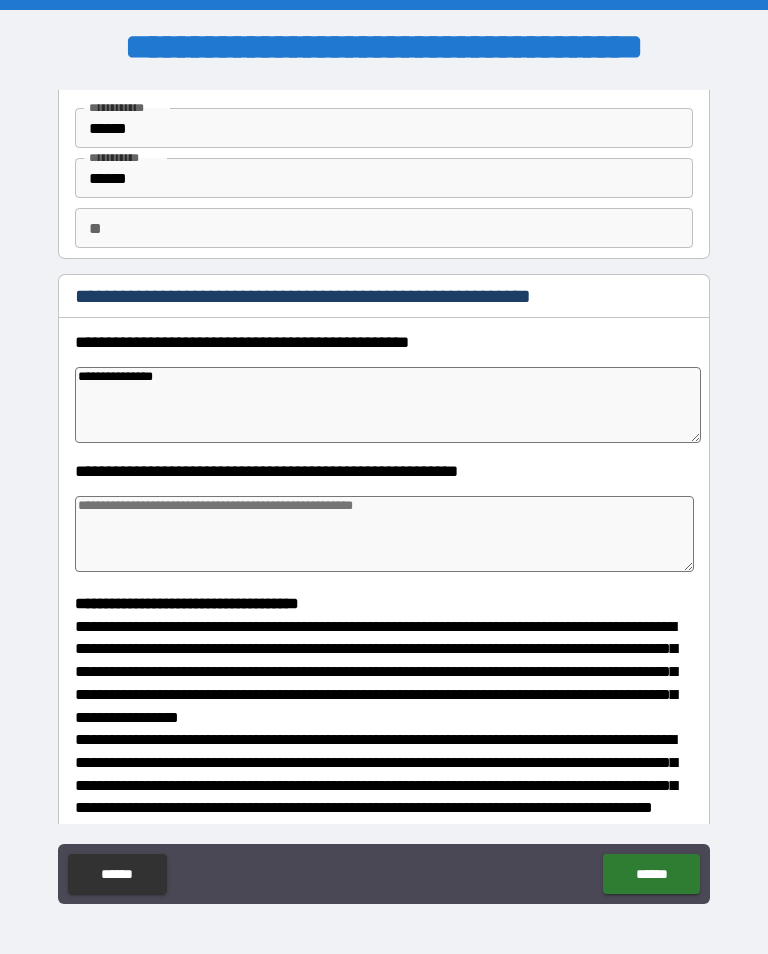type on "*" 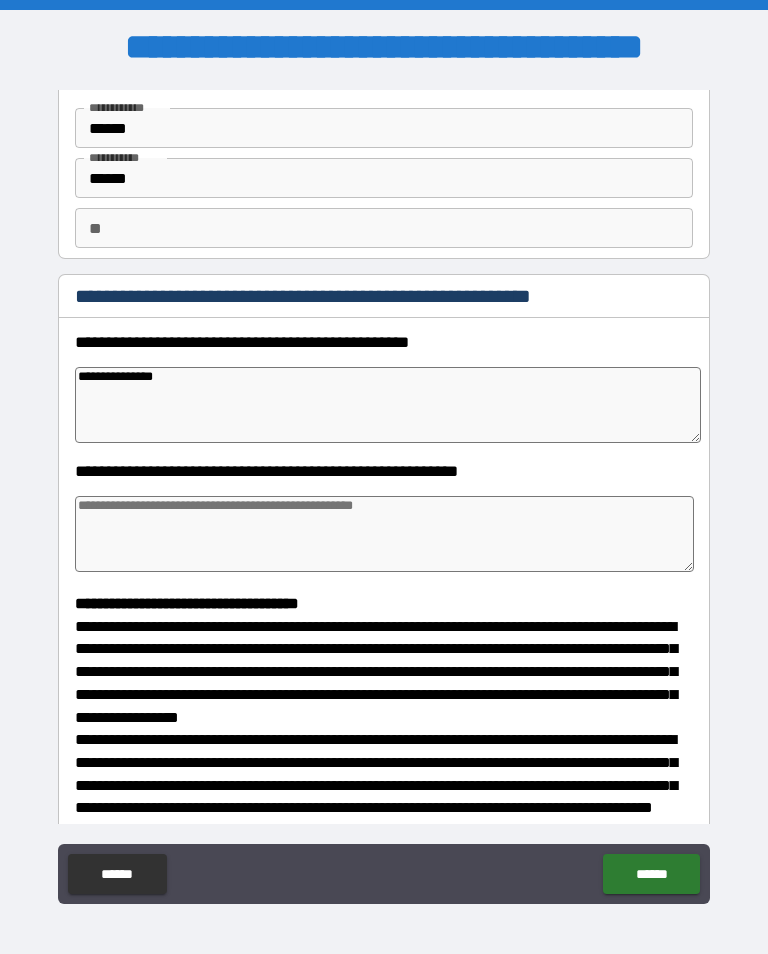 type on "*" 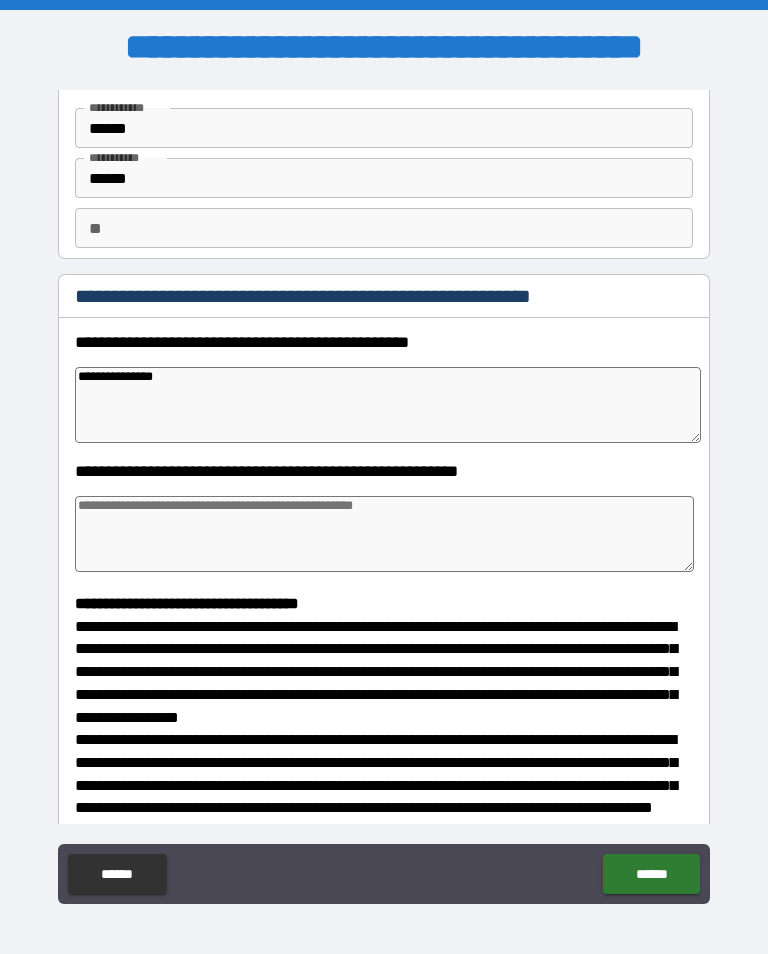 type on "*" 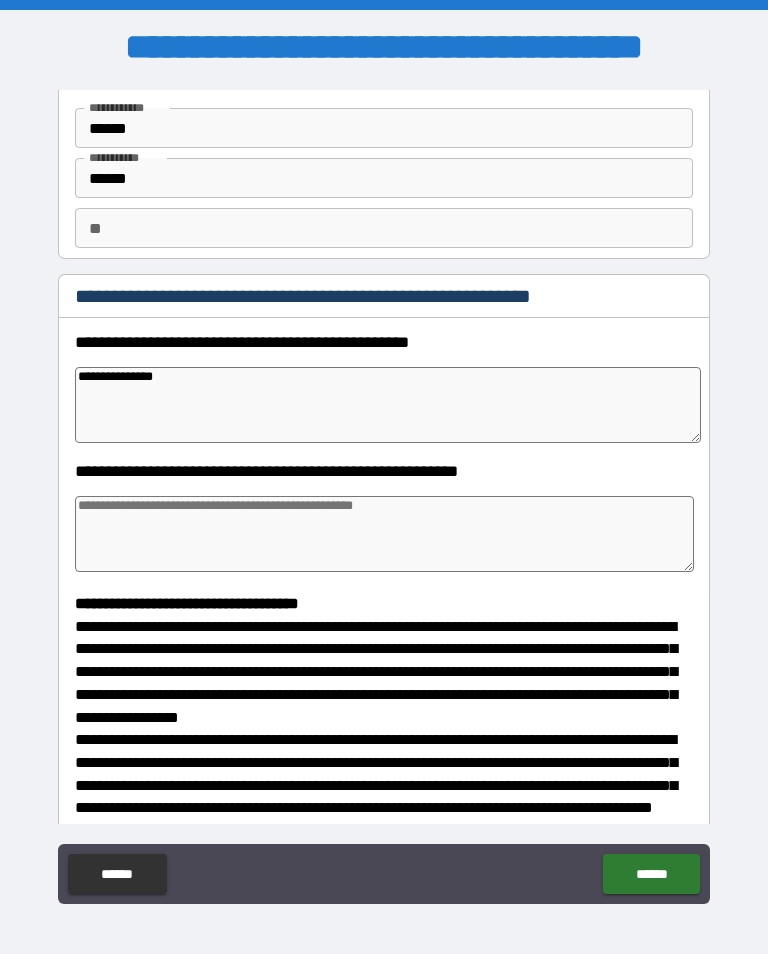 type on "**********" 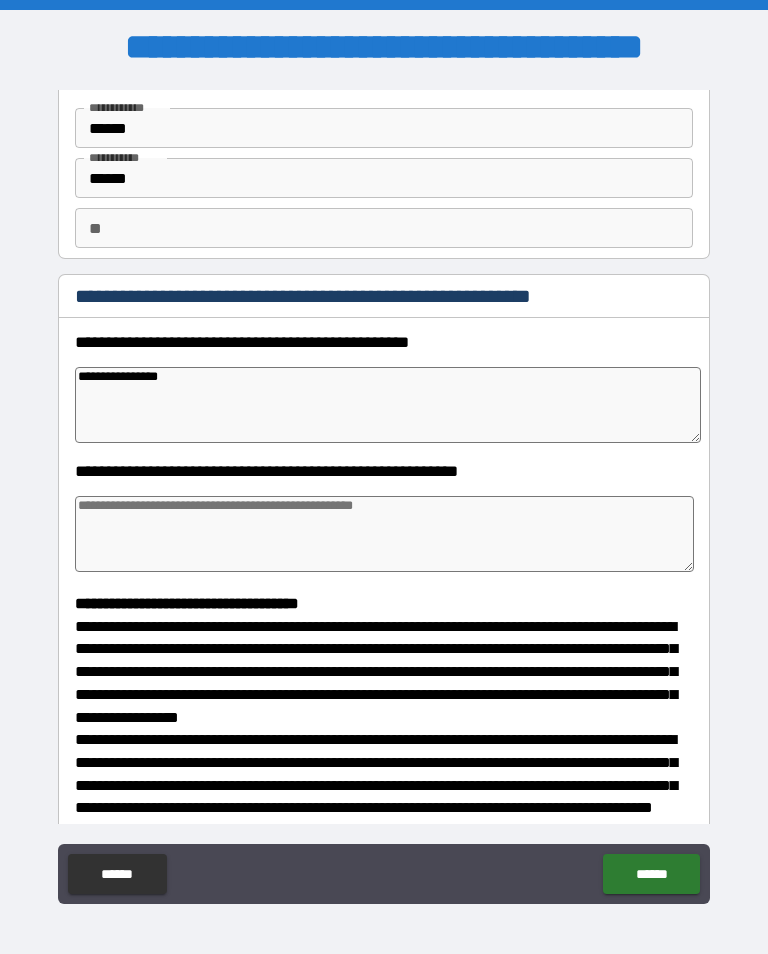 type on "*" 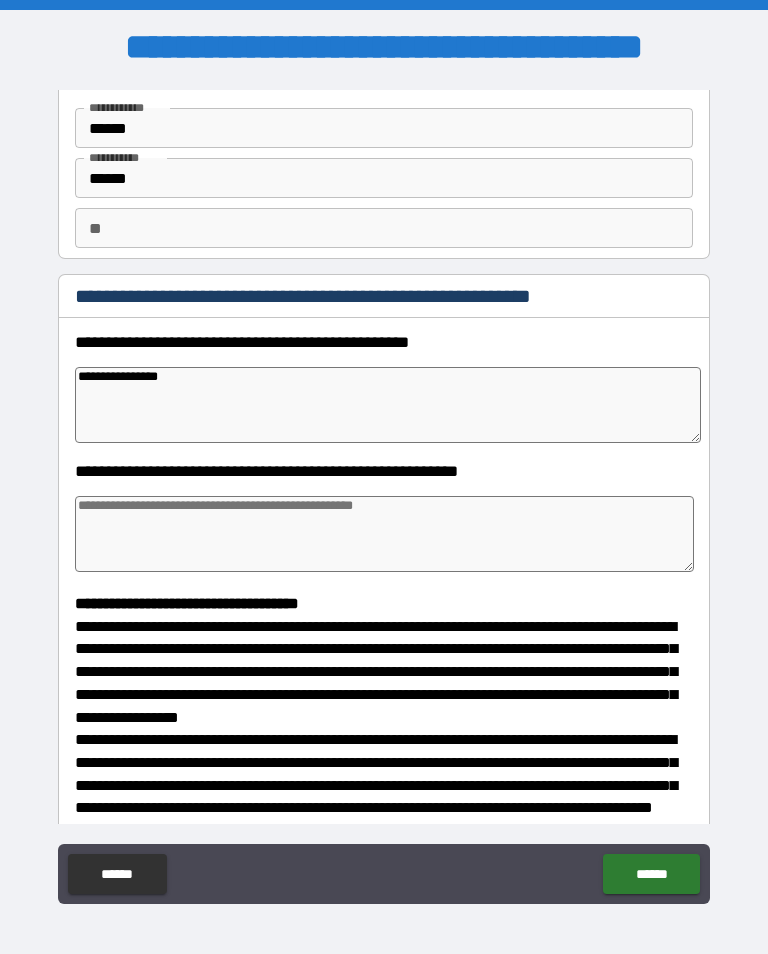 type on "*" 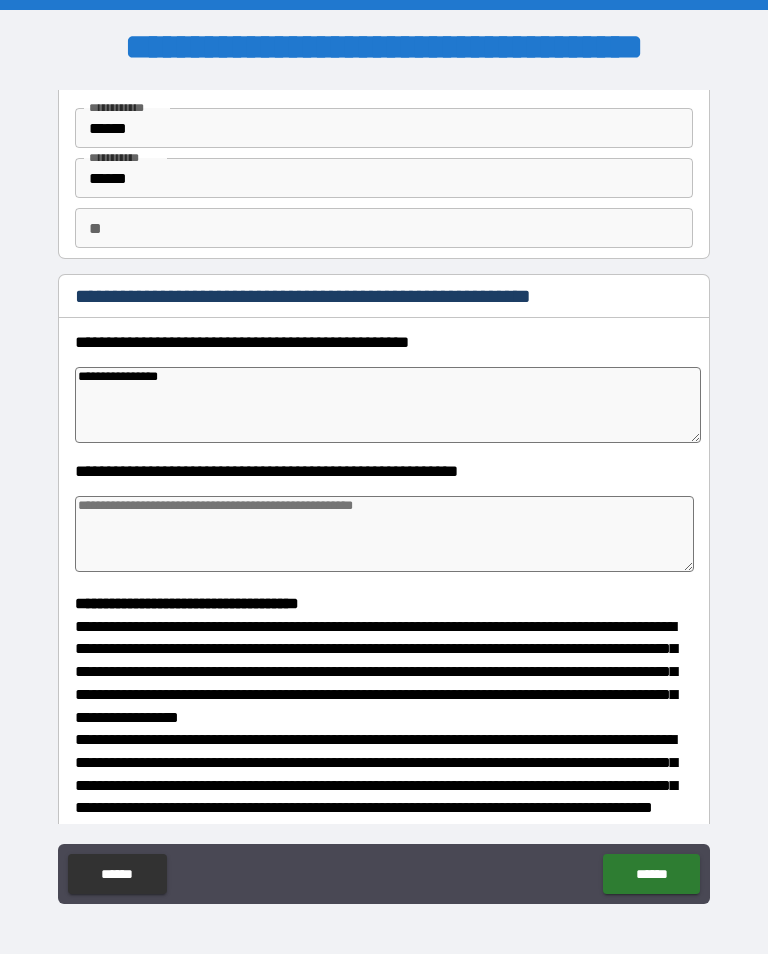 type on "*" 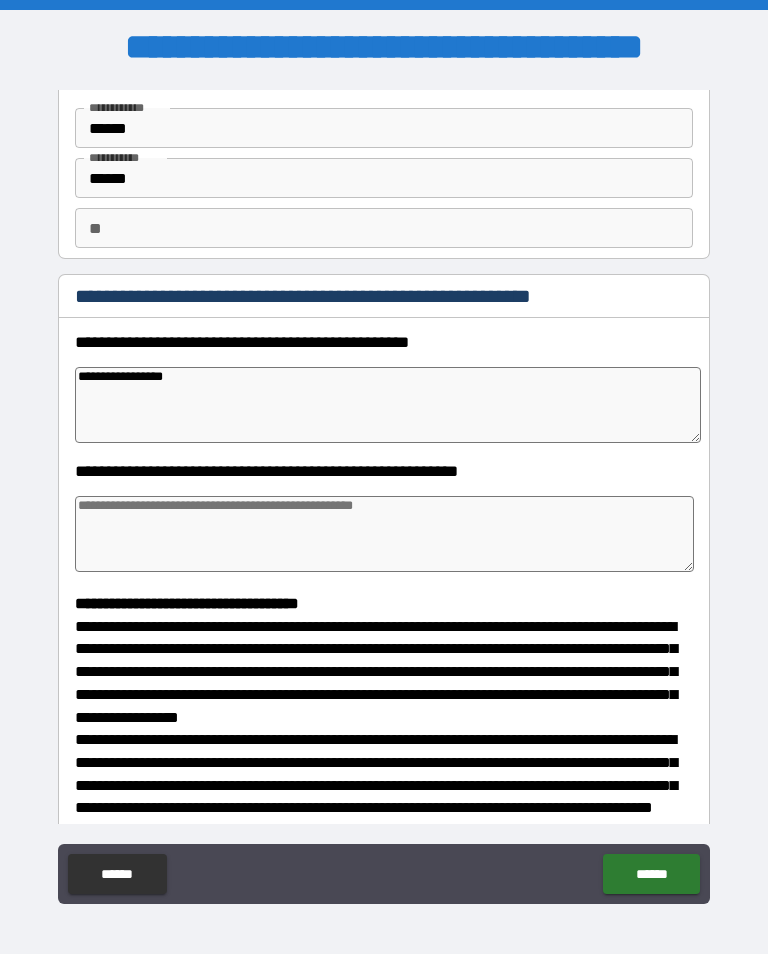 type on "*" 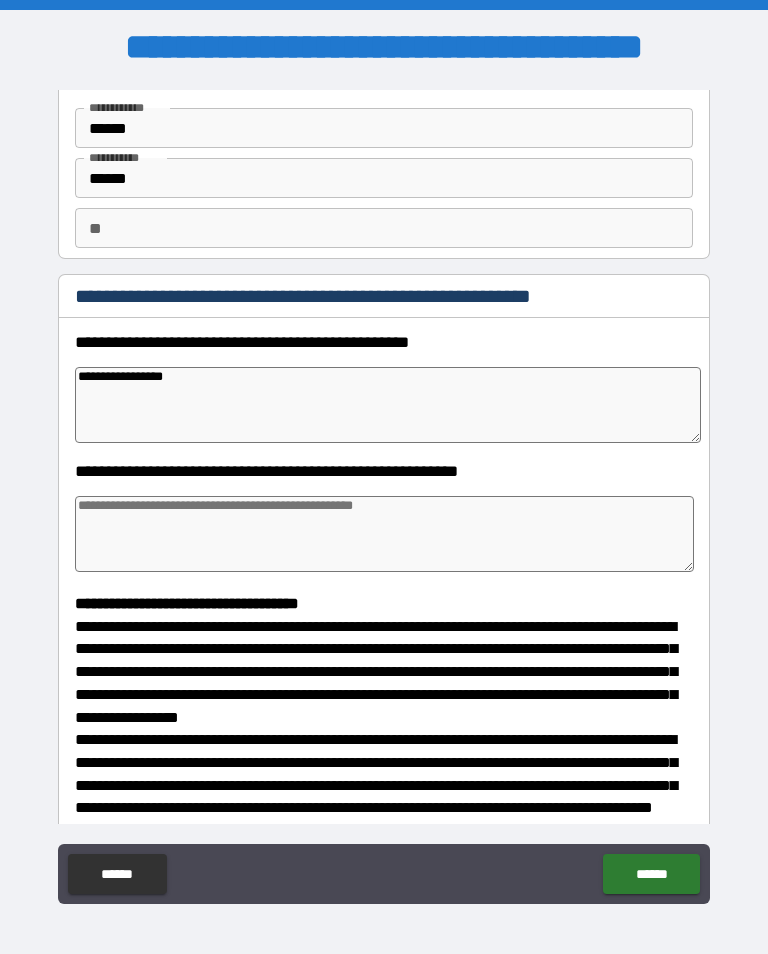 type on "*" 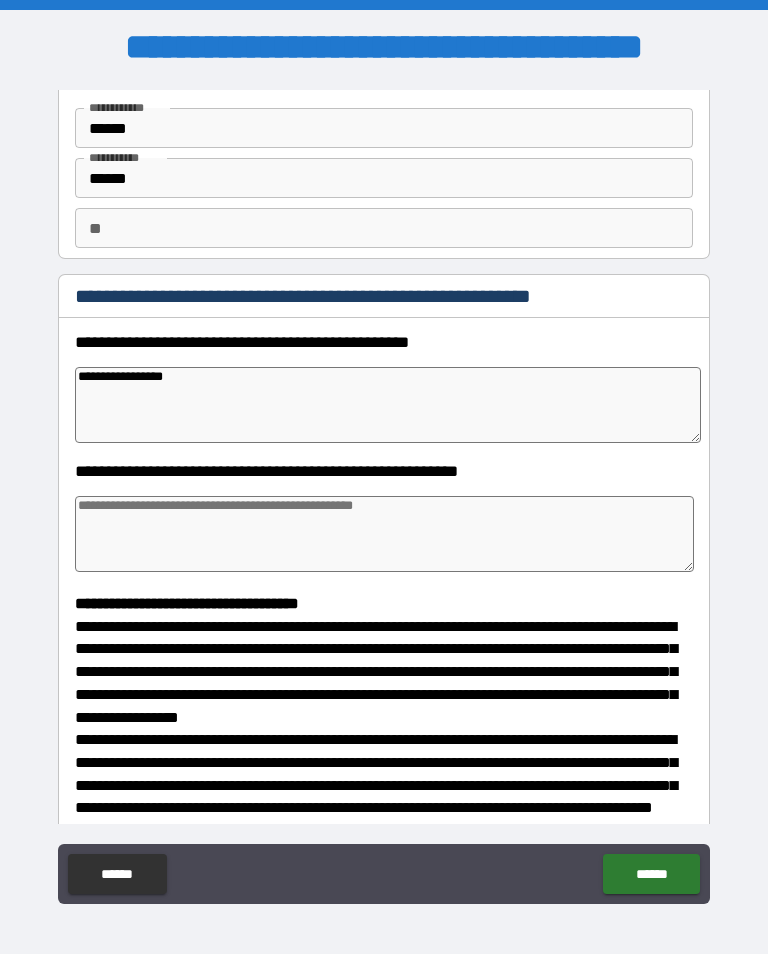 type on "*" 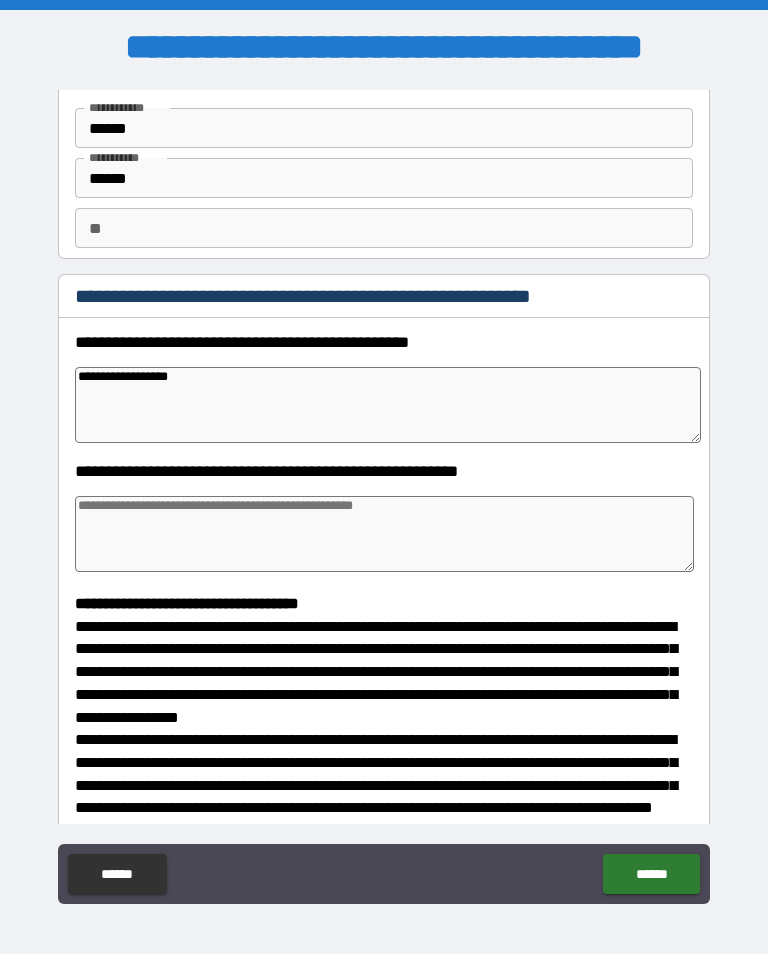 type on "*" 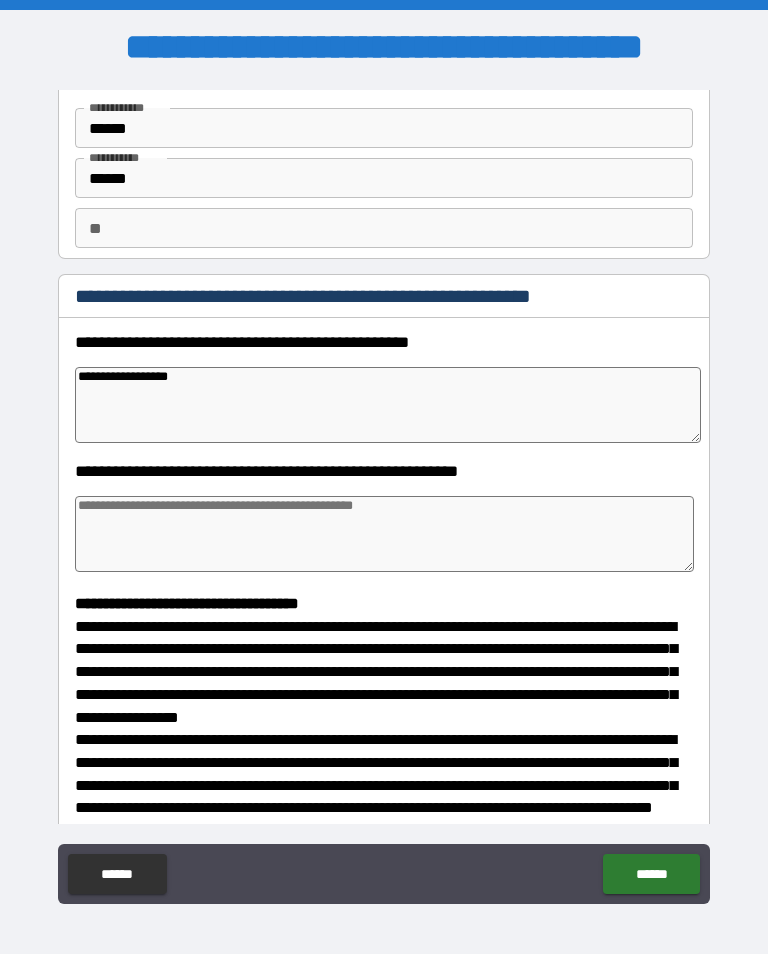 type on "*" 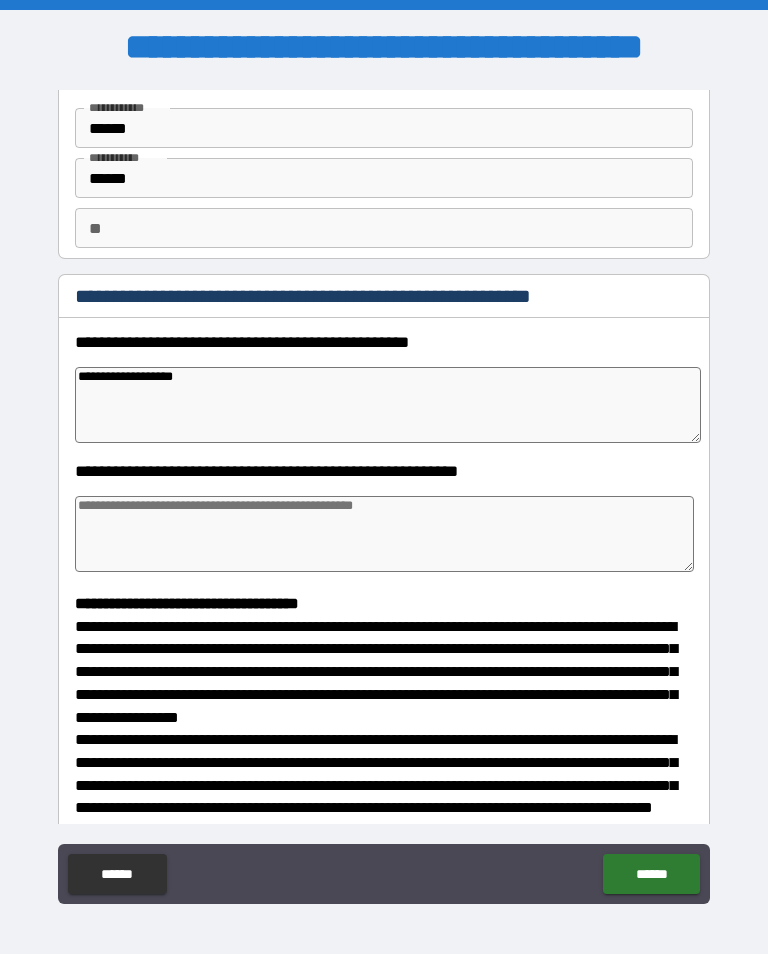 type on "*" 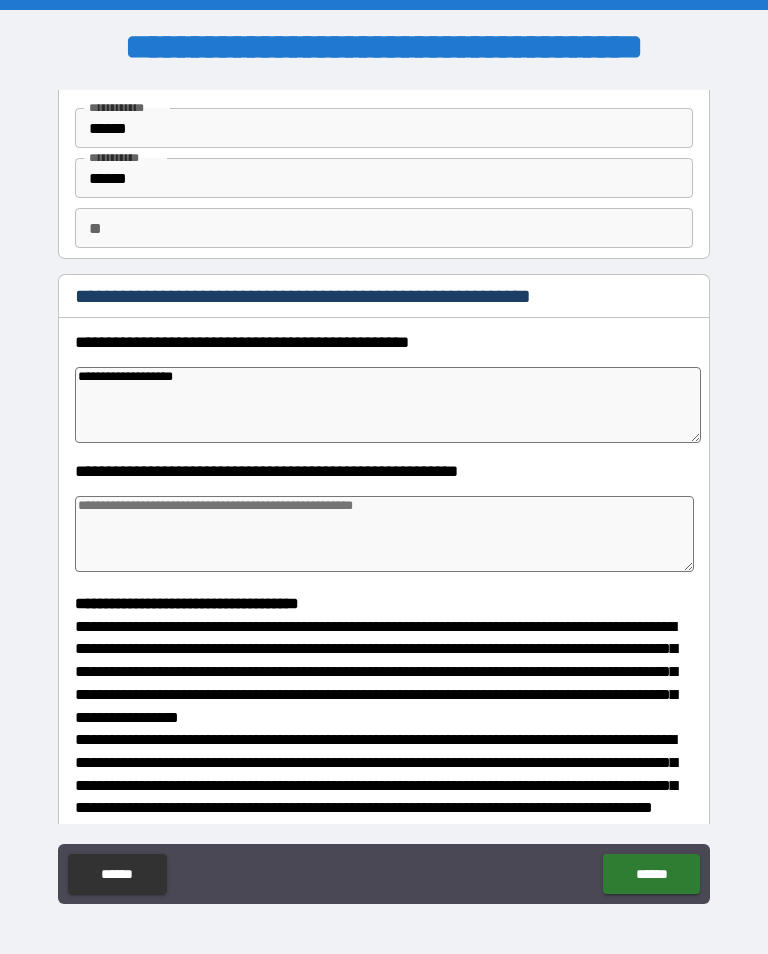 type on "*" 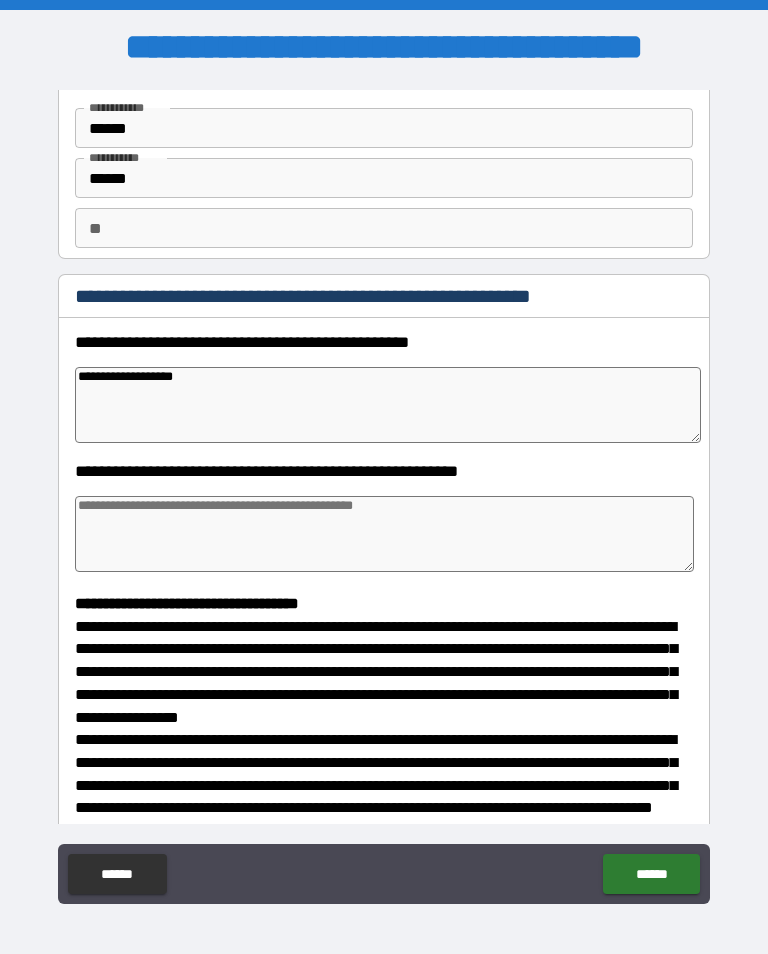 type on "*" 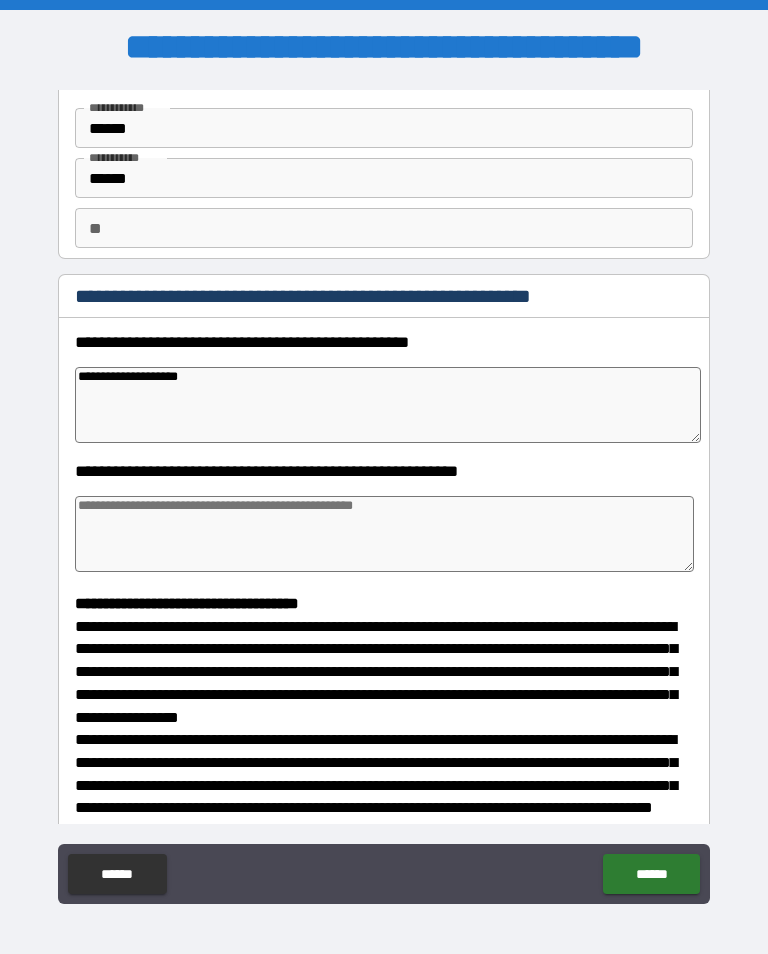 type on "*" 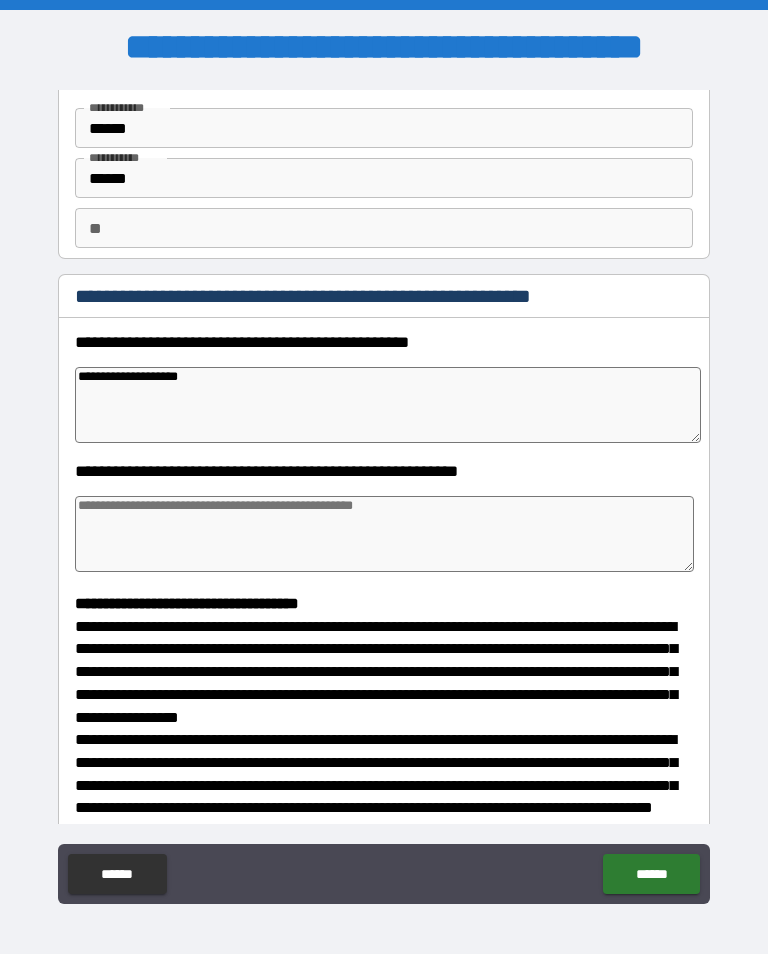 type on "*" 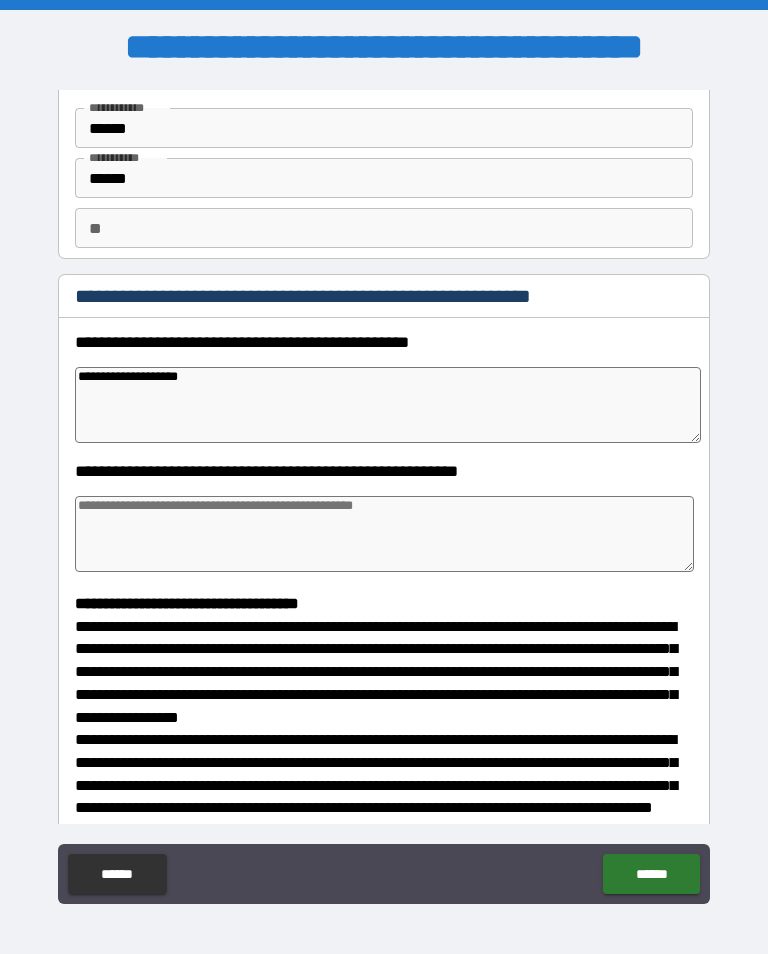 type on "*" 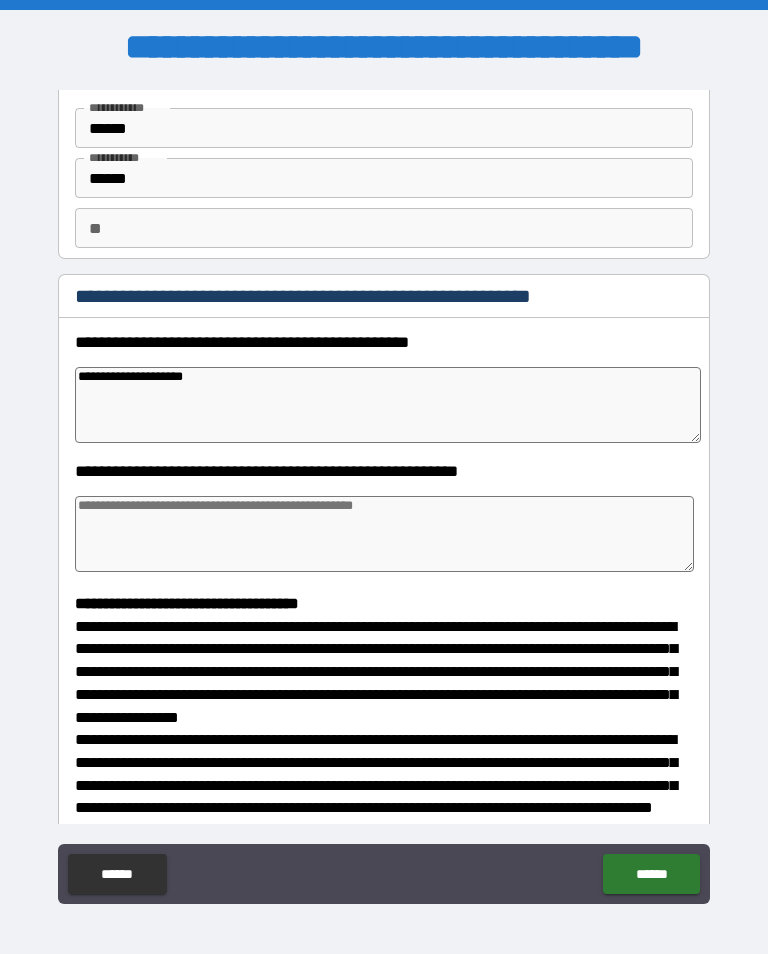 type on "*" 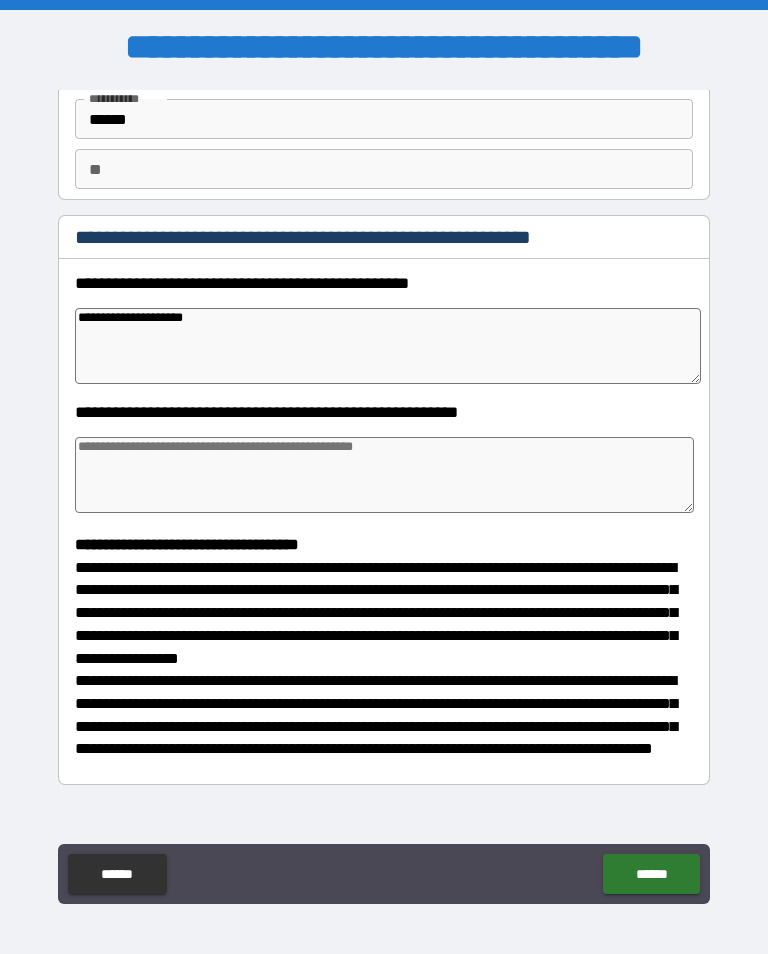 scroll, scrollTop: 135, scrollLeft: 0, axis: vertical 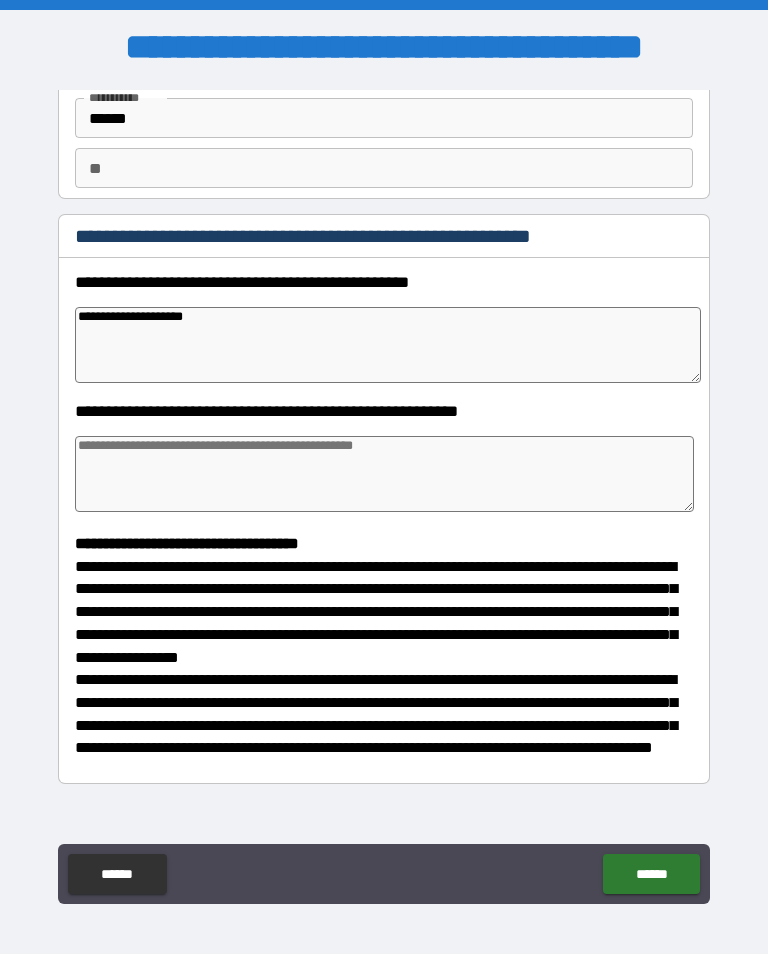 type on "**********" 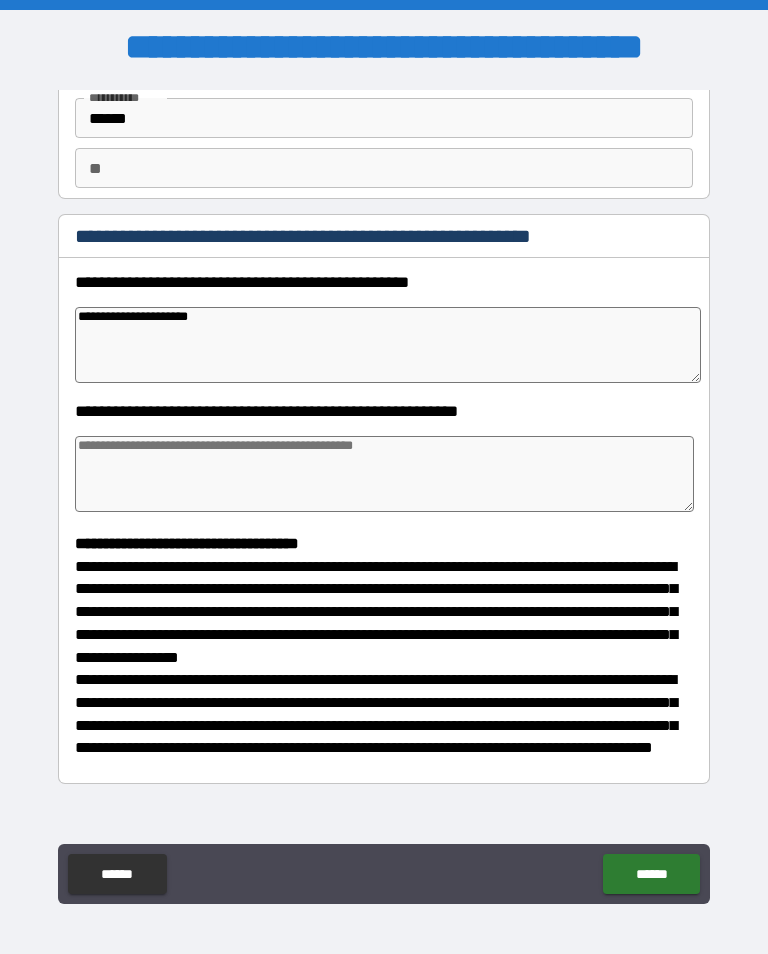 type on "*" 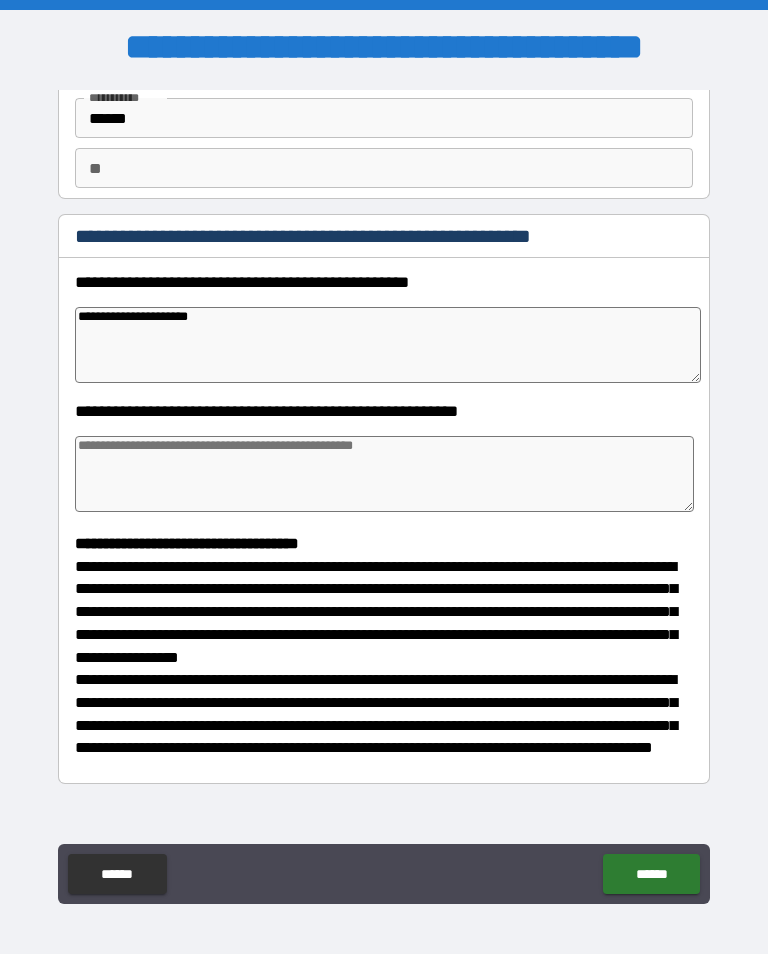 type on "*" 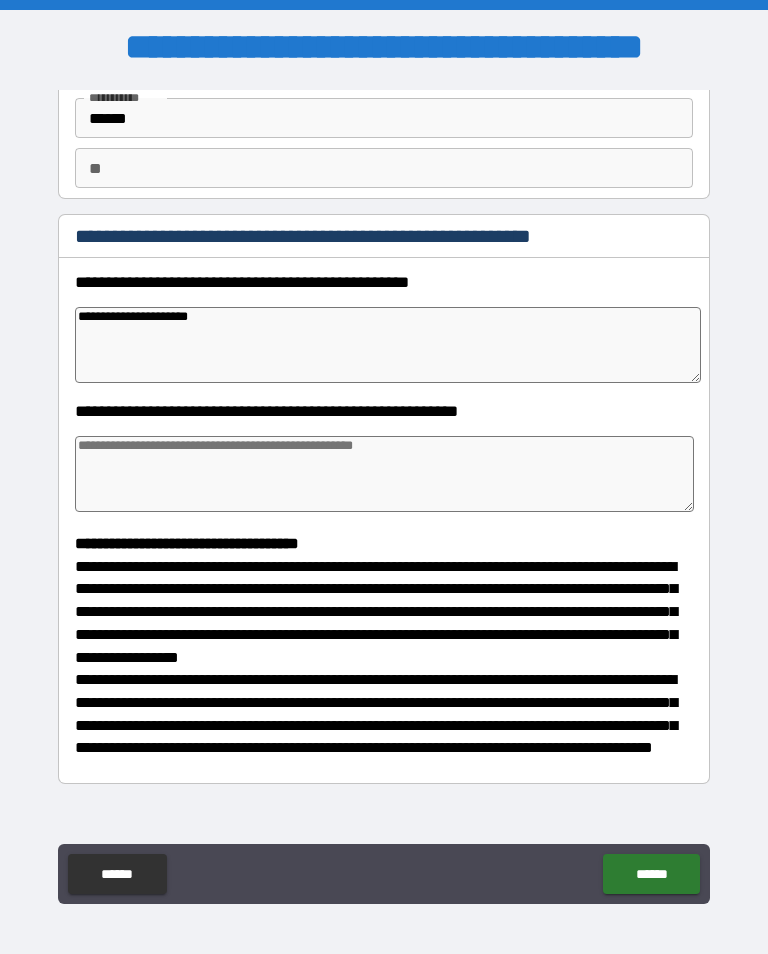 type on "*" 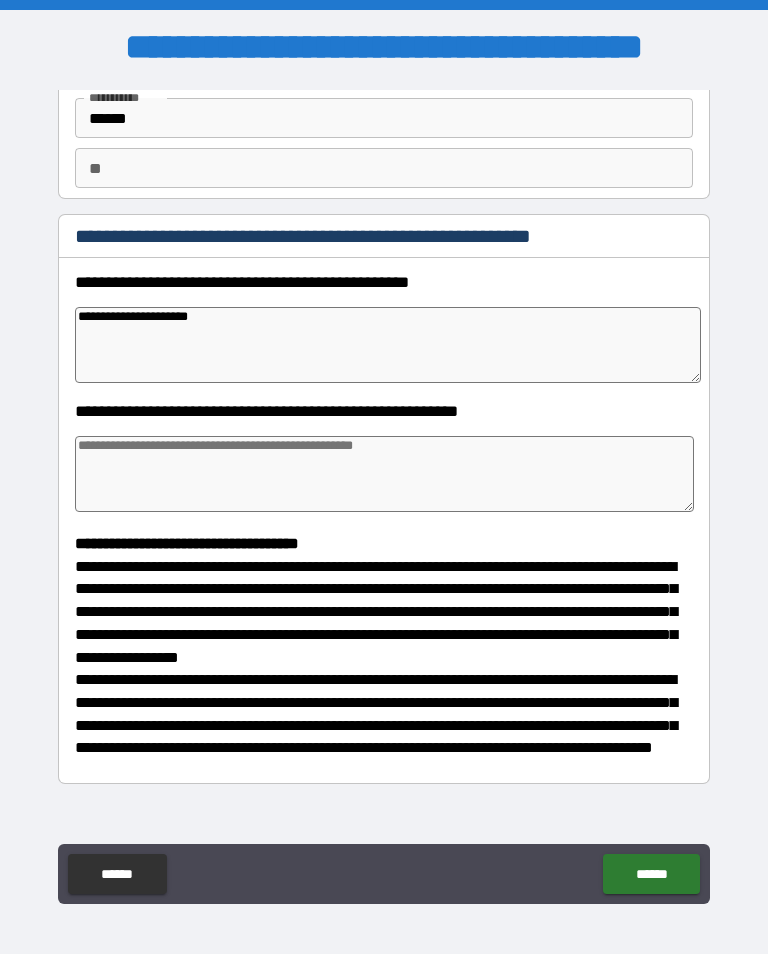 type on "**********" 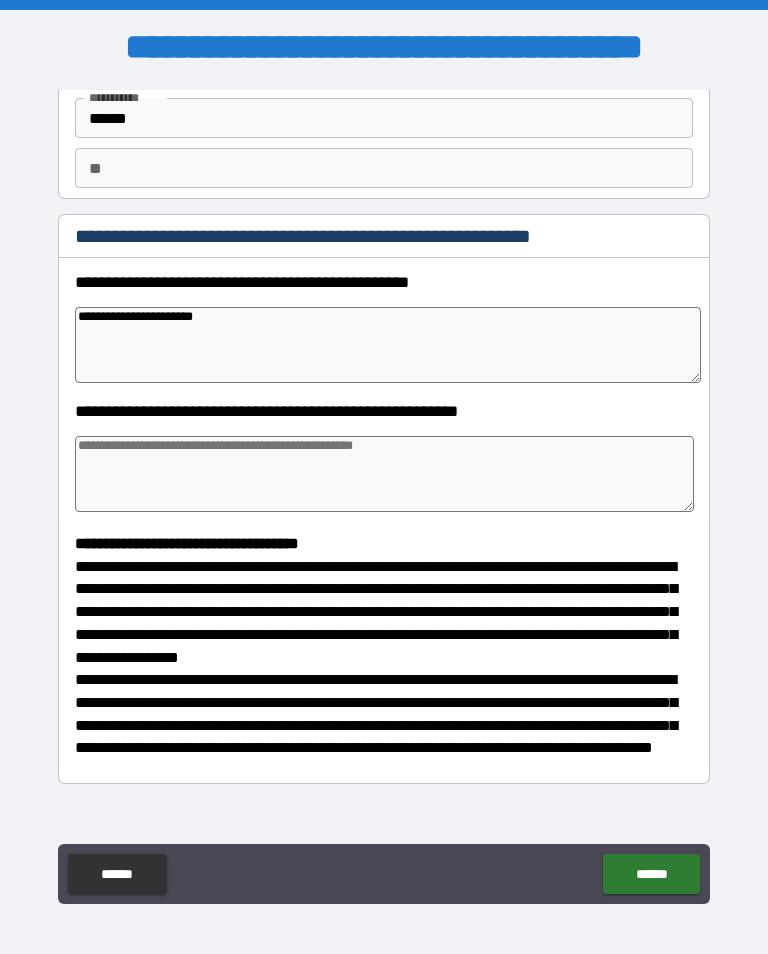 type on "*" 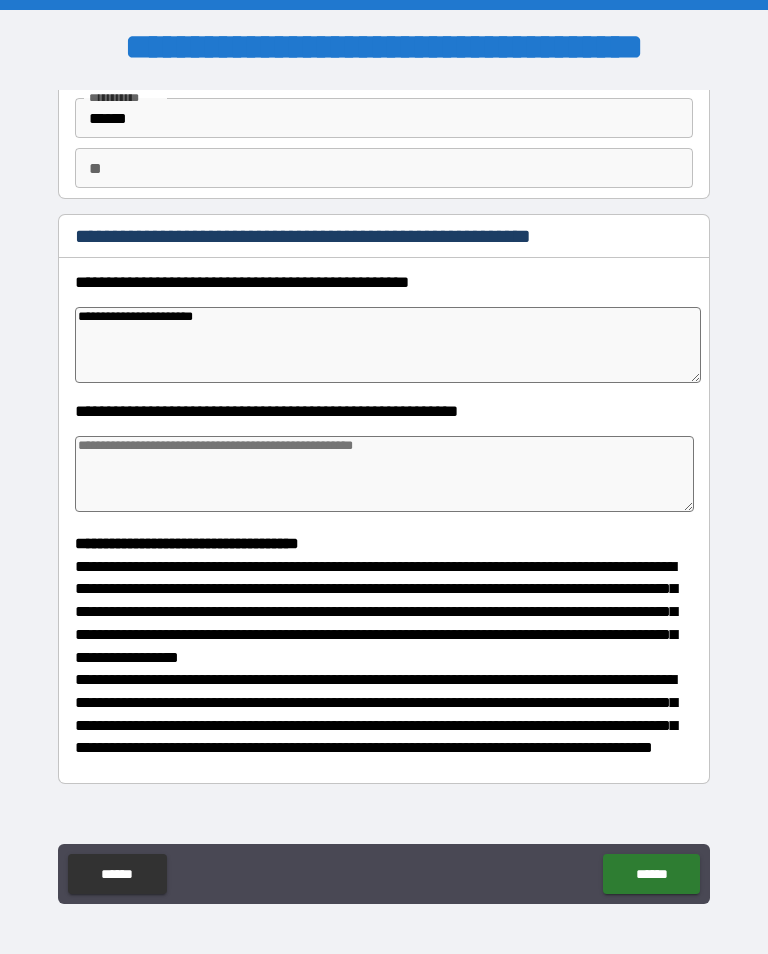 type on "*" 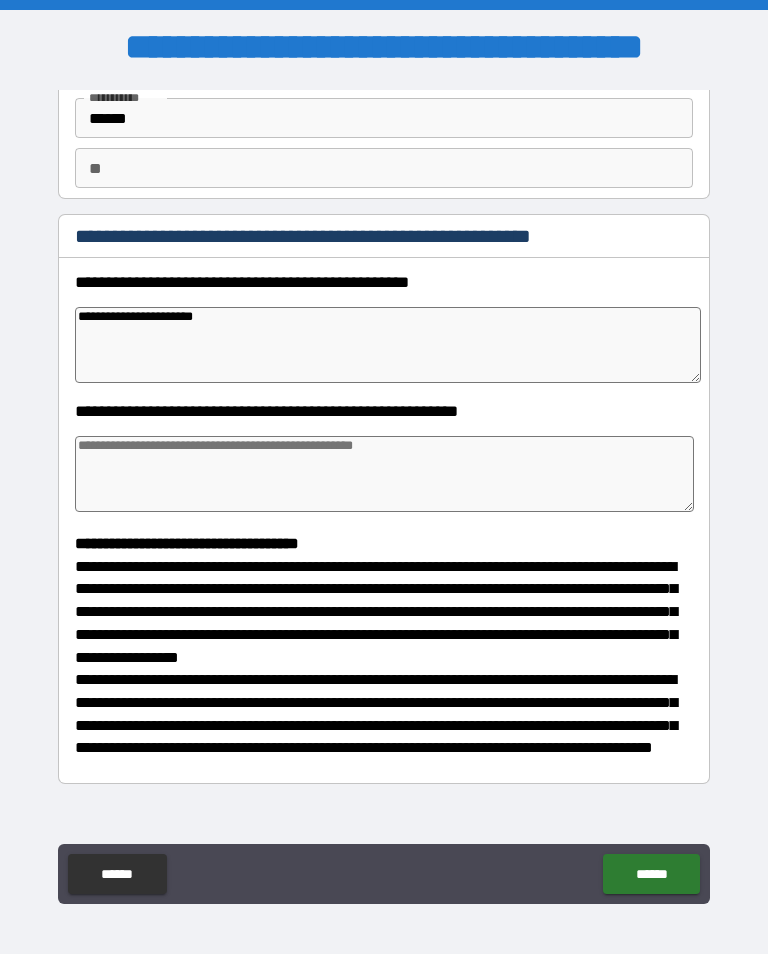 type on "*" 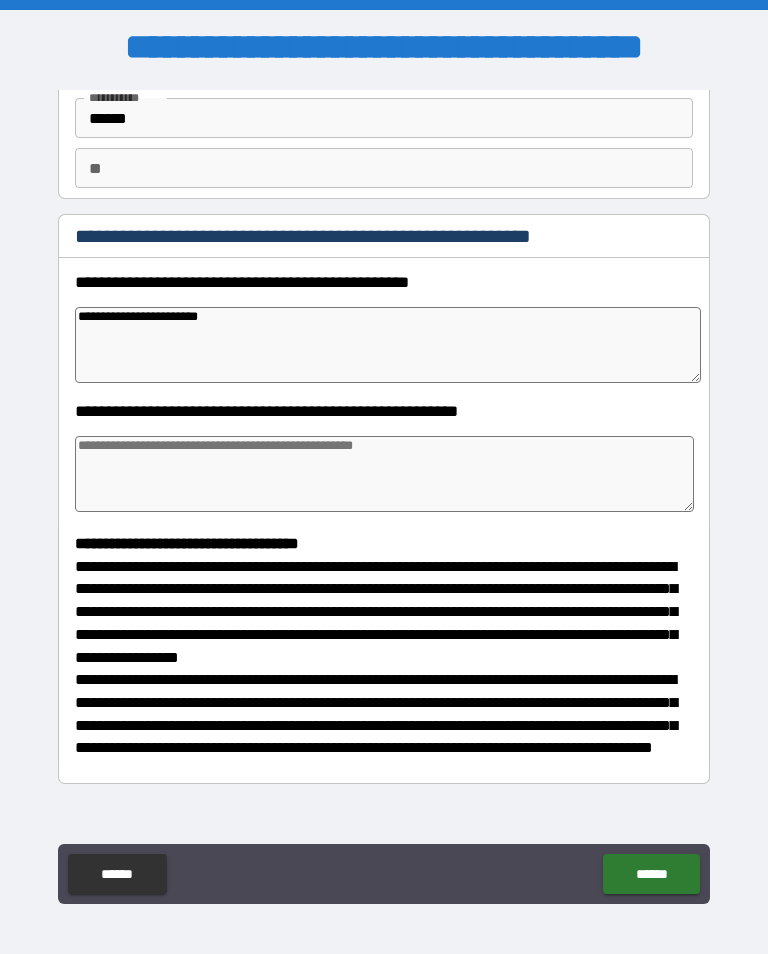 type on "*" 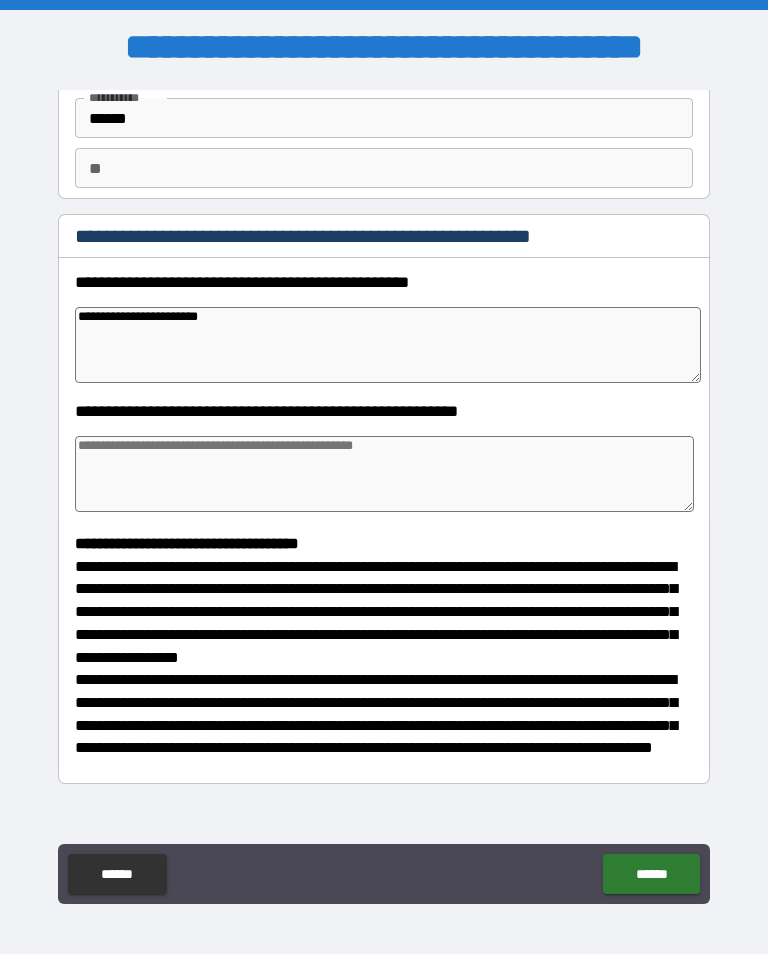 type on "*" 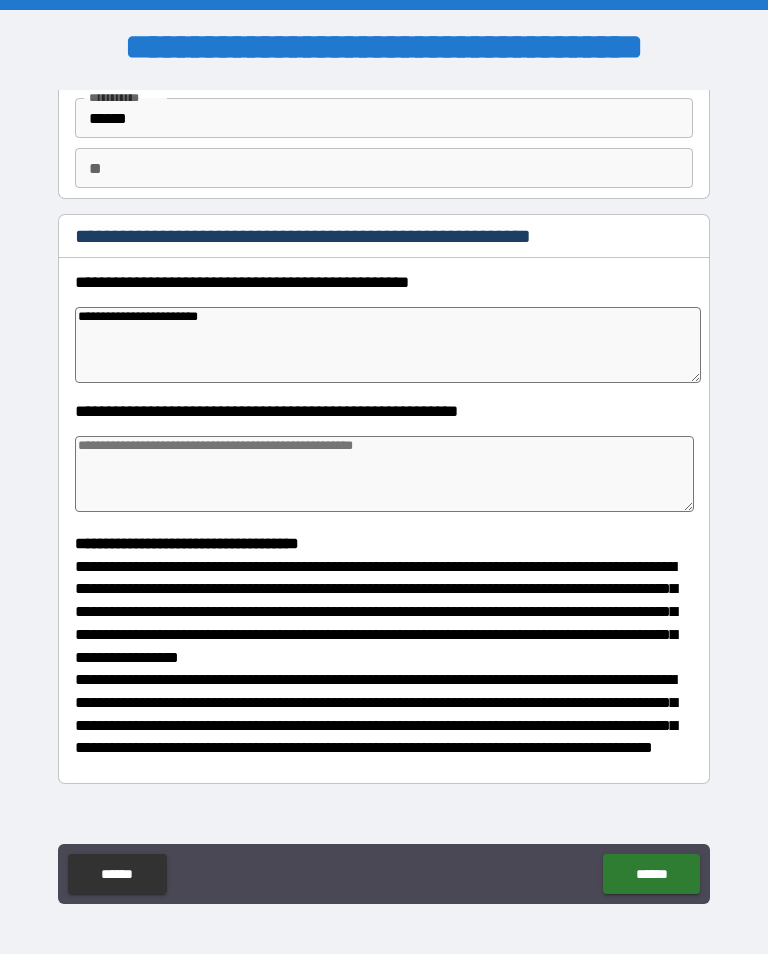 type on "*" 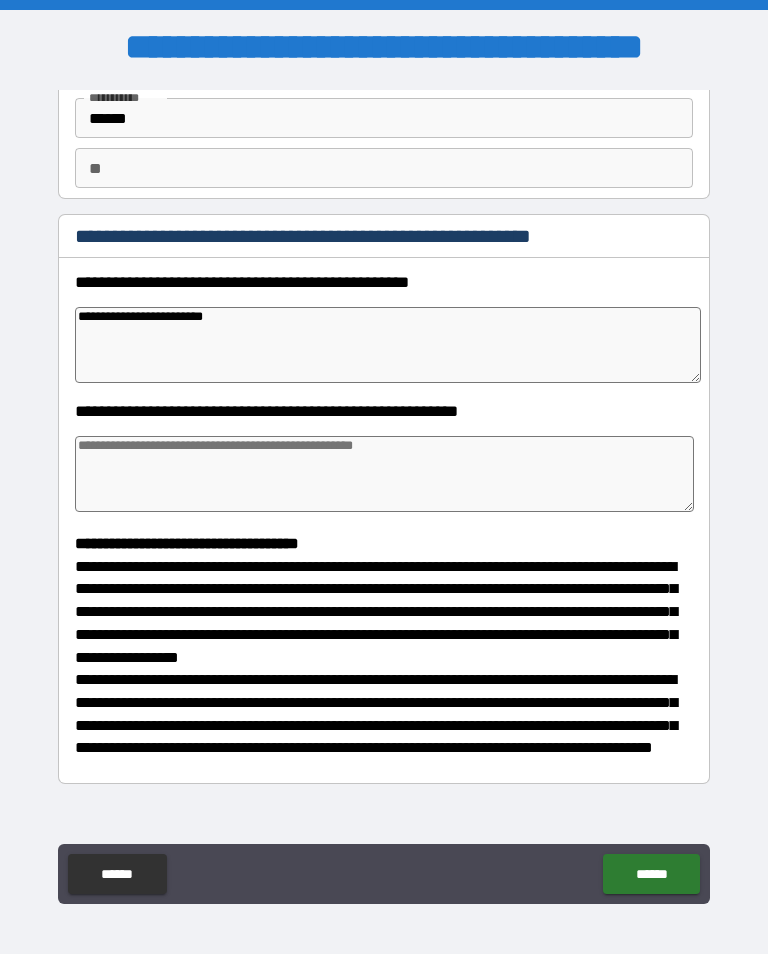 type on "*" 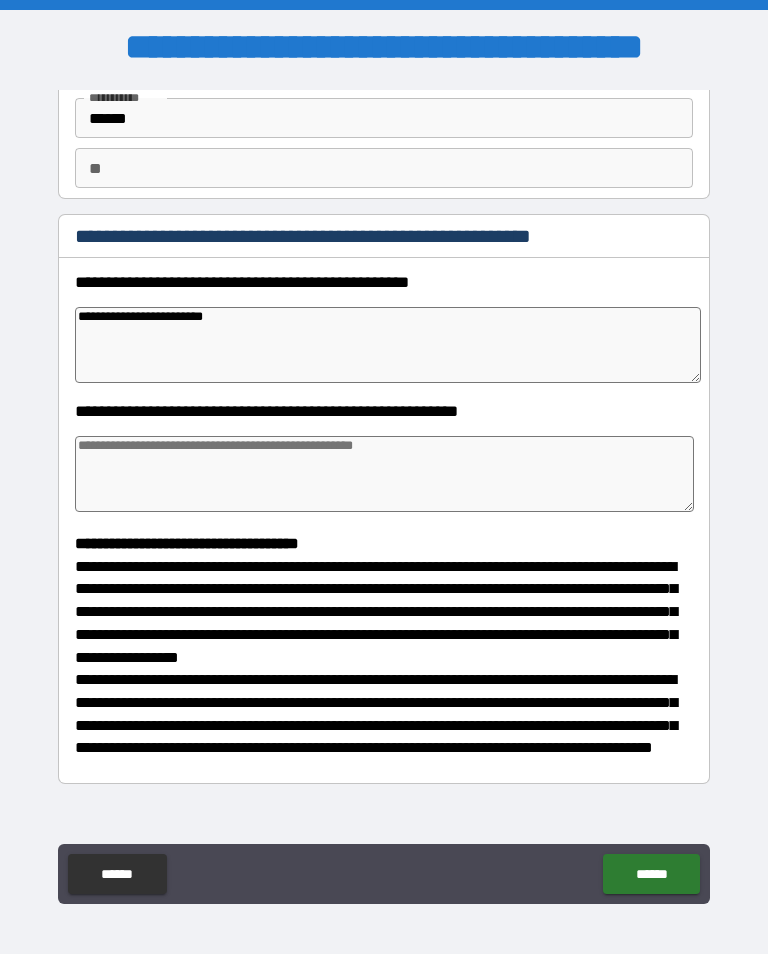 type on "**********" 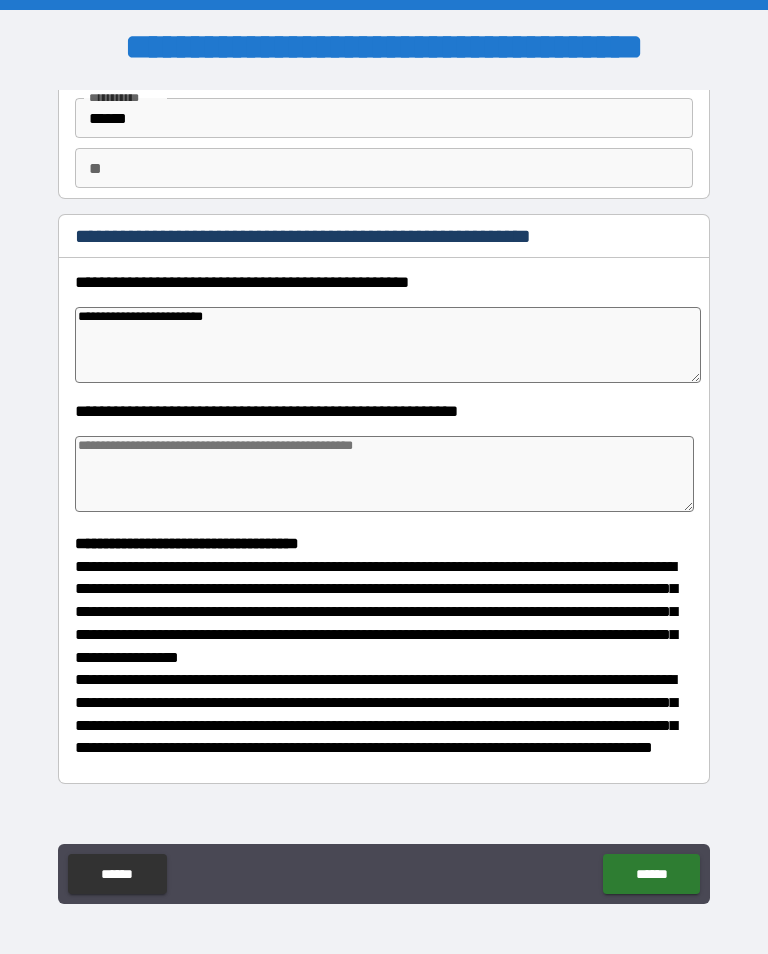 type on "*" 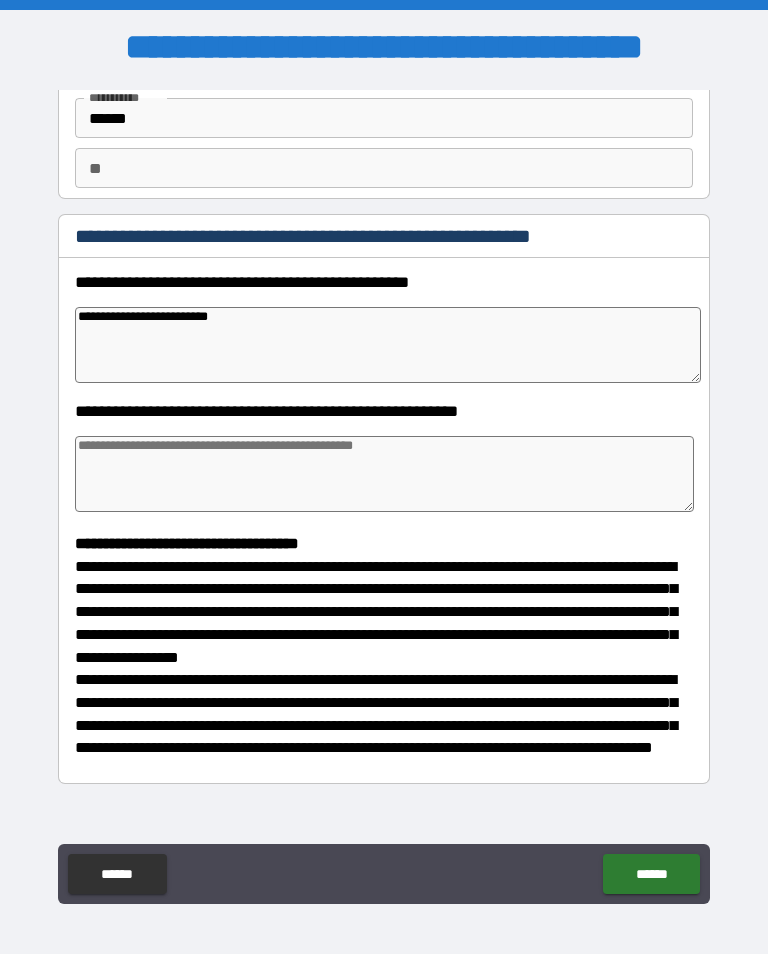 type on "*" 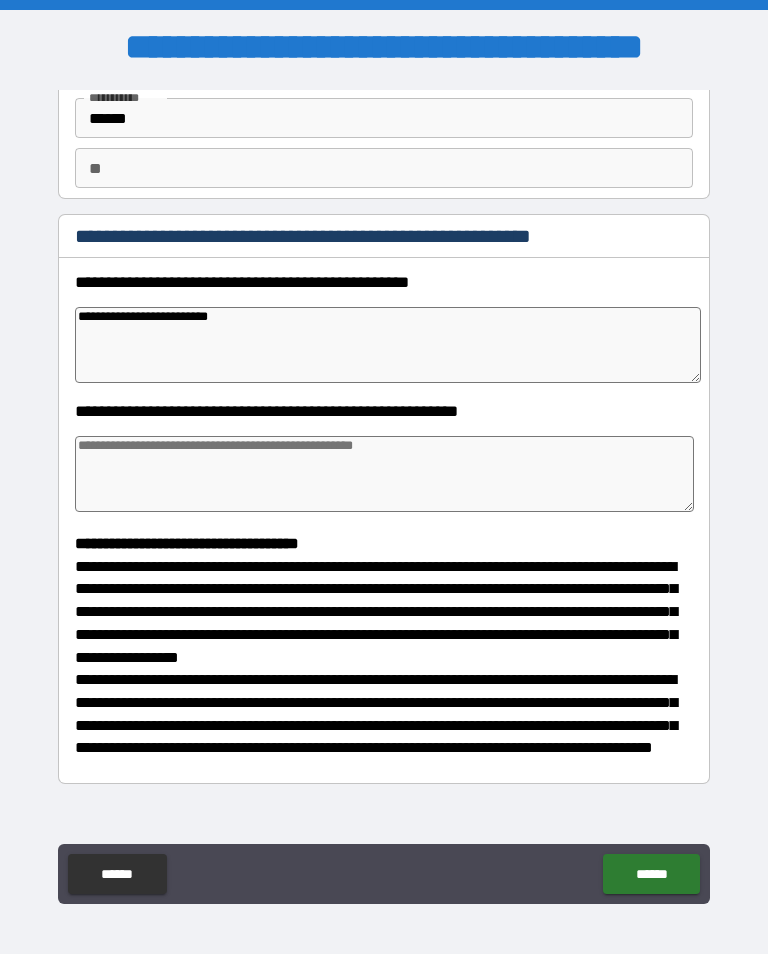 type on "*" 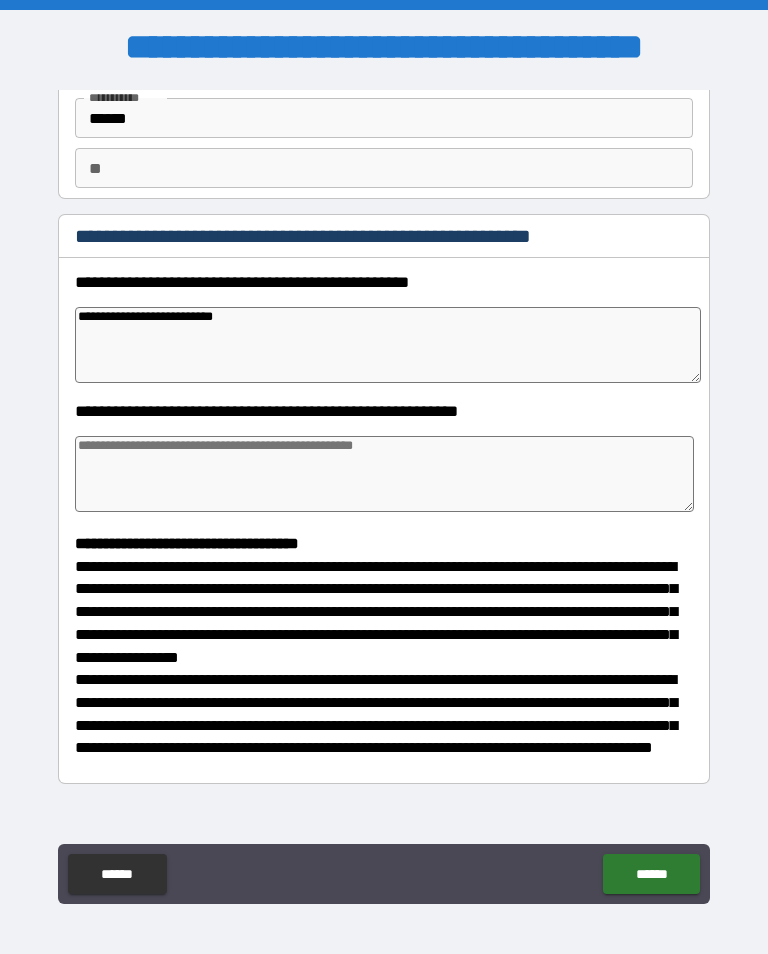 type on "*" 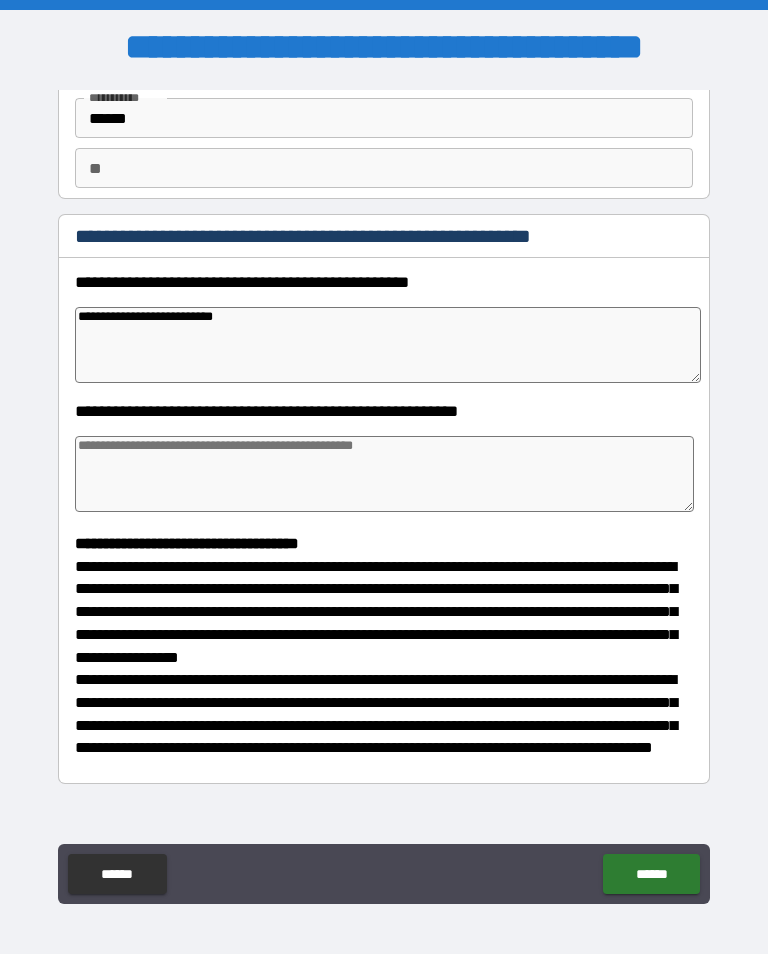 type on "*" 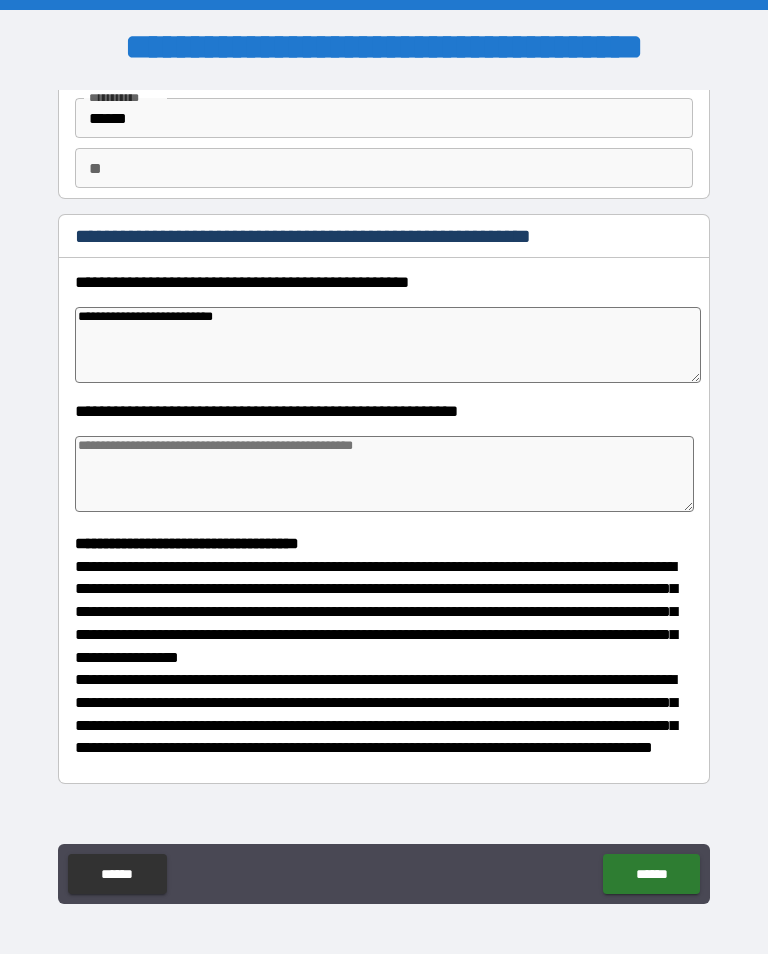 type on "*" 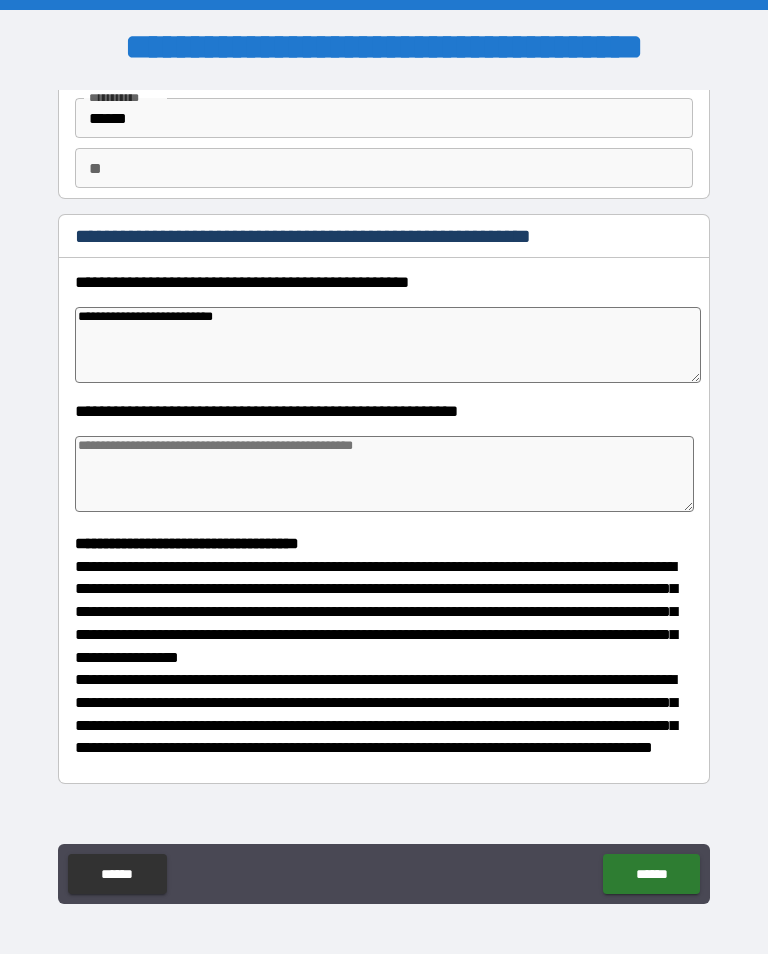 type on "**********" 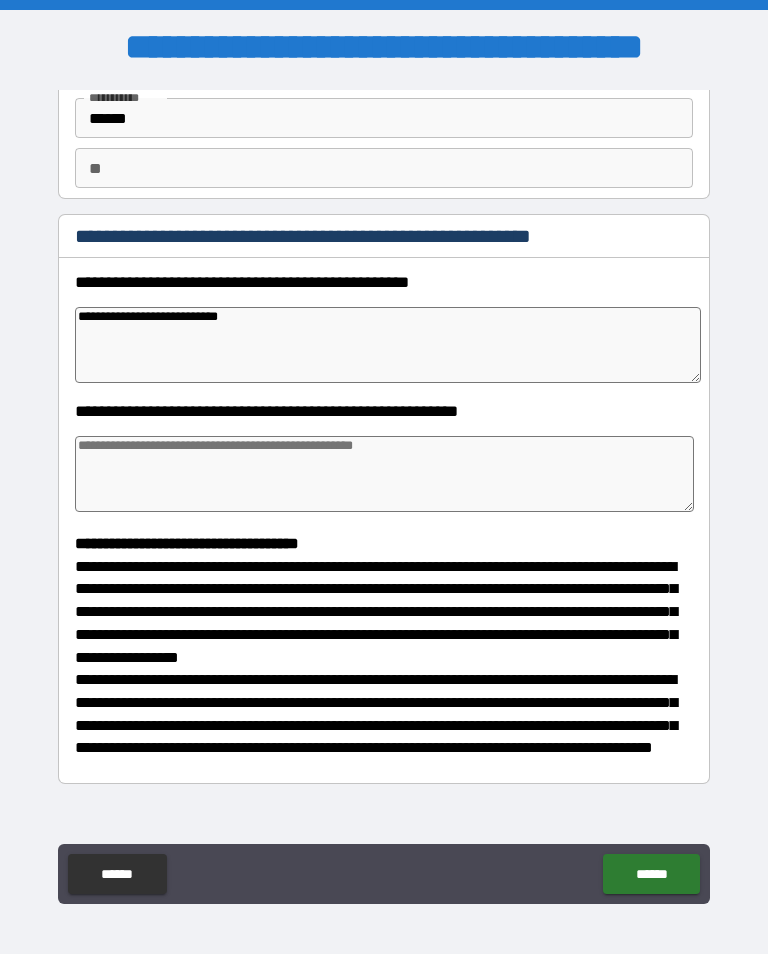 type on "*" 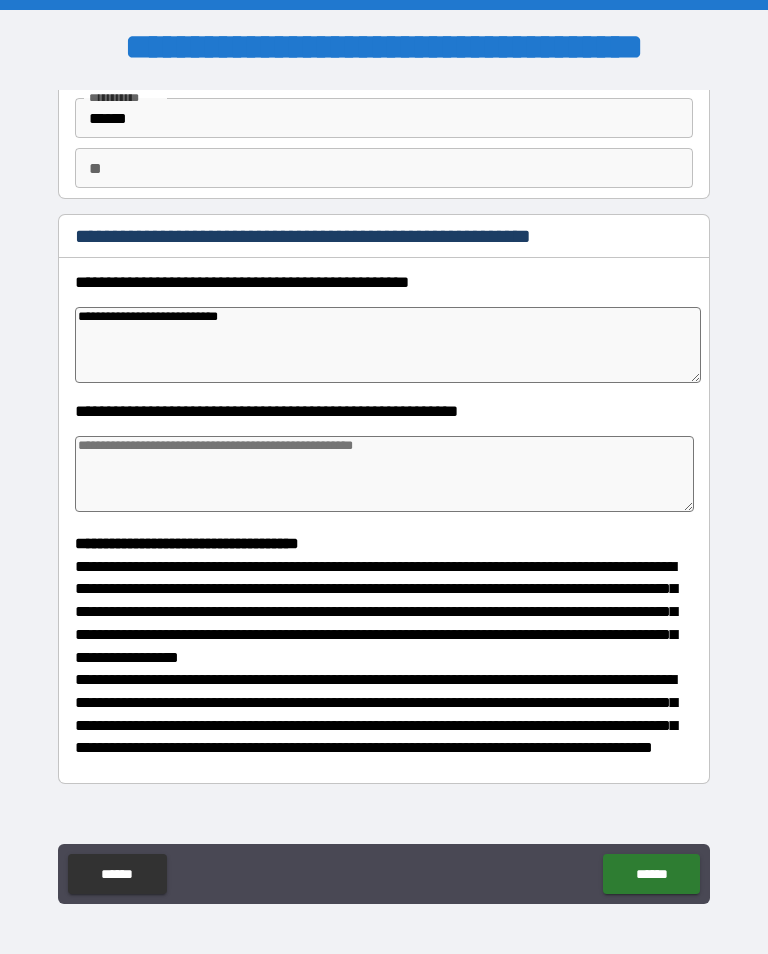 type on "**********" 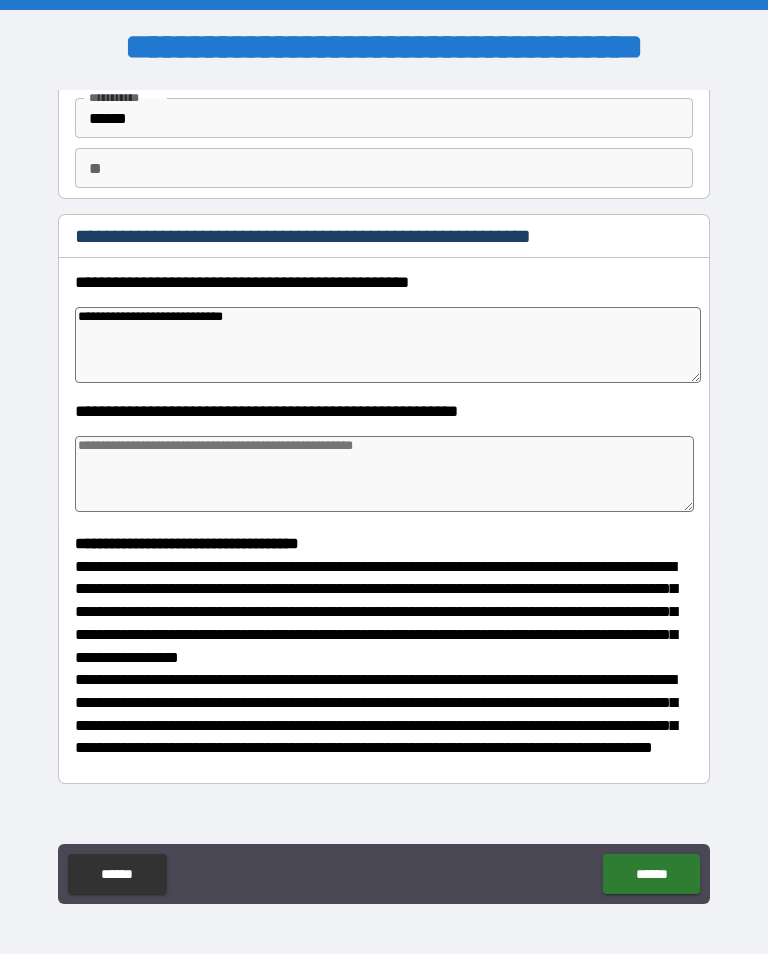 type on "*" 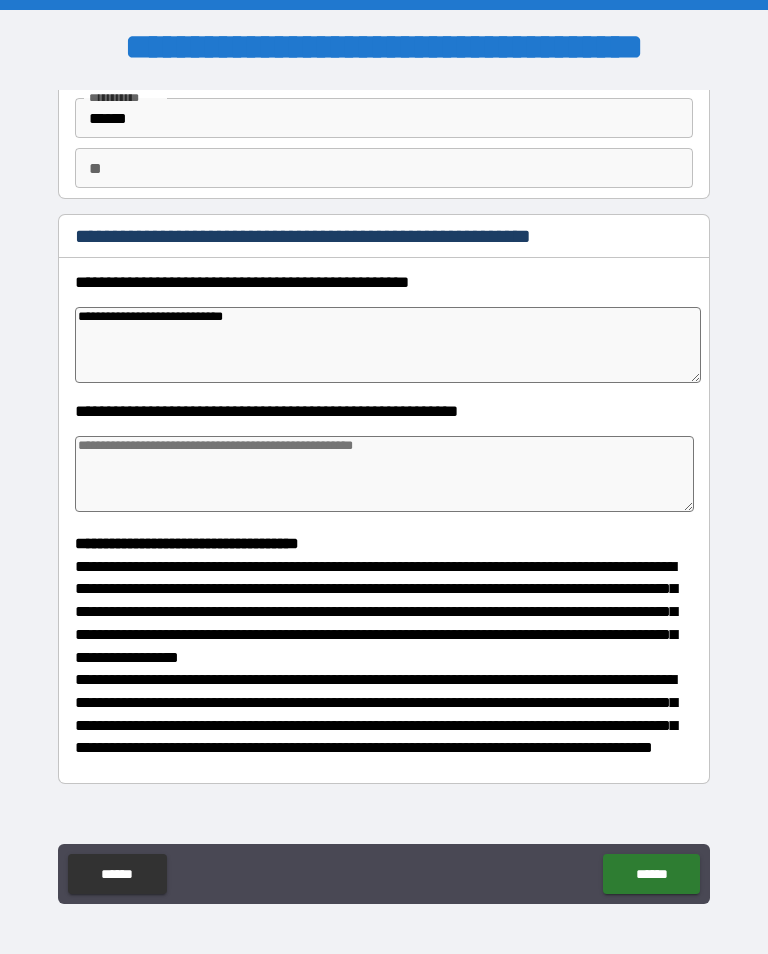 type on "*" 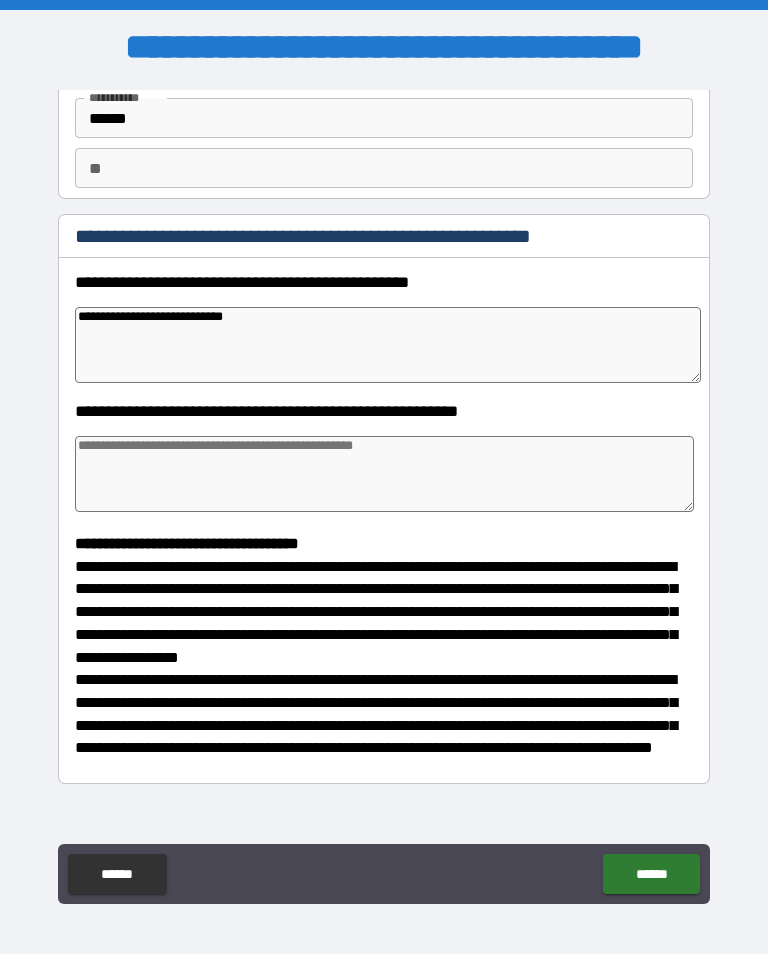 type on "*" 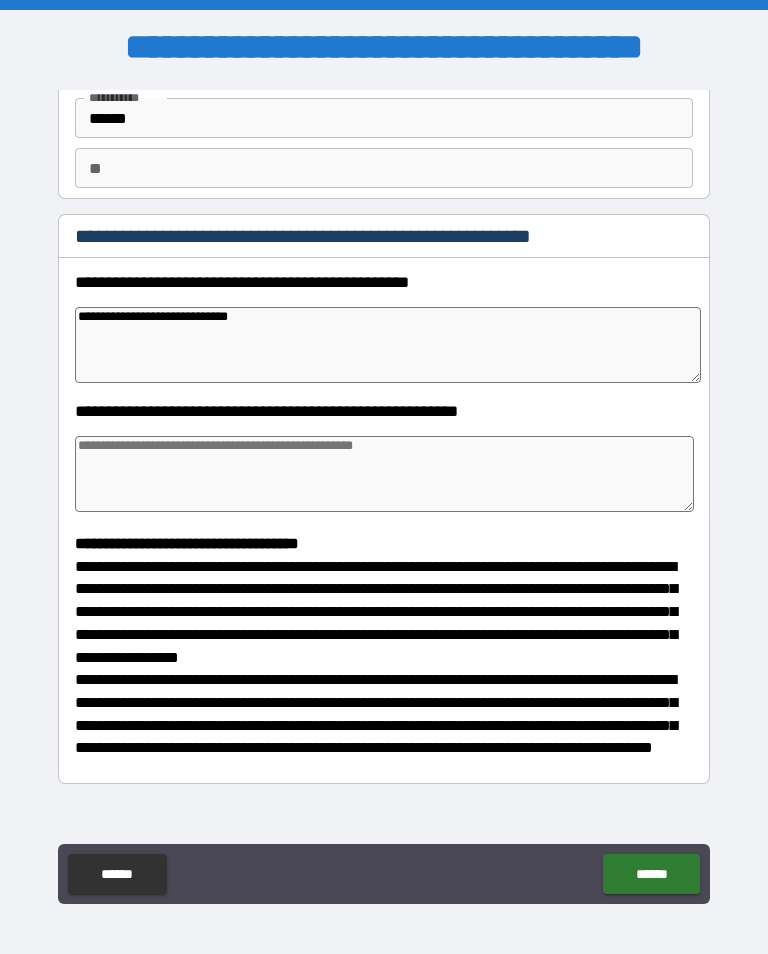 type on "*" 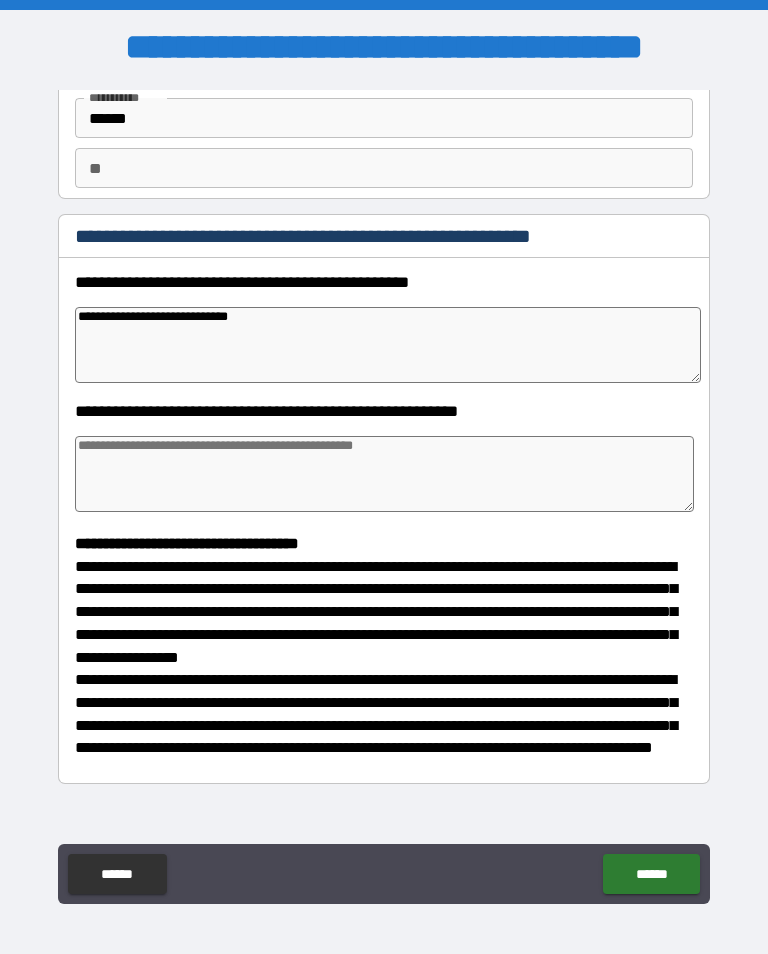 type on "**********" 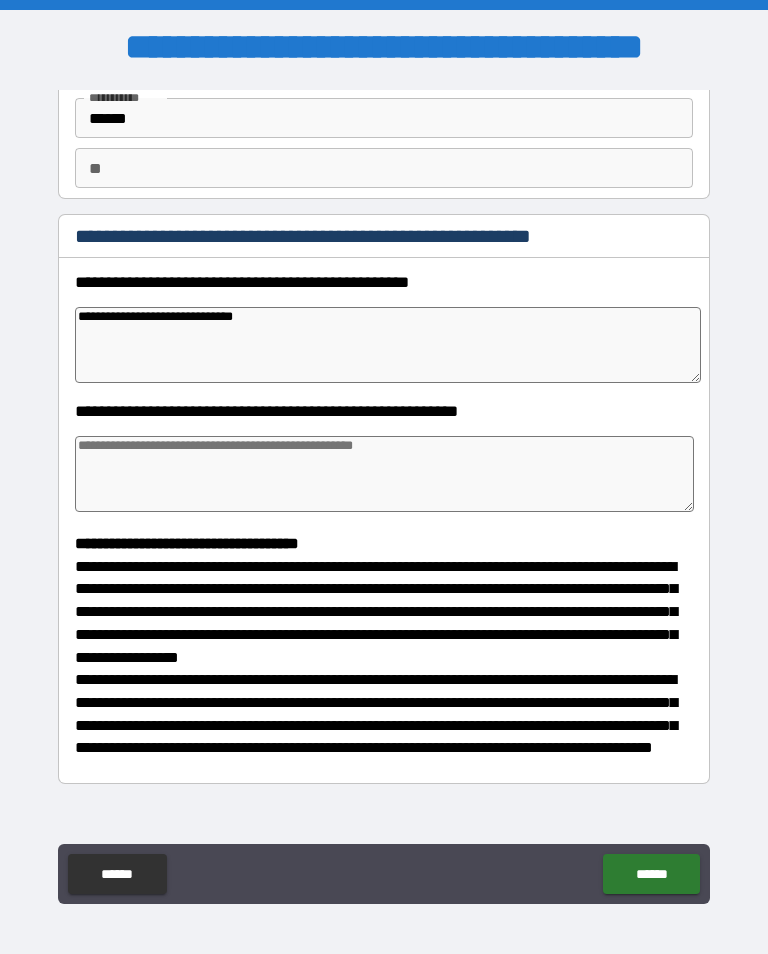 type on "*" 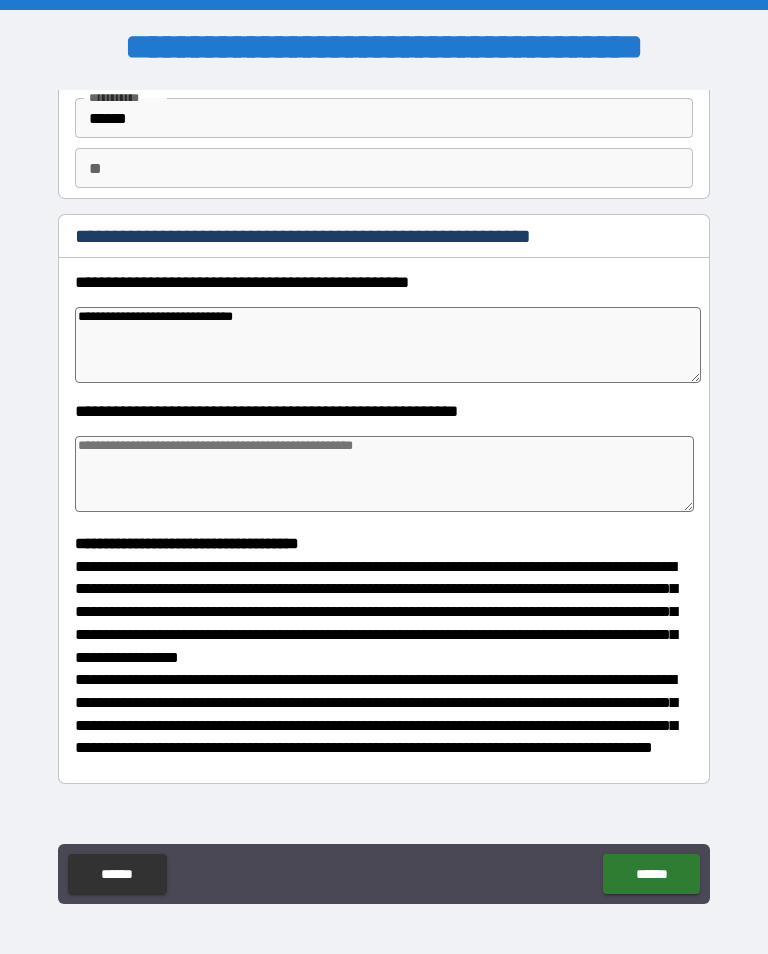 type on "**********" 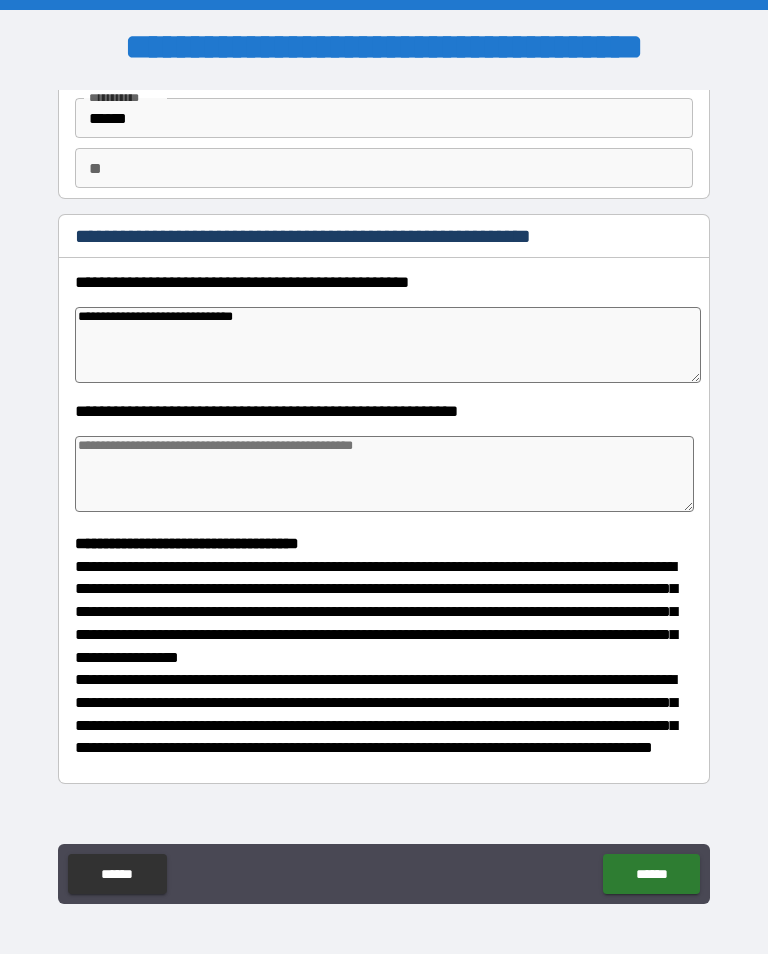 type on "*" 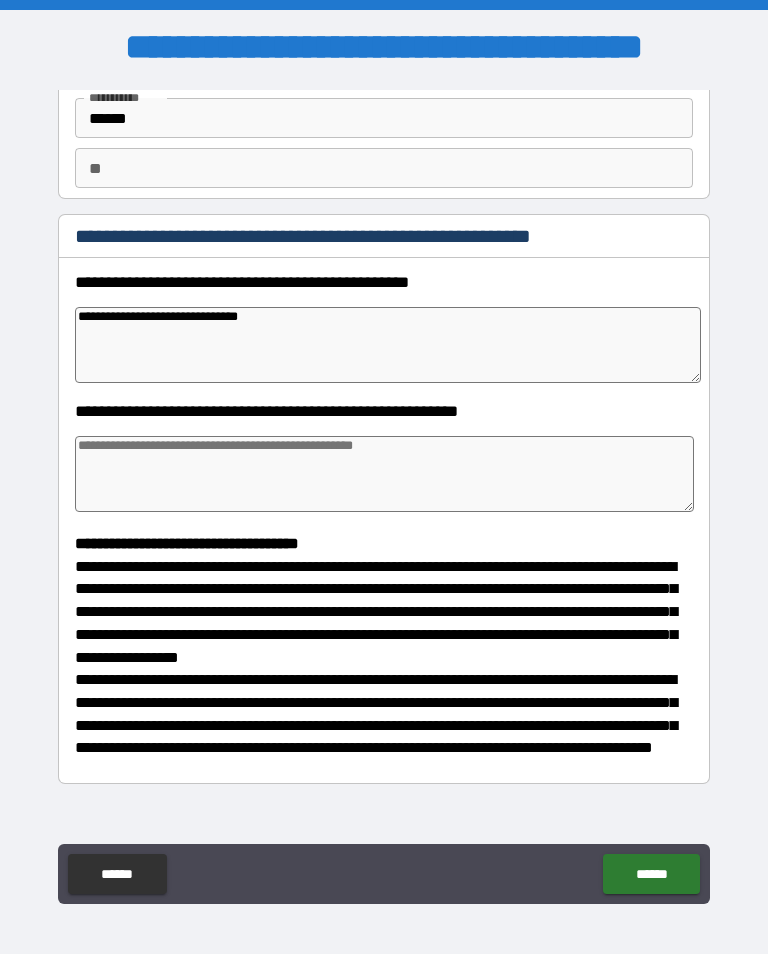 type on "*" 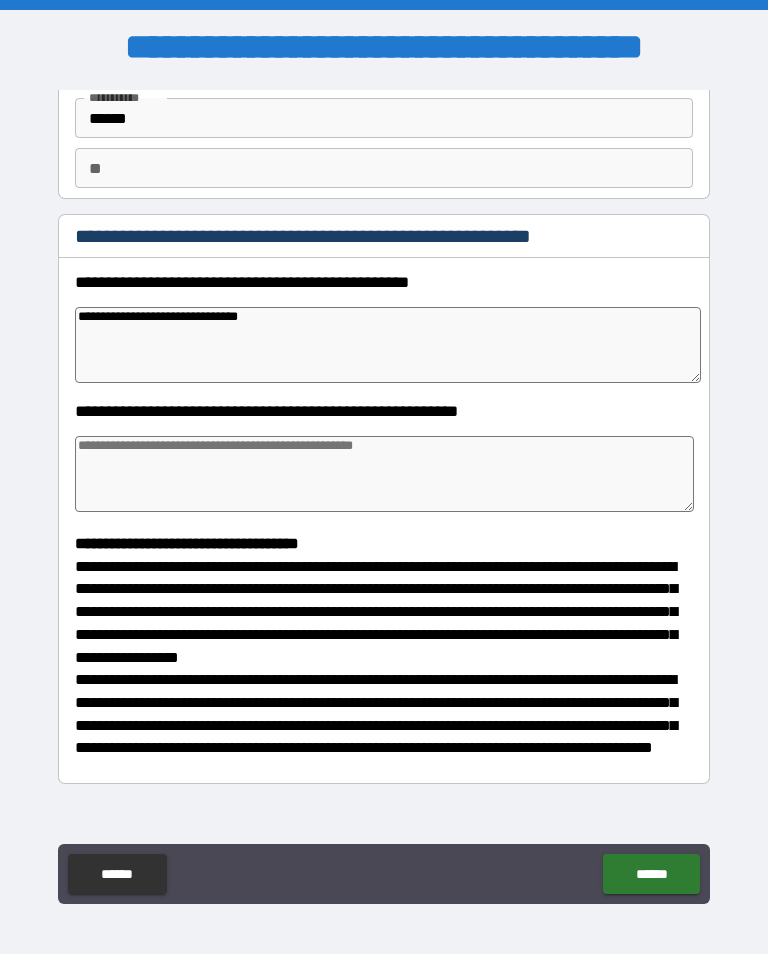 type on "*" 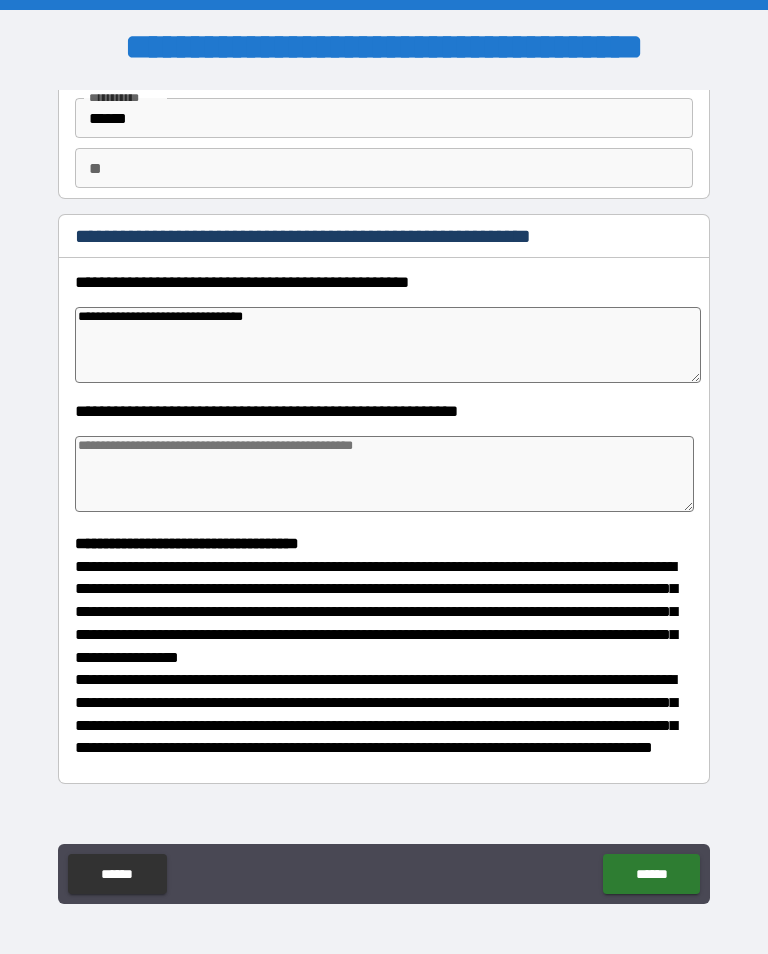 type on "*" 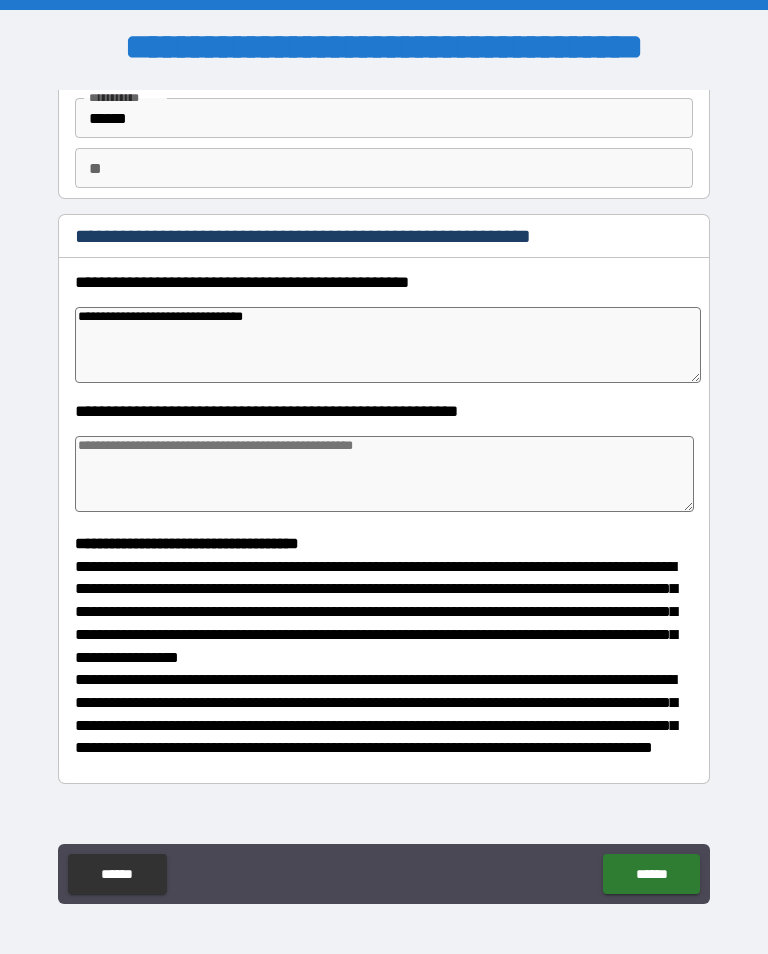 type on "*" 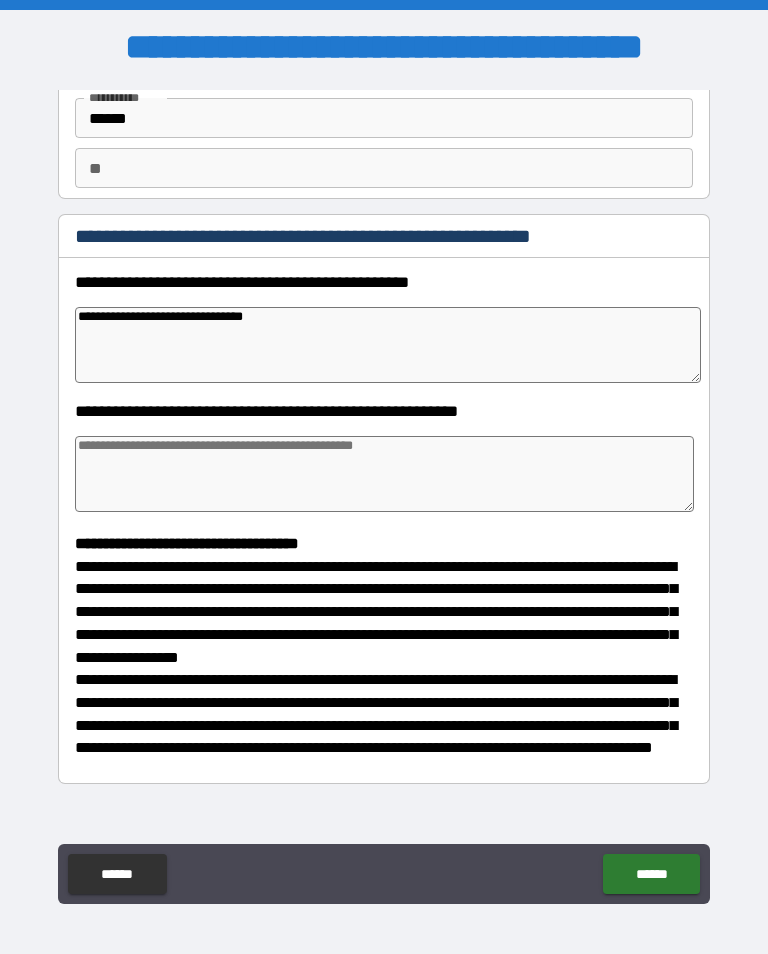 type on "*" 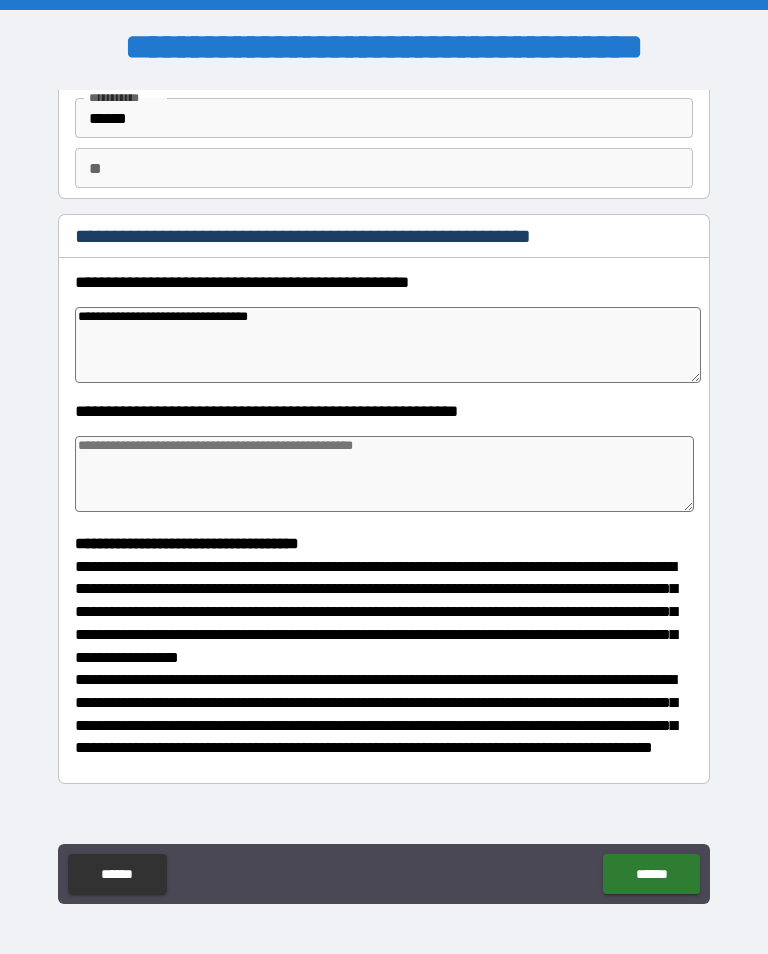 type on "*" 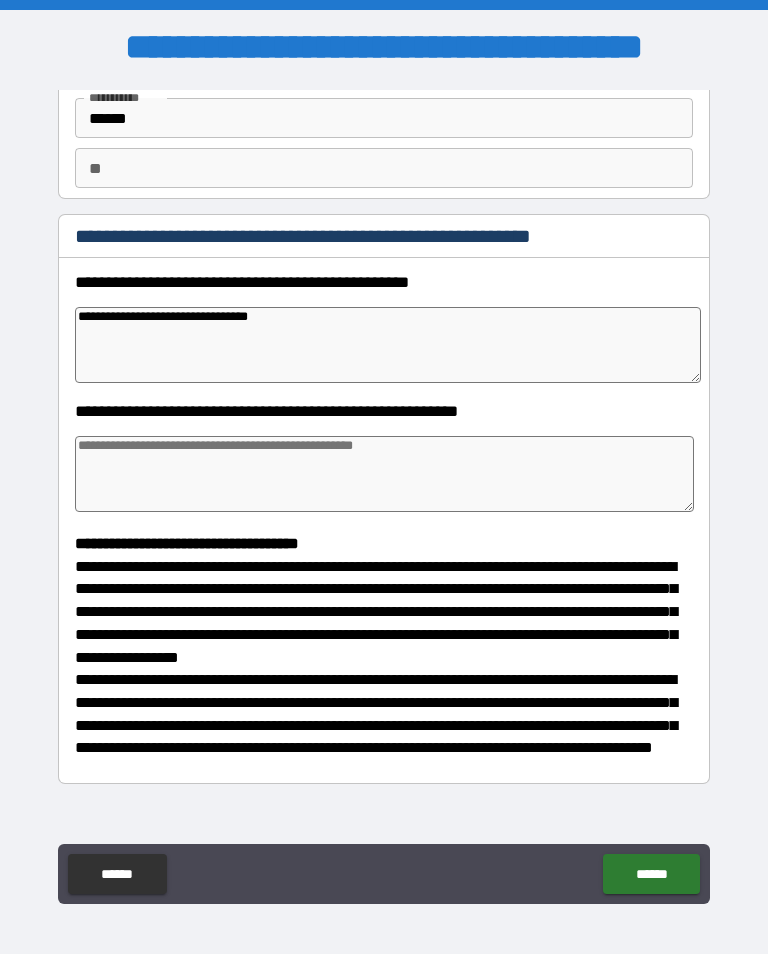 type on "*" 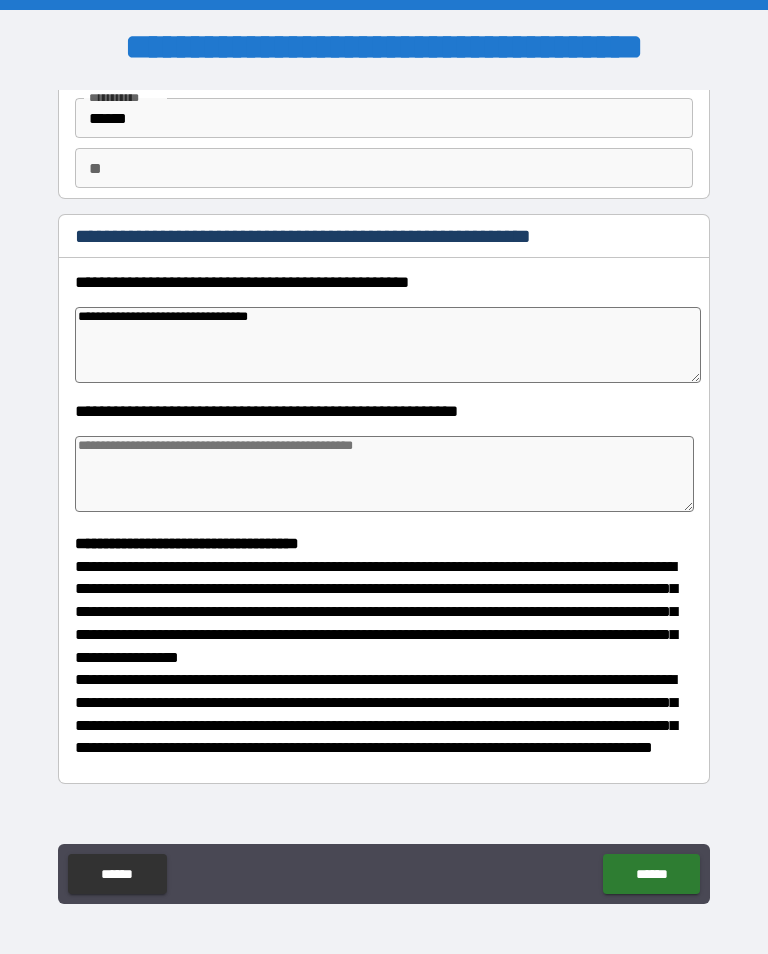type on "*" 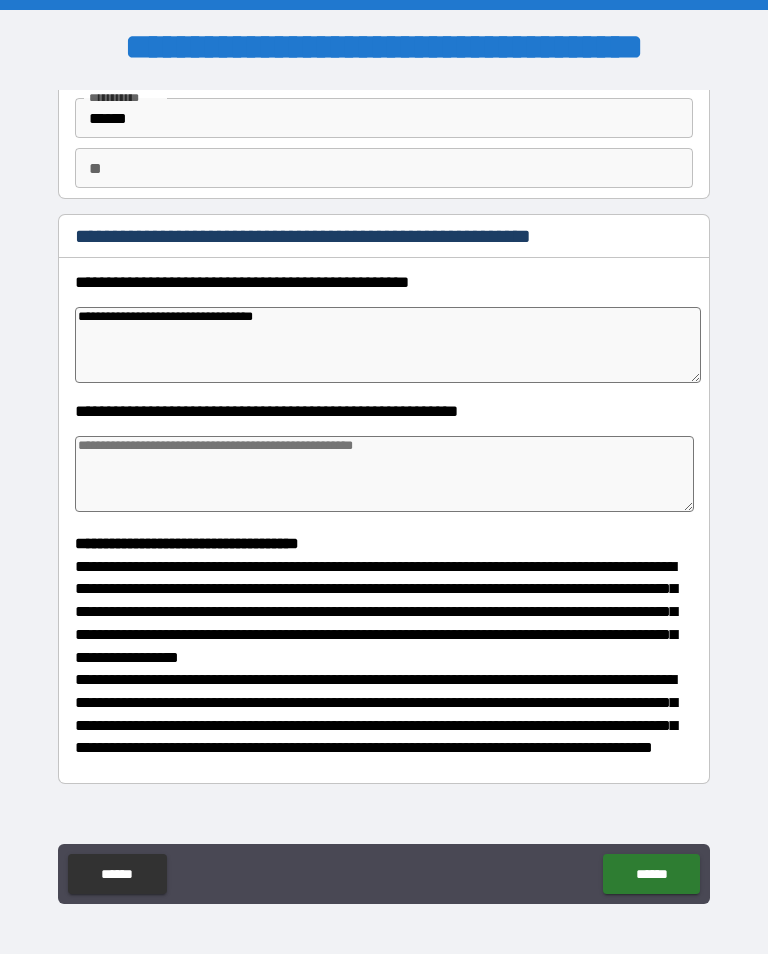 type on "*" 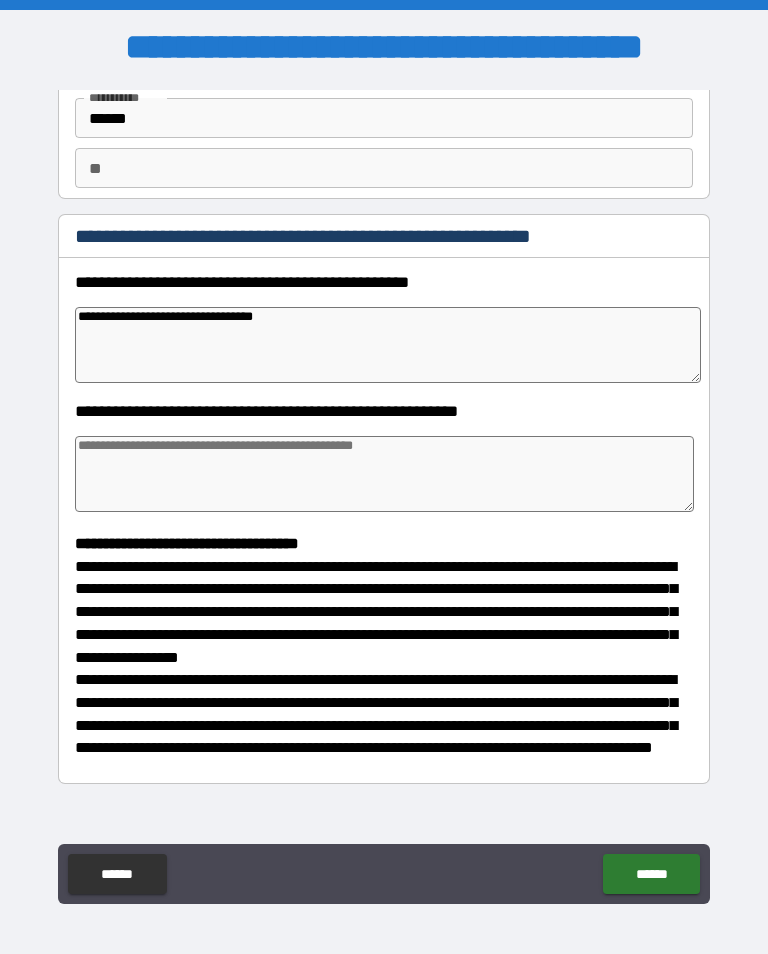 type on "*" 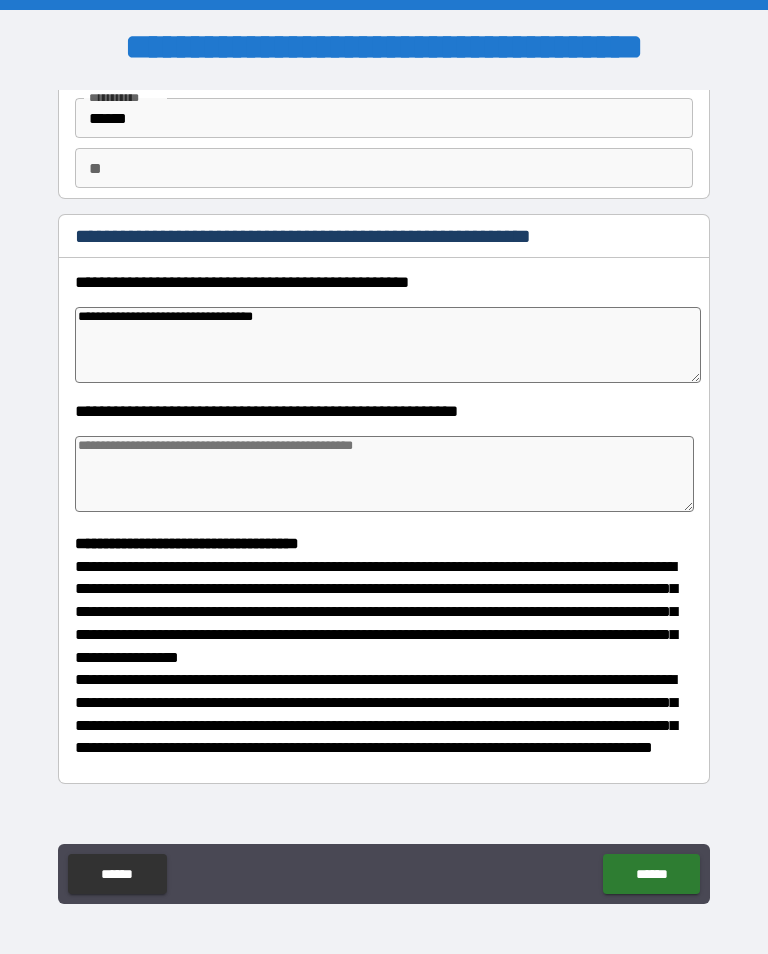 type on "*" 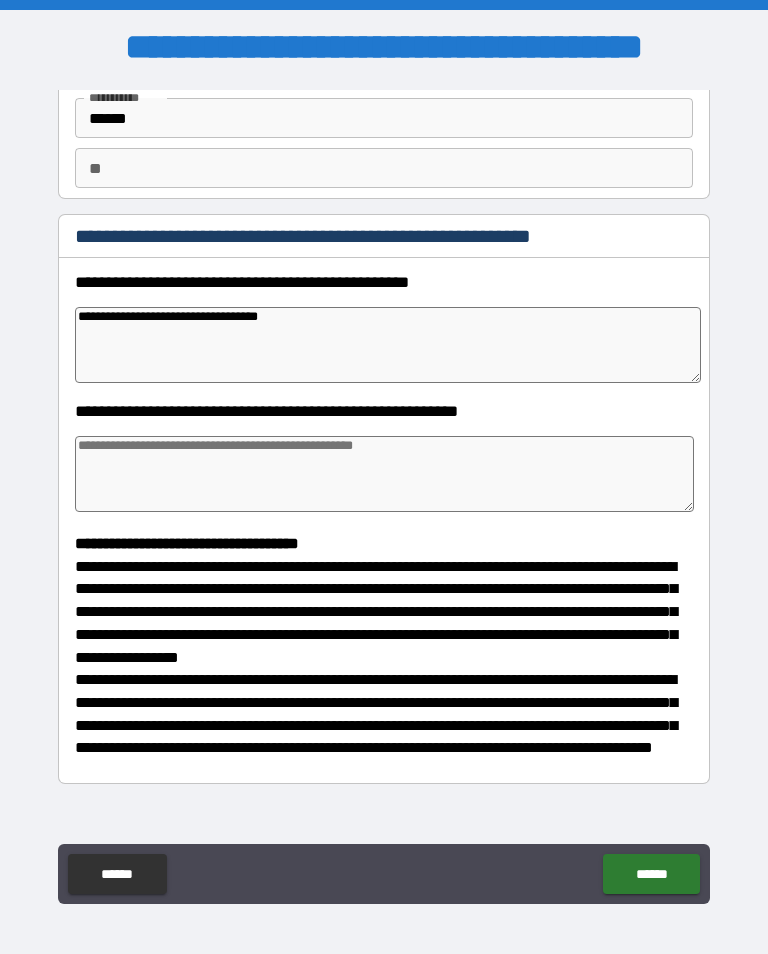type on "*" 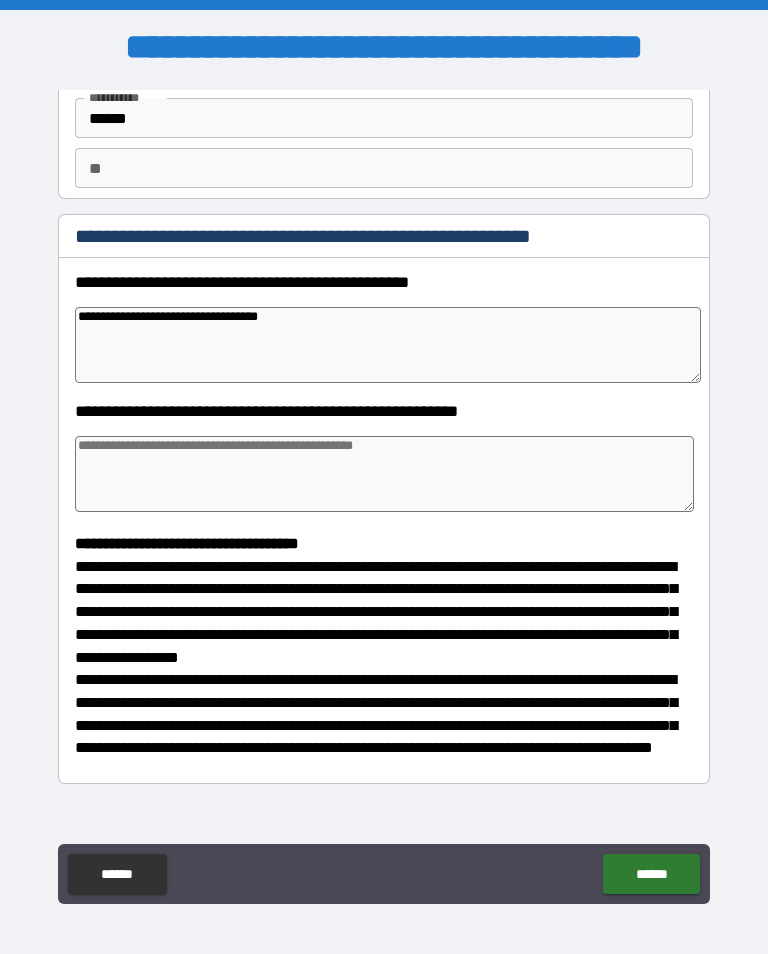 type on "*" 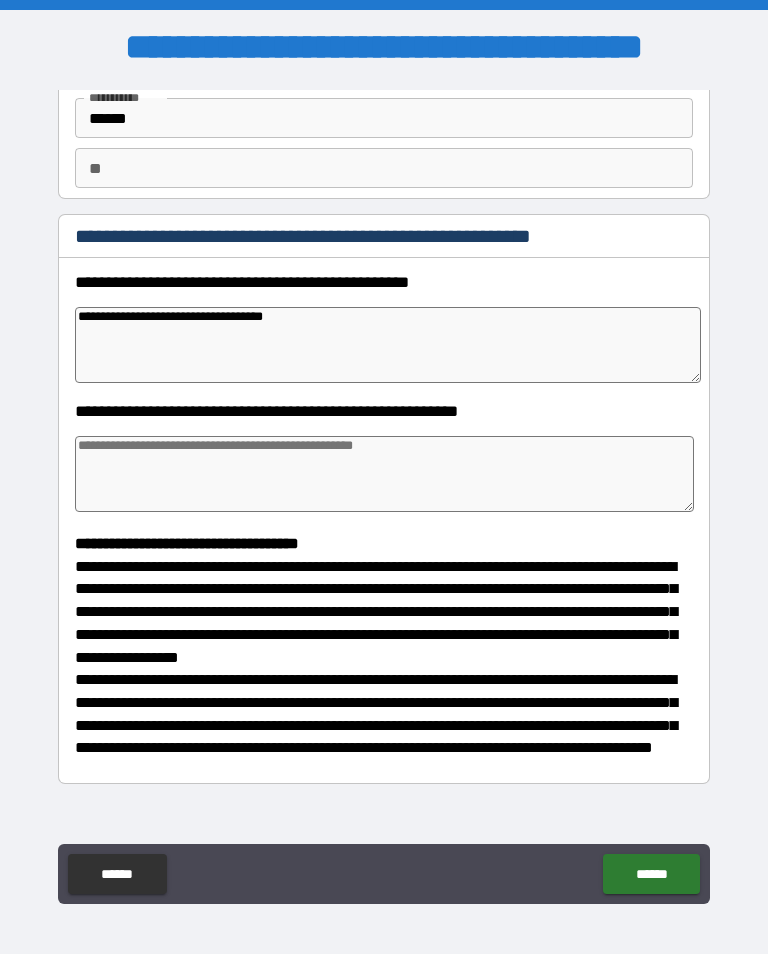 type on "*" 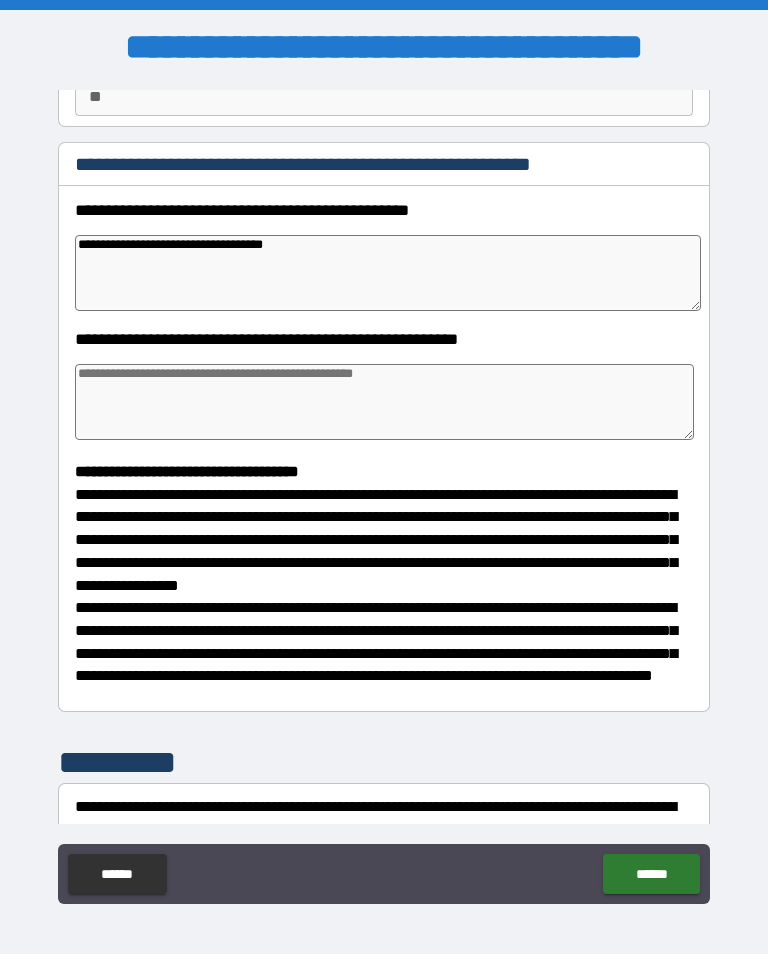 scroll, scrollTop: 208, scrollLeft: 0, axis: vertical 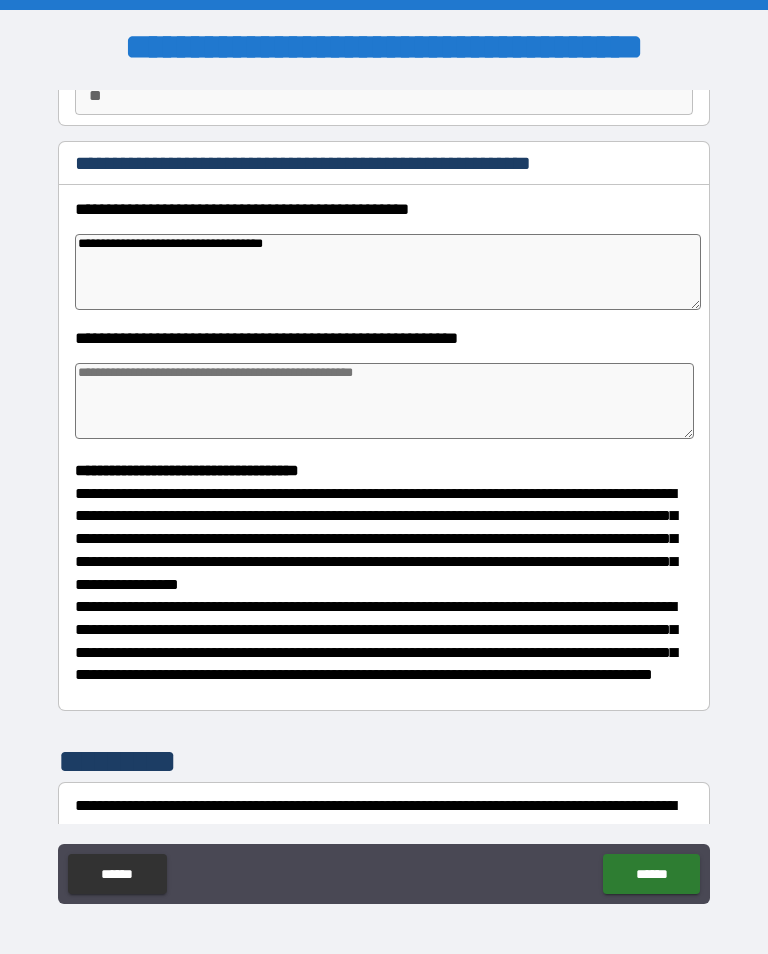 type on "**********" 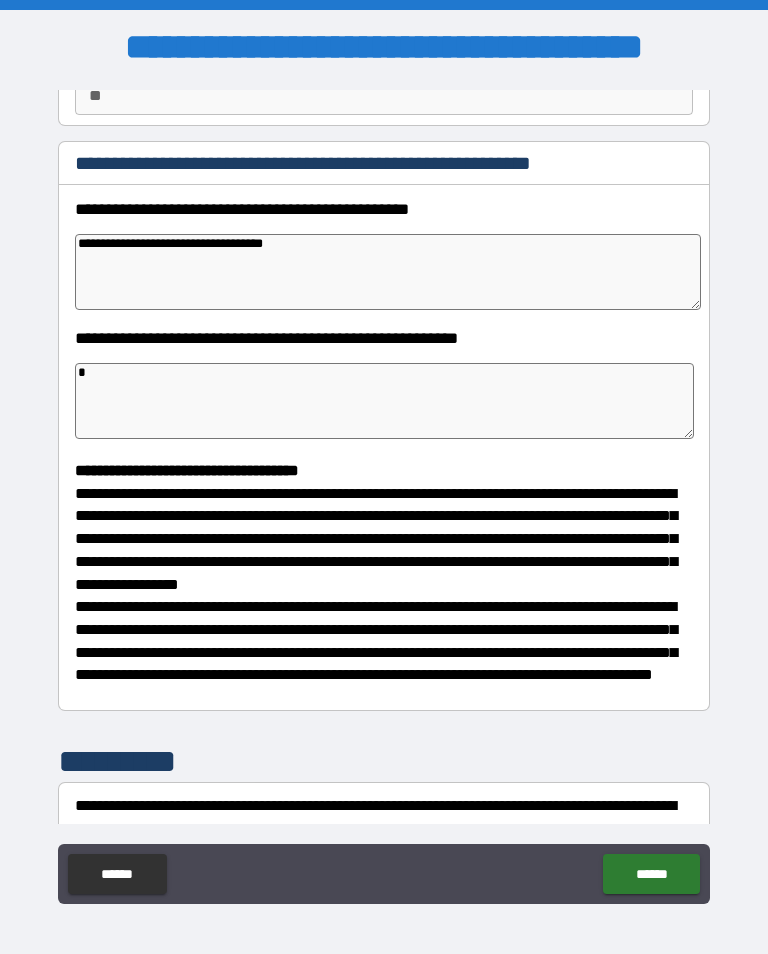 type on "*" 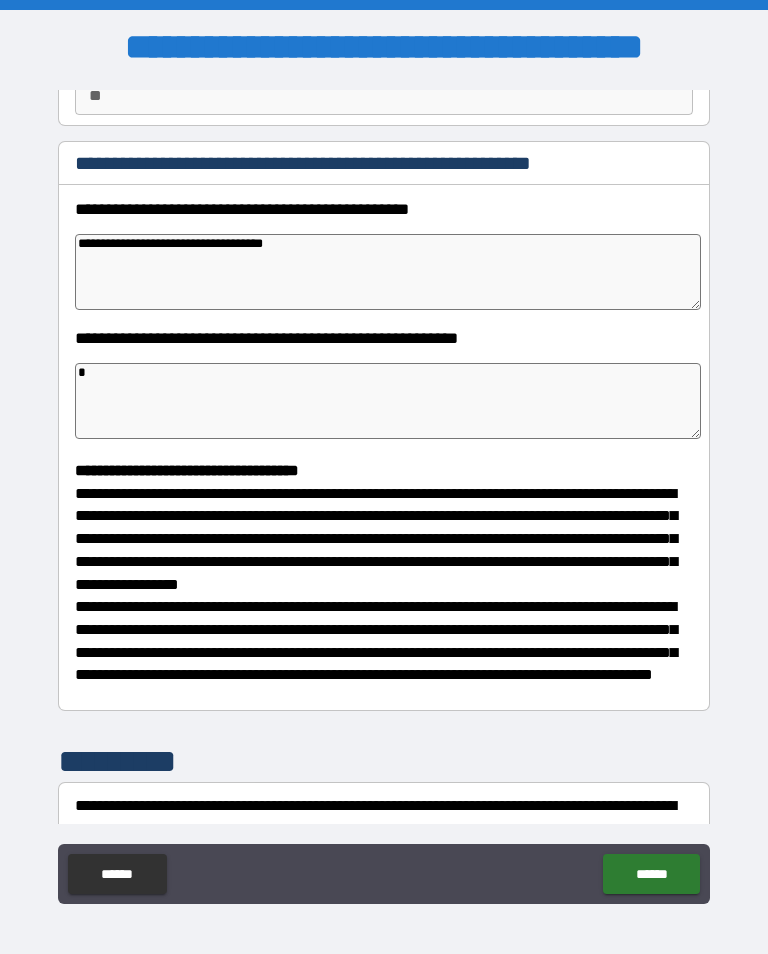 type on "*" 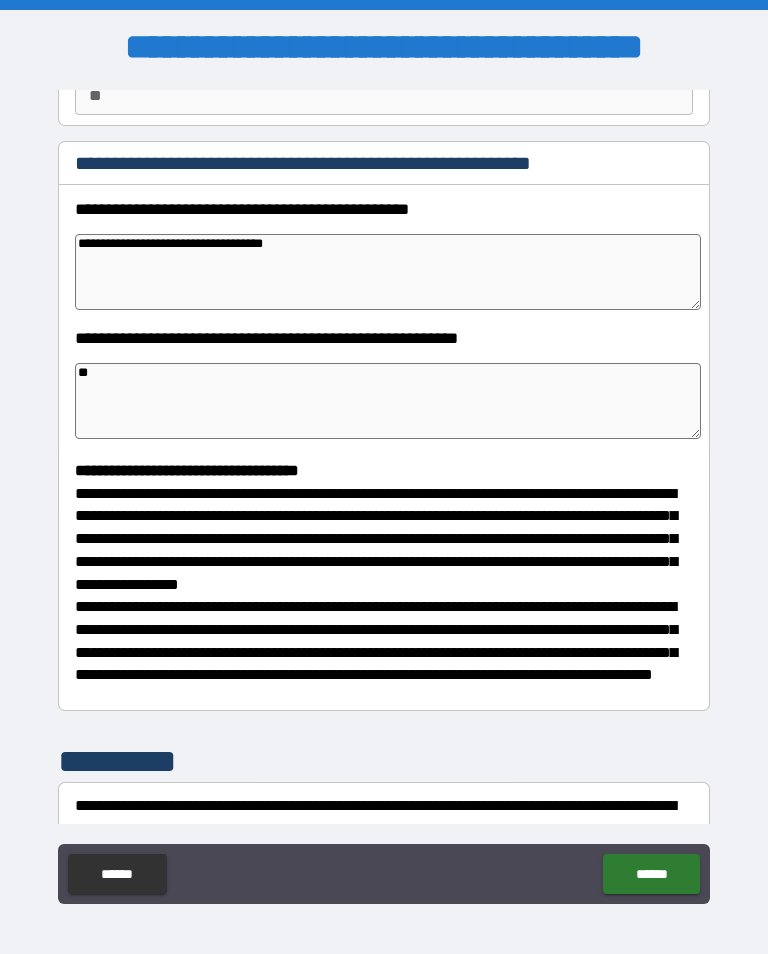 type on "*" 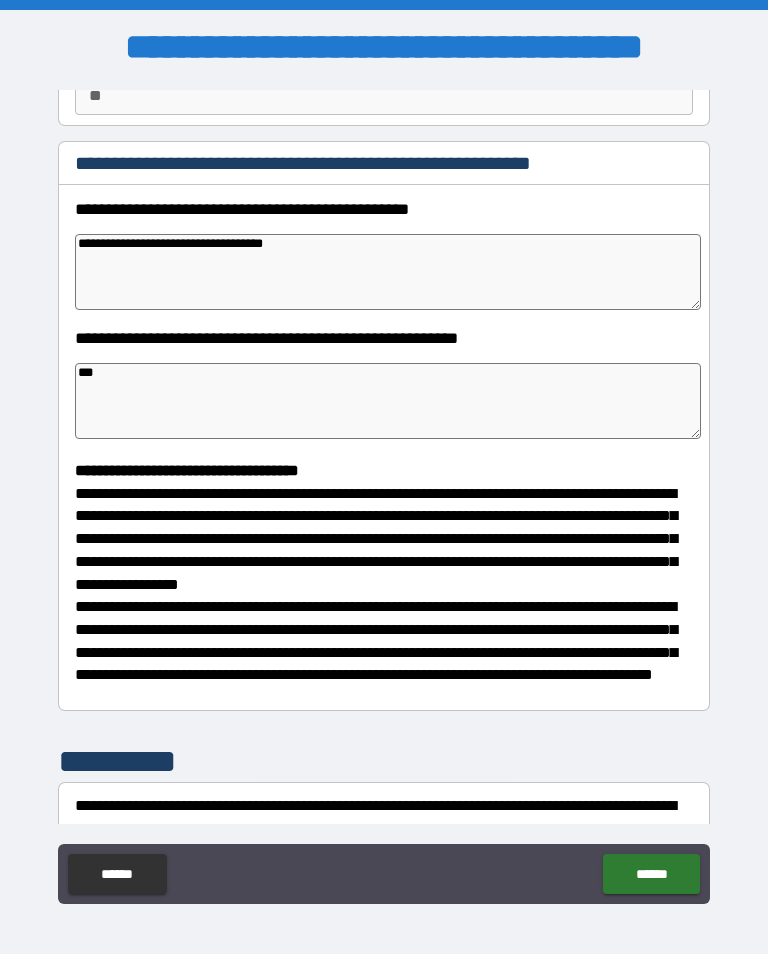 type on "*" 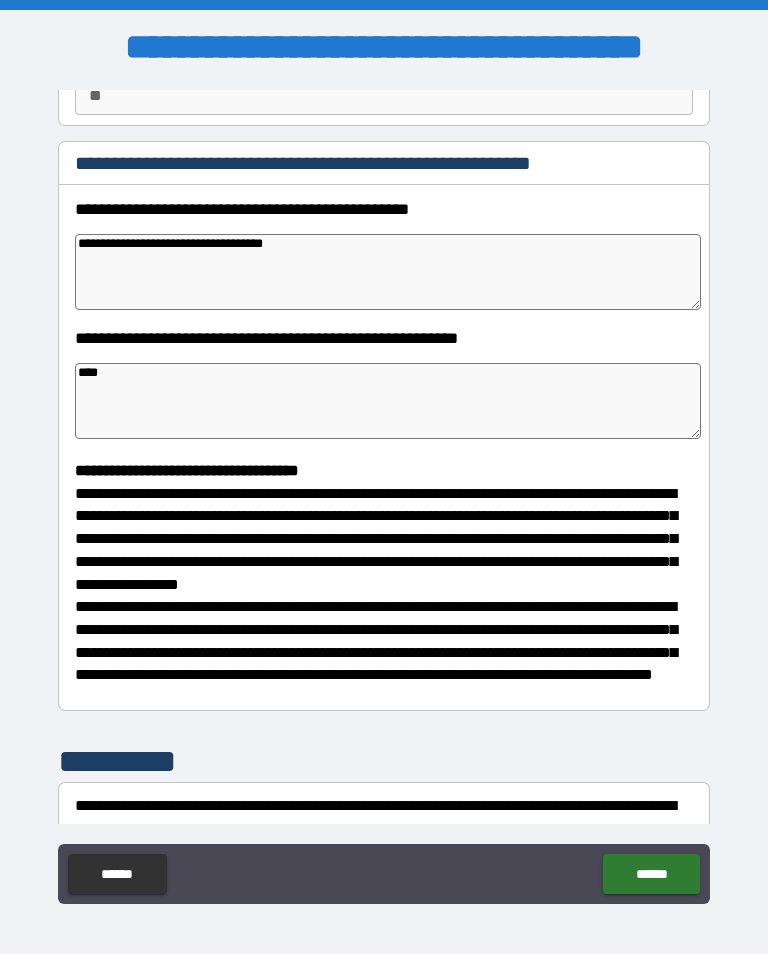 type on "*" 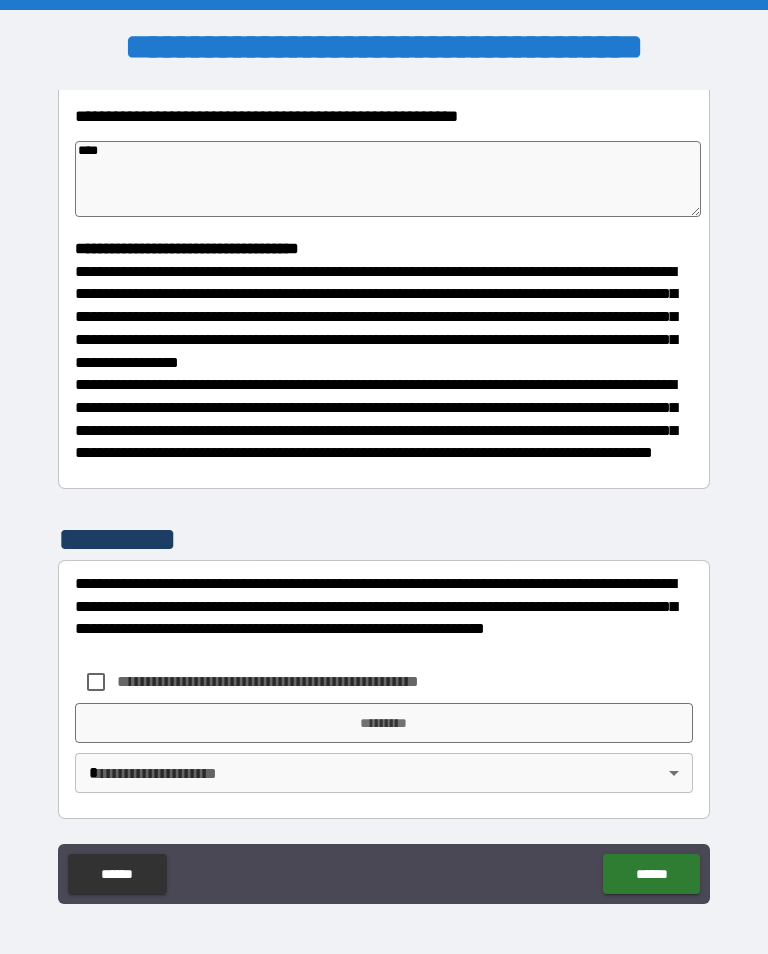 scroll, scrollTop: 444, scrollLeft: 0, axis: vertical 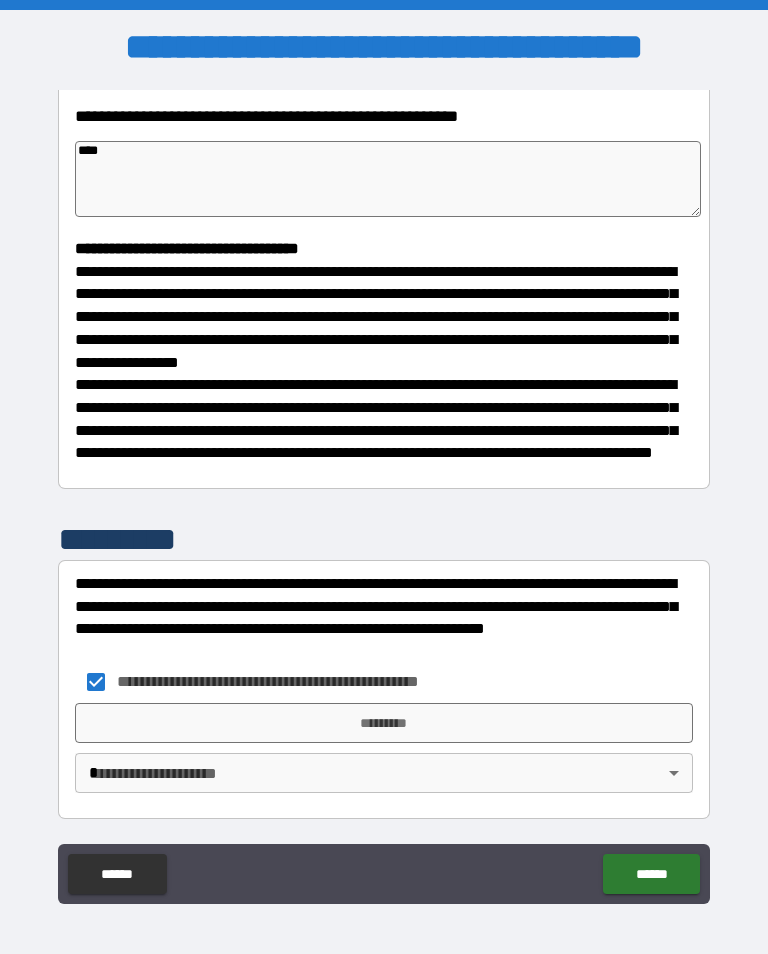 click on "**********" at bounding box center [384, 492] 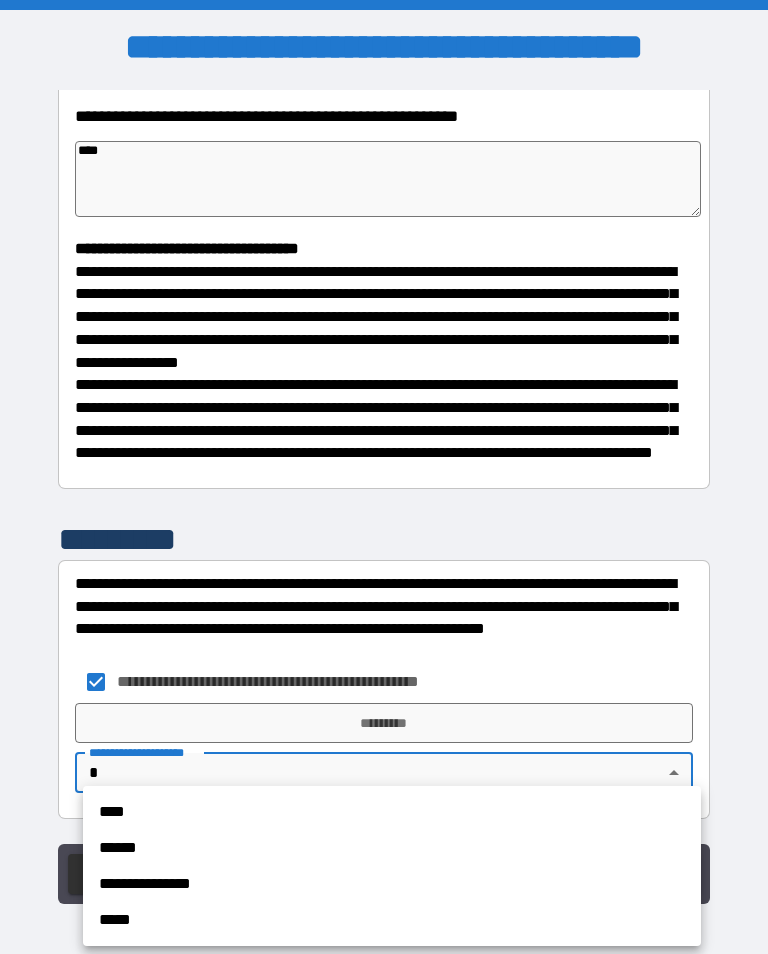 click on "****" at bounding box center [392, 812] 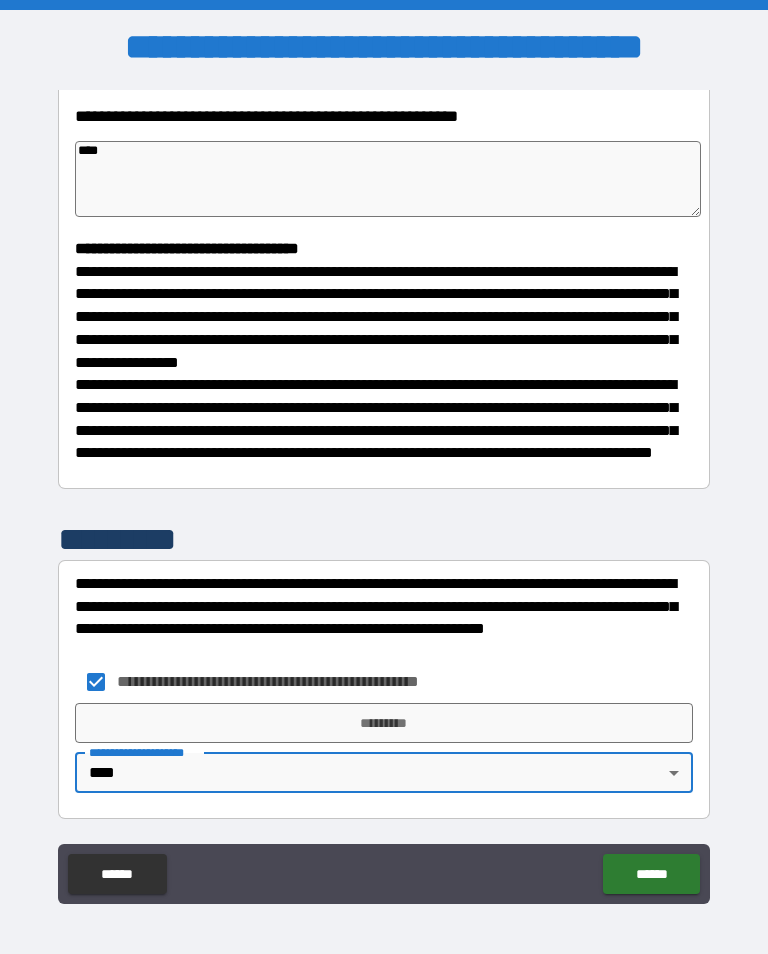 click on "*********" at bounding box center (384, 723) 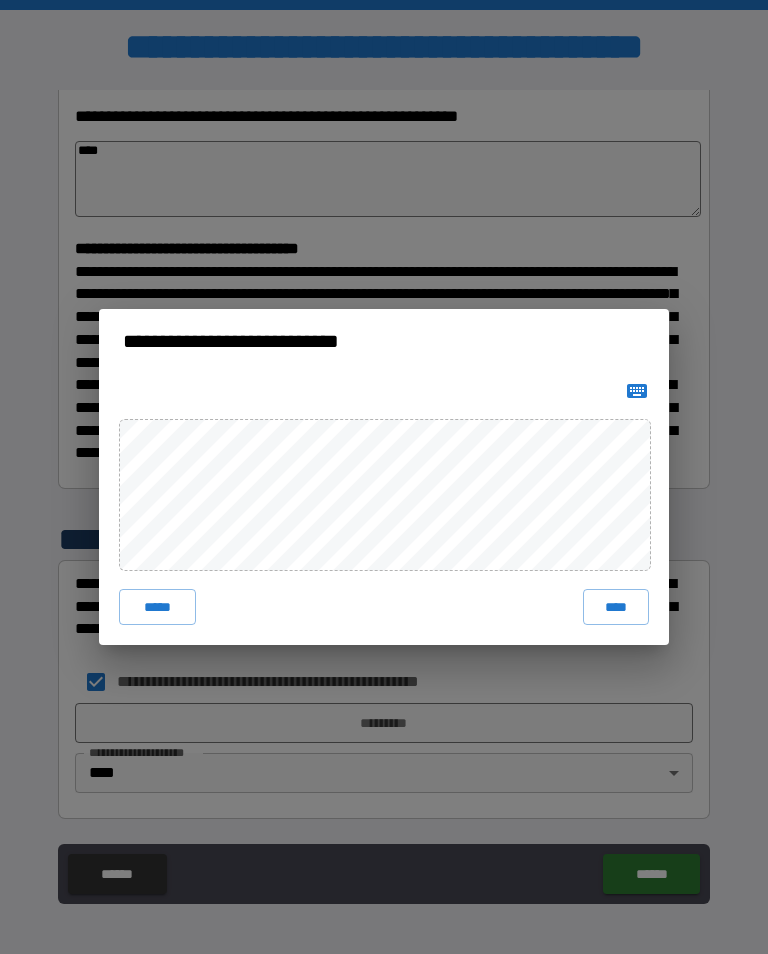 click on "****" at bounding box center (616, 607) 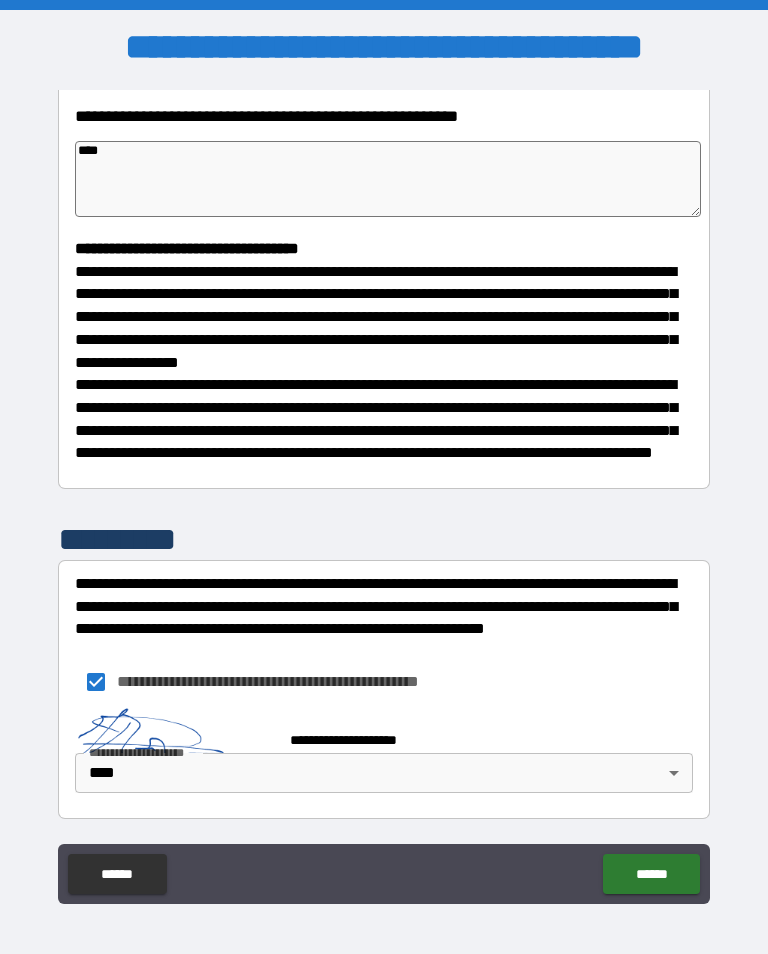 scroll, scrollTop: 434, scrollLeft: 0, axis: vertical 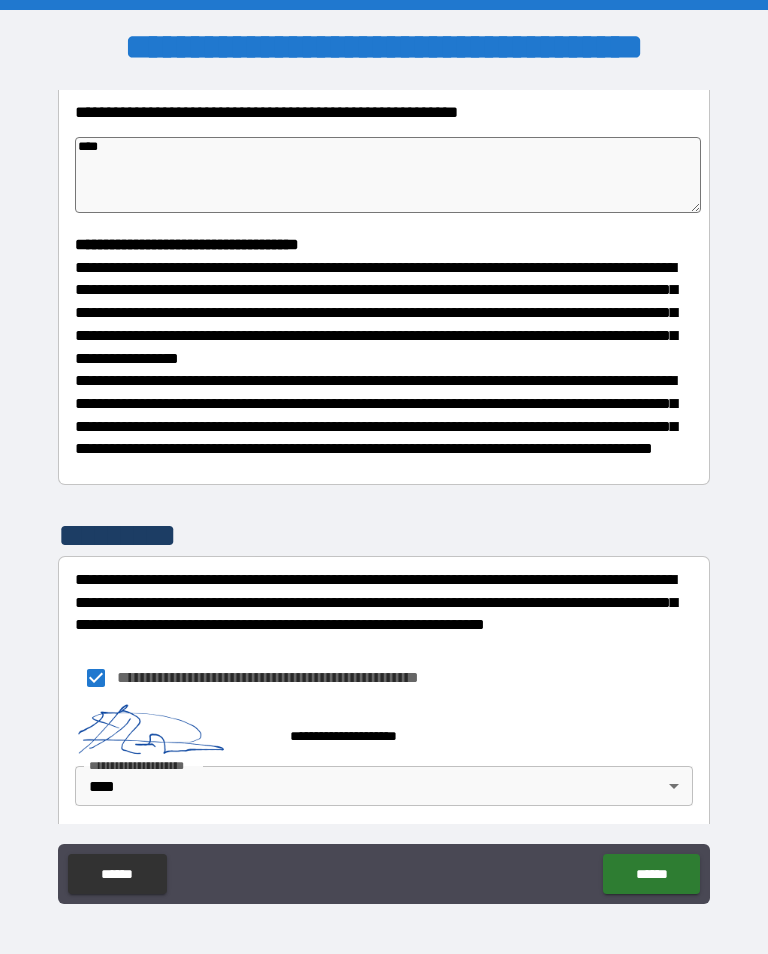 click on "******" at bounding box center [651, 874] 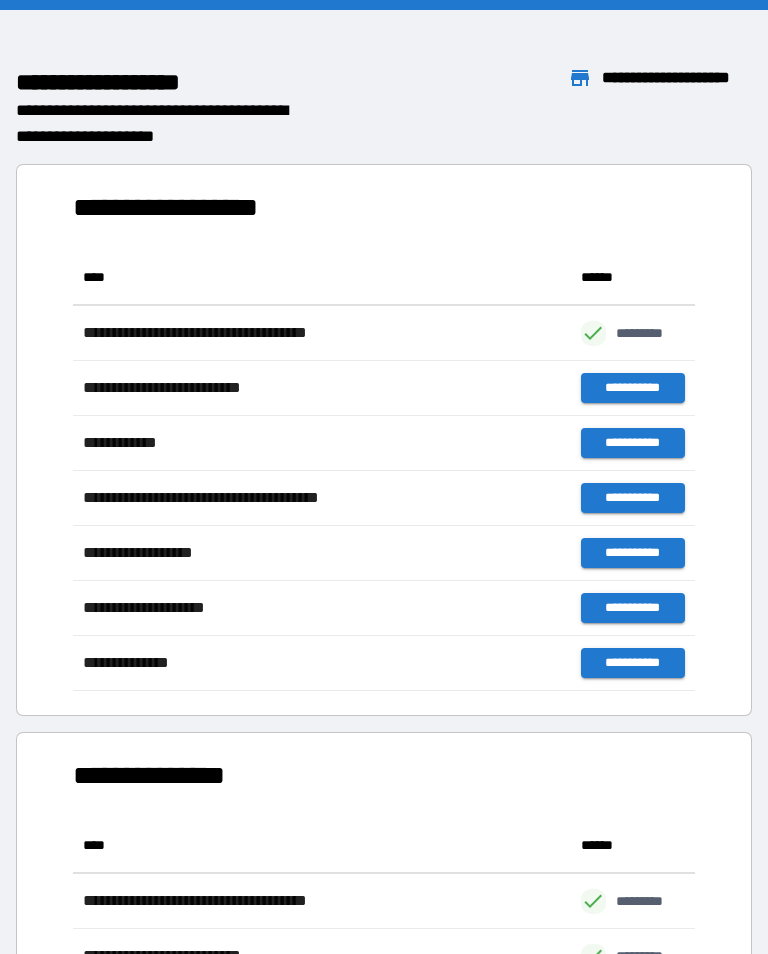 scroll, scrollTop: 441, scrollLeft: 622, axis: both 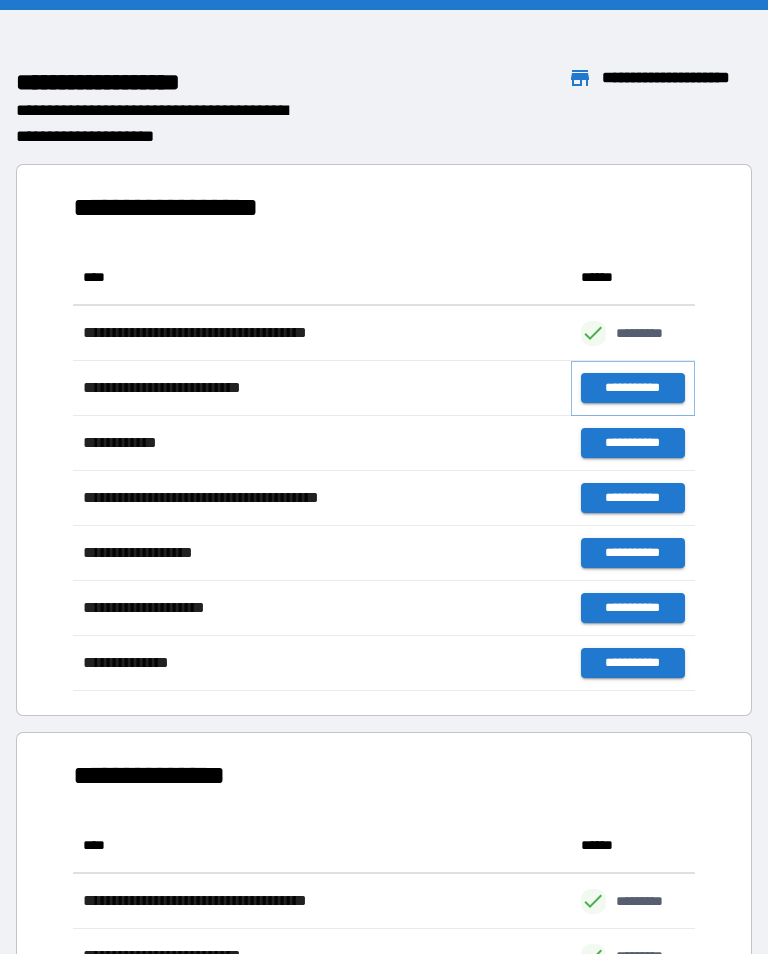 click on "**********" at bounding box center [633, 388] 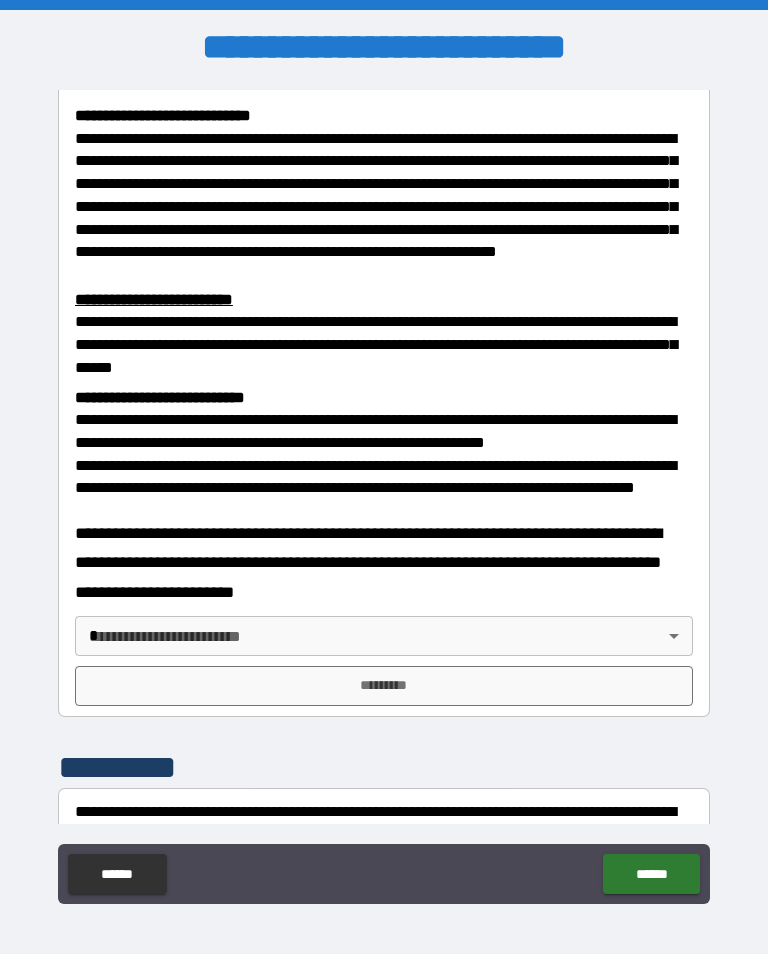 scroll, scrollTop: 516, scrollLeft: 0, axis: vertical 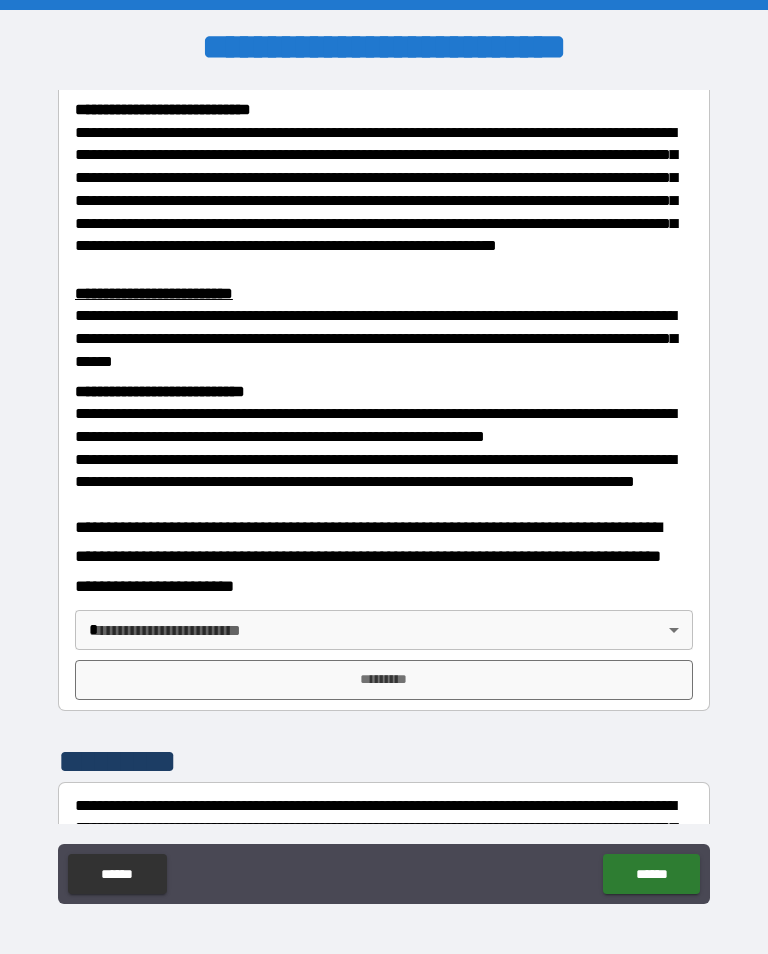click on "**********" at bounding box center [384, 492] 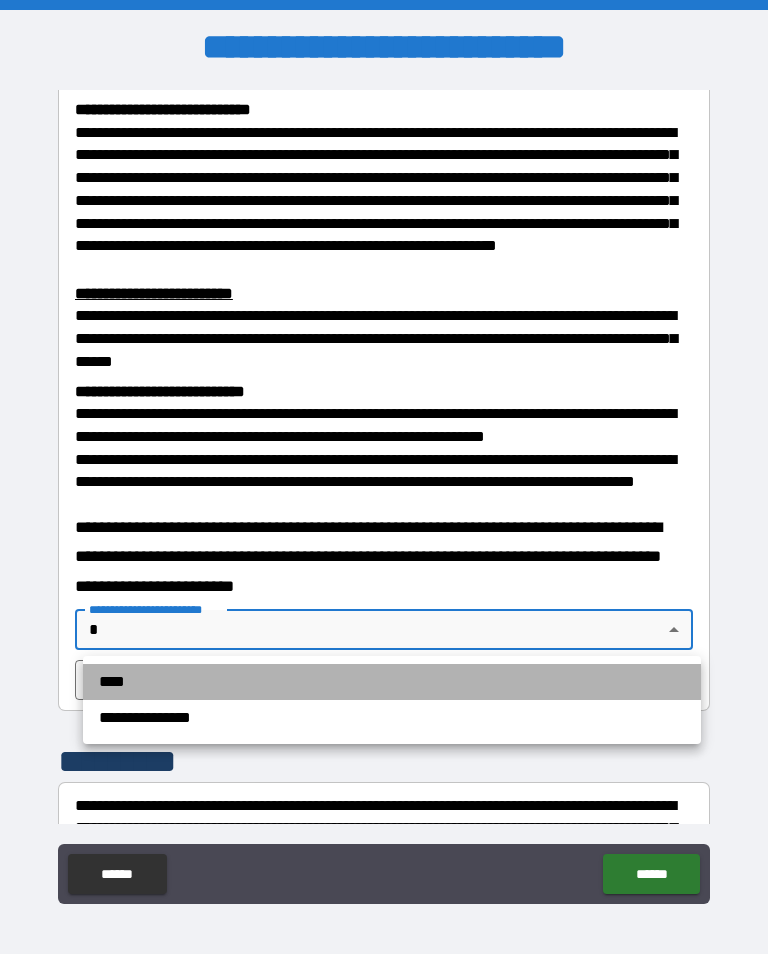 click on "****" at bounding box center [392, 682] 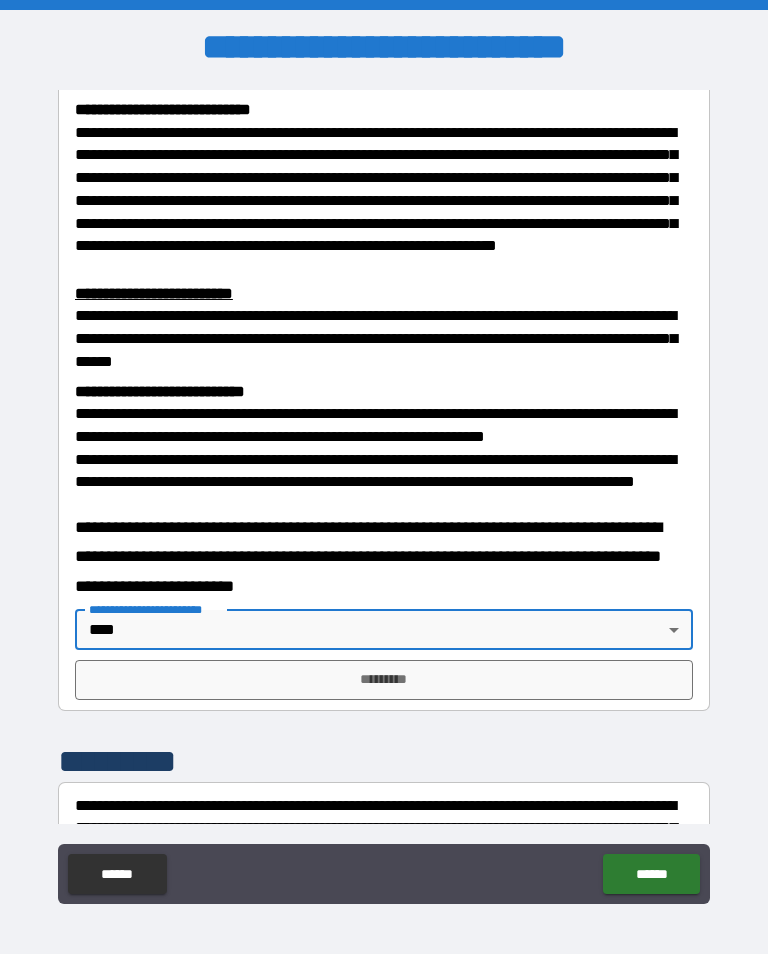 click on "*********" at bounding box center (384, 680) 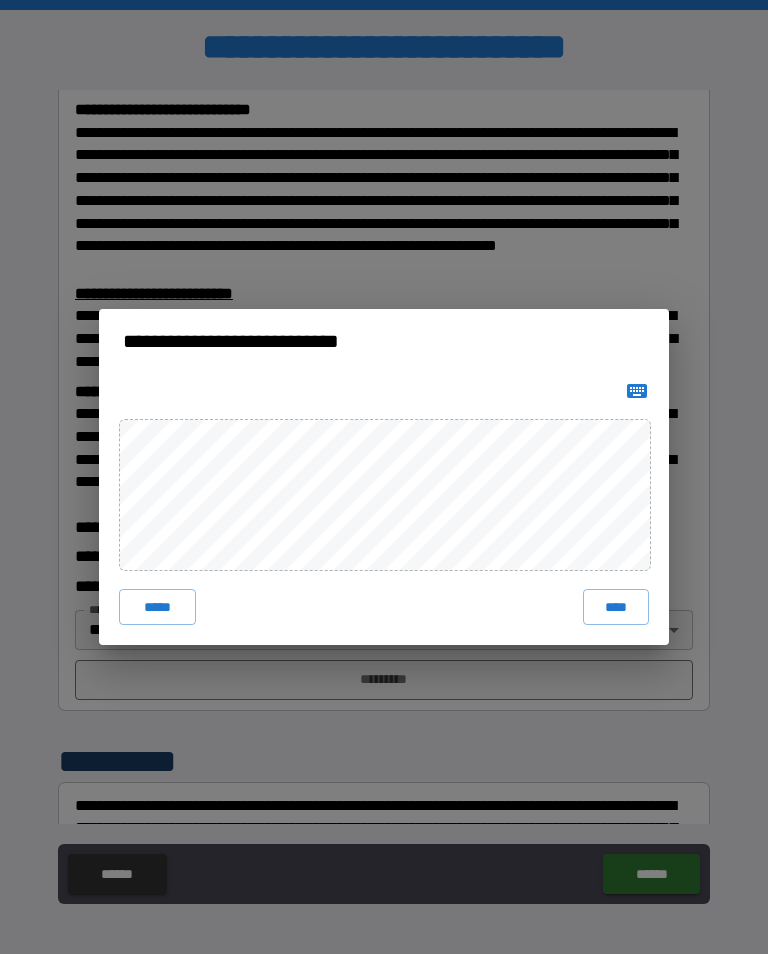 click on "****" at bounding box center (616, 607) 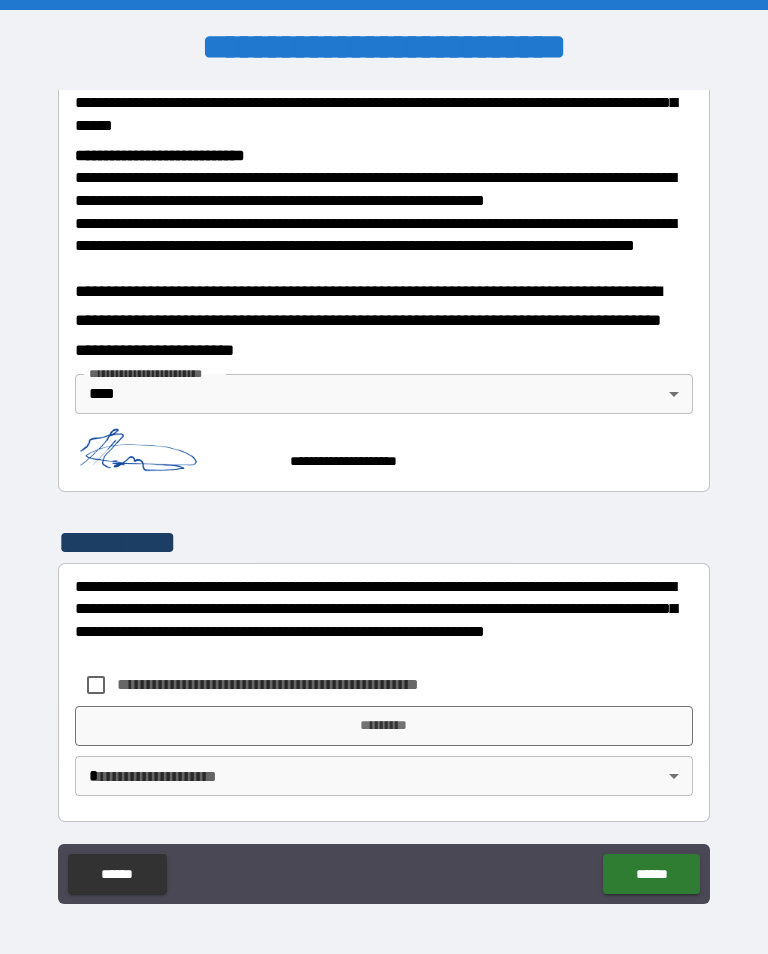scroll, scrollTop: 751, scrollLeft: 0, axis: vertical 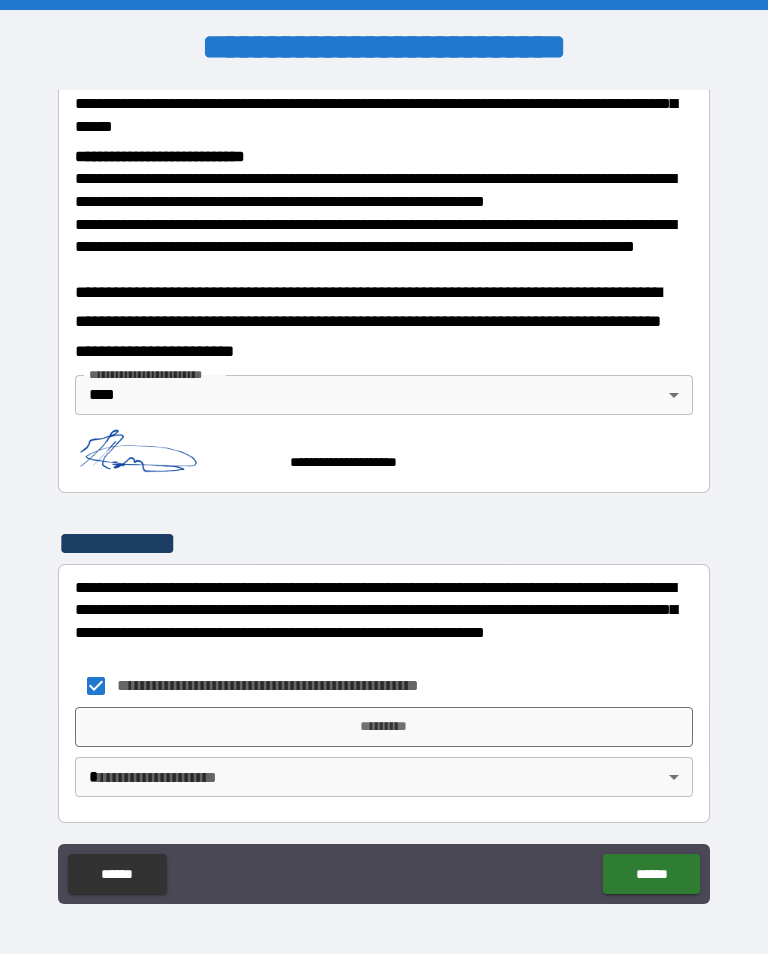 click on "**********" at bounding box center [384, 492] 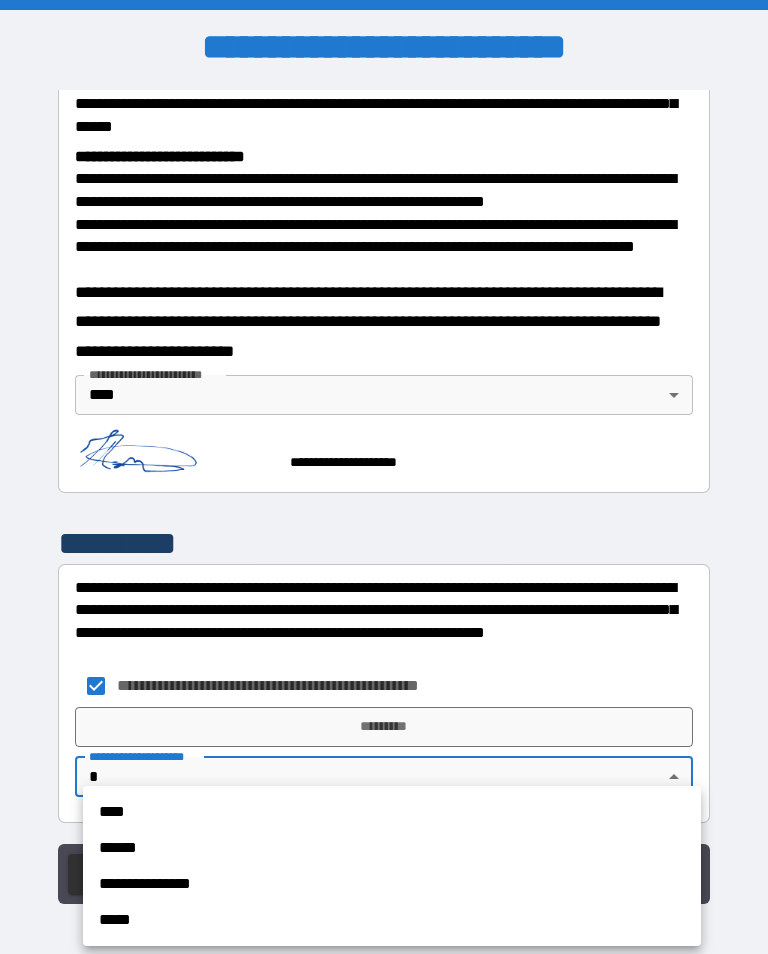 click on "****" at bounding box center (392, 812) 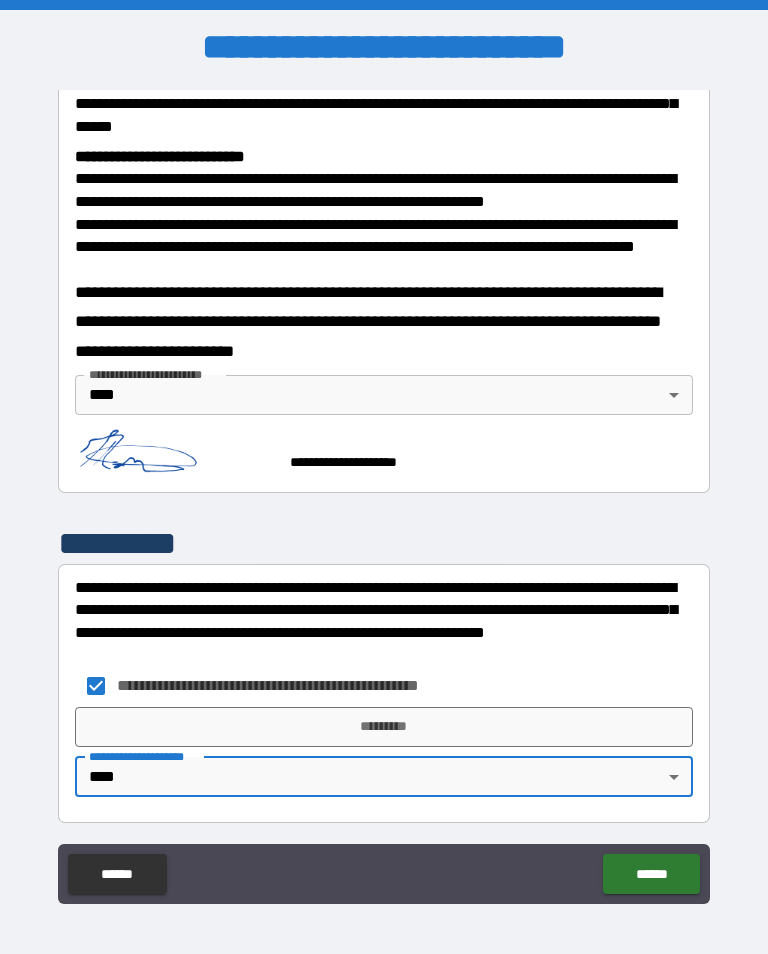 click on "******" at bounding box center (651, 874) 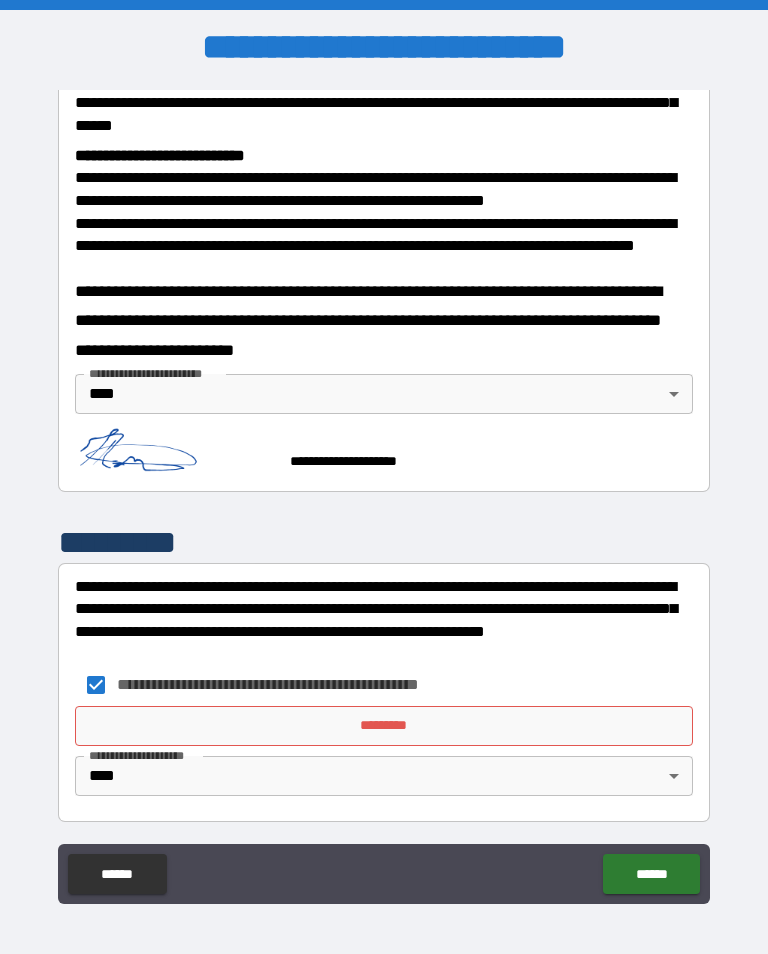 scroll, scrollTop: 751, scrollLeft: 0, axis: vertical 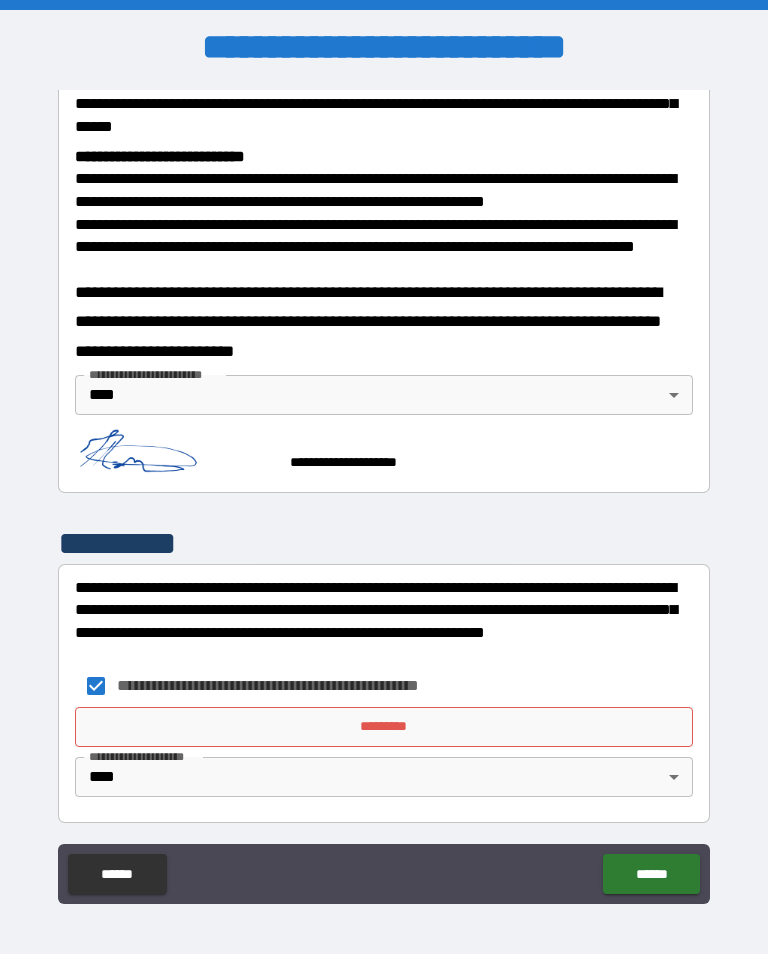 click on "*********" at bounding box center [384, 727] 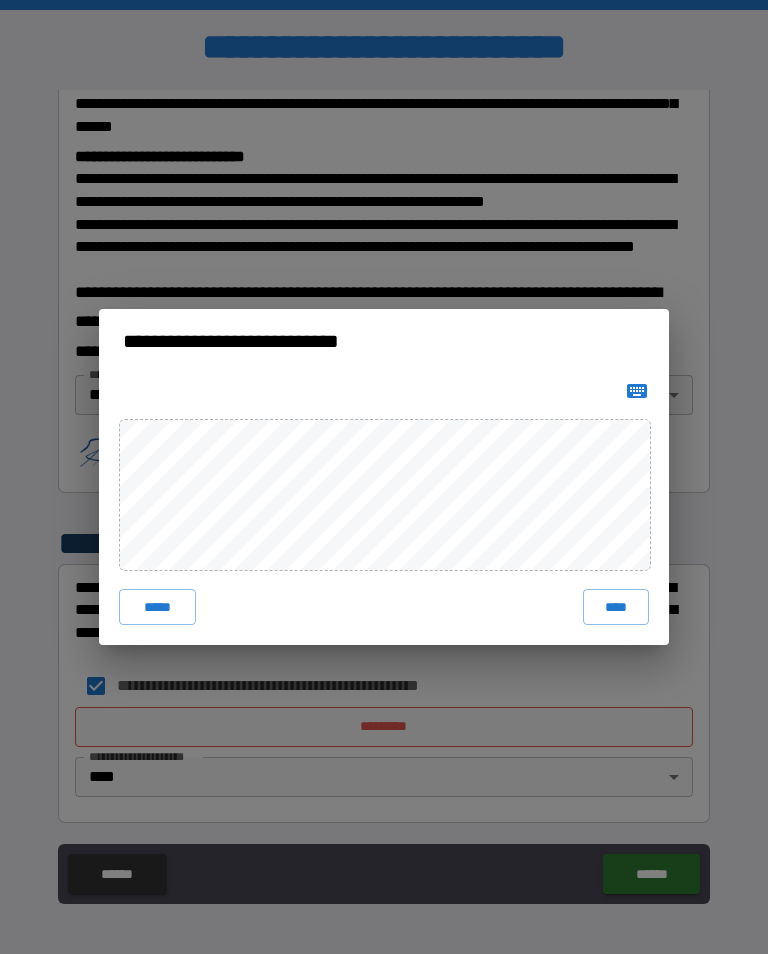 click on "****" at bounding box center (616, 607) 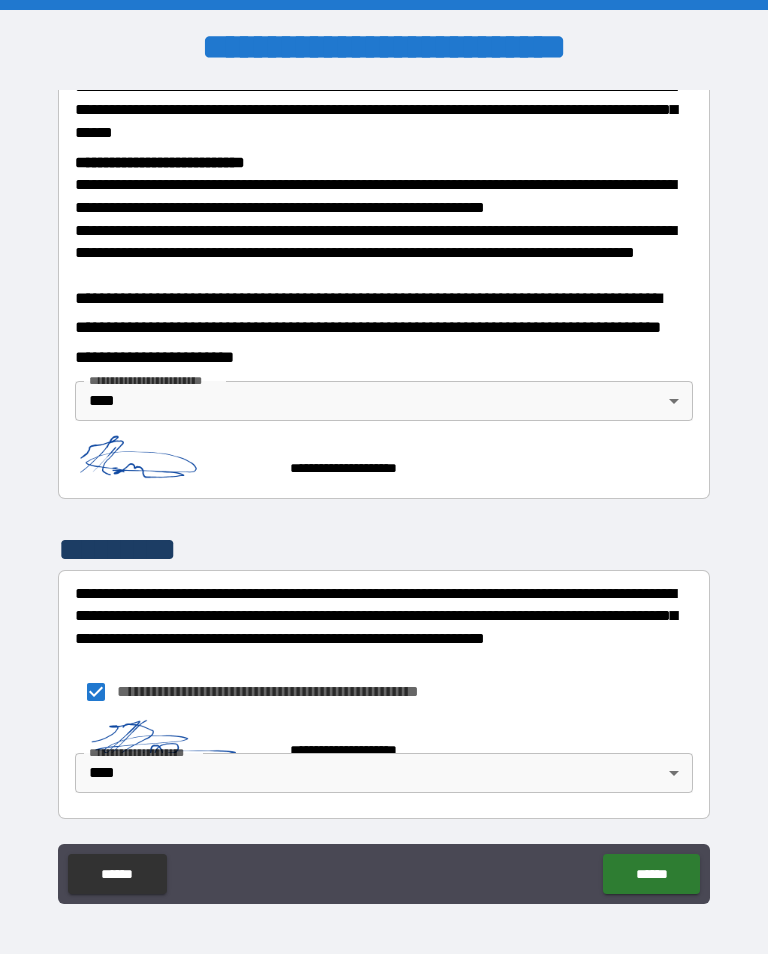 scroll, scrollTop: 741, scrollLeft: 0, axis: vertical 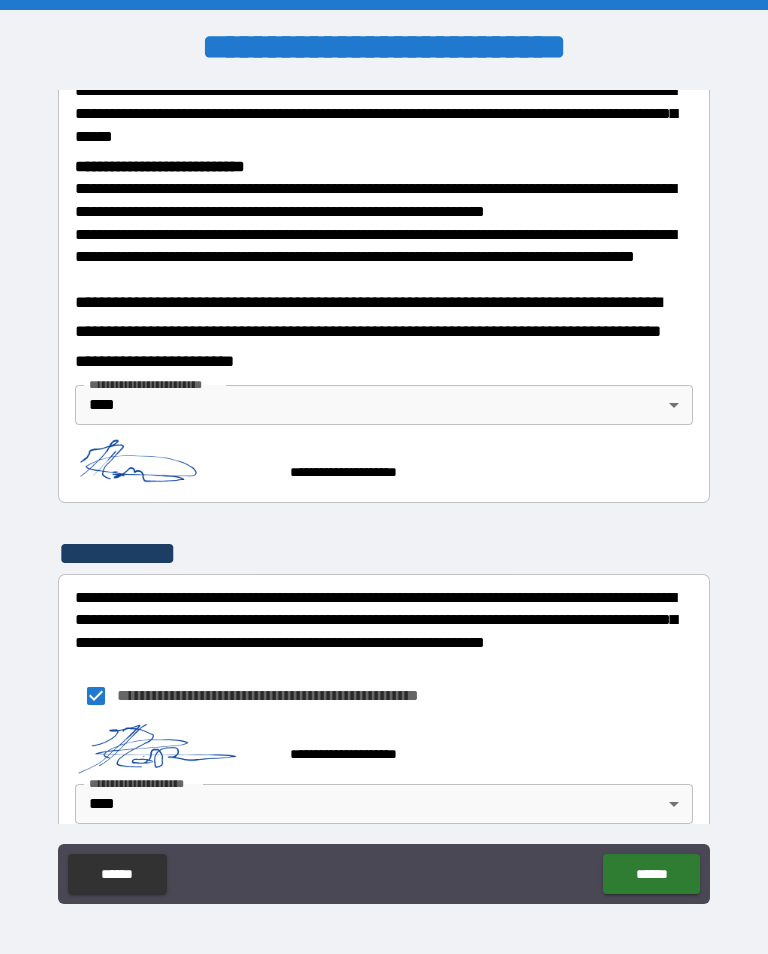 click on "******" at bounding box center (651, 874) 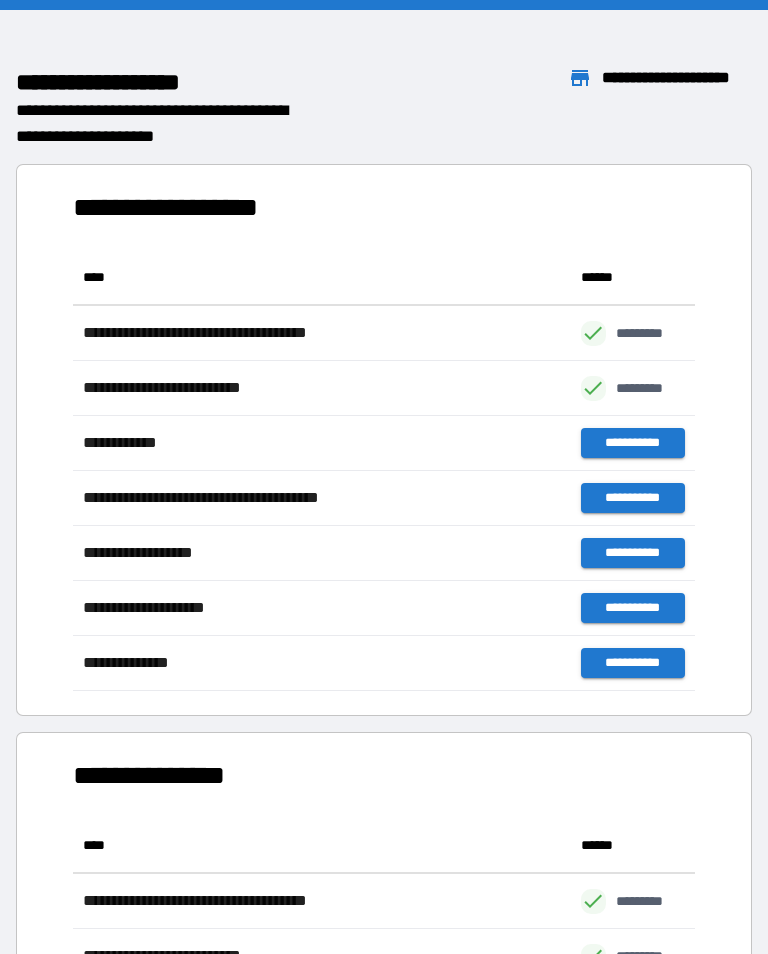scroll, scrollTop: 1, scrollLeft: 1, axis: both 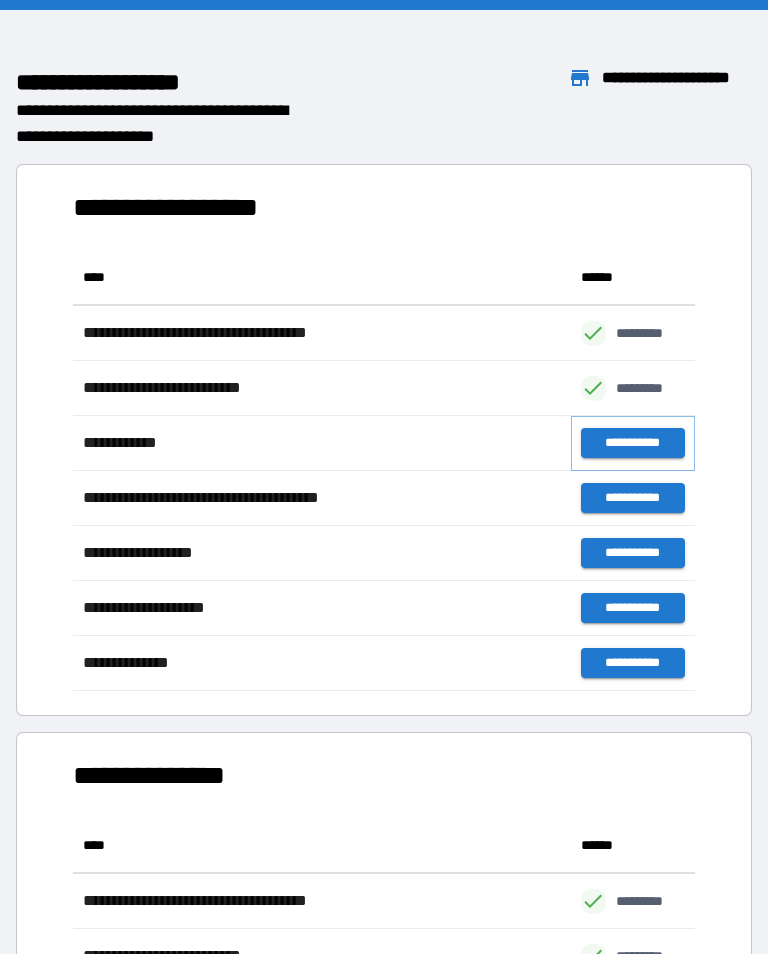 click on "**********" at bounding box center [633, 443] 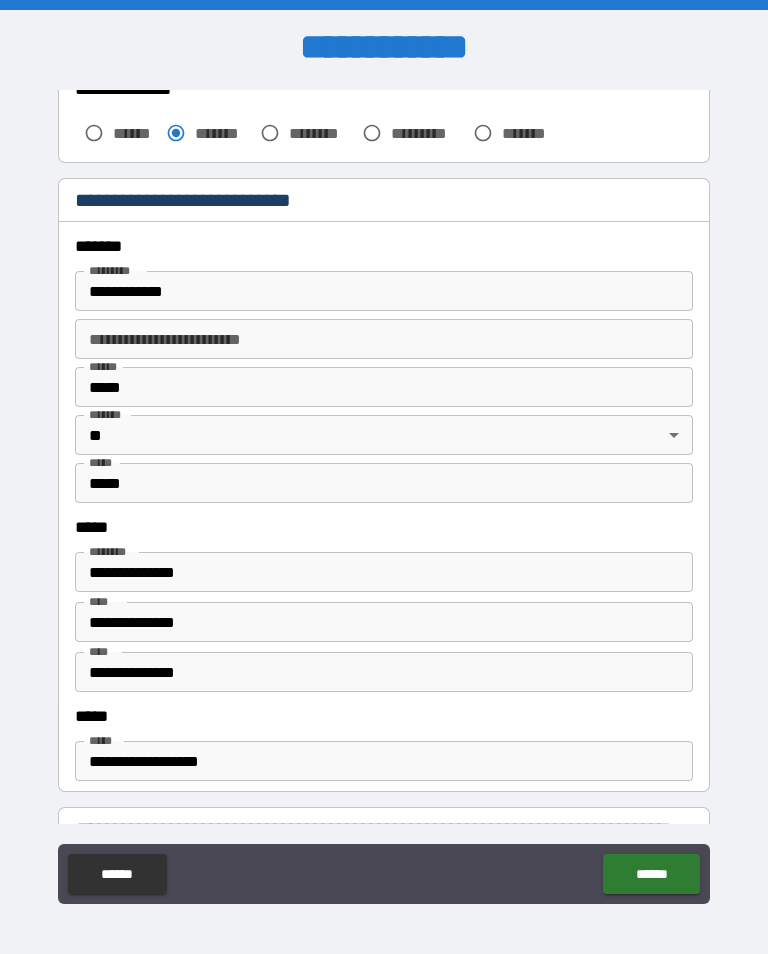 scroll, scrollTop: 643, scrollLeft: 0, axis: vertical 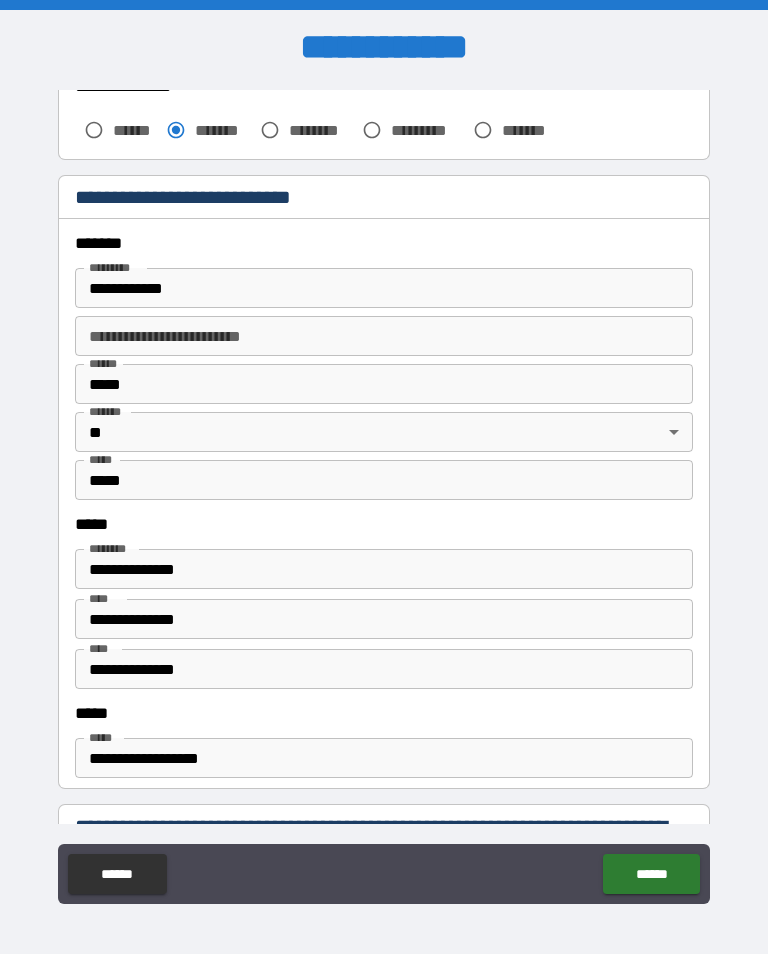 click on "**********" at bounding box center (384, 619) 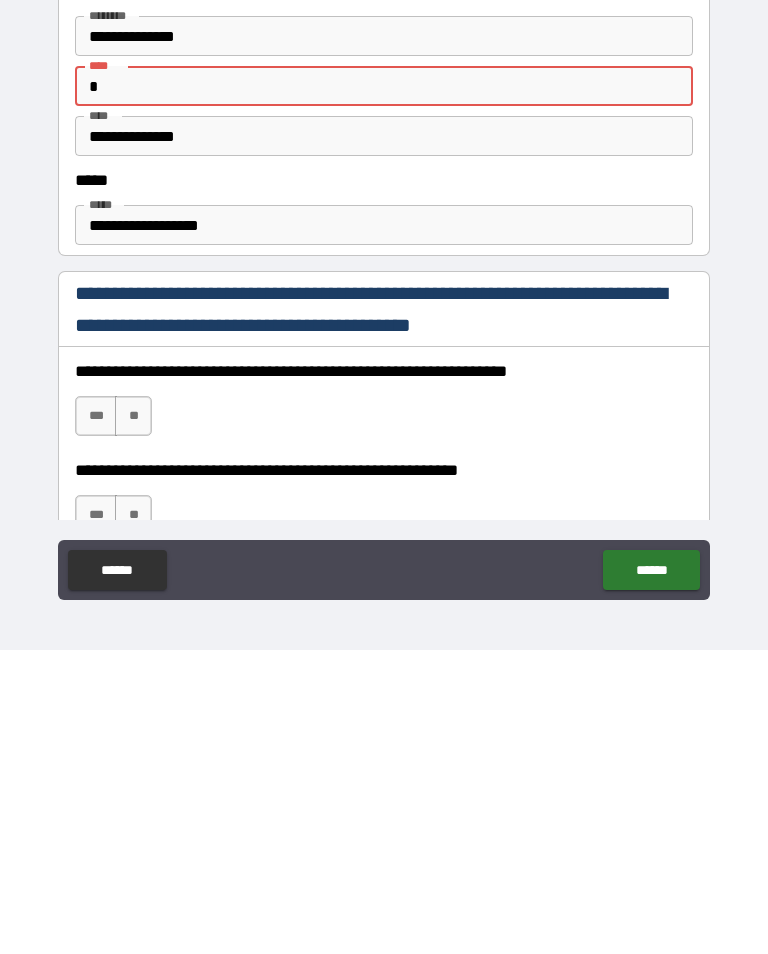 scroll, scrollTop: 873, scrollLeft: 0, axis: vertical 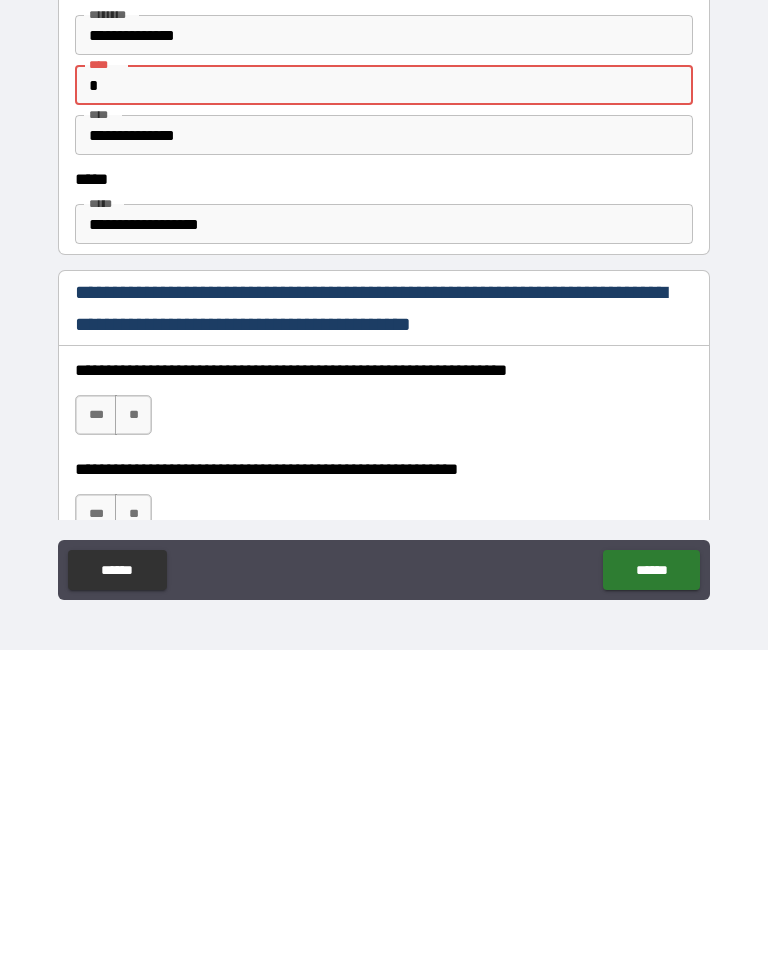 click on "***" at bounding box center (96, 719) 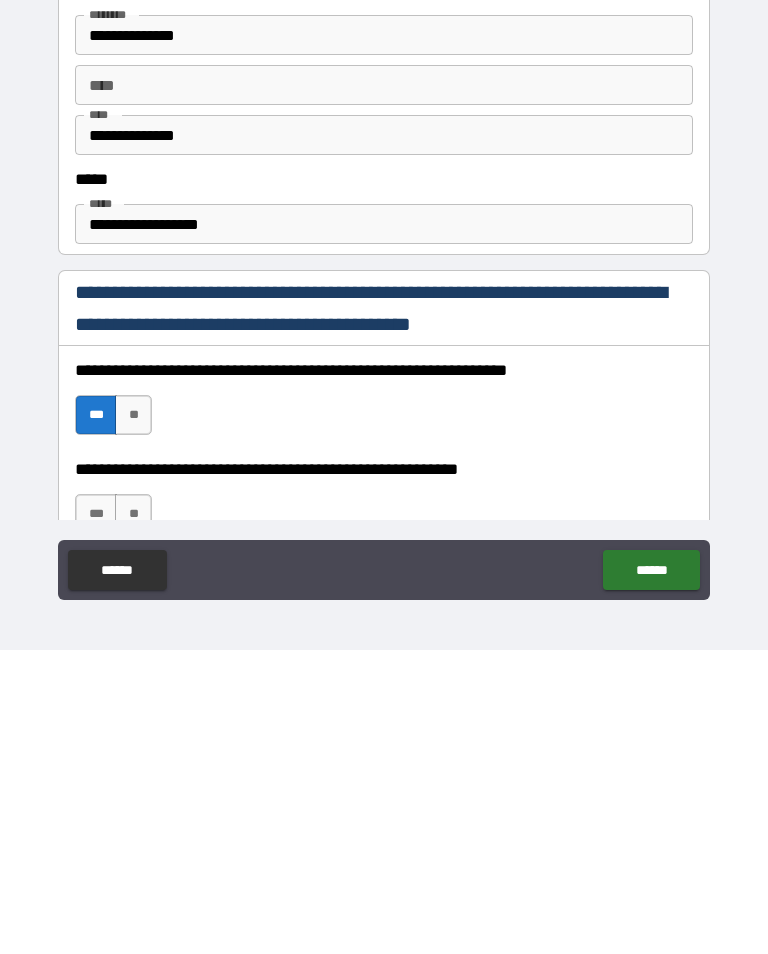 scroll, scrollTop: 31, scrollLeft: 0, axis: vertical 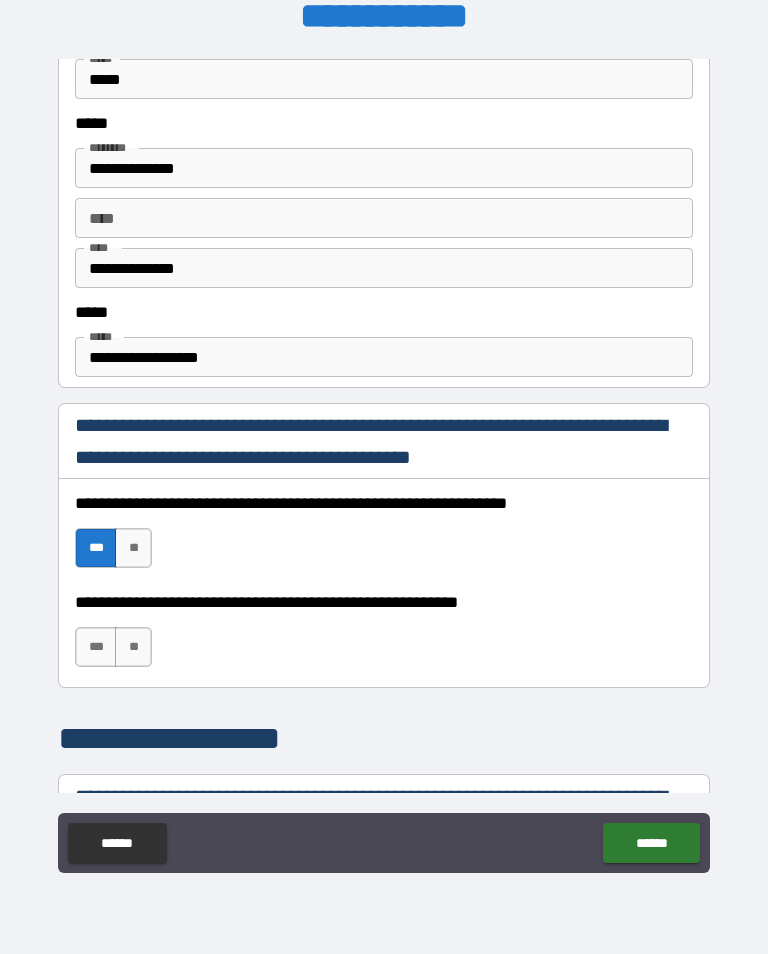 click on "***" at bounding box center [96, 647] 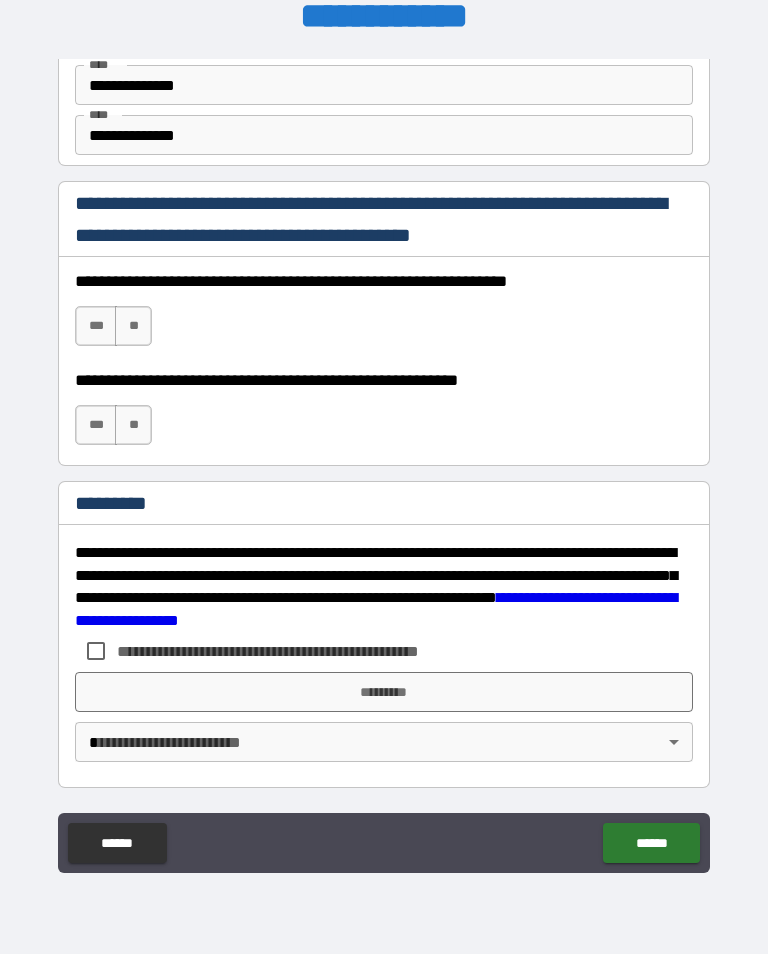 scroll, scrollTop: 2872, scrollLeft: 0, axis: vertical 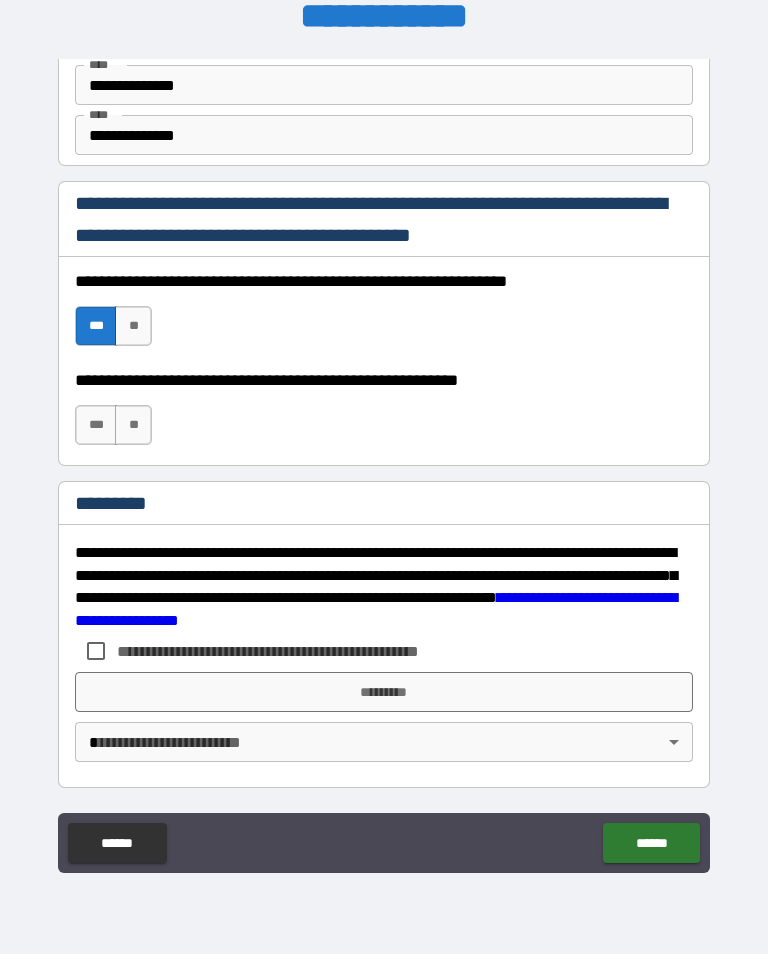 click on "***" at bounding box center (96, 425) 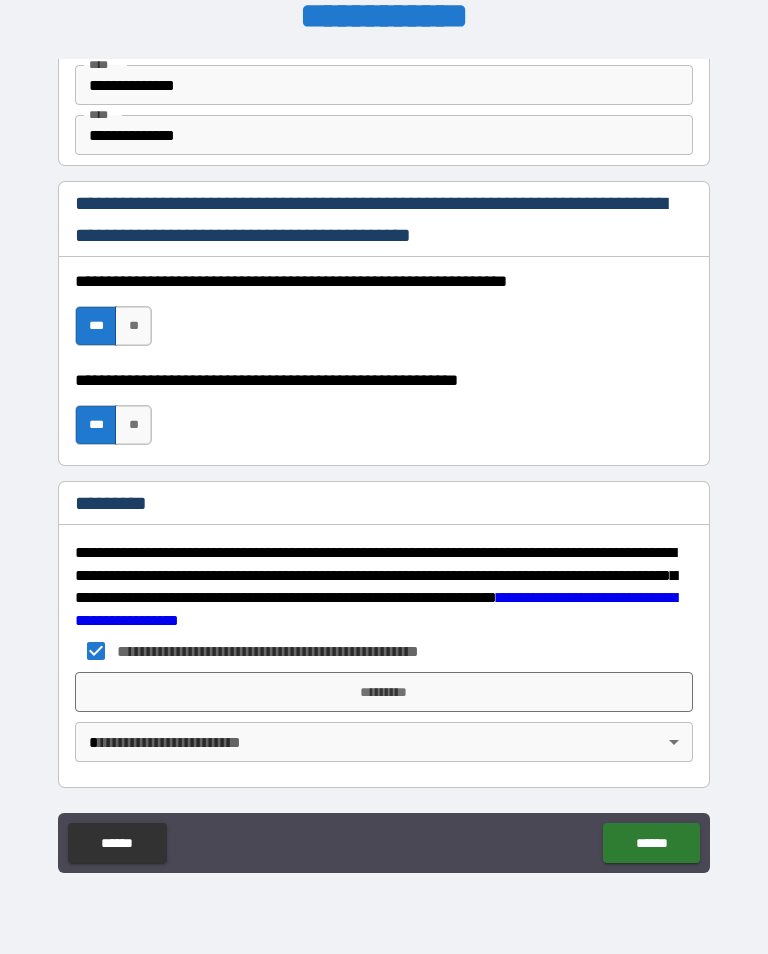 click on "**********" at bounding box center [384, 461] 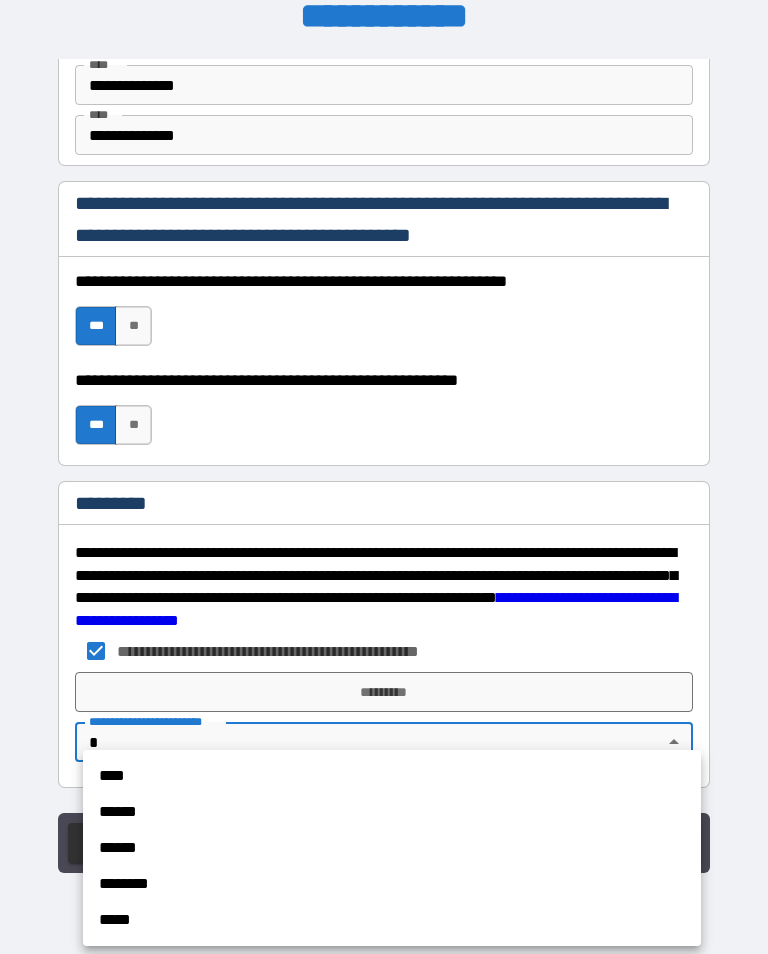 click on "****" at bounding box center (392, 776) 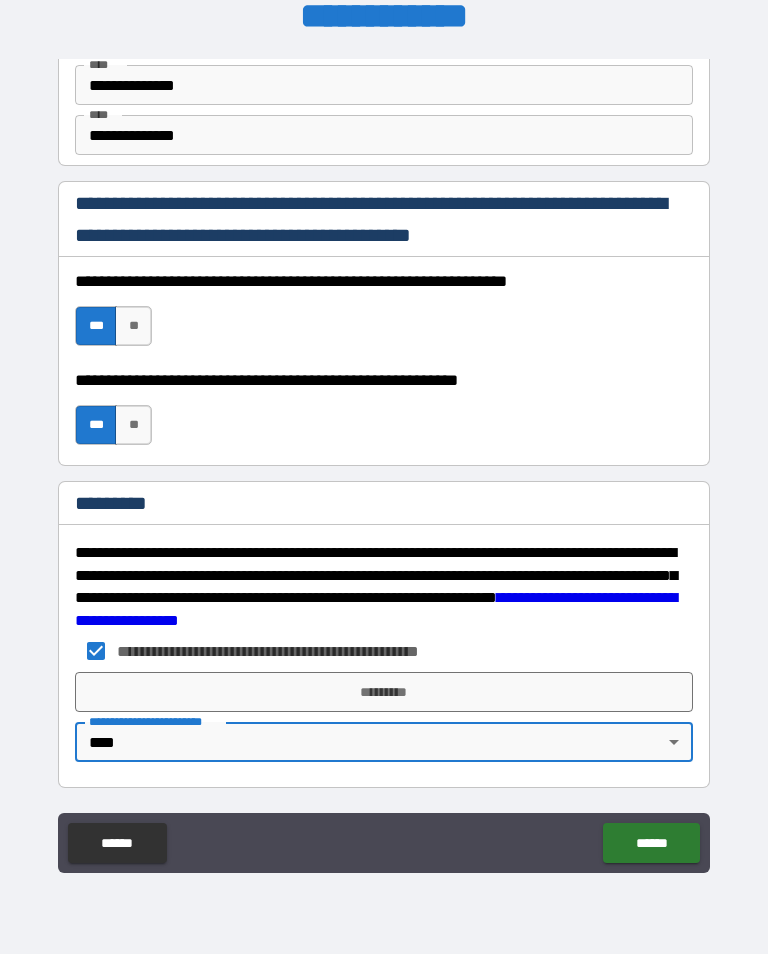 click on "*********" at bounding box center [384, 692] 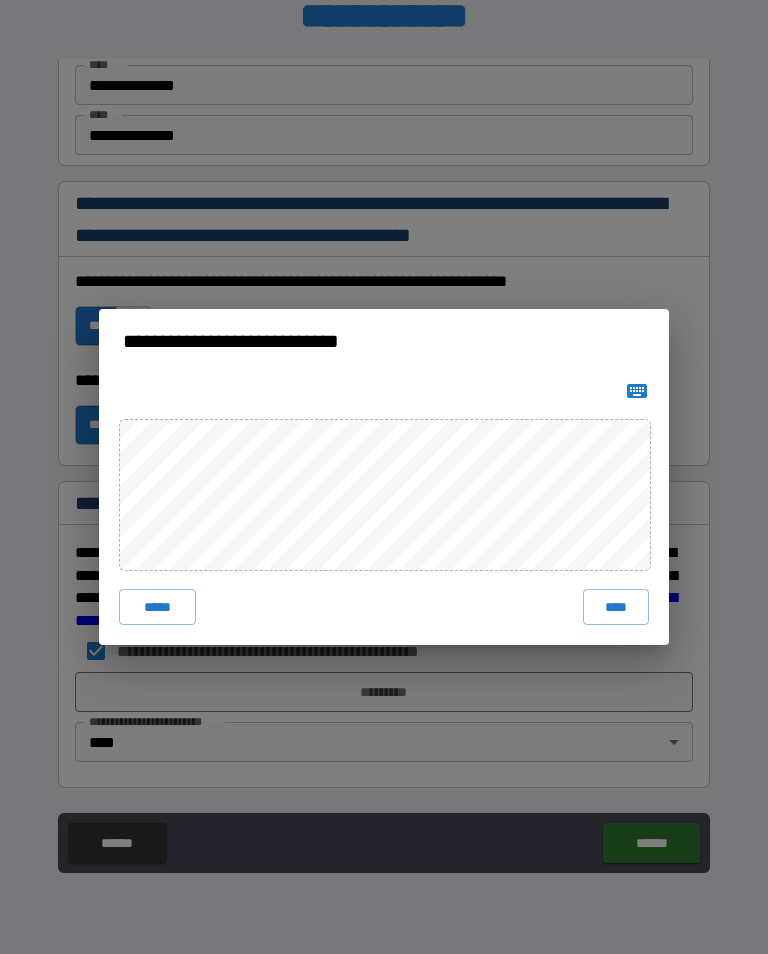 click on "****" at bounding box center [616, 607] 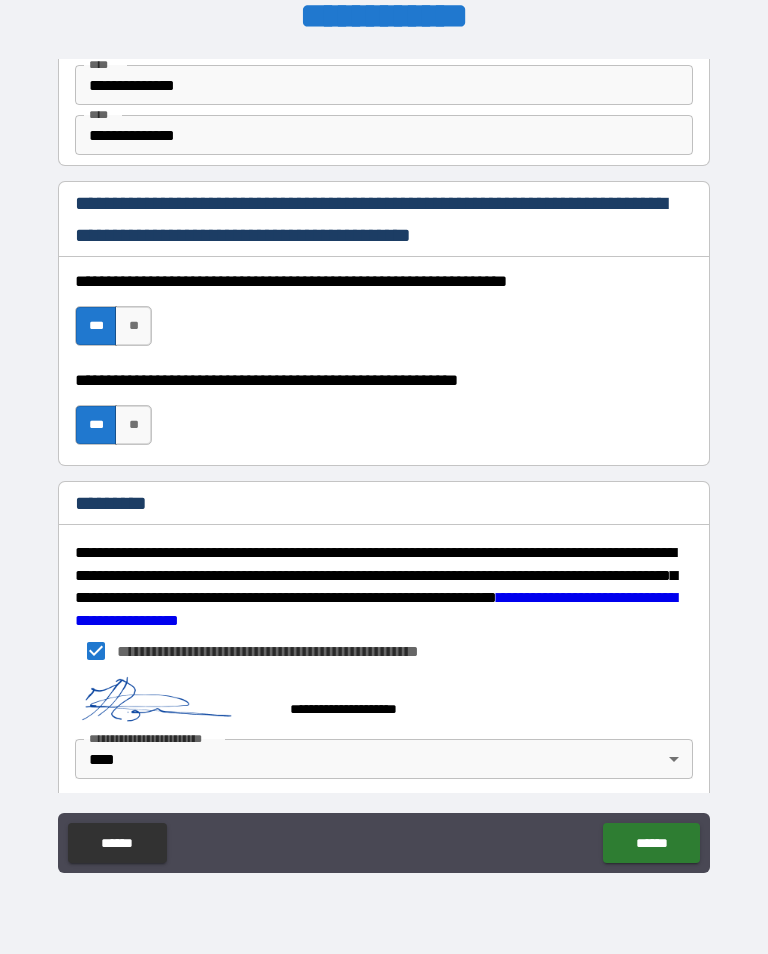 click on "******" at bounding box center [651, 843] 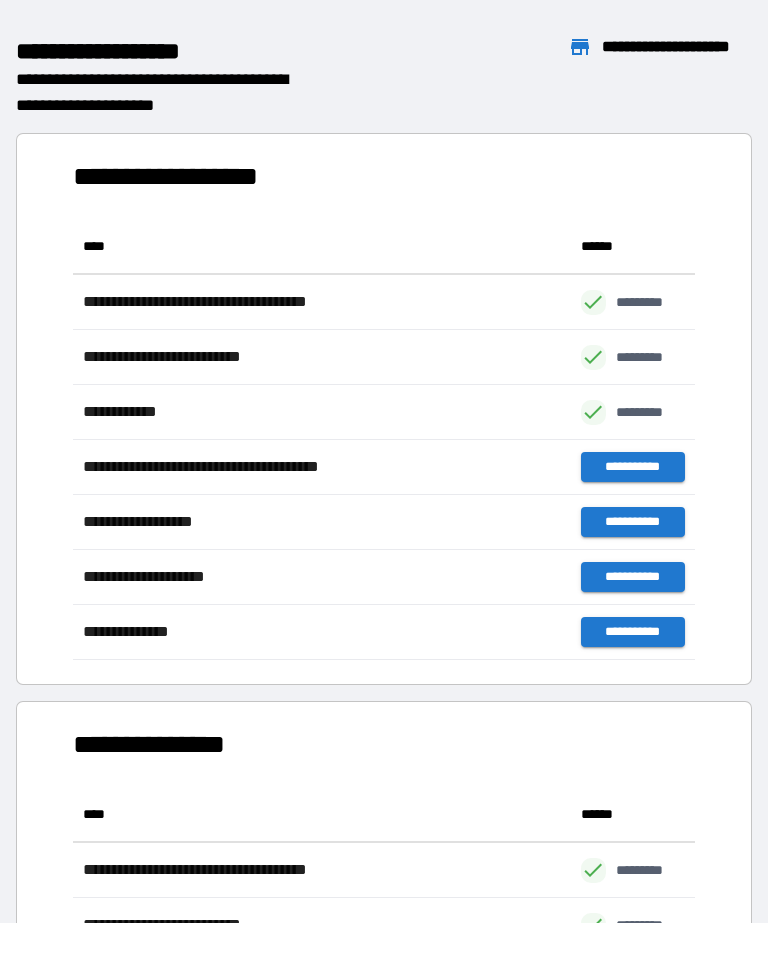 scroll, scrollTop: 1, scrollLeft: 1, axis: both 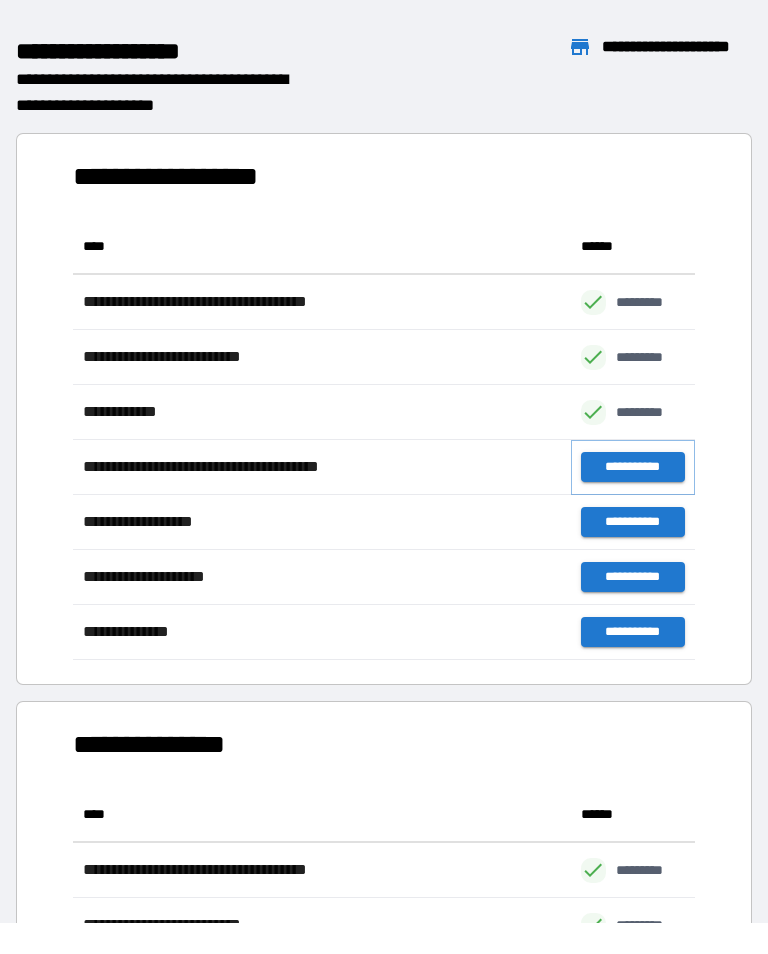 click on "**********" at bounding box center [633, 467] 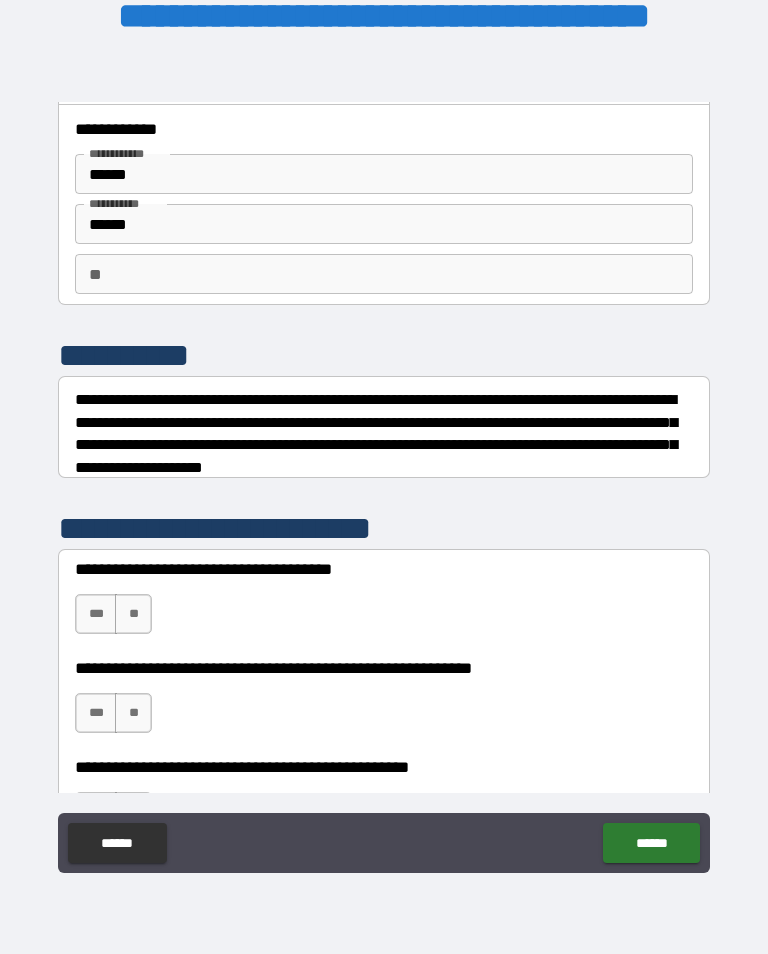 scroll, scrollTop: 43, scrollLeft: 0, axis: vertical 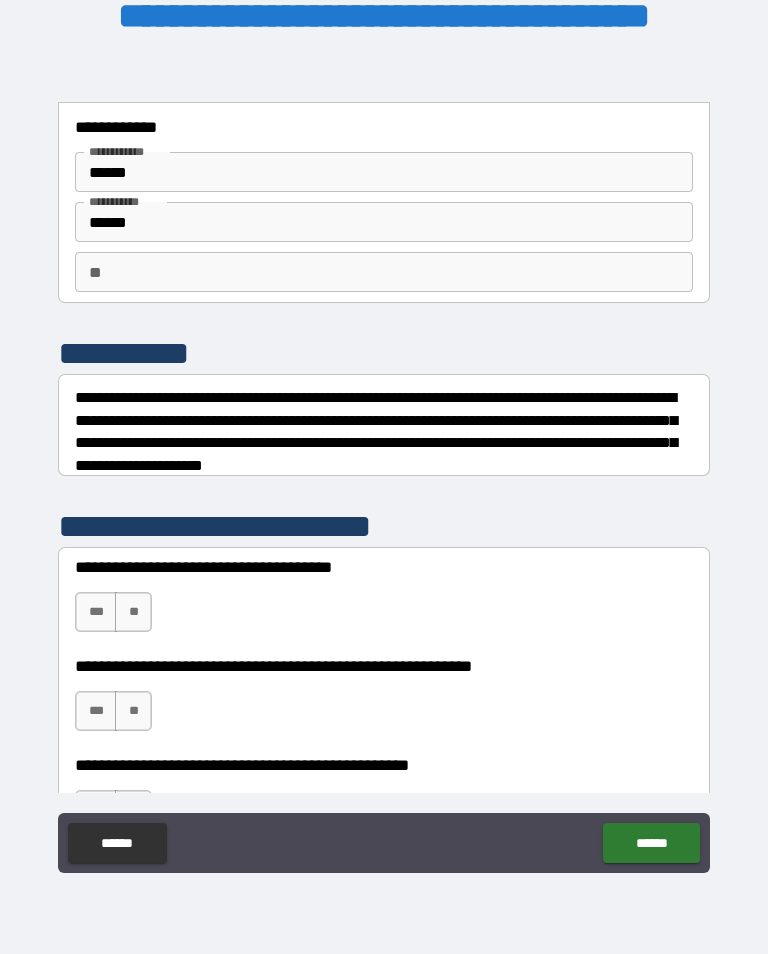 click on "***" at bounding box center [96, 612] 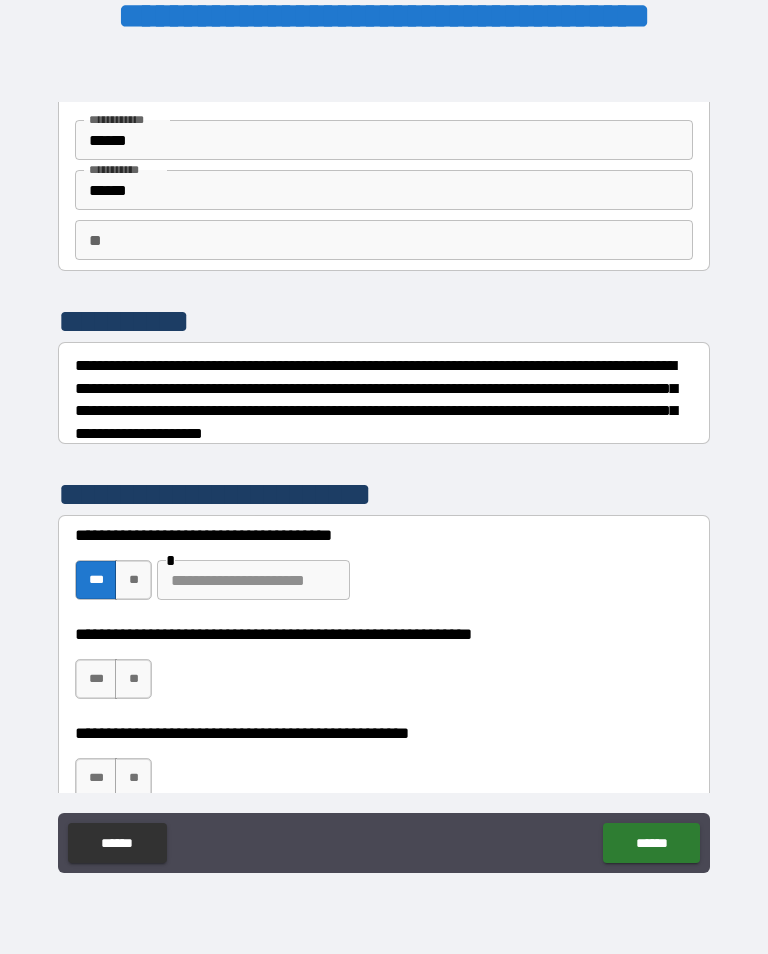 scroll, scrollTop: 78, scrollLeft: 0, axis: vertical 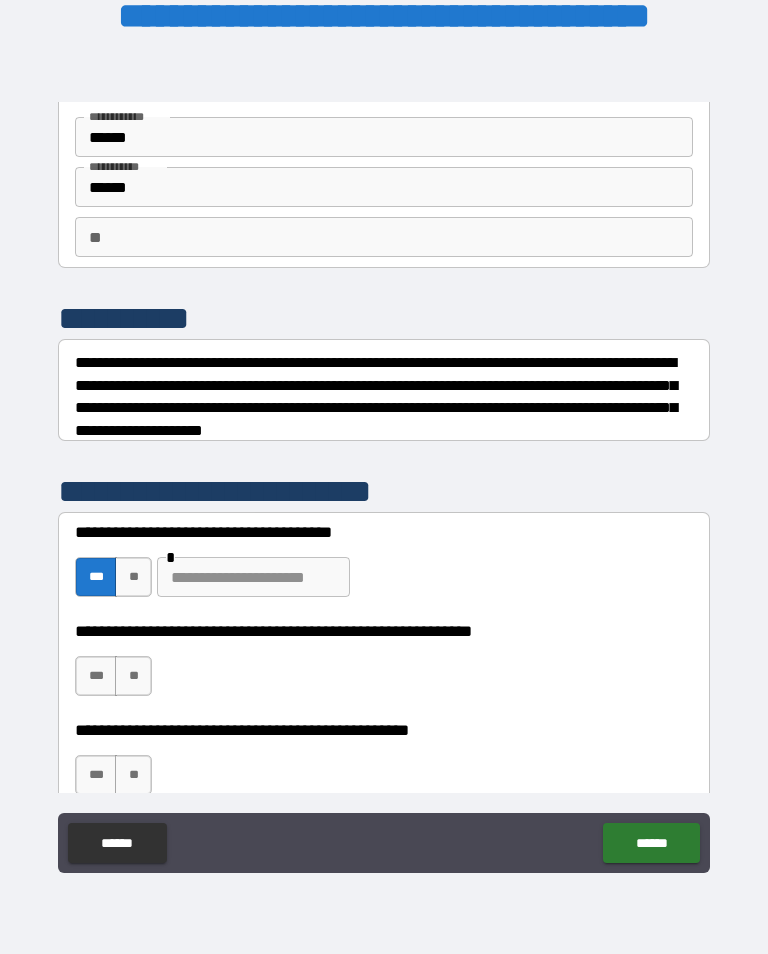click on "**" at bounding box center (133, 676) 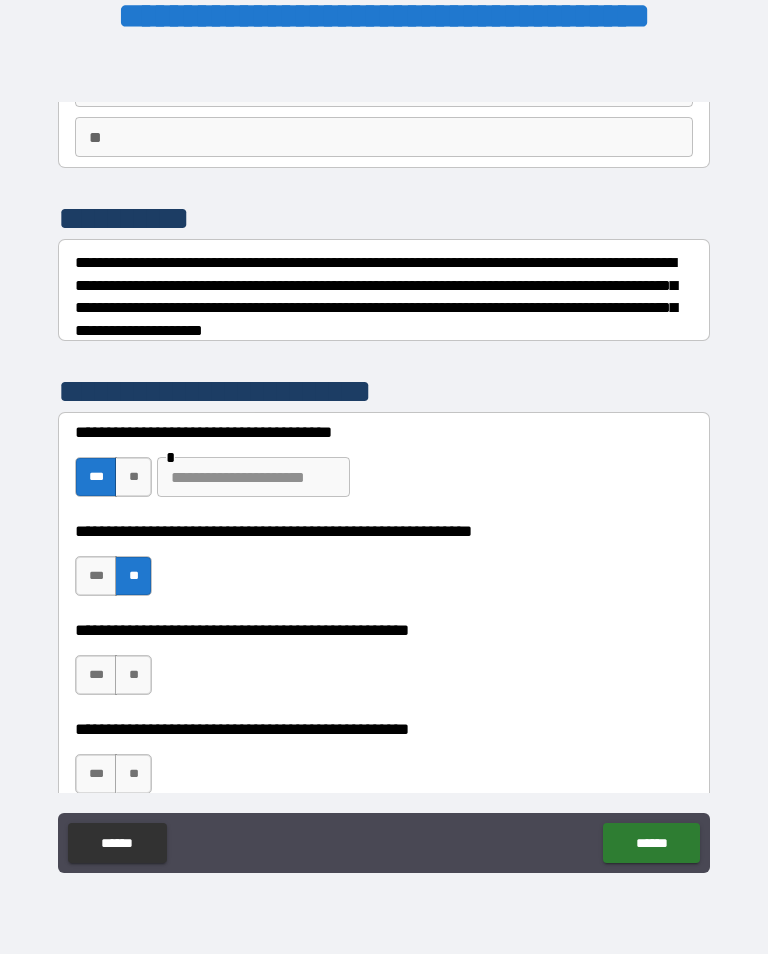 scroll, scrollTop: 181, scrollLeft: 0, axis: vertical 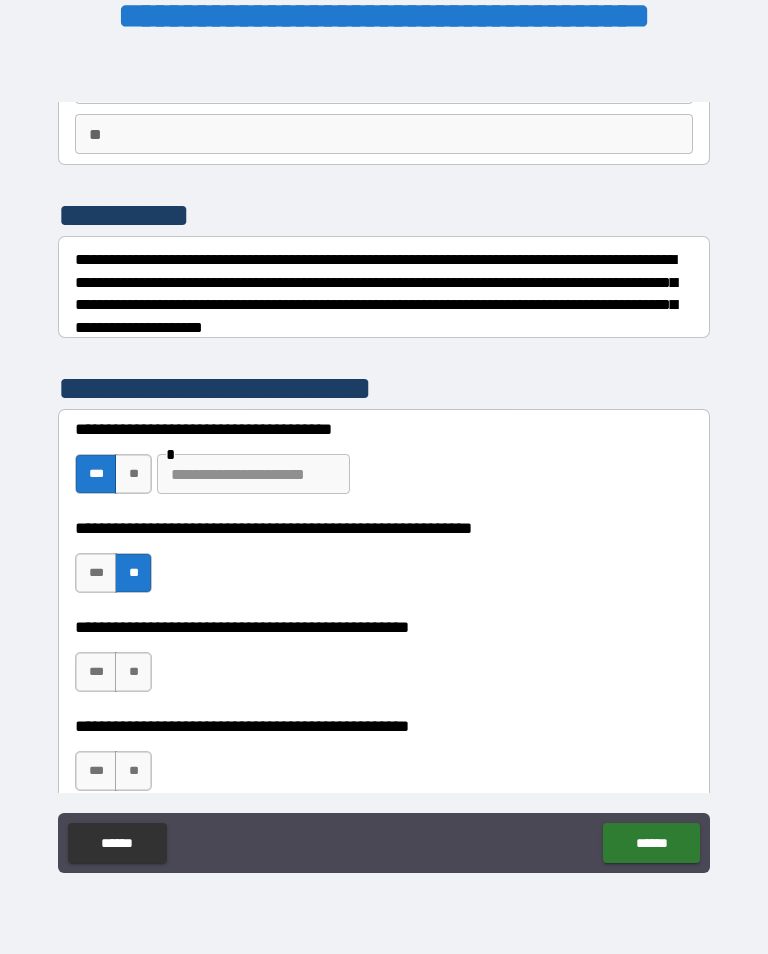 click on "**" at bounding box center (133, 672) 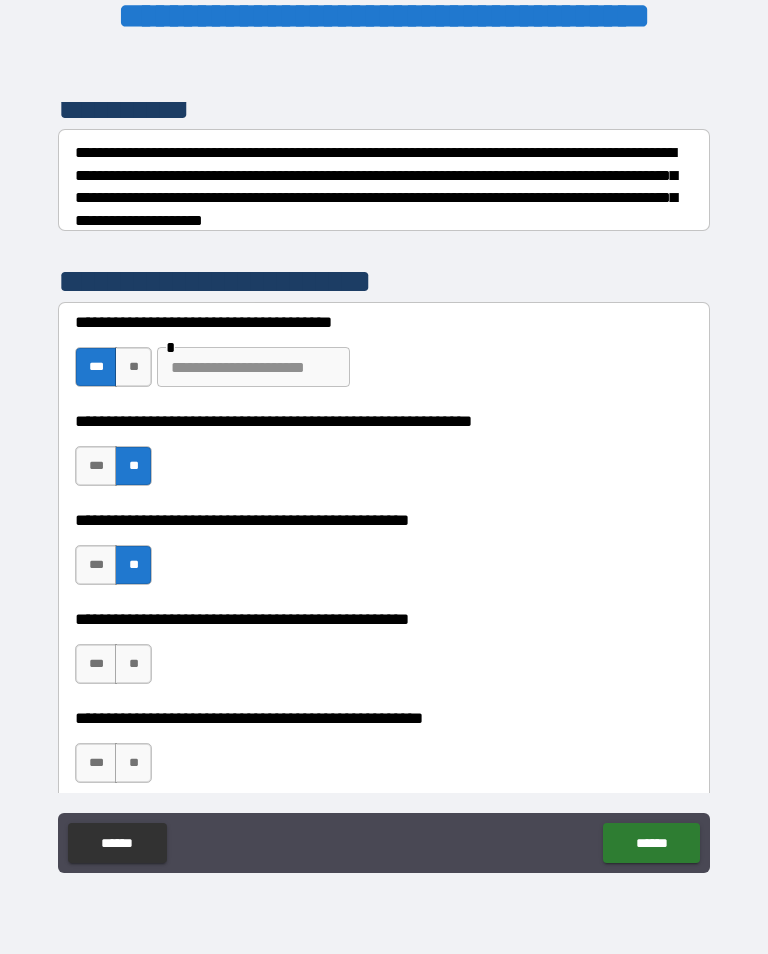 scroll, scrollTop: 291, scrollLeft: 0, axis: vertical 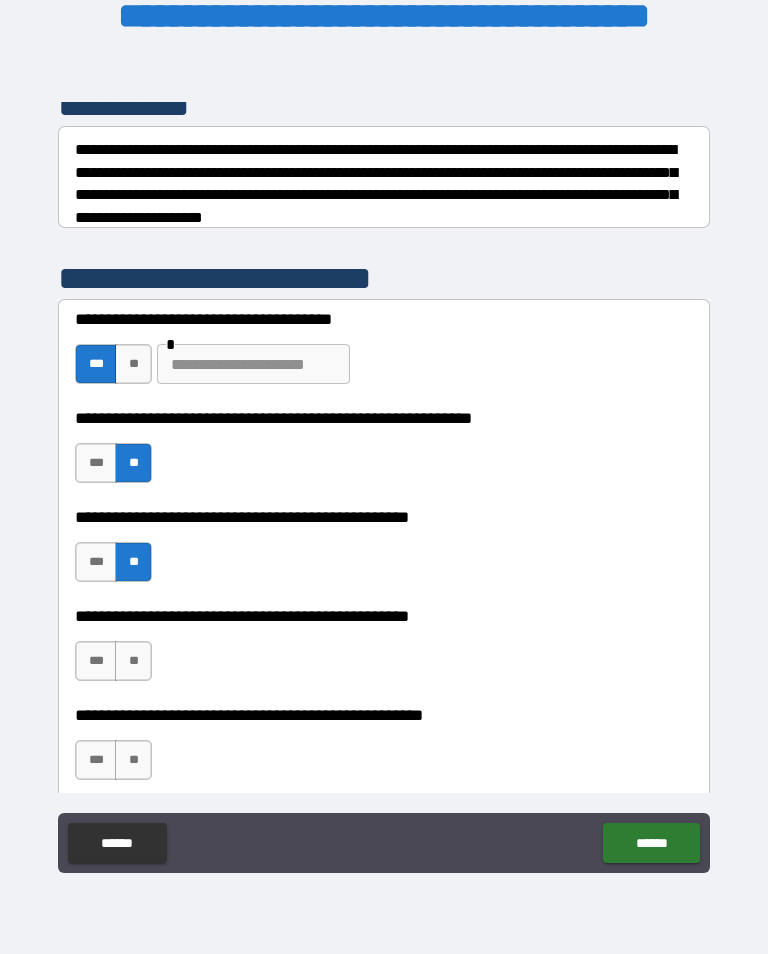 click on "***" at bounding box center [96, 661] 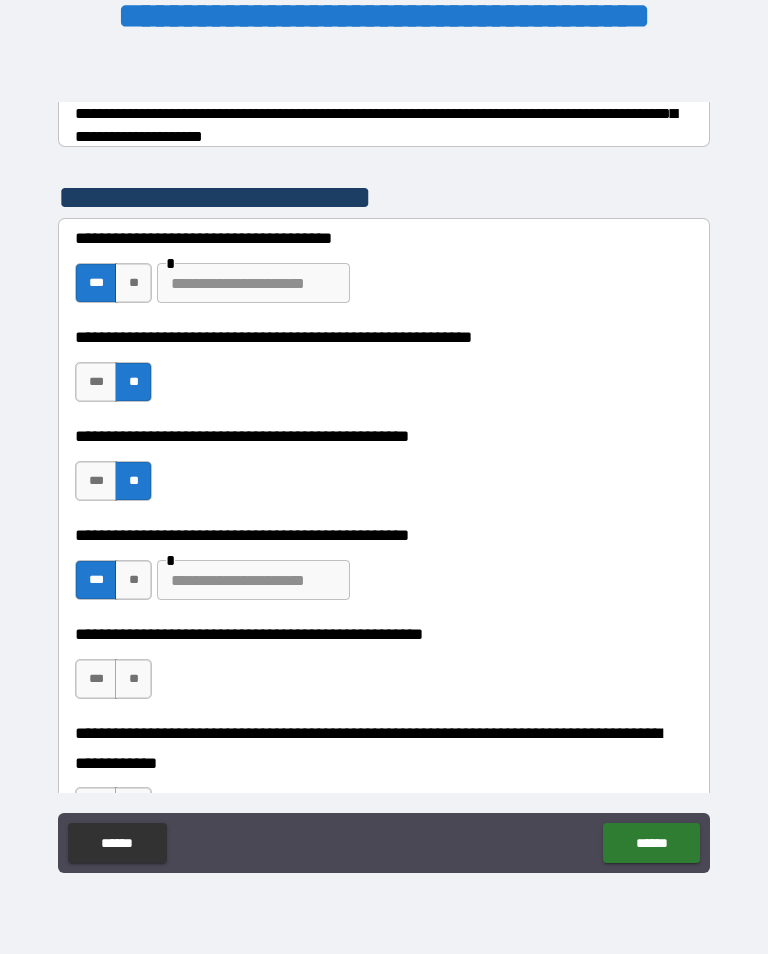 scroll, scrollTop: 374, scrollLeft: 0, axis: vertical 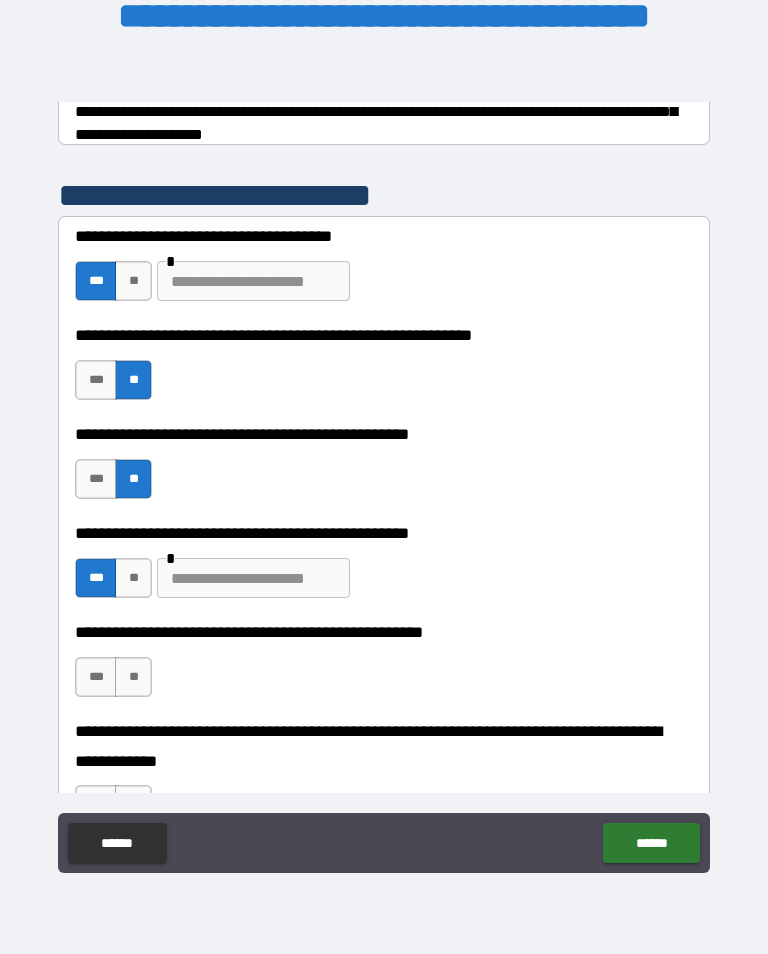 click on "**" at bounding box center (133, 677) 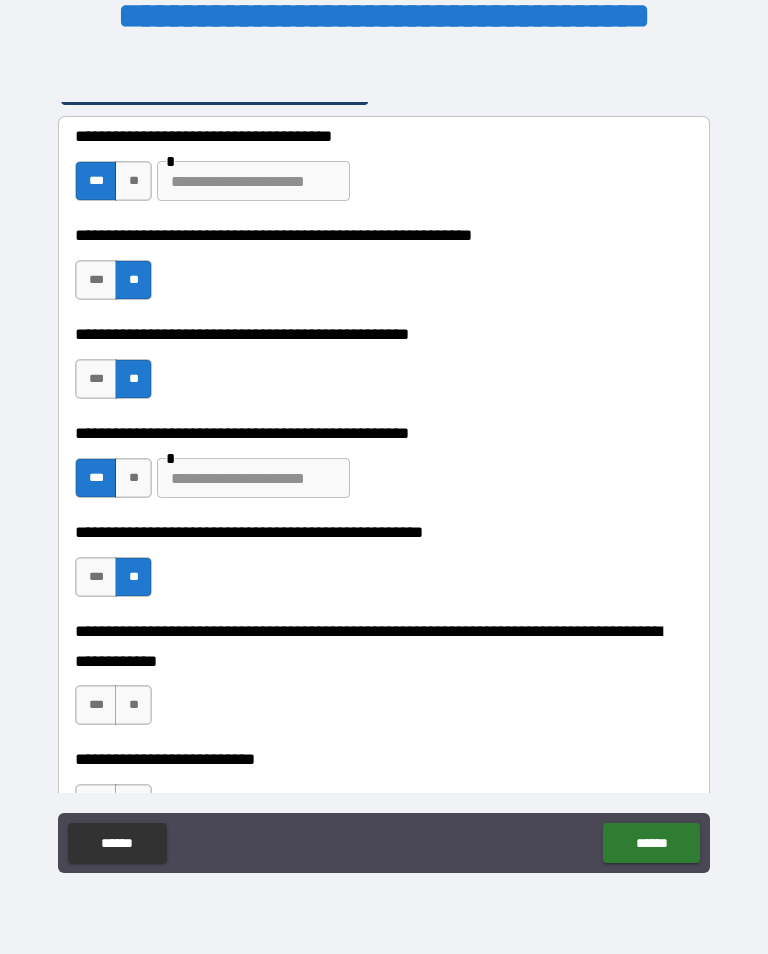 scroll, scrollTop: 475, scrollLeft: 0, axis: vertical 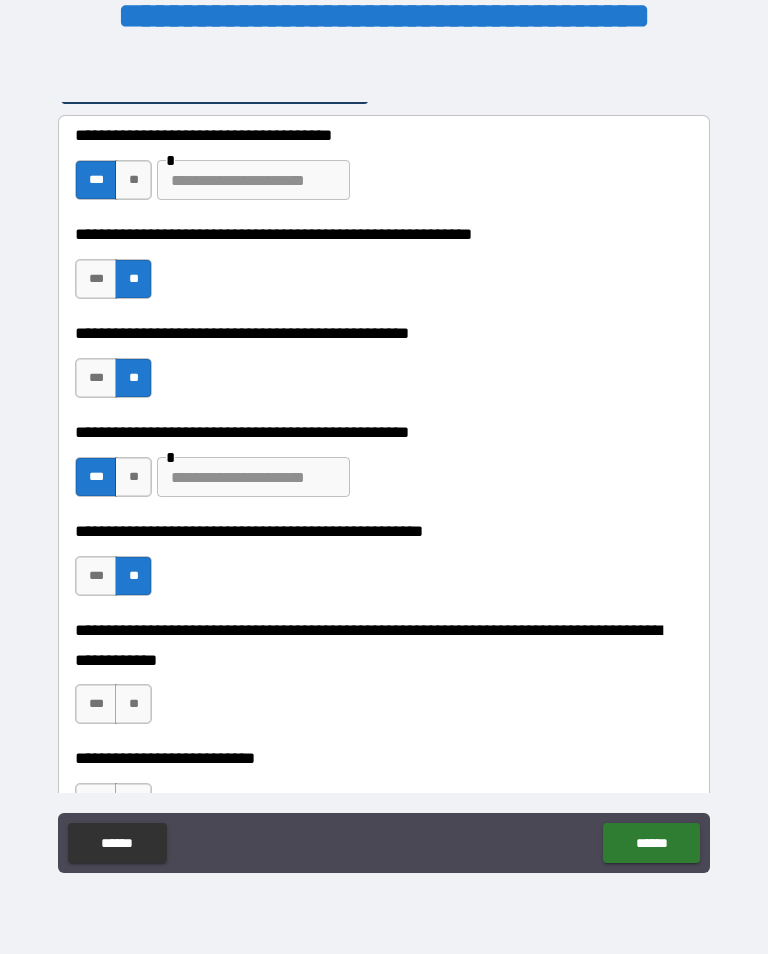 click on "**" at bounding box center (133, 704) 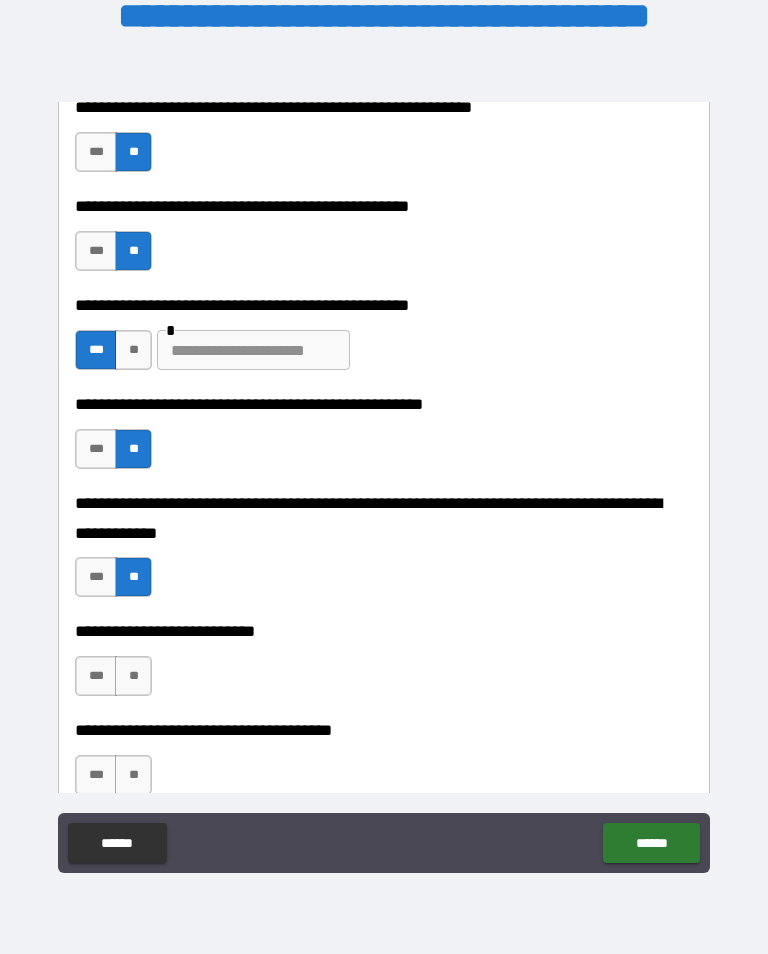 scroll, scrollTop: 617, scrollLeft: 0, axis: vertical 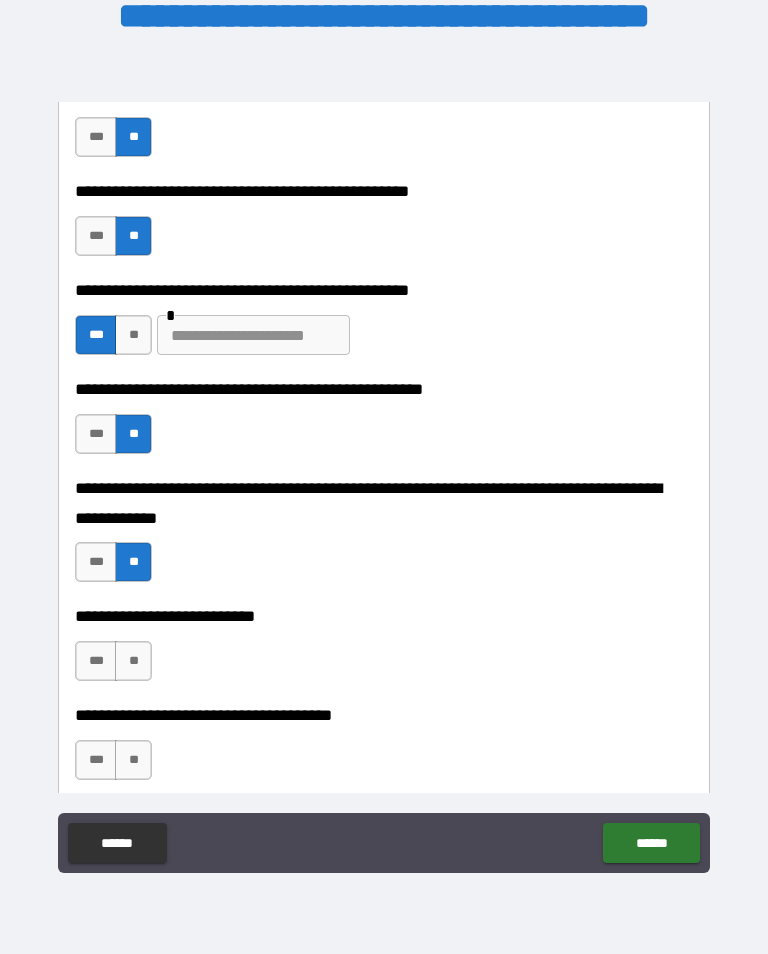 click on "**" at bounding box center [133, 661] 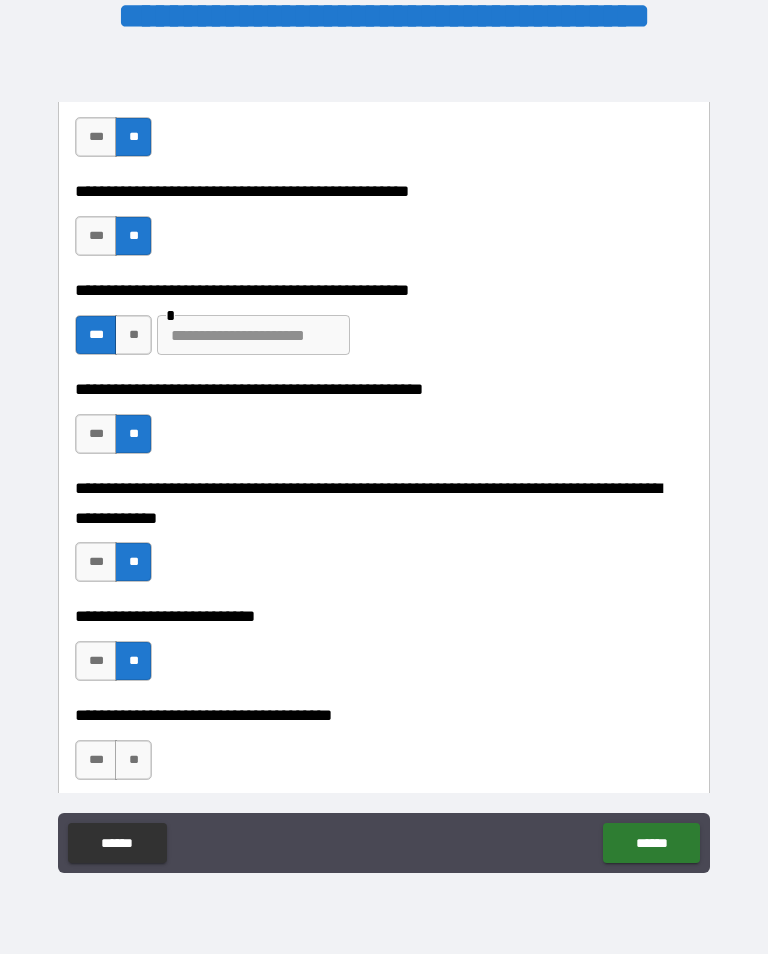 click on "**" at bounding box center (133, 760) 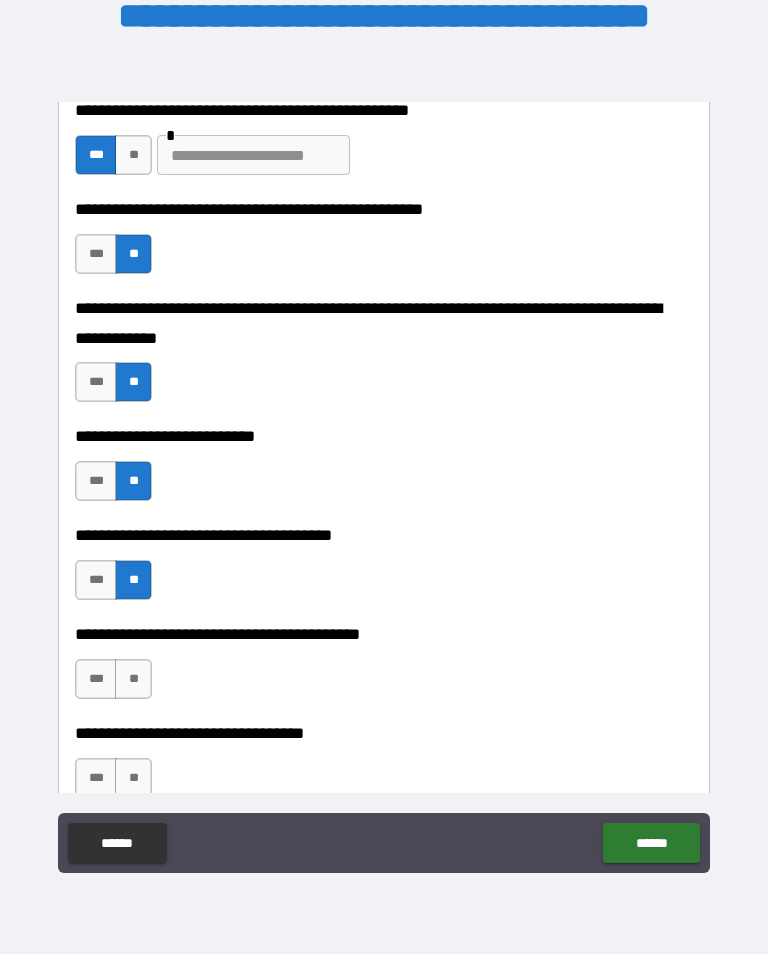 scroll, scrollTop: 799, scrollLeft: 0, axis: vertical 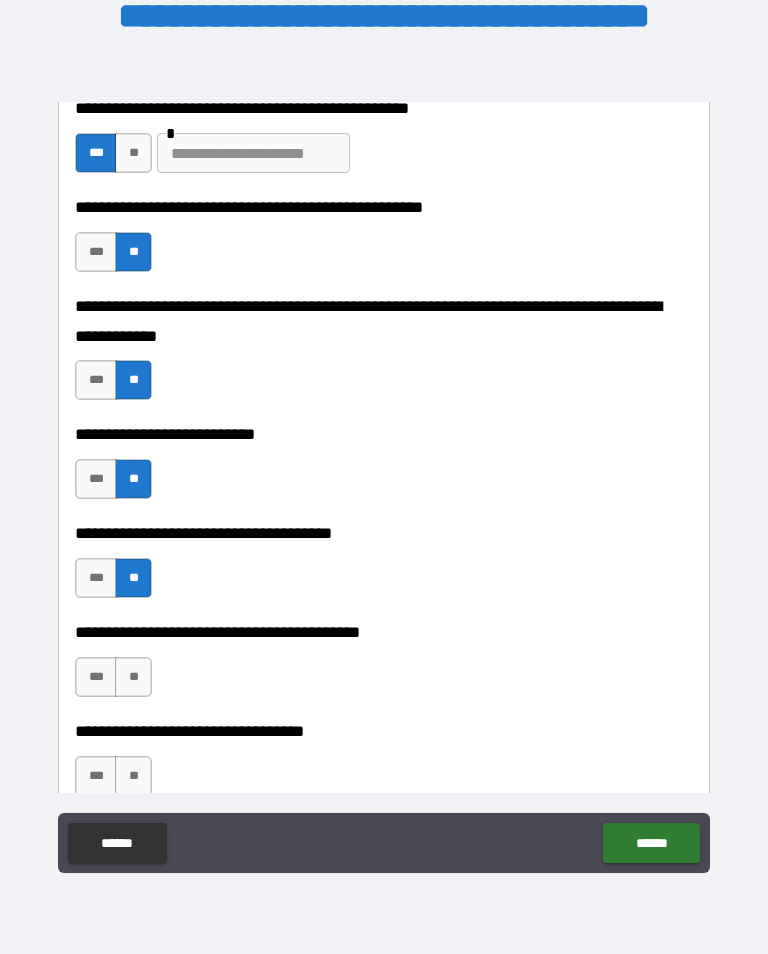 click on "**" at bounding box center [133, 677] 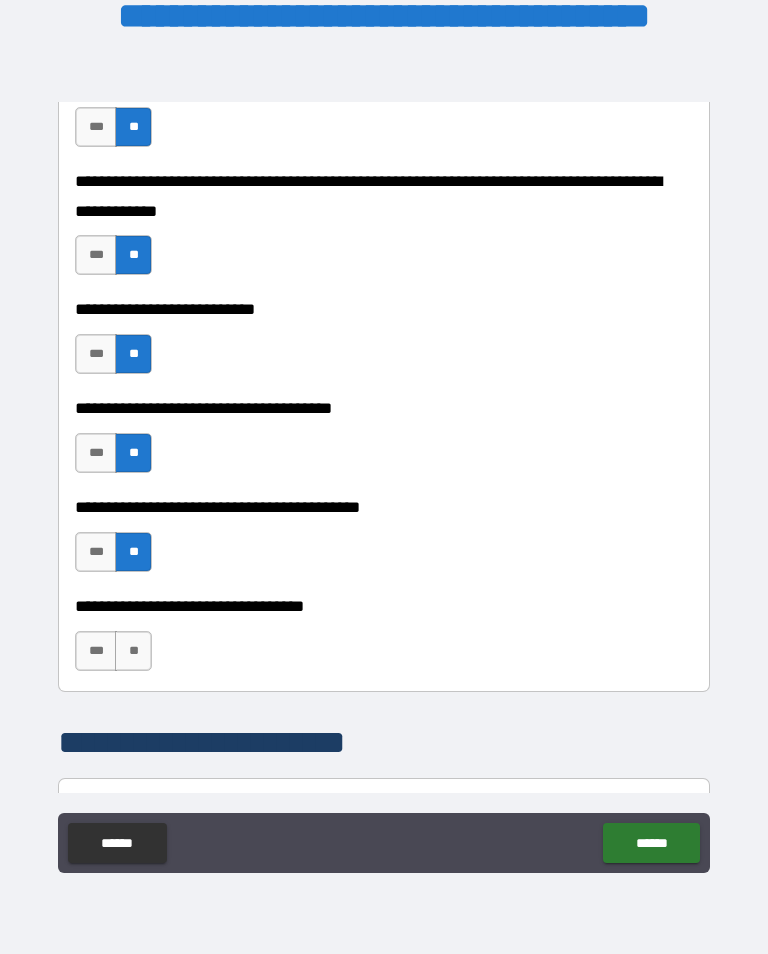 scroll, scrollTop: 925, scrollLeft: 0, axis: vertical 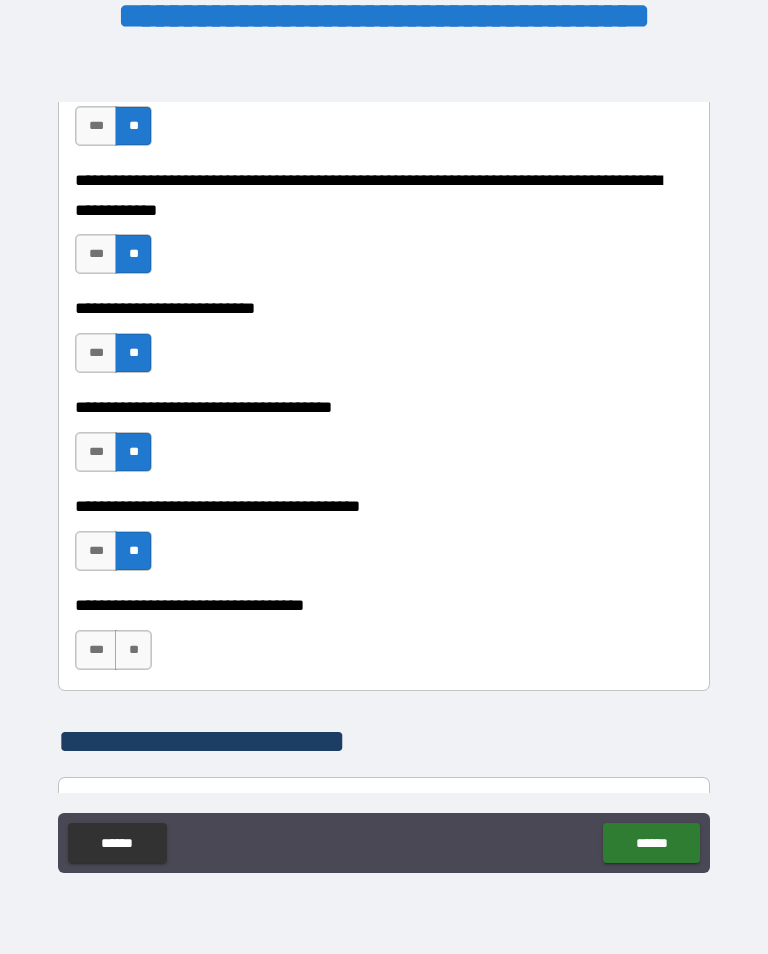 click on "**" at bounding box center (133, 650) 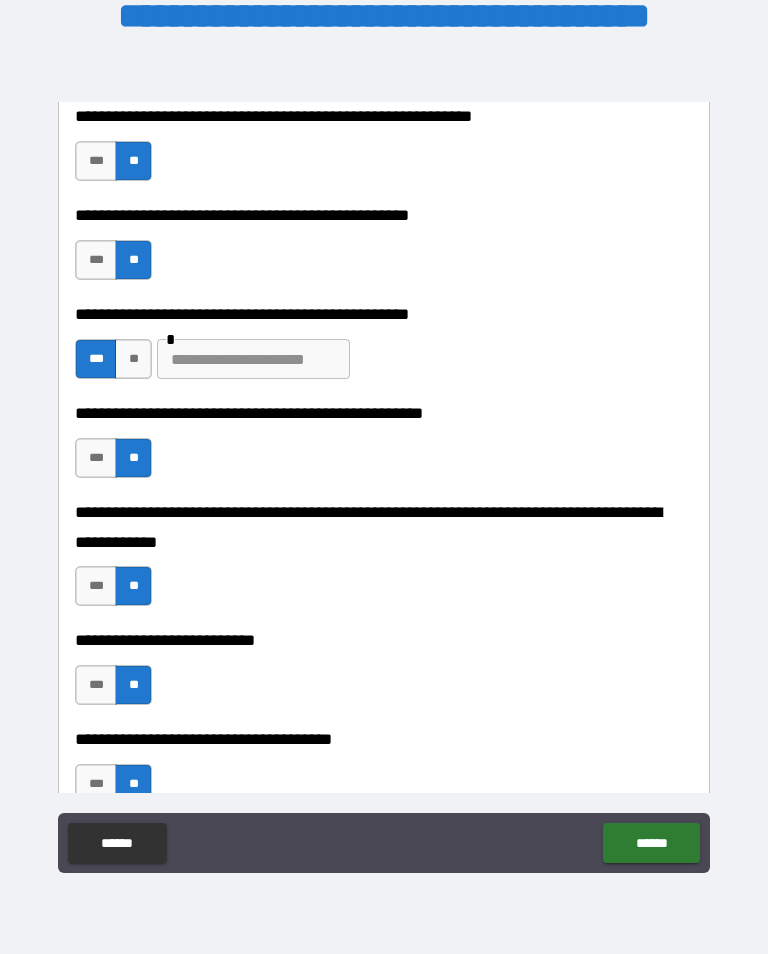 scroll, scrollTop: 595, scrollLeft: 0, axis: vertical 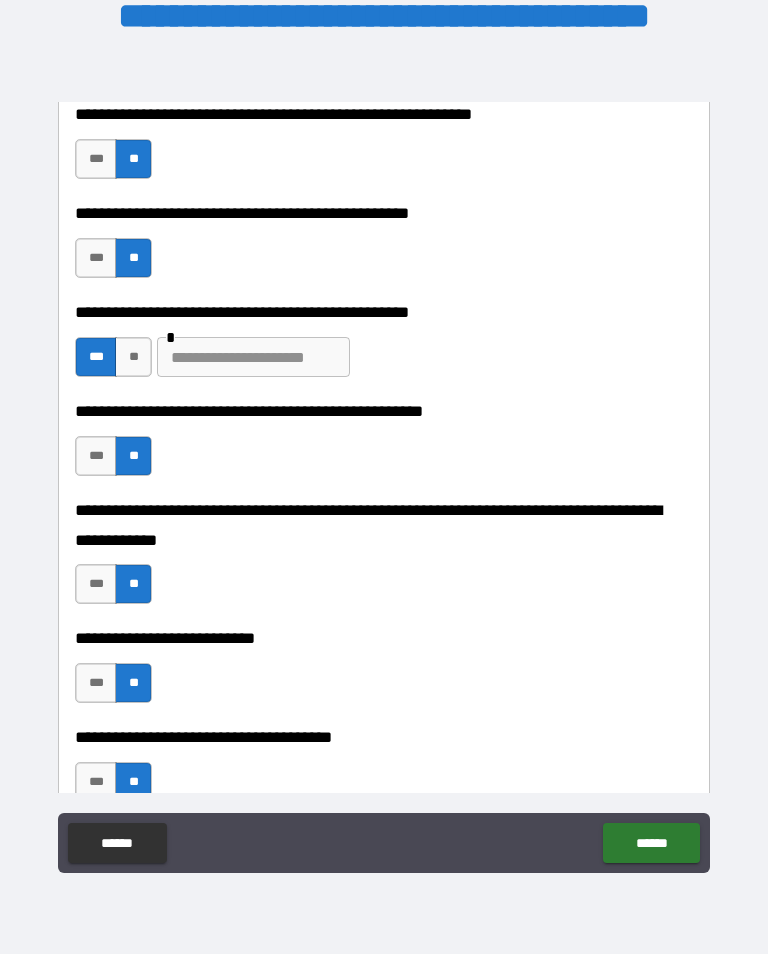 click at bounding box center [253, 357] 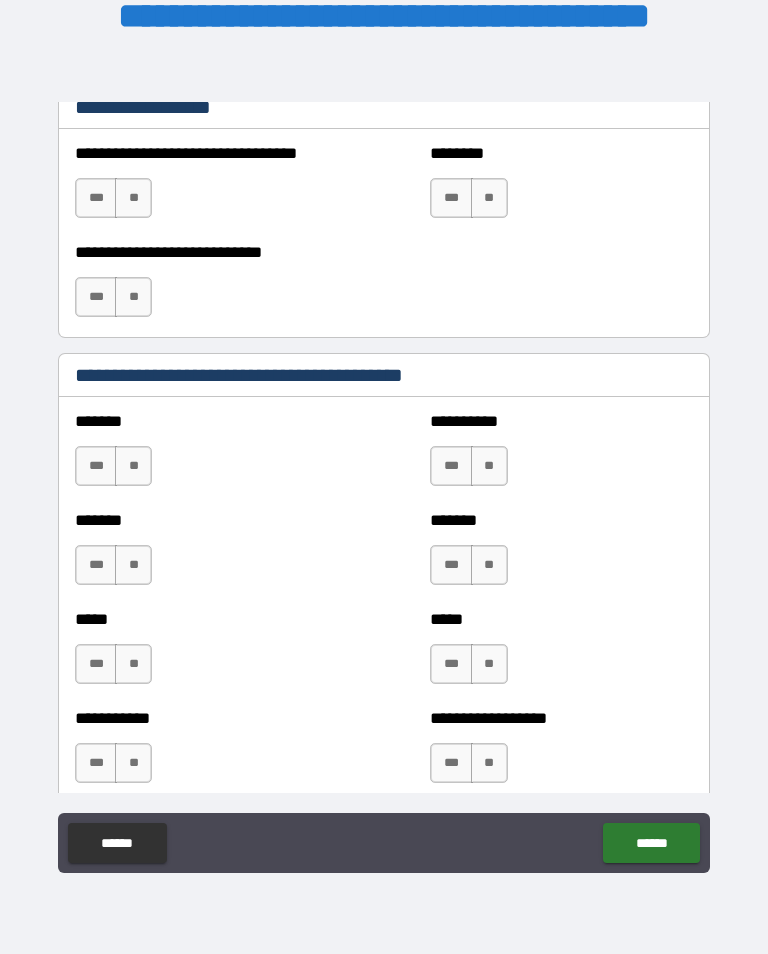 scroll, scrollTop: 1617, scrollLeft: 0, axis: vertical 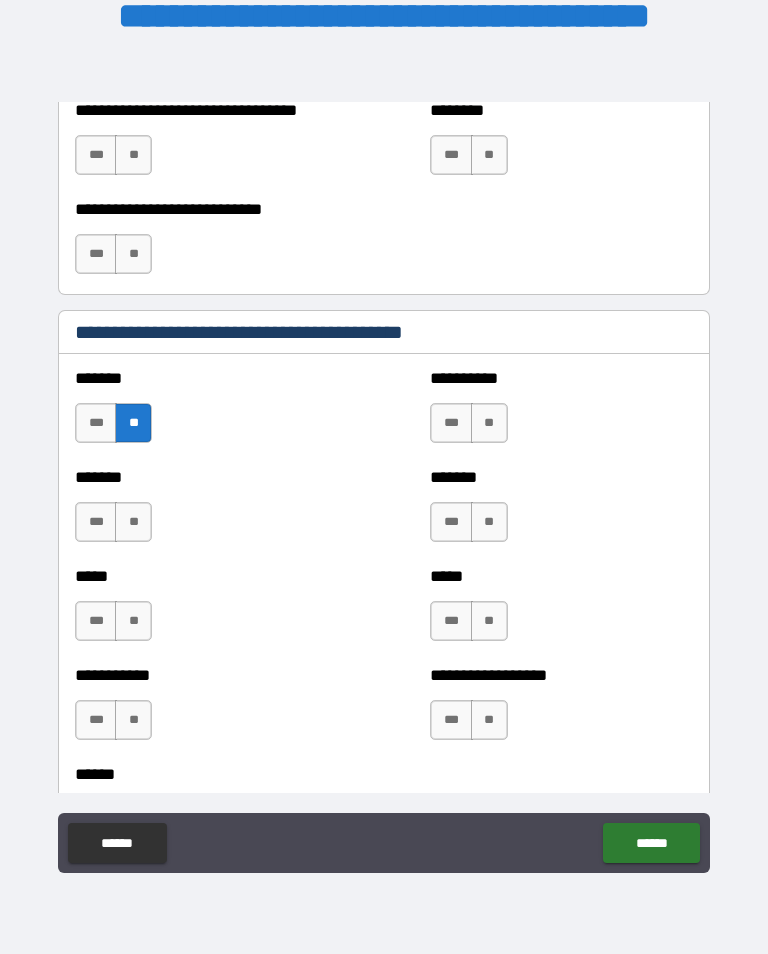 click on "***" at bounding box center [451, 423] 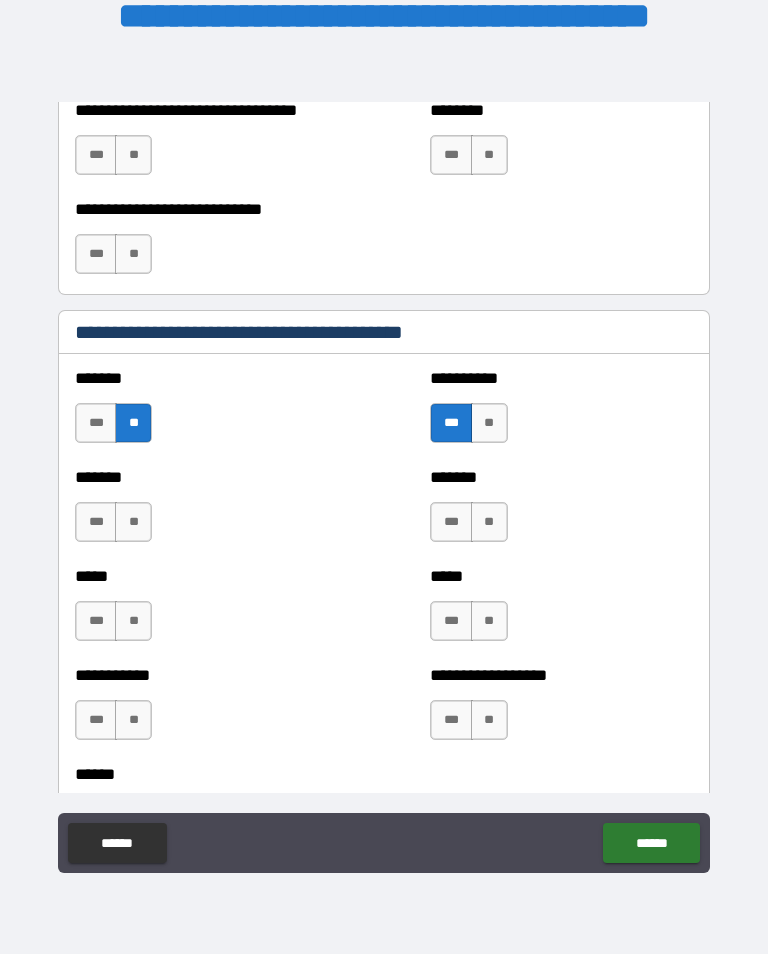 click on "**" at bounding box center (133, 522) 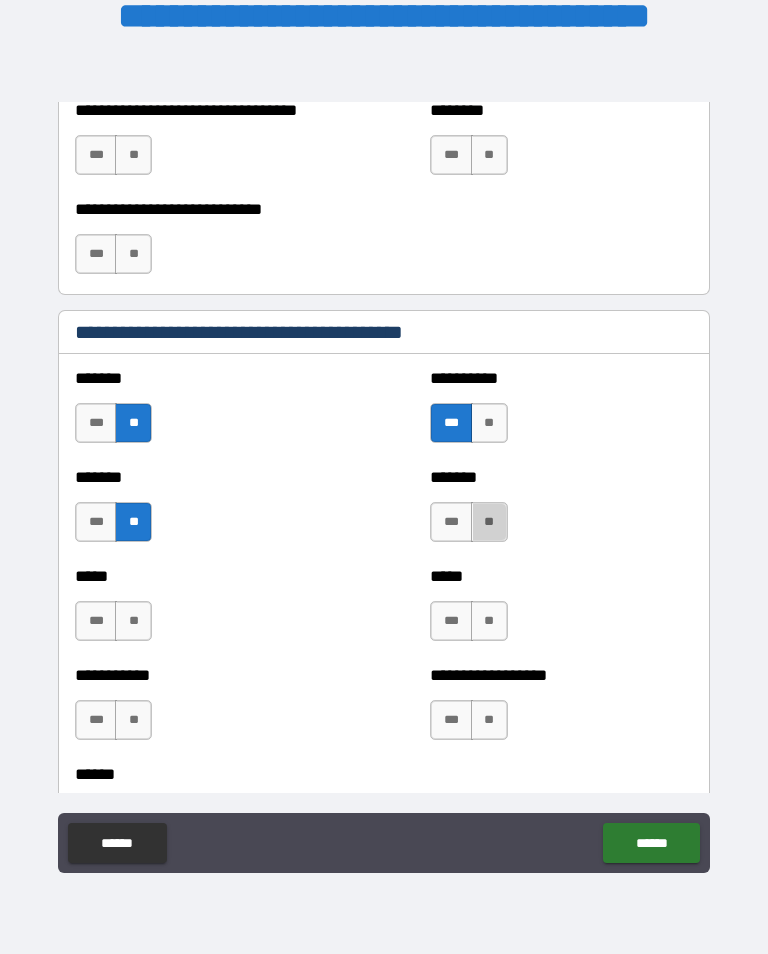 click on "**" at bounding box center (489, 522) 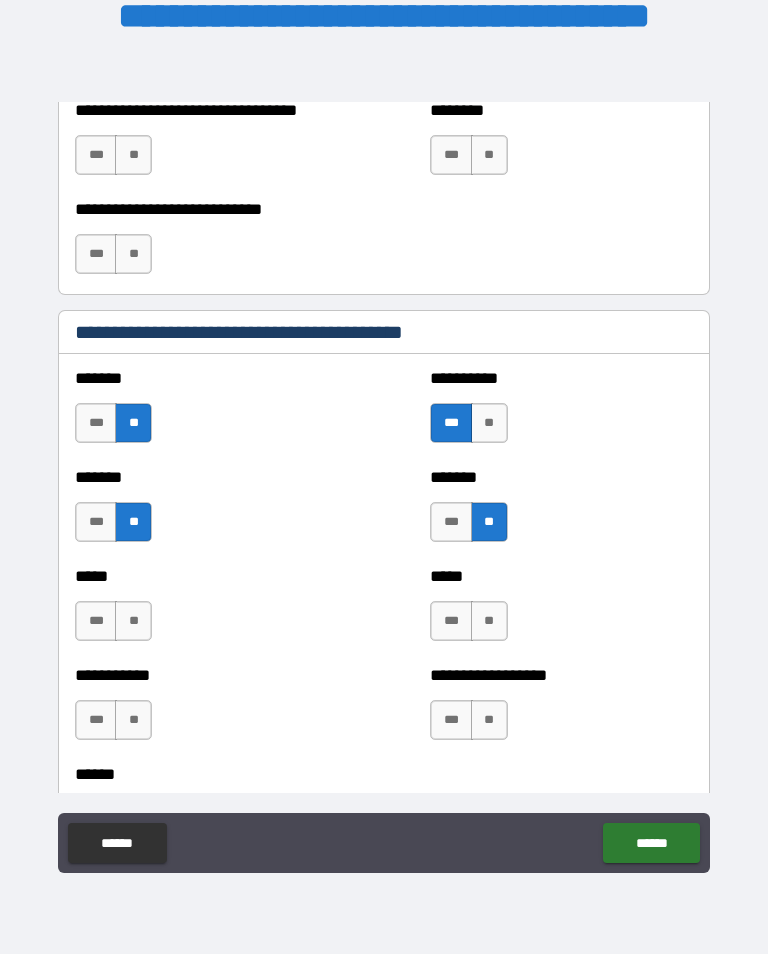 click on "**" at bounding box center [133, 621] 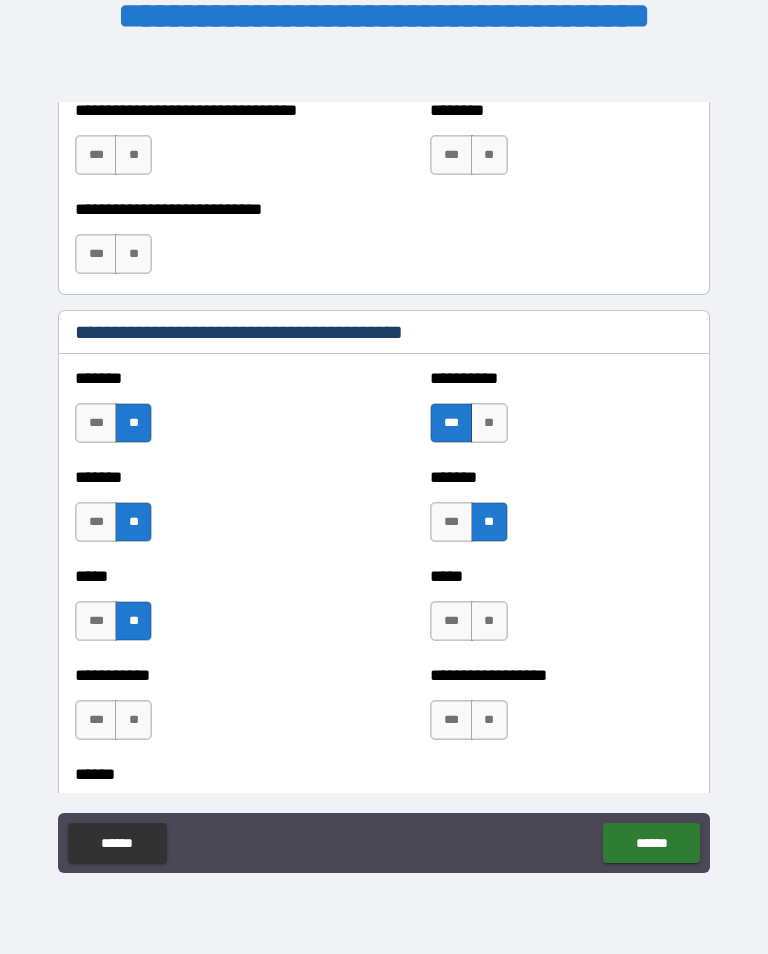 click on "**" at bounding box center [489, 621] 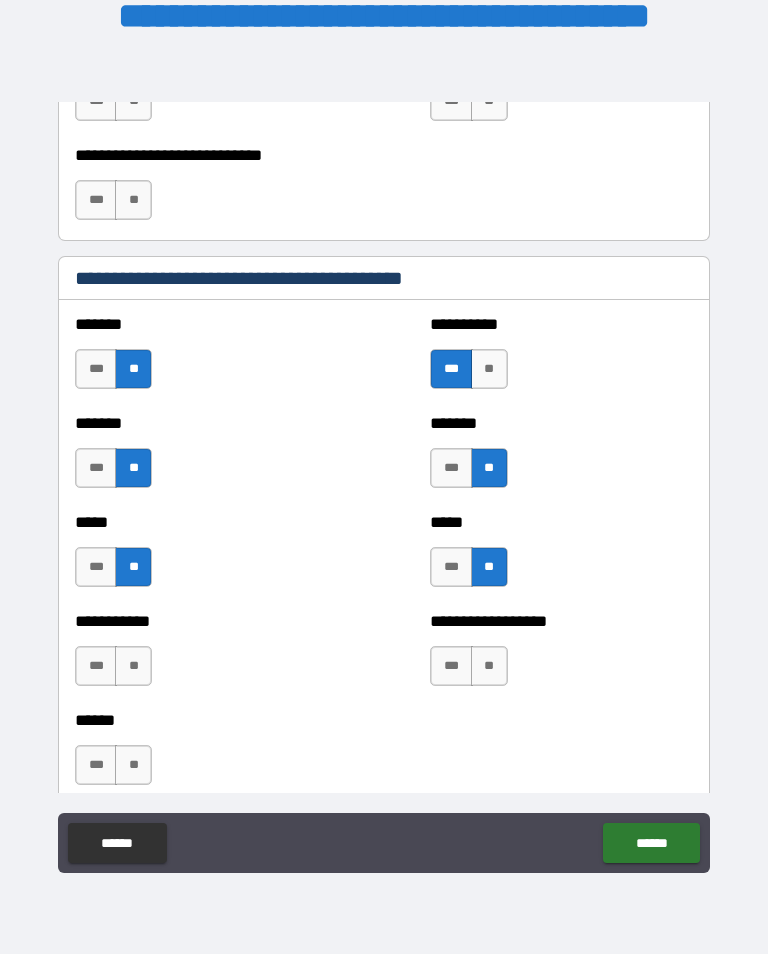 scroll, scrollTop: 1717, scrollLeft: 0, axis: vertical 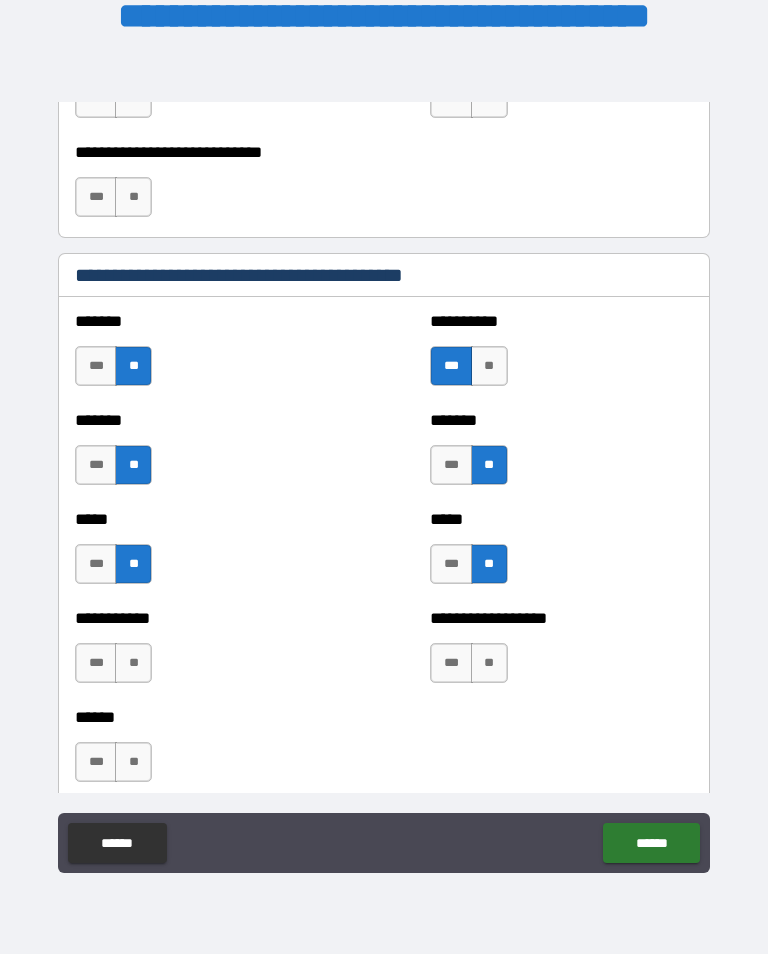 click on "**" at bounding box center [133, 663] 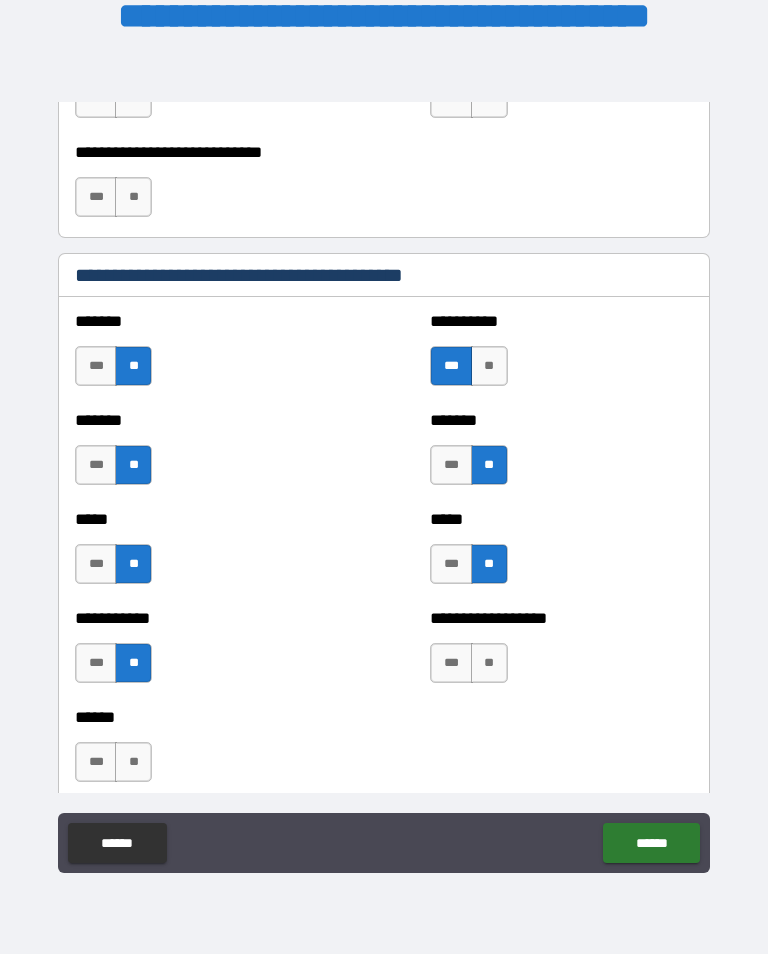 click on "**" at bounding box center (489, 663) 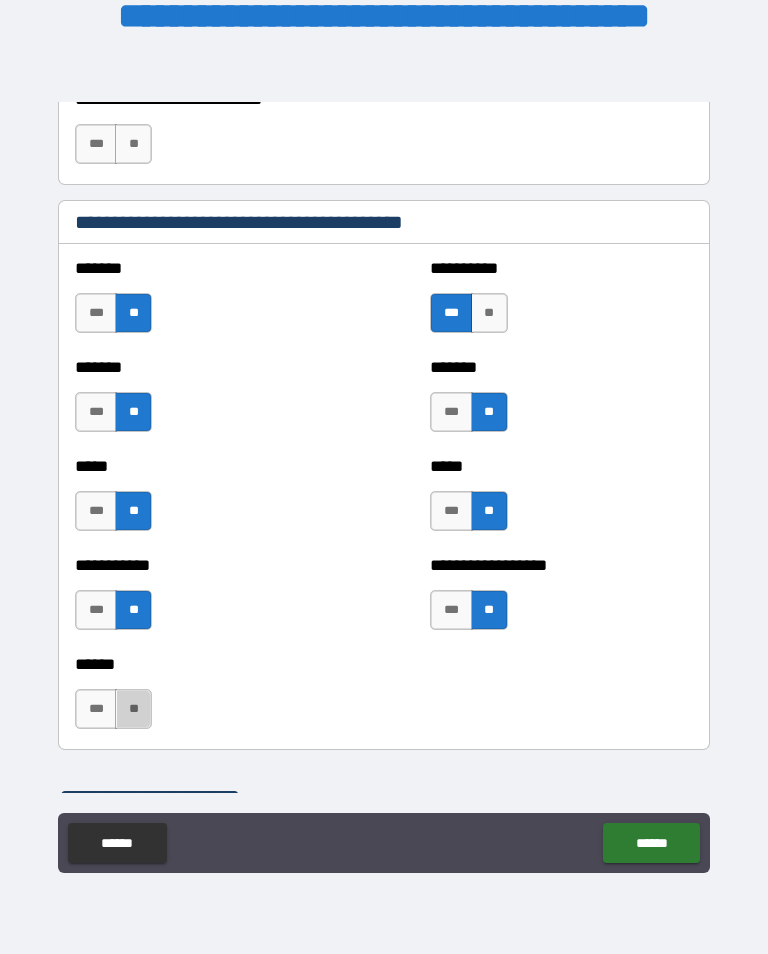 click on "**" at bounding box center (133, 709) 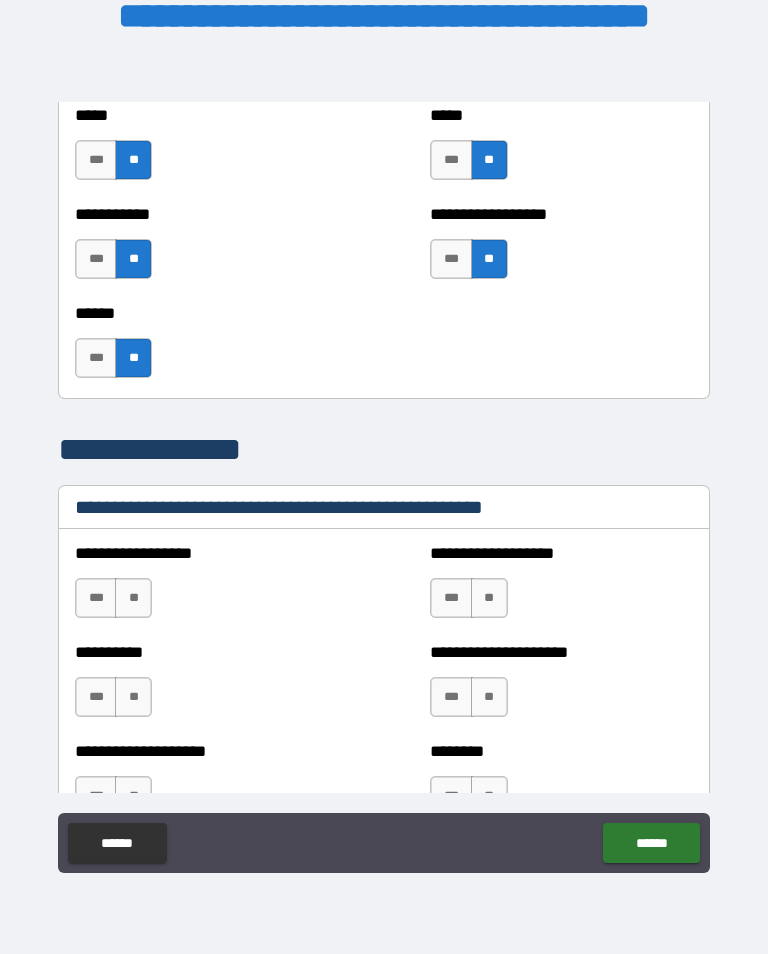 scroll, scrollTop: 2123, scrollLeft: 0, axis: vertical 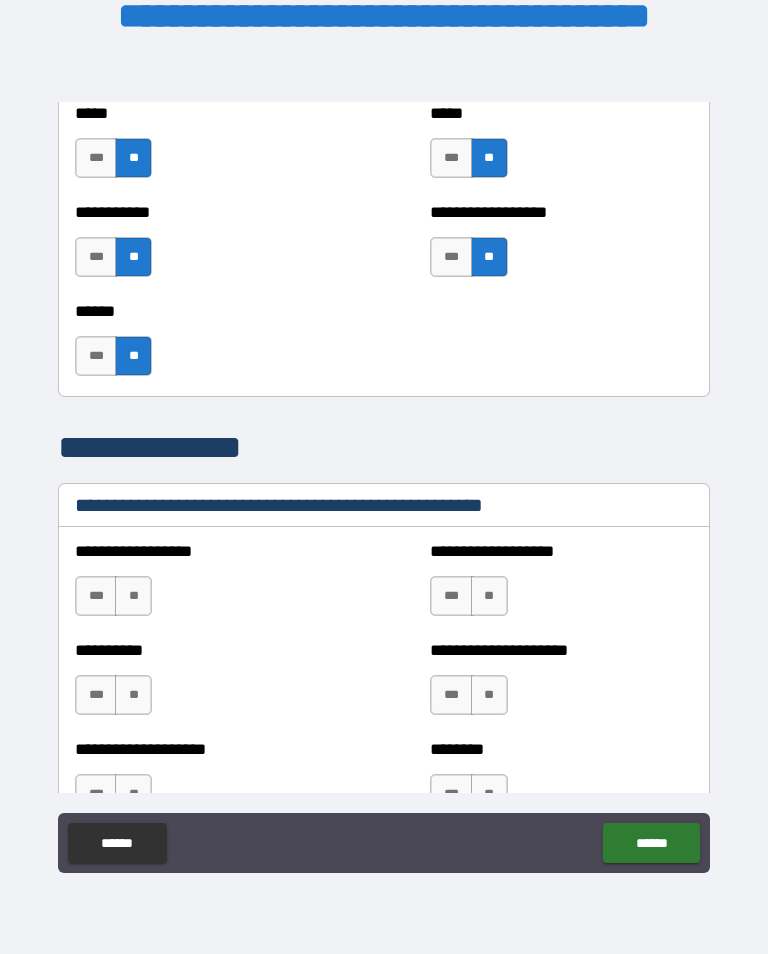 click on "**" at bounding box center (133, 596) 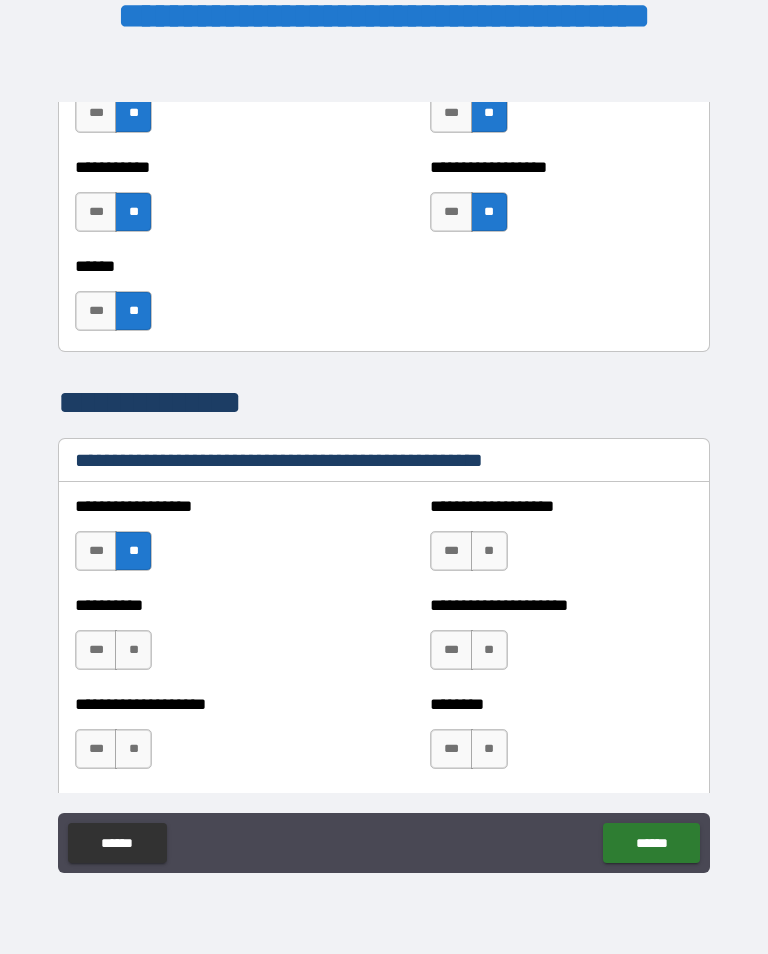 scroll, scrollTop: 2175, scrollLeft: 0, axis: vertical 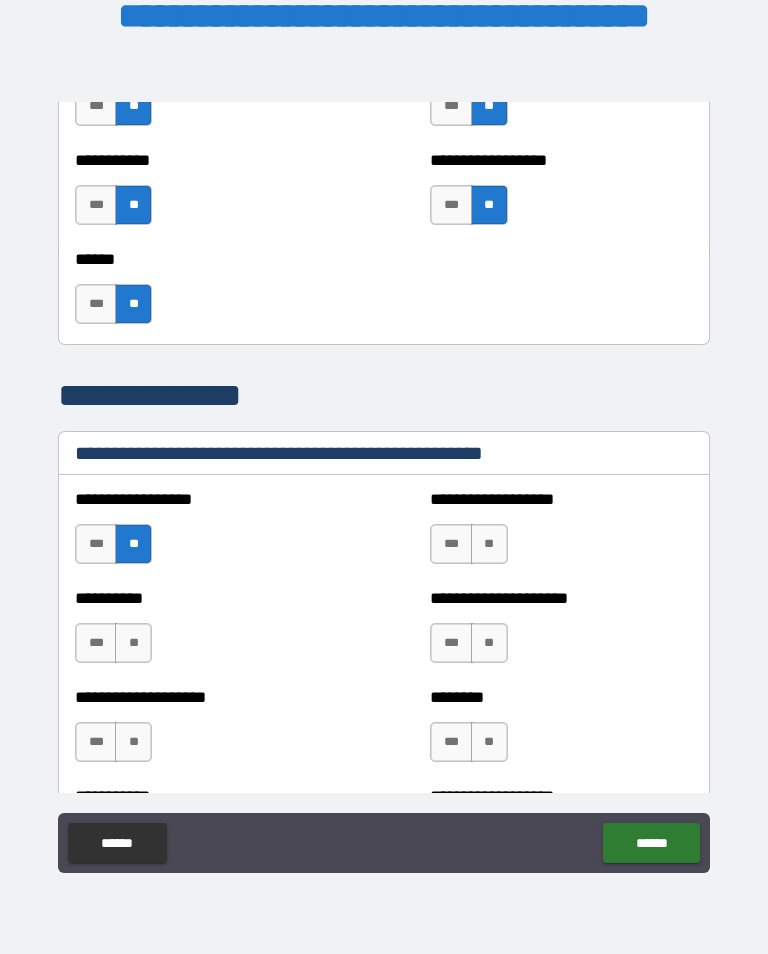 click on "**" at bounding box center [489, 544] 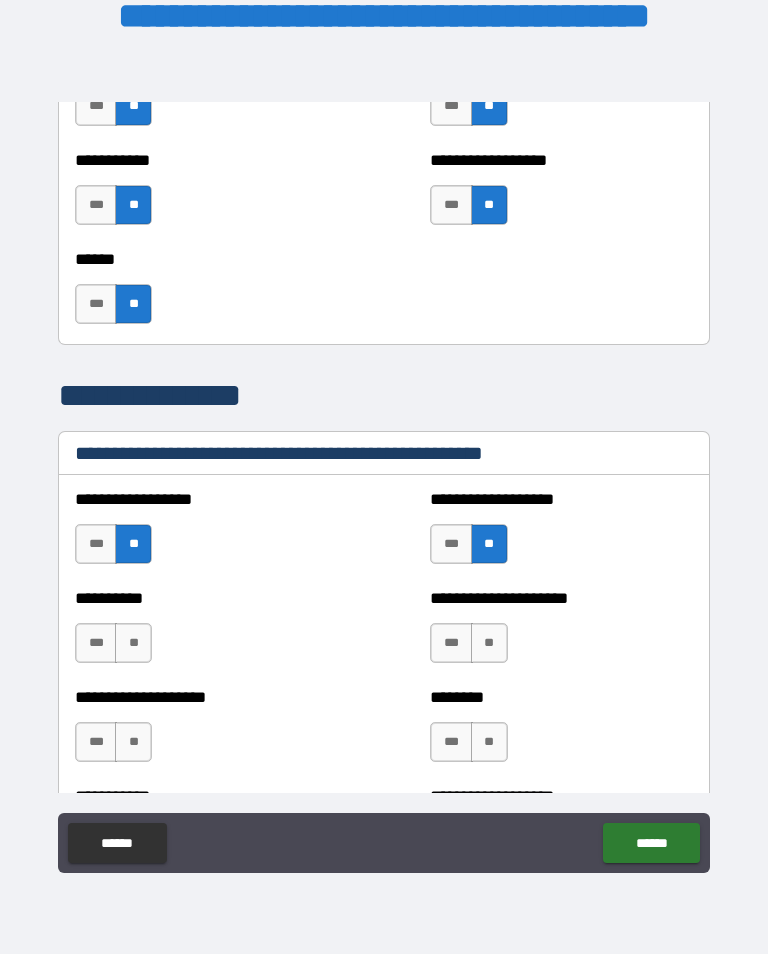click on "**" at bounding box center (133, 643) 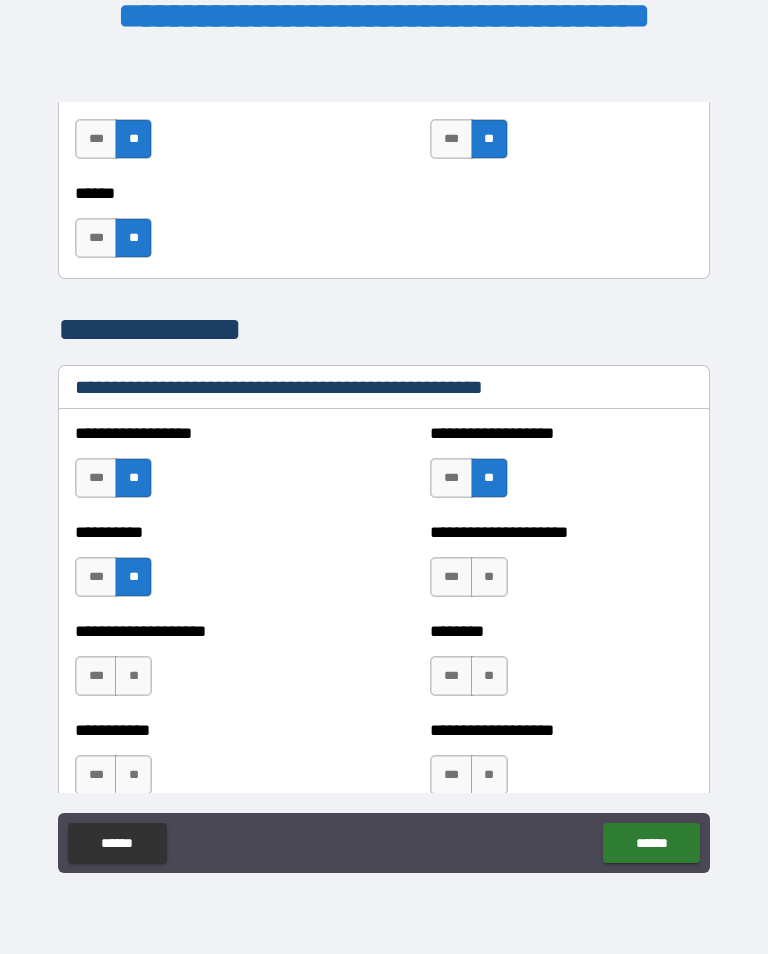 scroll, scrollTop: 2242, scrollLeft: 0, axis: vertical 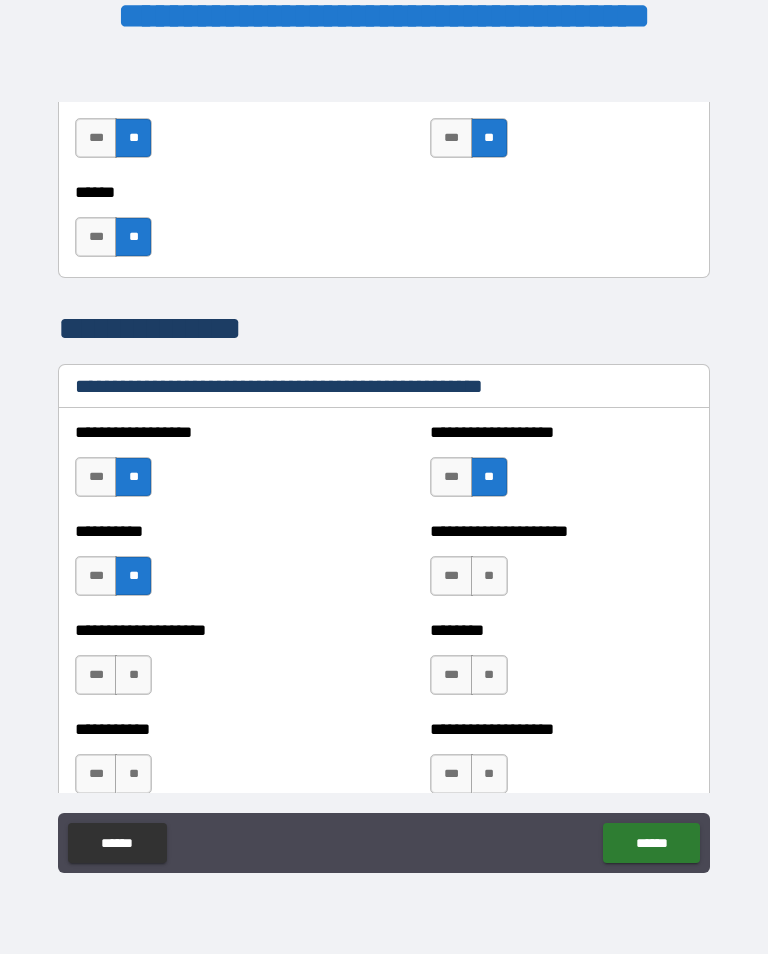 click on "**" at bounding box center [489, 576] 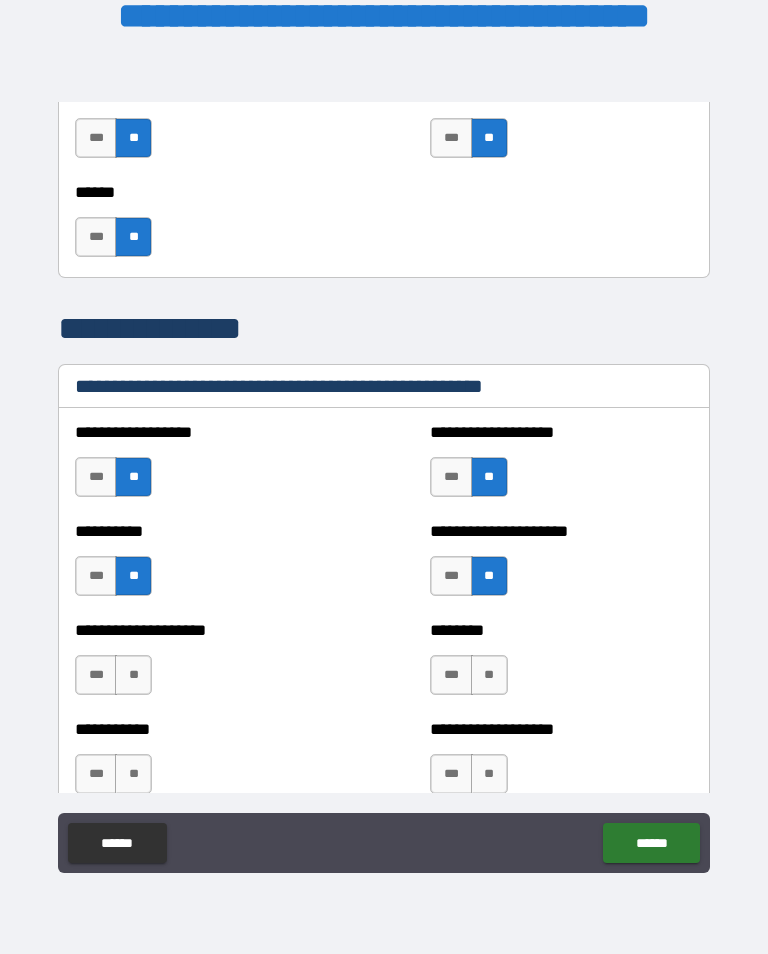 click on "**" at bounding box center [489, 675] 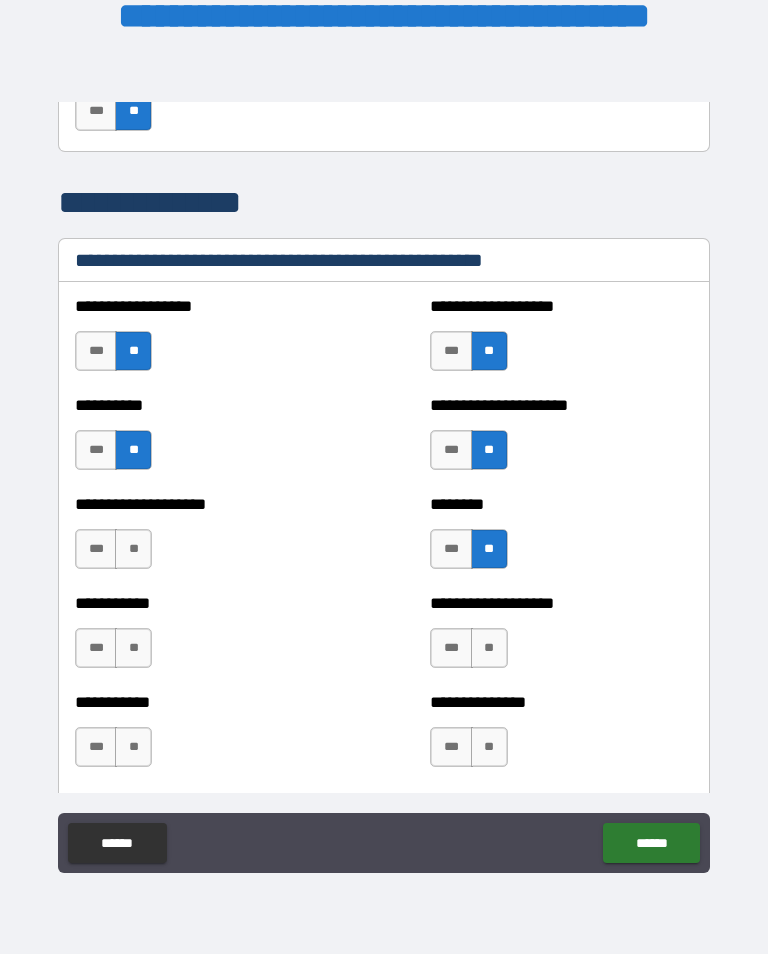 scroll, scrollTop: 2371, scrollLeft: 0, axis: vertical 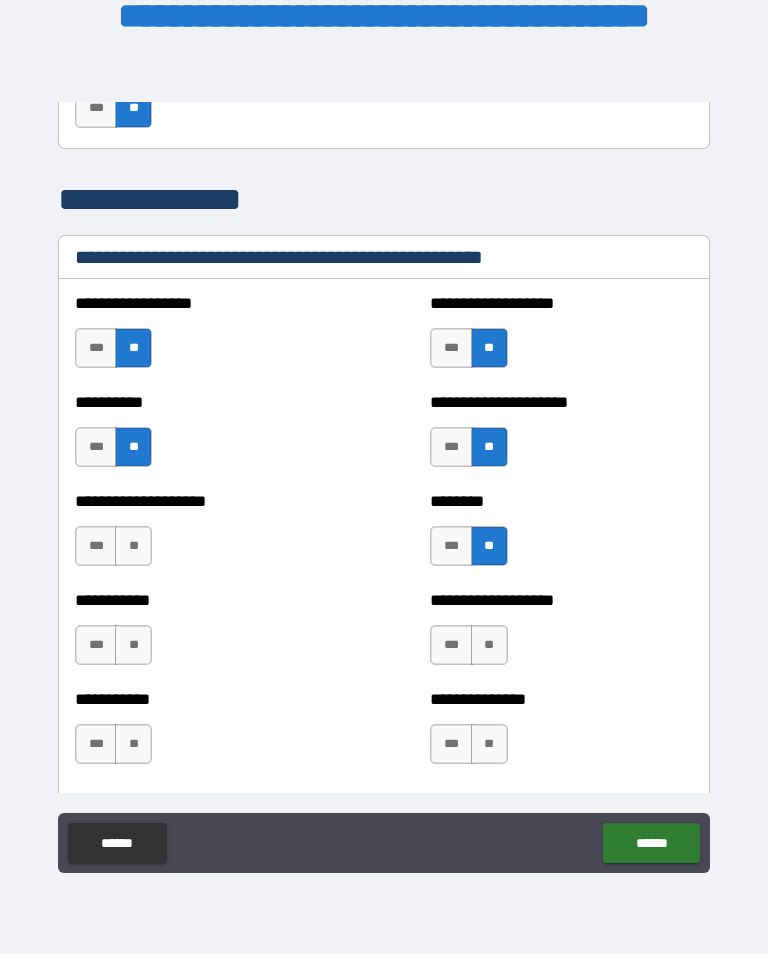click on "**" at bounding box center (133, 546) 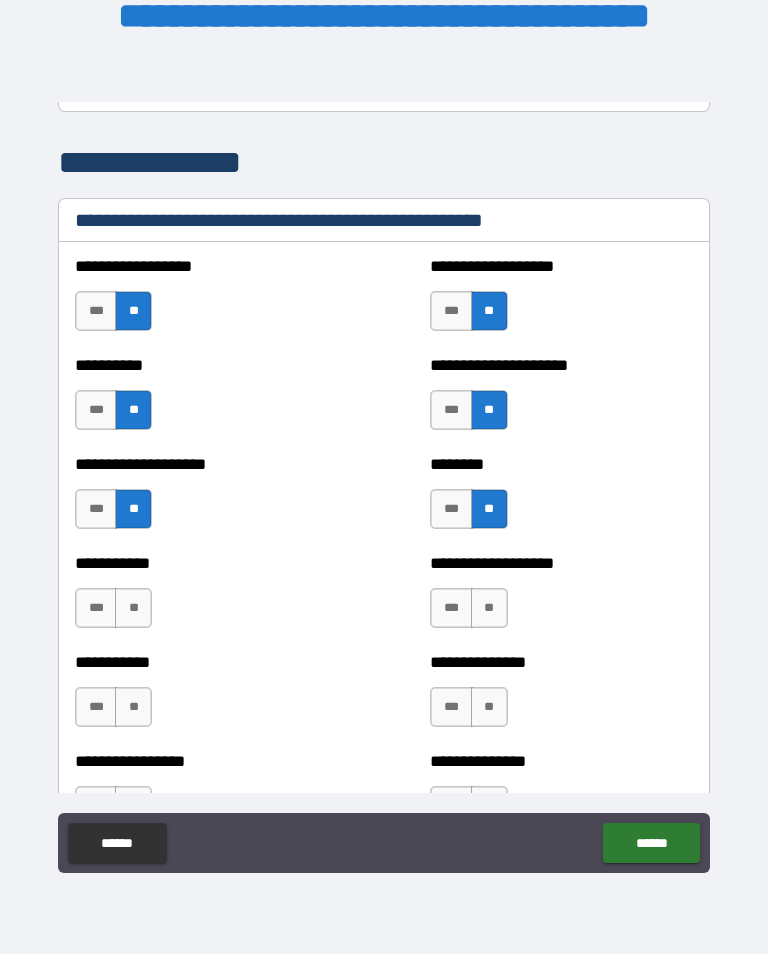 scroll, scrollTop: 2409, scrollLeft: 0, axis: vertical 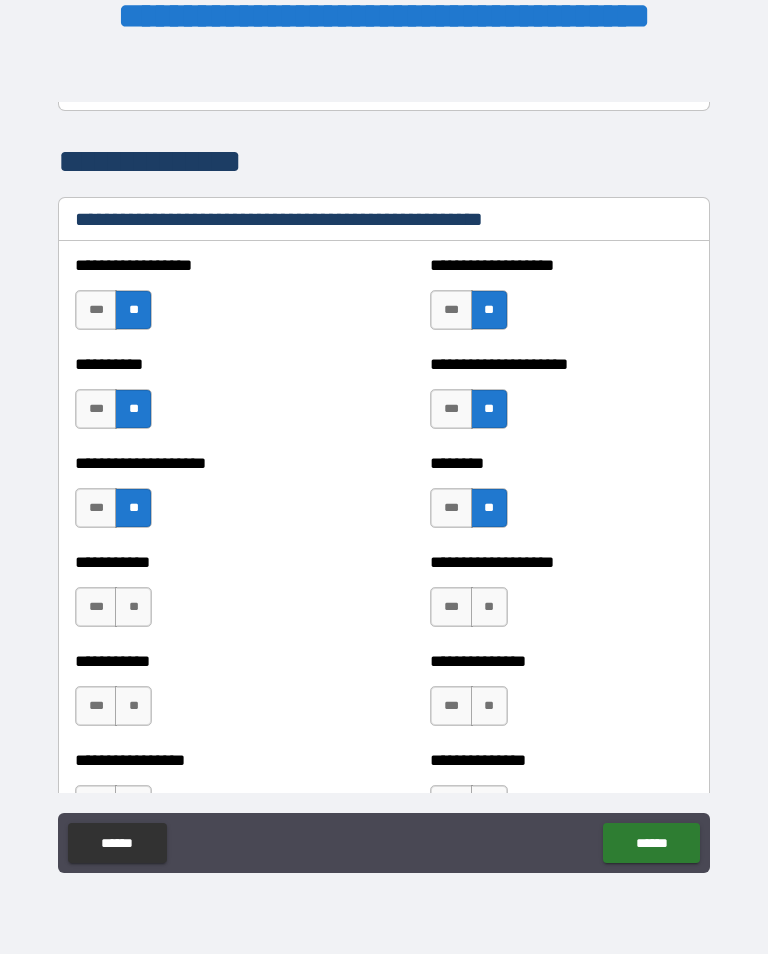 click on "**" at bounding box center (133, 607) 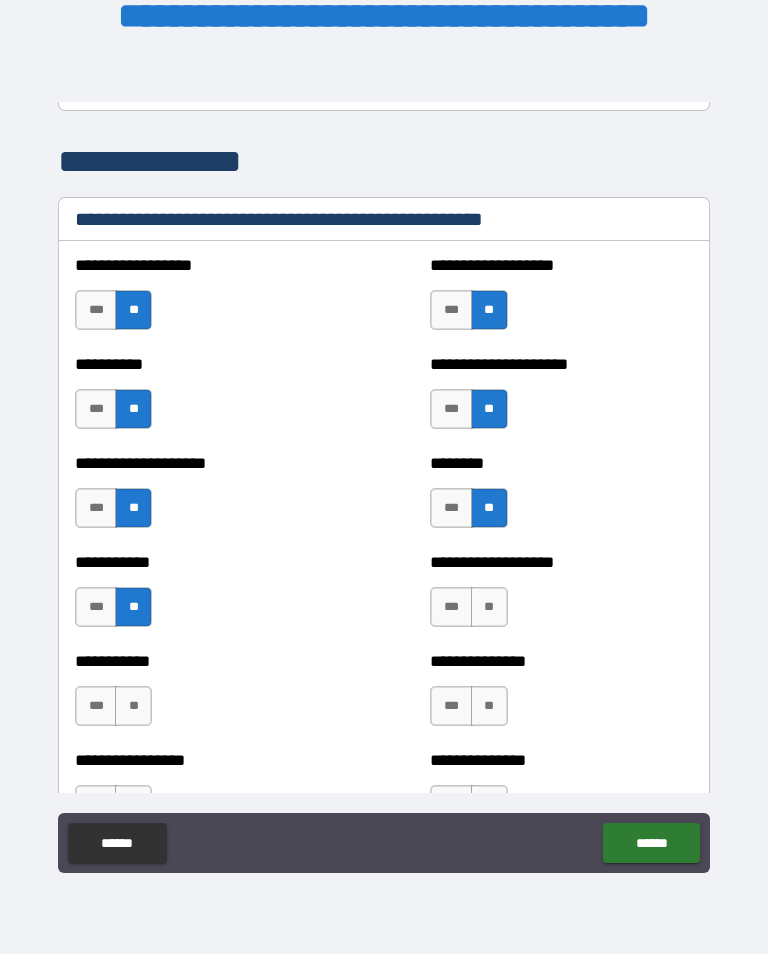 click on "**" at bounding box center [133, 706] 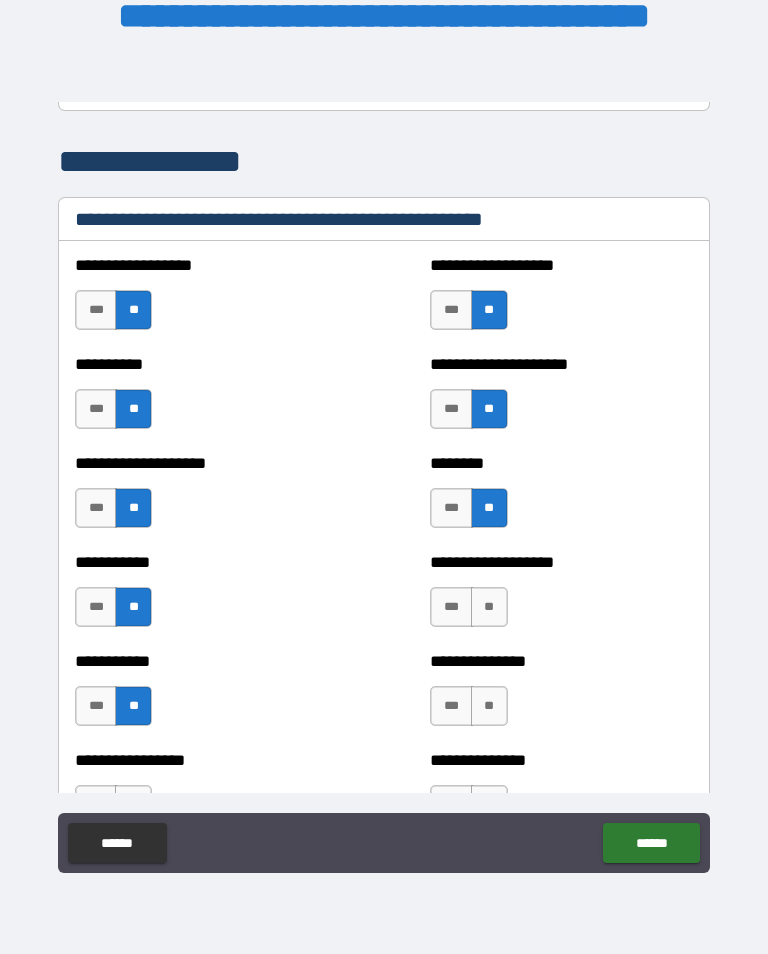 click on "**" at bounding box center (489, 706) 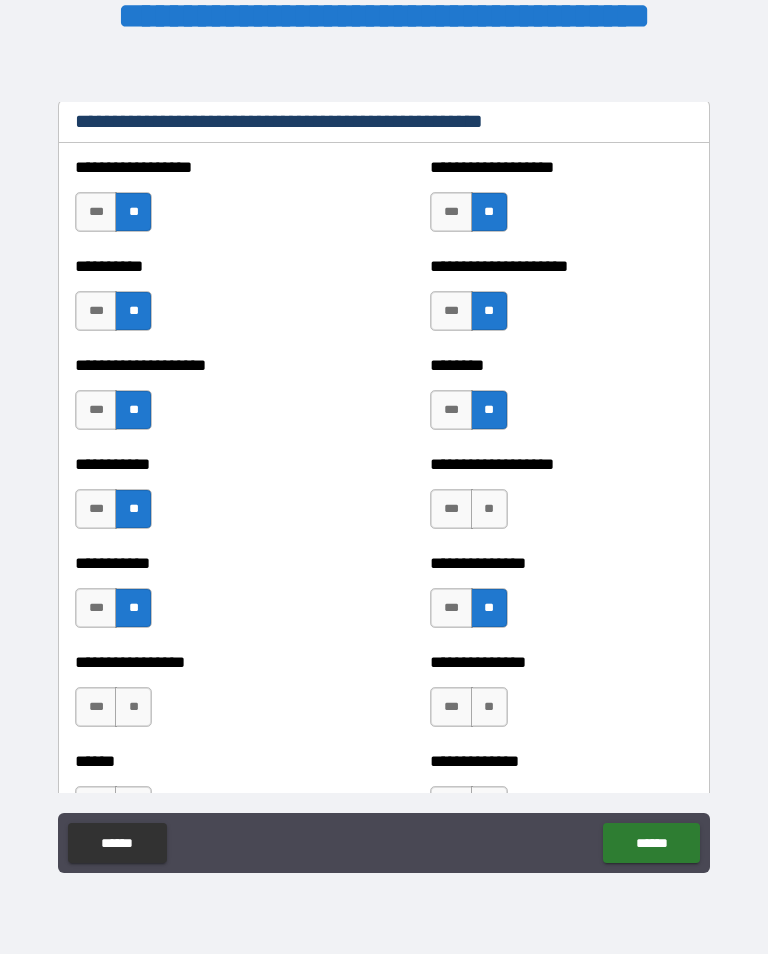 scroll, scrollTop: 2516, scrollLeft: 0, axis: vertical 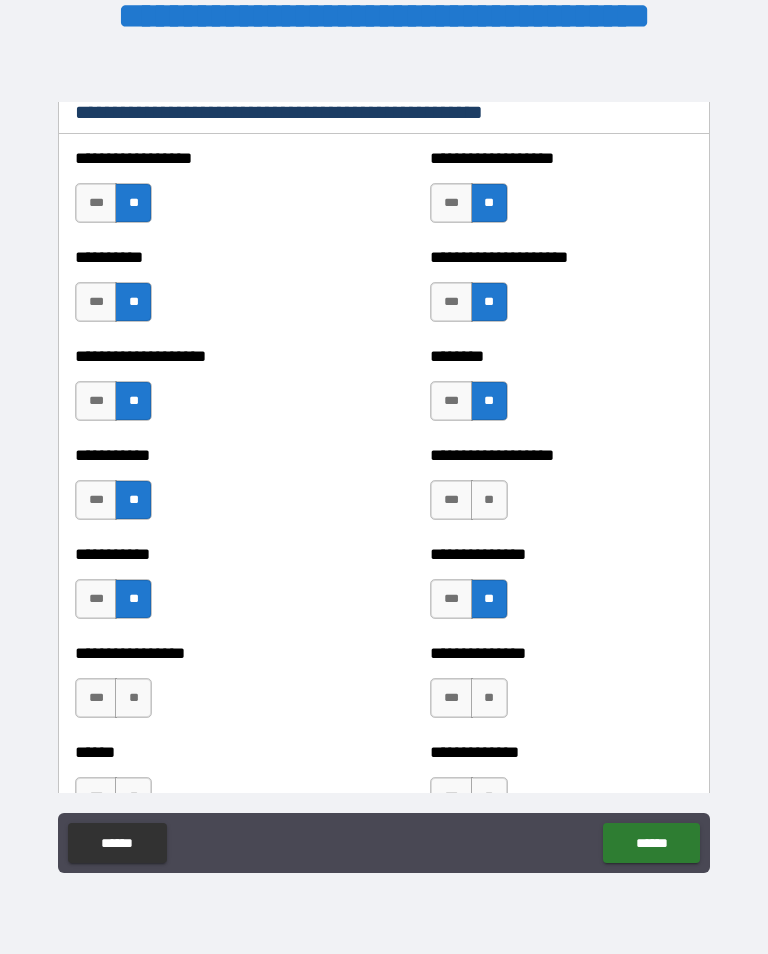 click on "***" at bounding box center (451, 500) 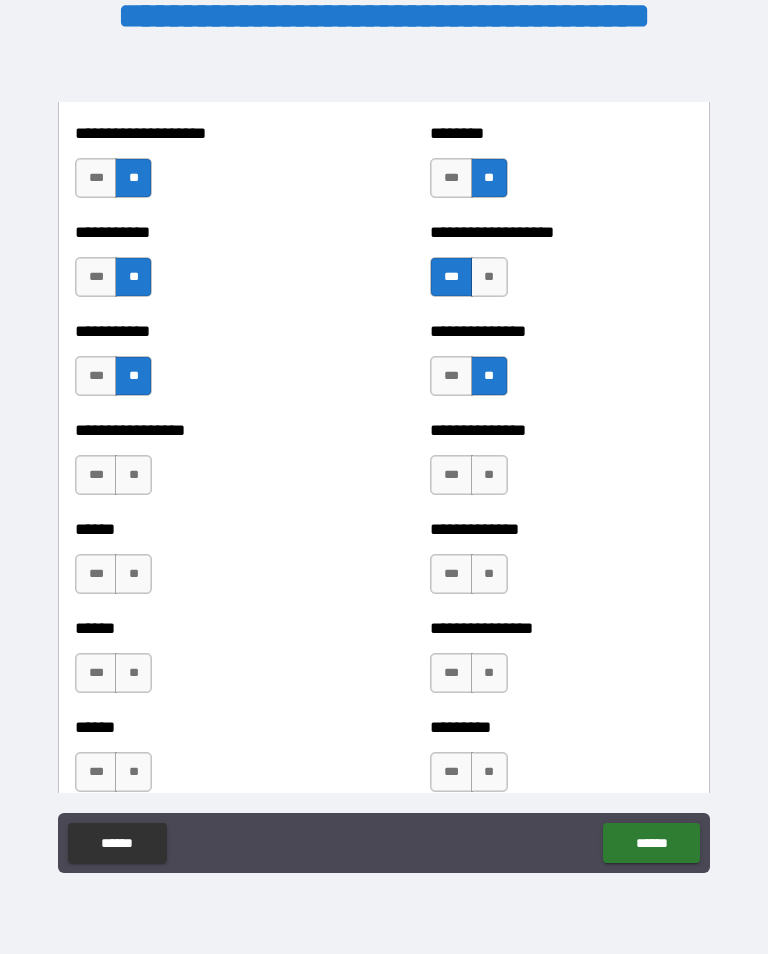 scroll, scrollTop: 2740, scrollLeft: 0, axis: vertical 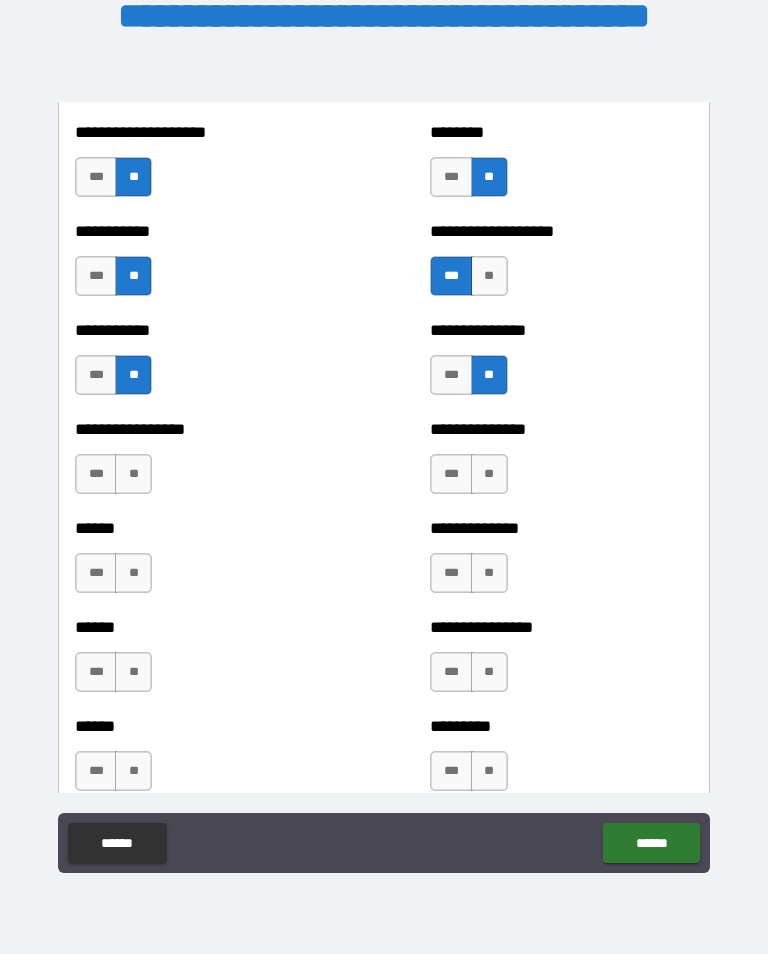 click on "**" at bounding box center [133, 474] 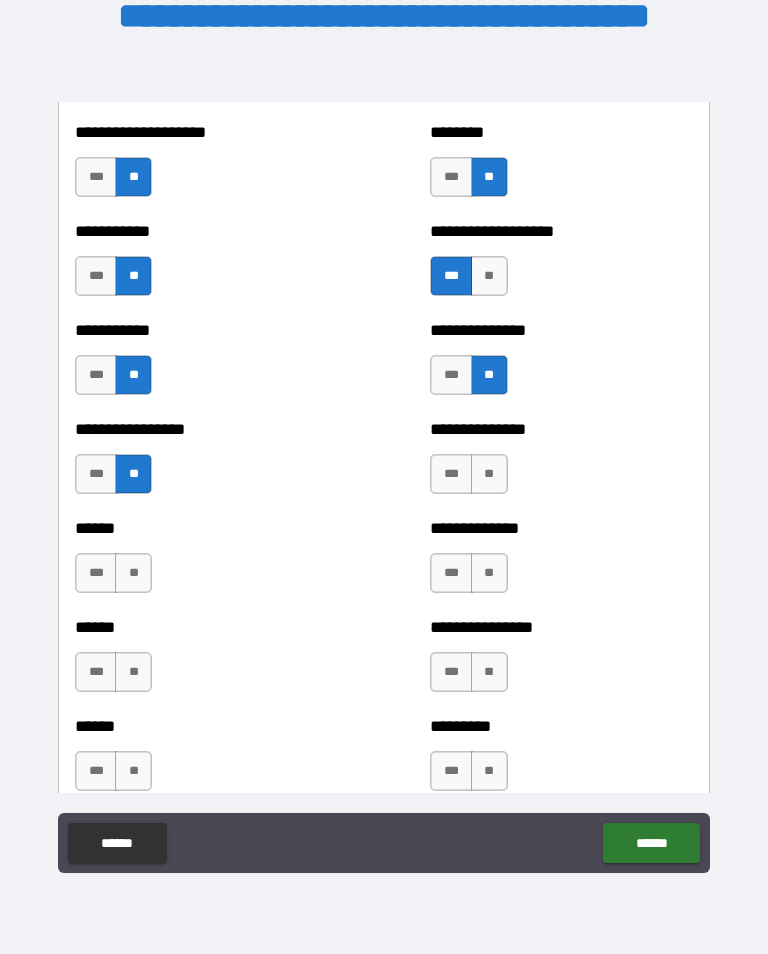 click on "**" at bounding box center [489, 474] 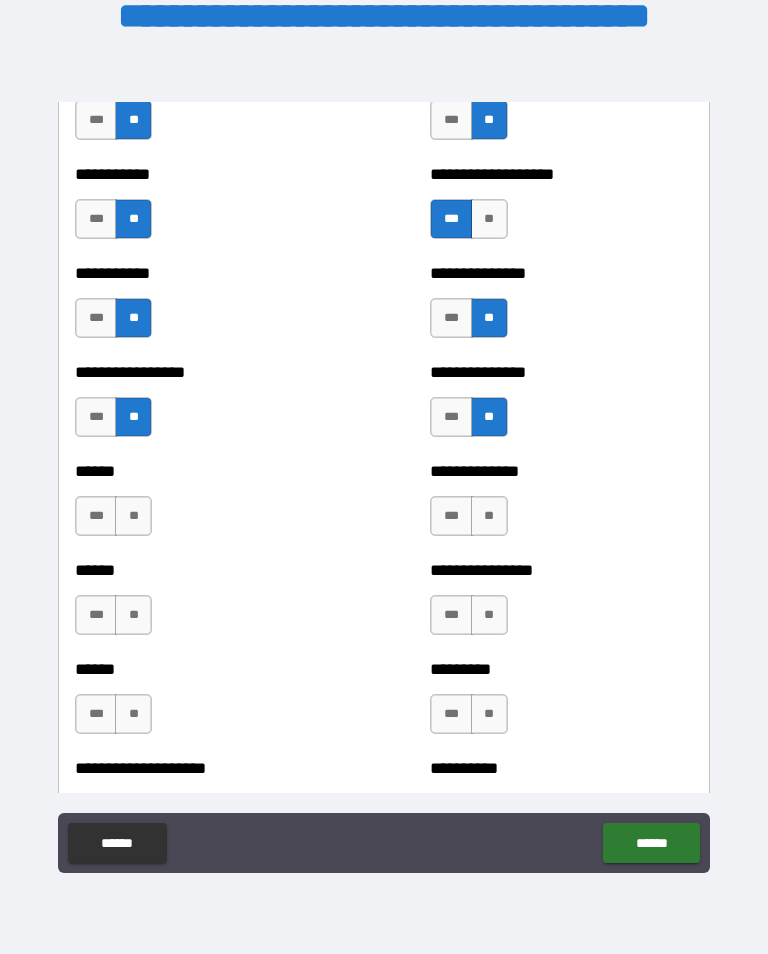 scroll, scrollTop: 2800, scrollLeft: 0, axis: vertical 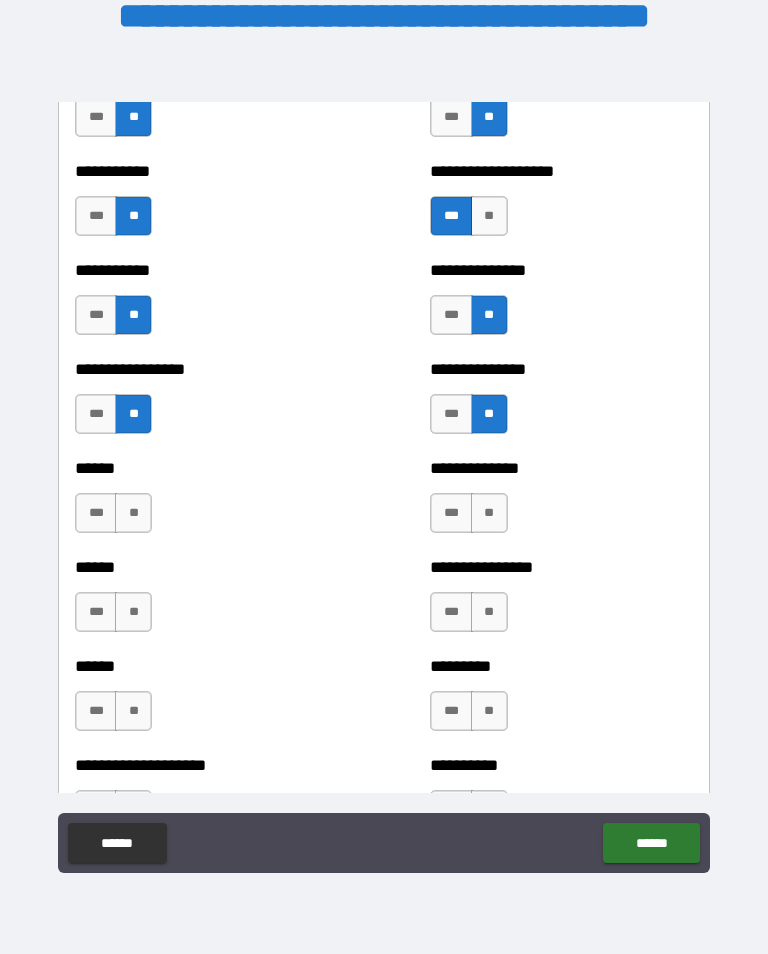 click on "**" at bounding box center (133, 513) 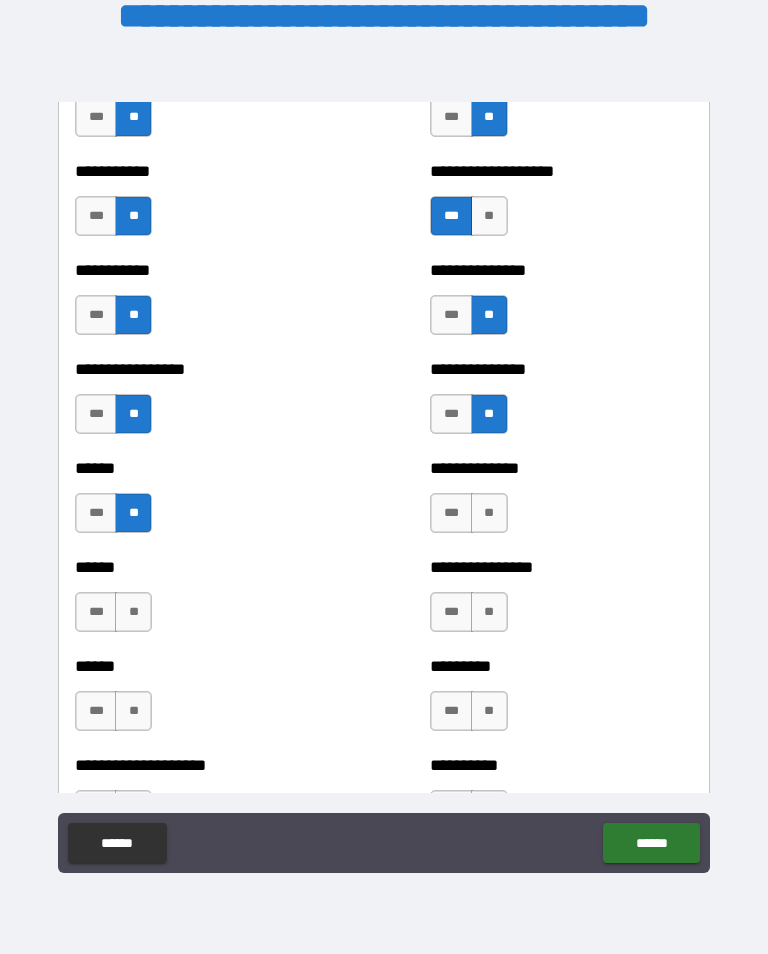 click on "**" at bounding box center (489, 513) 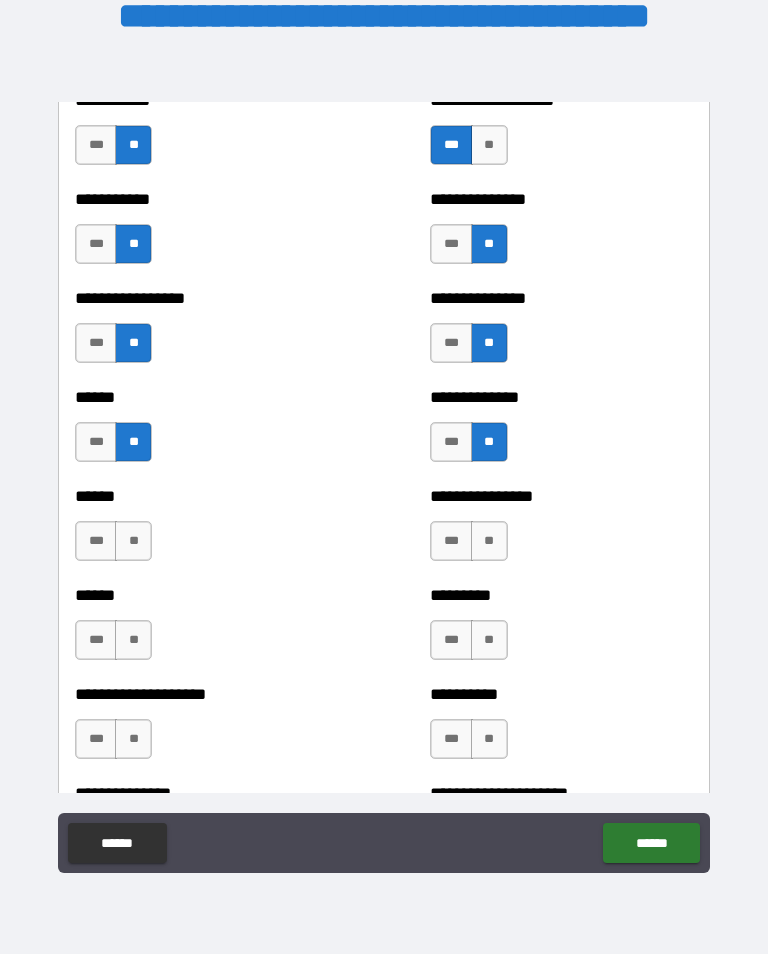 scroll, scrollTop: 2876, scrollLeft: 0, axis: vertical 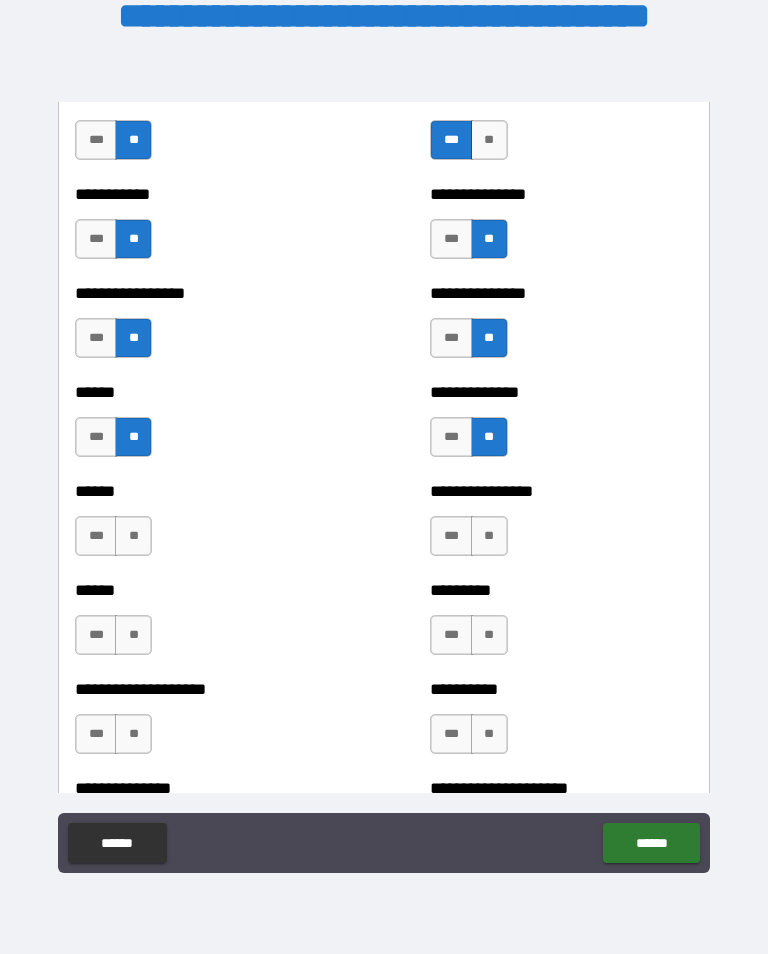 click on "**" at bounding box center [133, 536] 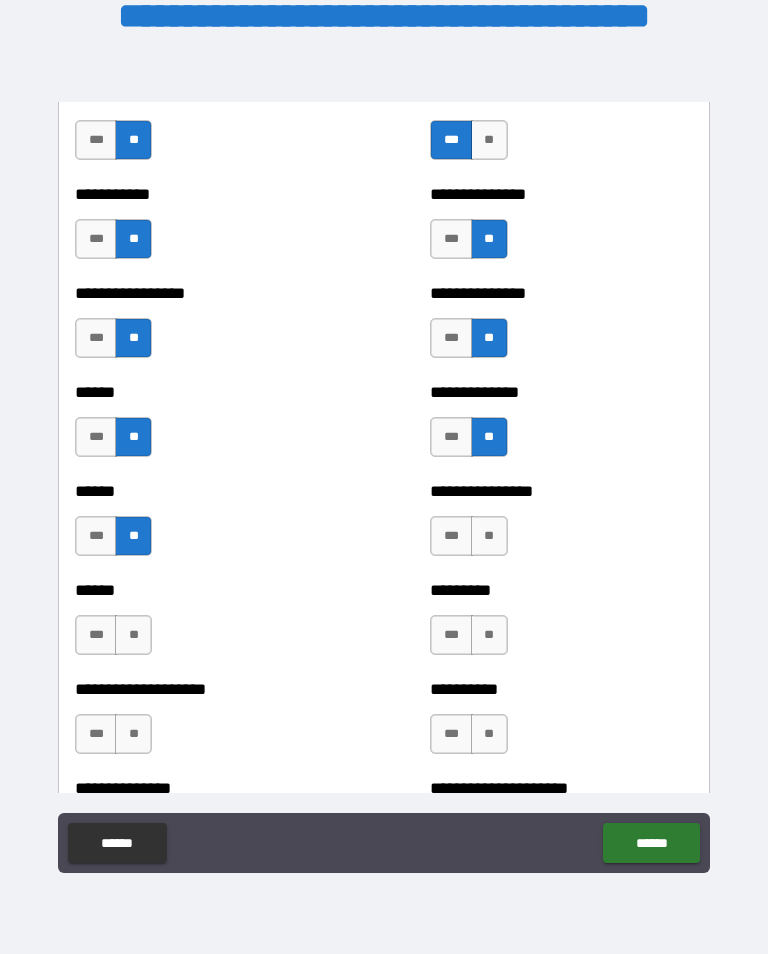 click on "**" at bounding box center [489, 536] 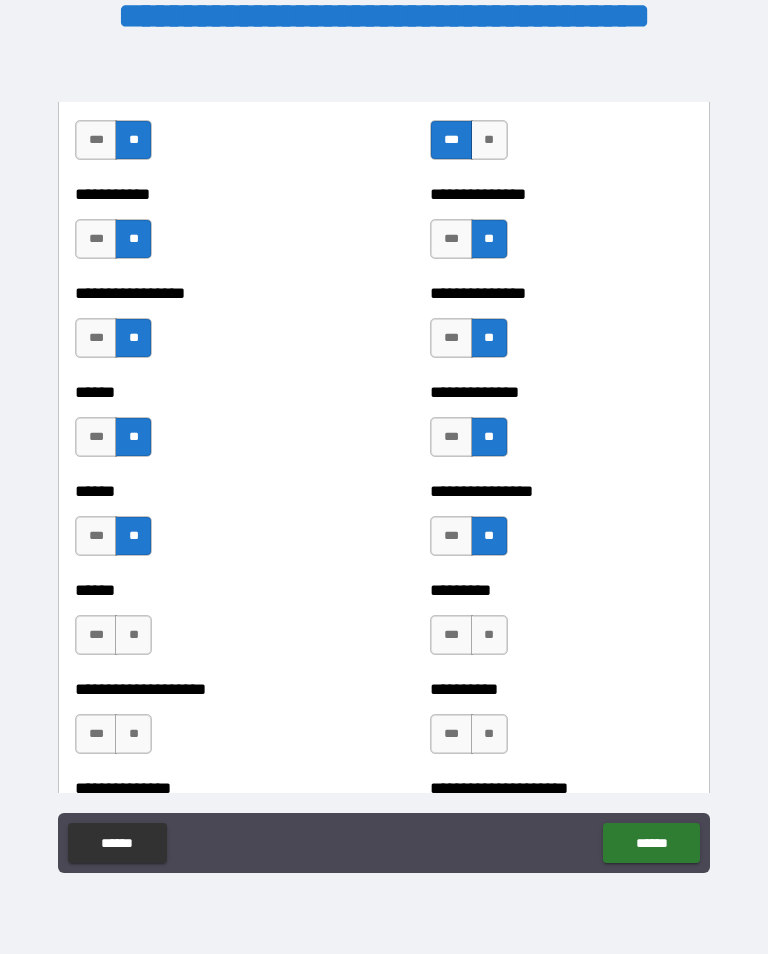 click on "**" at bounding box center [133, 635] 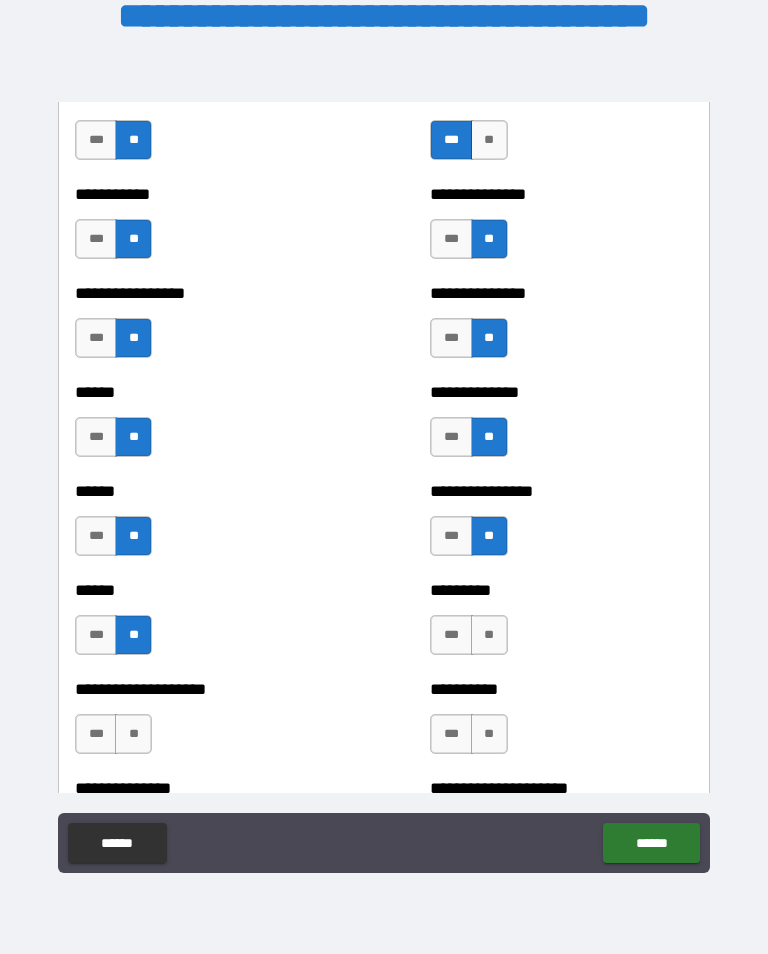 click on "**" at bounding box center (489, 635) 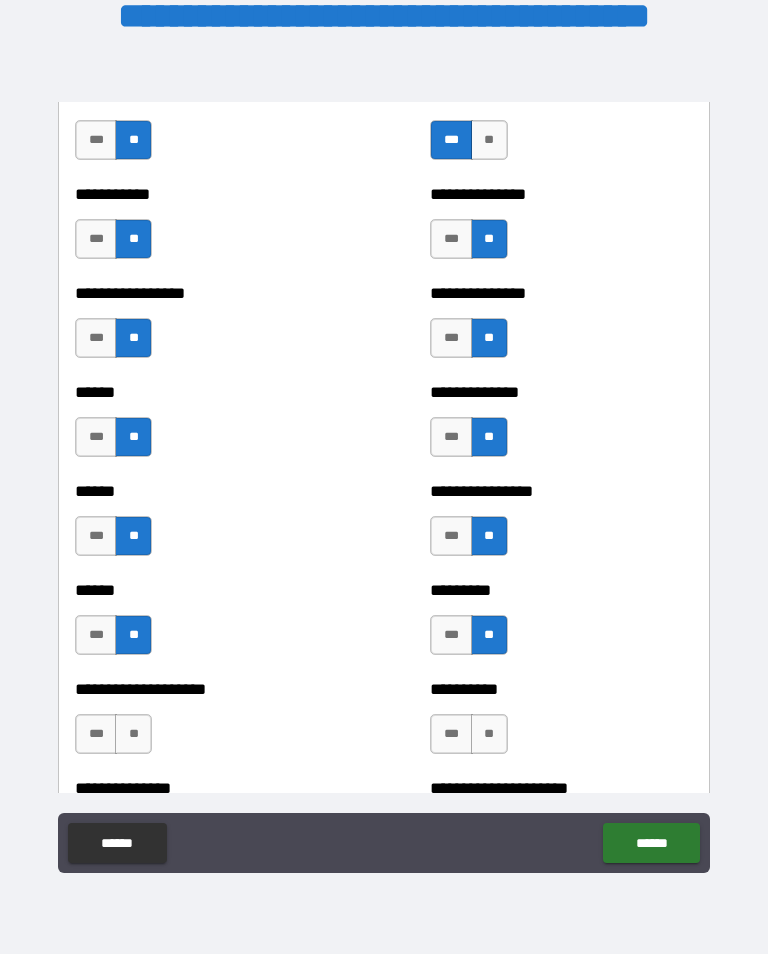 click on "***" at bounding box center [96, 734] 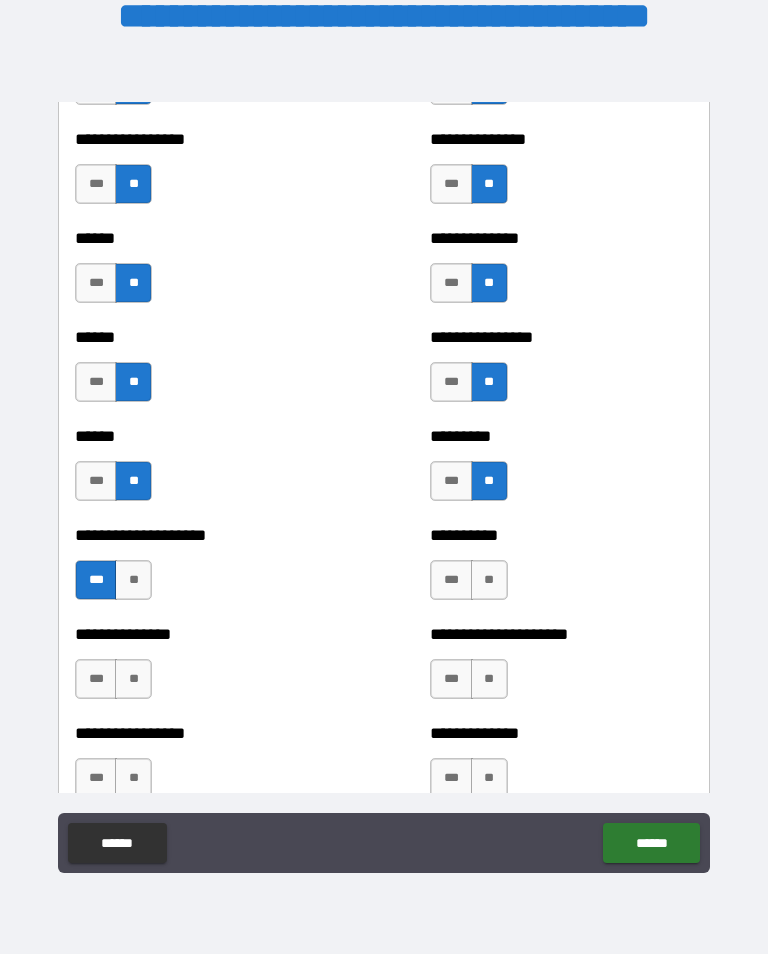 scroll, scrollTop: 3032, scrollLeft: 0, axis: vertical 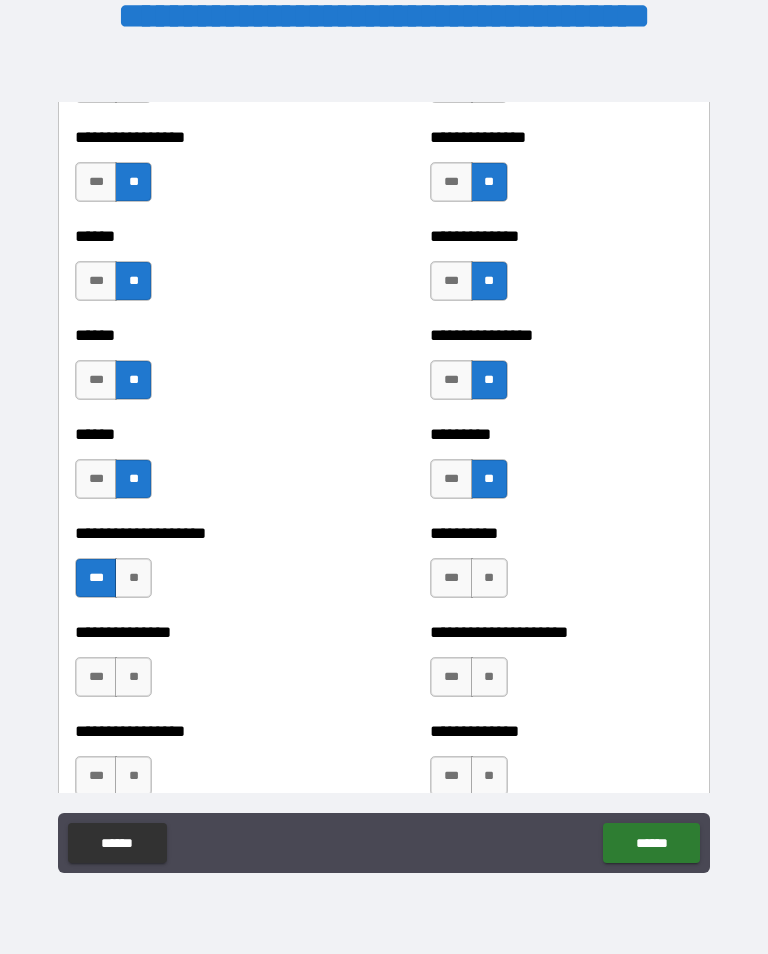 click on "**" at bounding box center [489, 578] 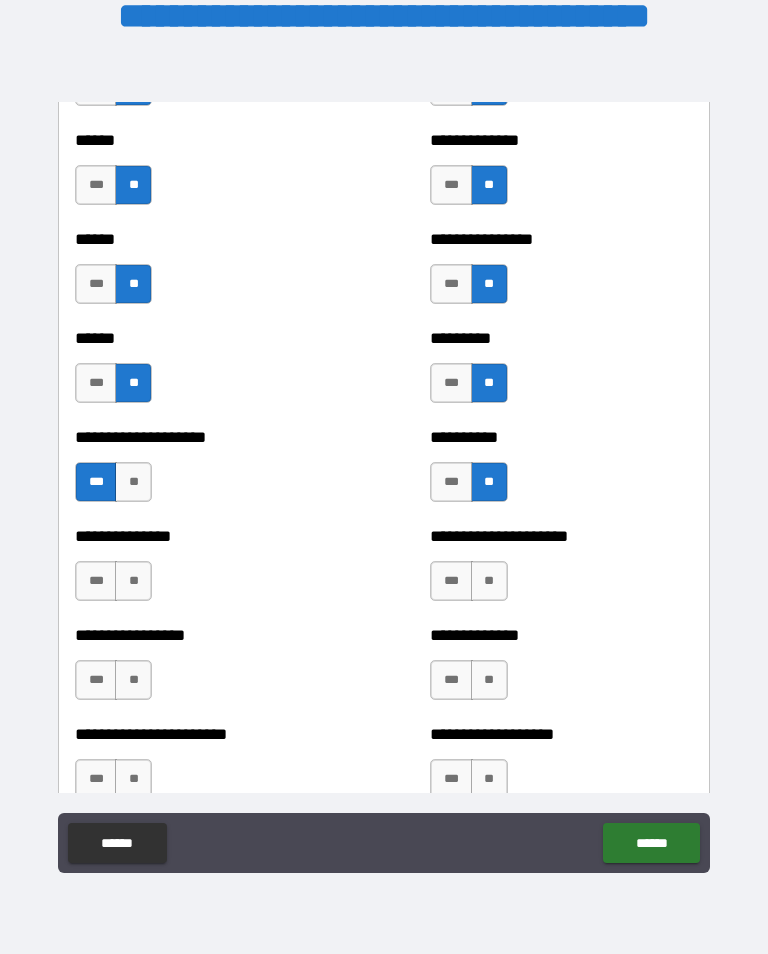 scroll, scrollTop: 3134, scrollLeft: 0, axis: vertical 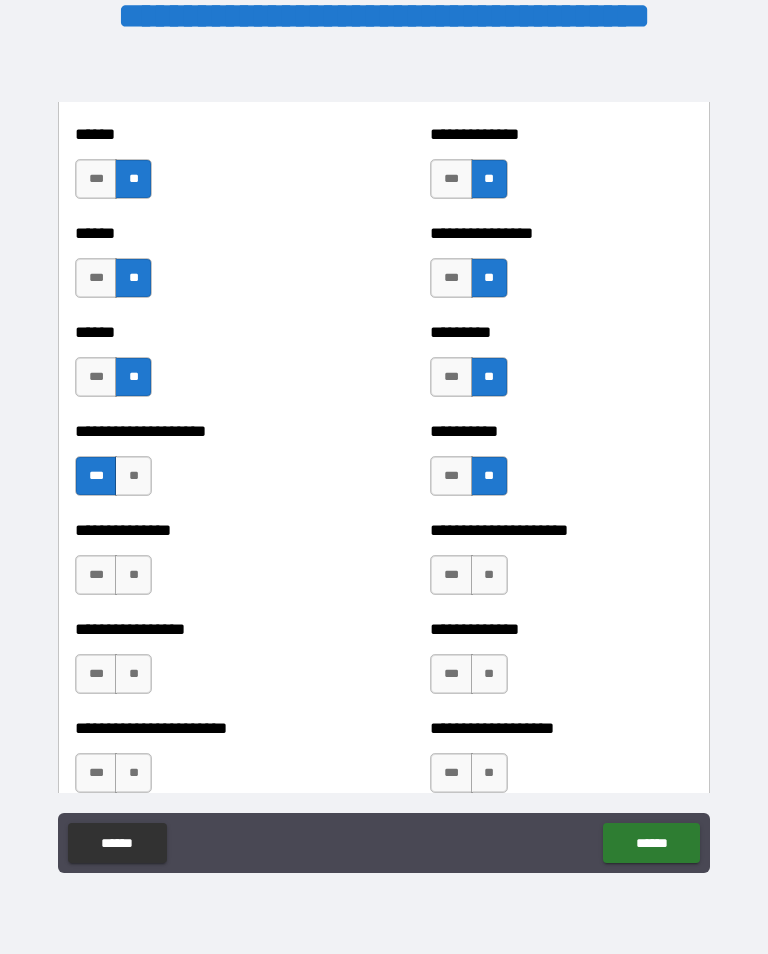 click on "***" at bounding box center (96, 575) 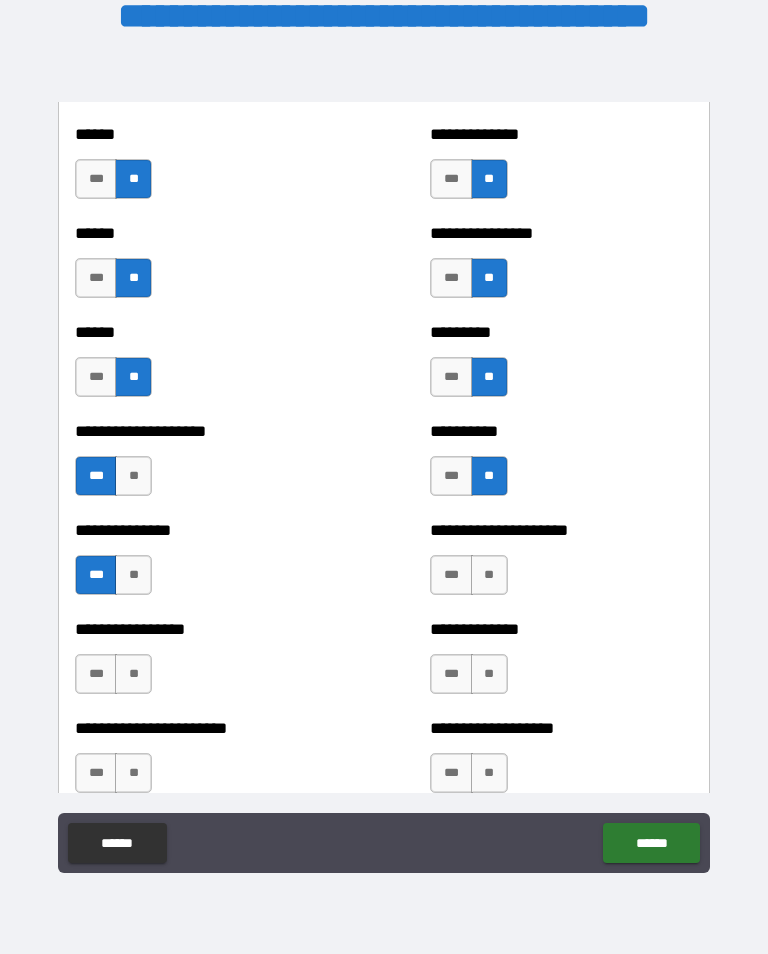 click on "**" at bounding box center [489, 575] 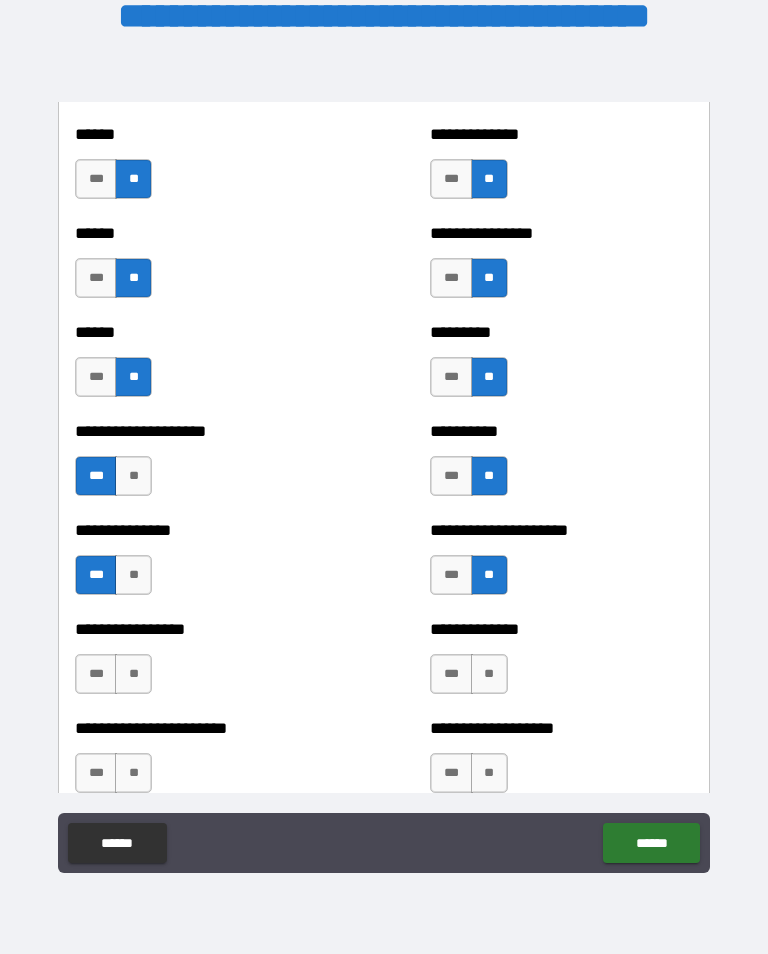 click on "**" at bounding box center [133, 674] 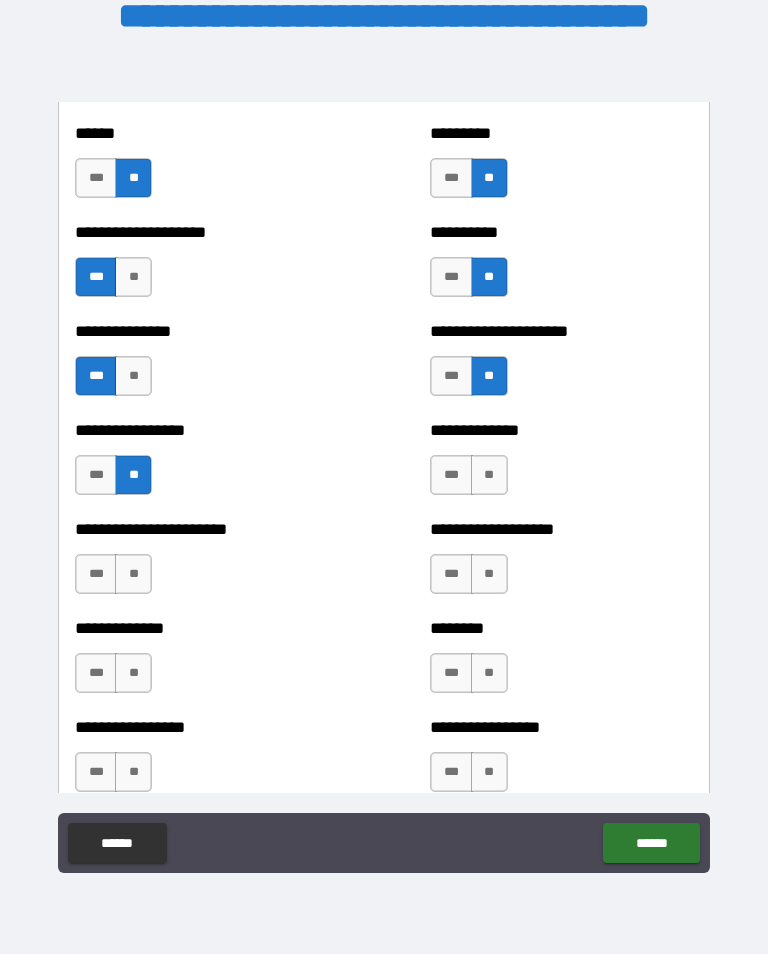 scroll, scrollTop: 3337, scrollLeft: 0, axis: vertical 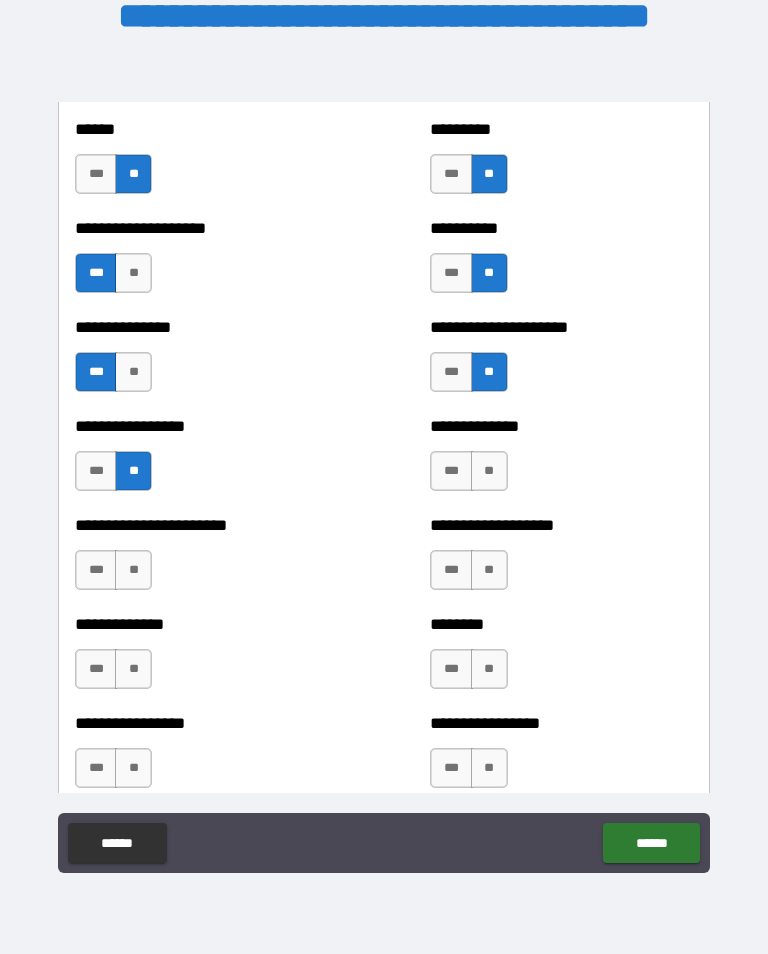 click on "**" at bounding box center [489, 471] 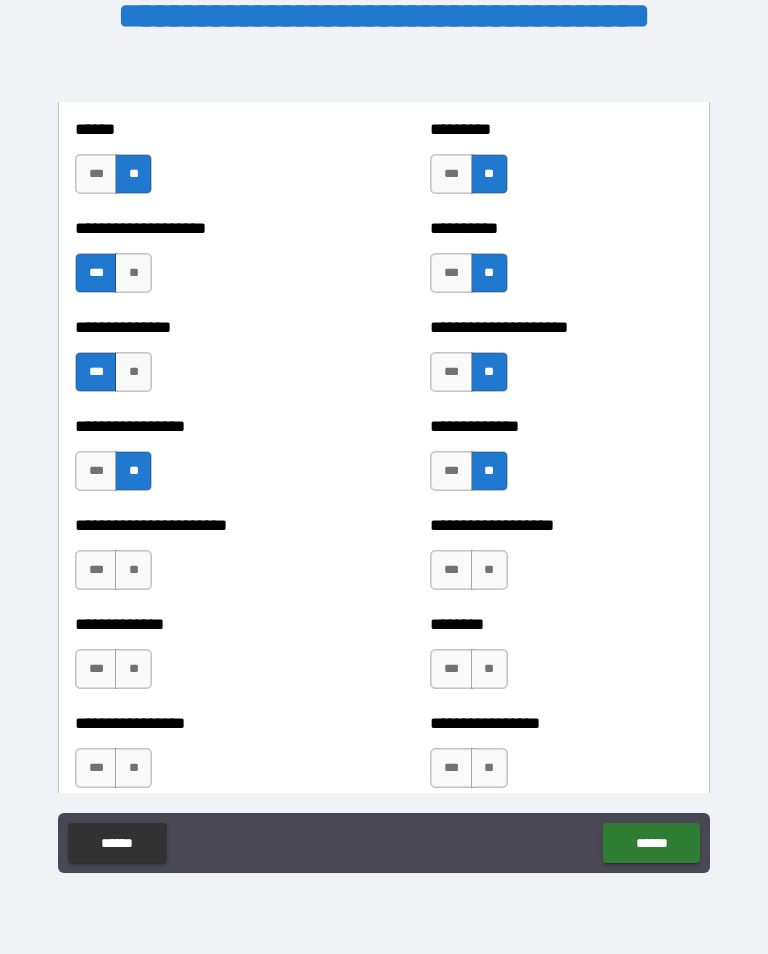 click on "**" at bounding box center [133, 570] 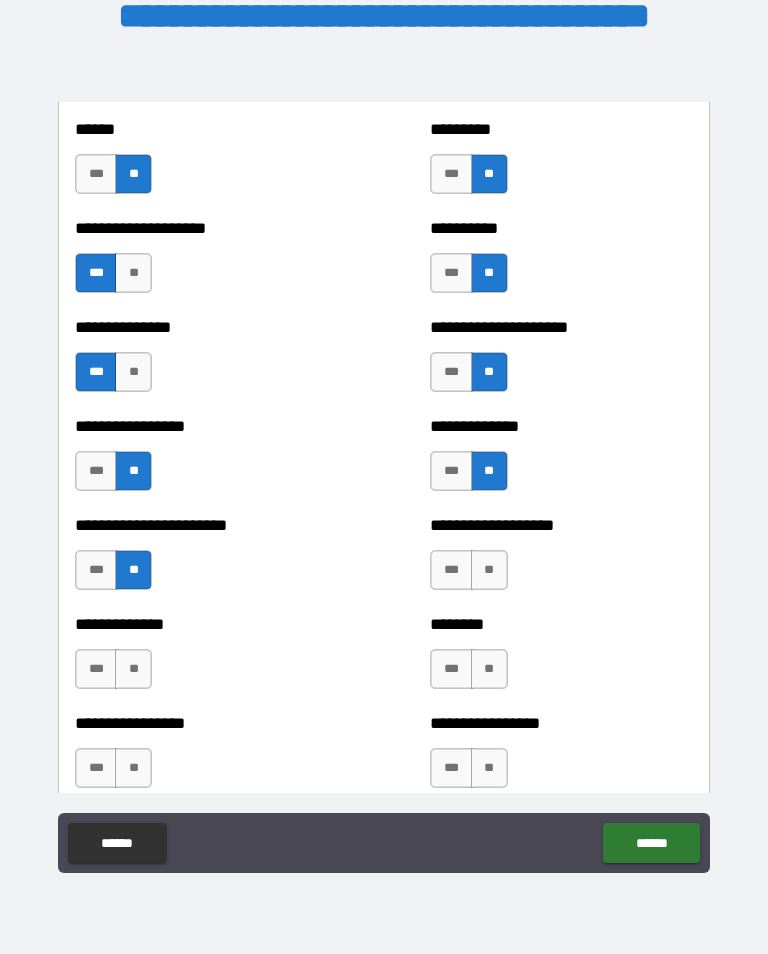 click on "**" at bounding box center [489, 570] 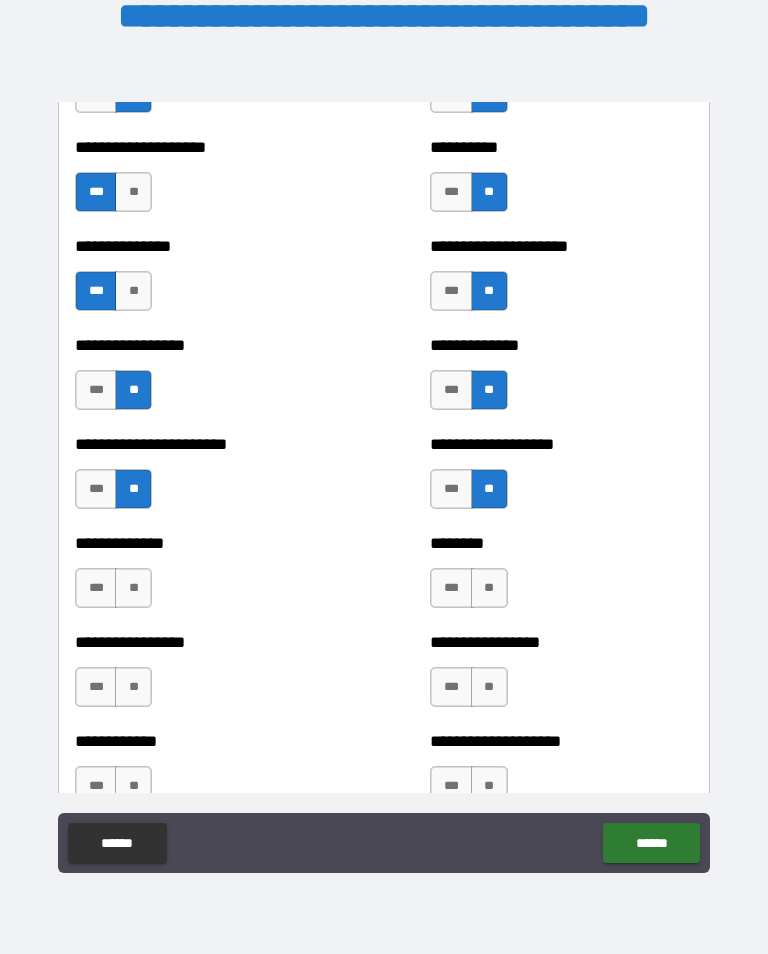 scroll, scrollTop: 3431, scrollLeft: 0, axis: vertical 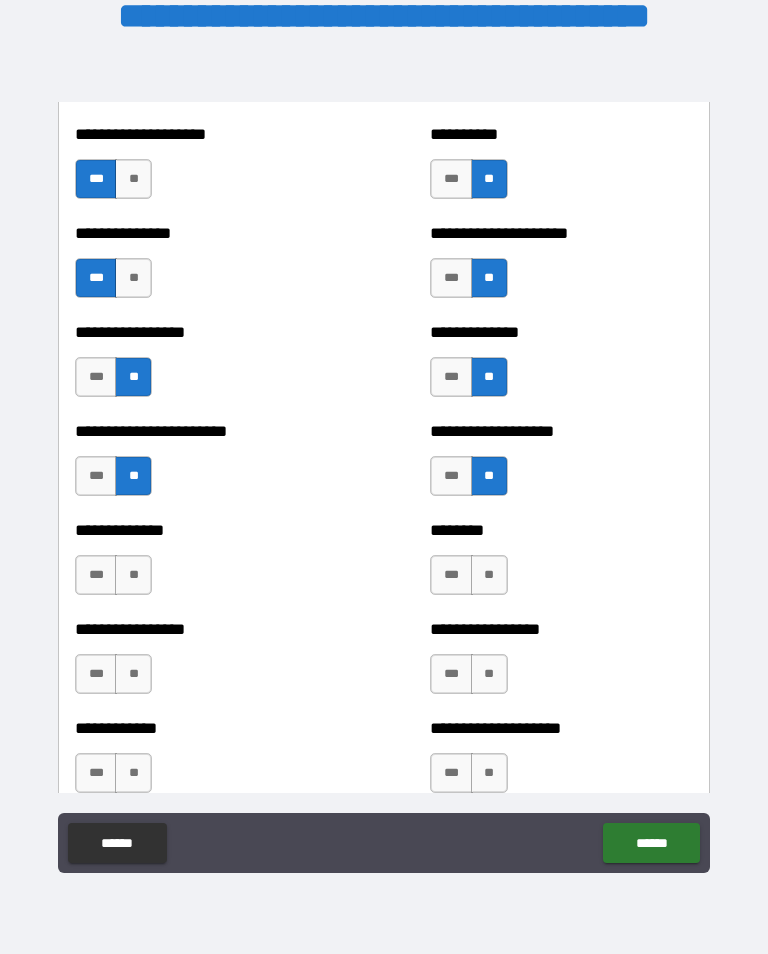 click on "**" at bounding box center (133, 575) 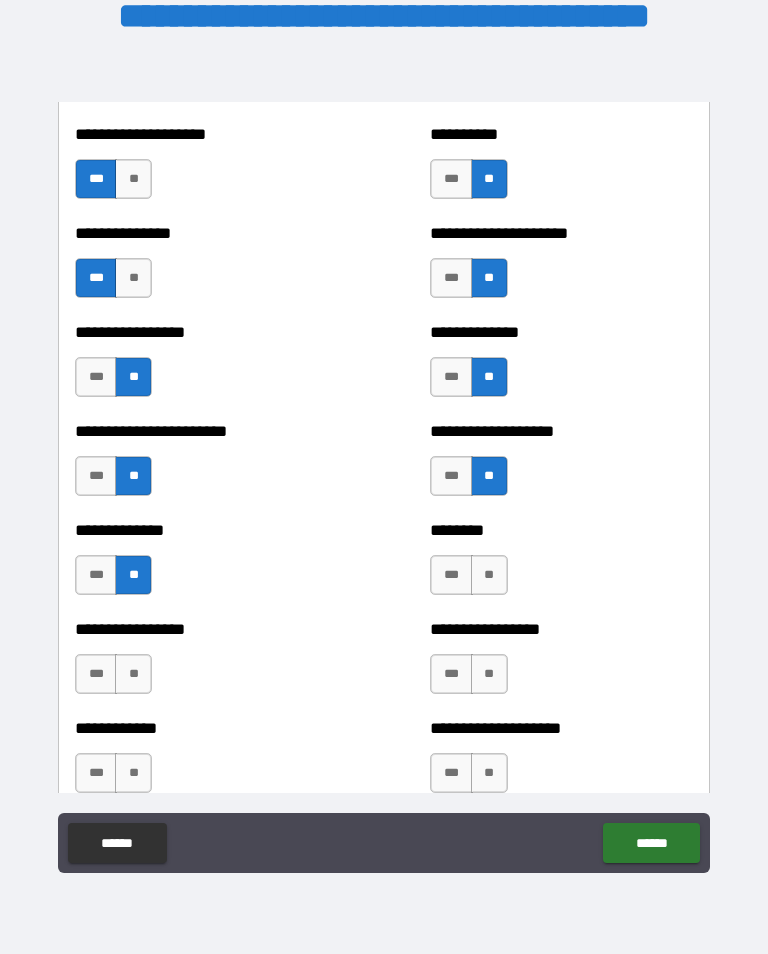 click on "**" at bounding box center [489, 575] 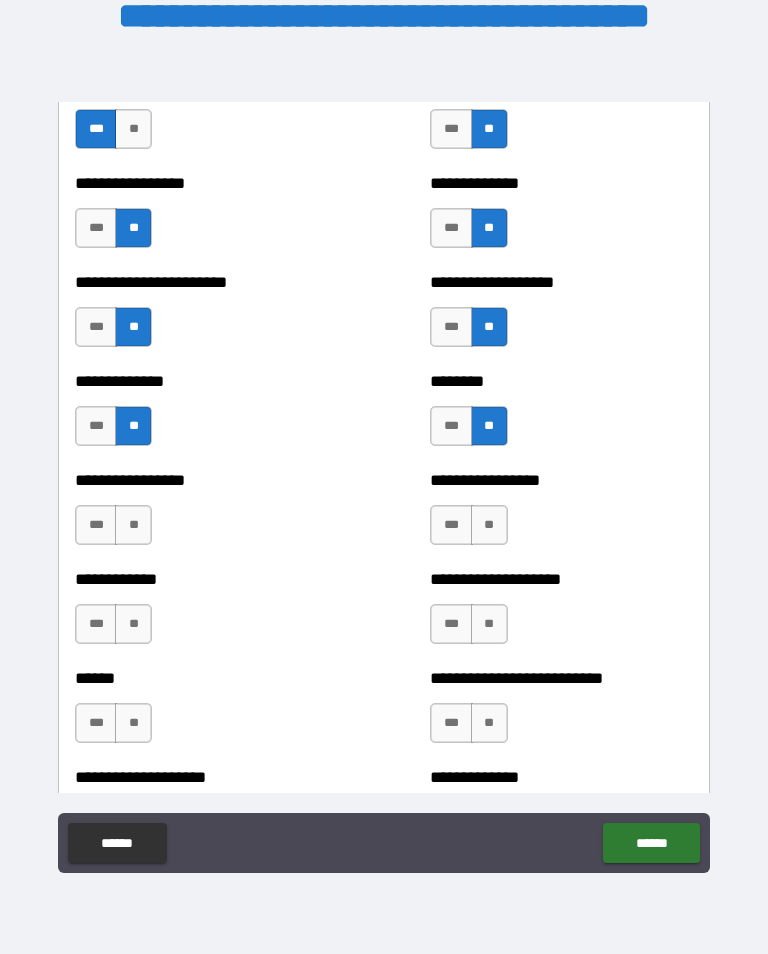 scroll, scrollTop: 3584, scrollLeft: 0, axis: vertical 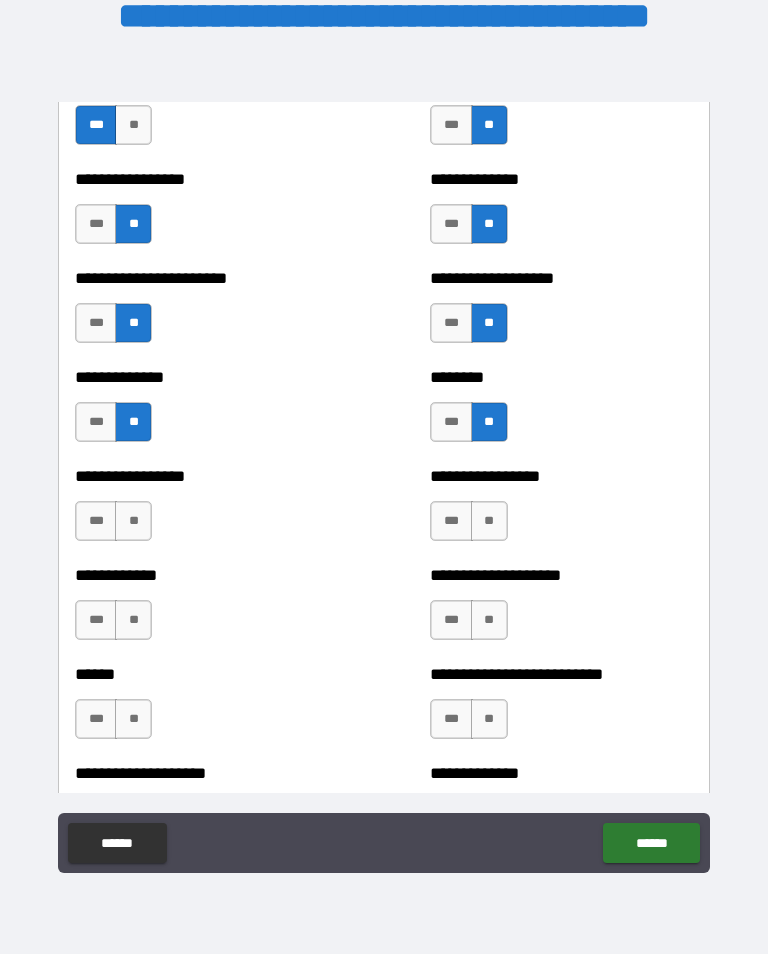 click on "**" at bounding box center [489, 521] 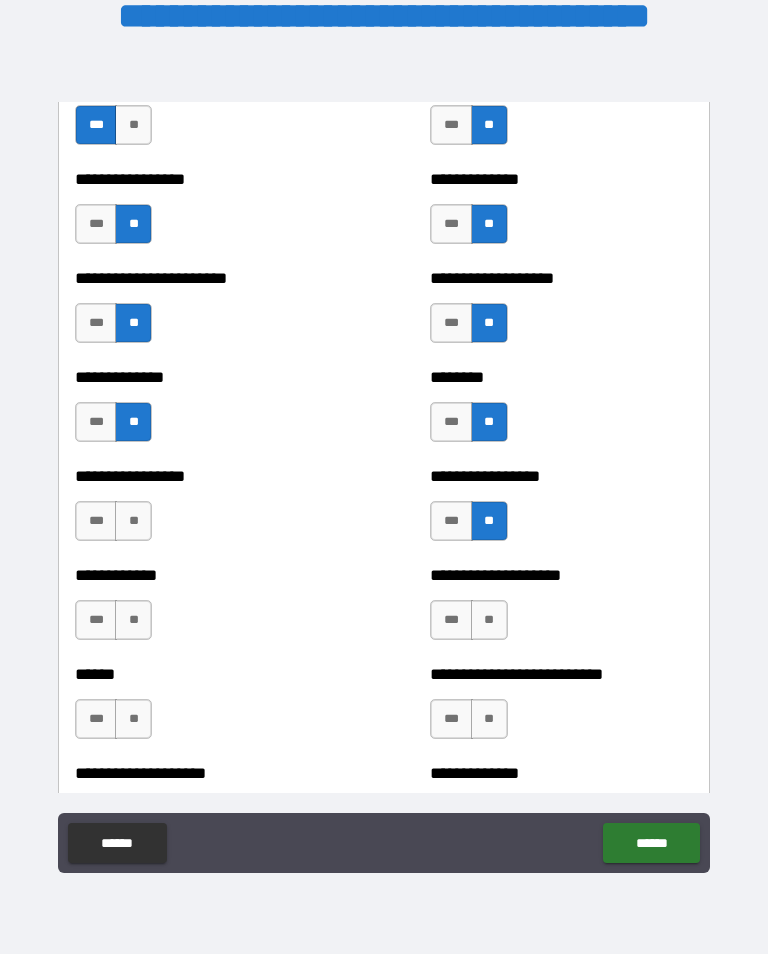 click on "**" at bounding box center [133, 521] 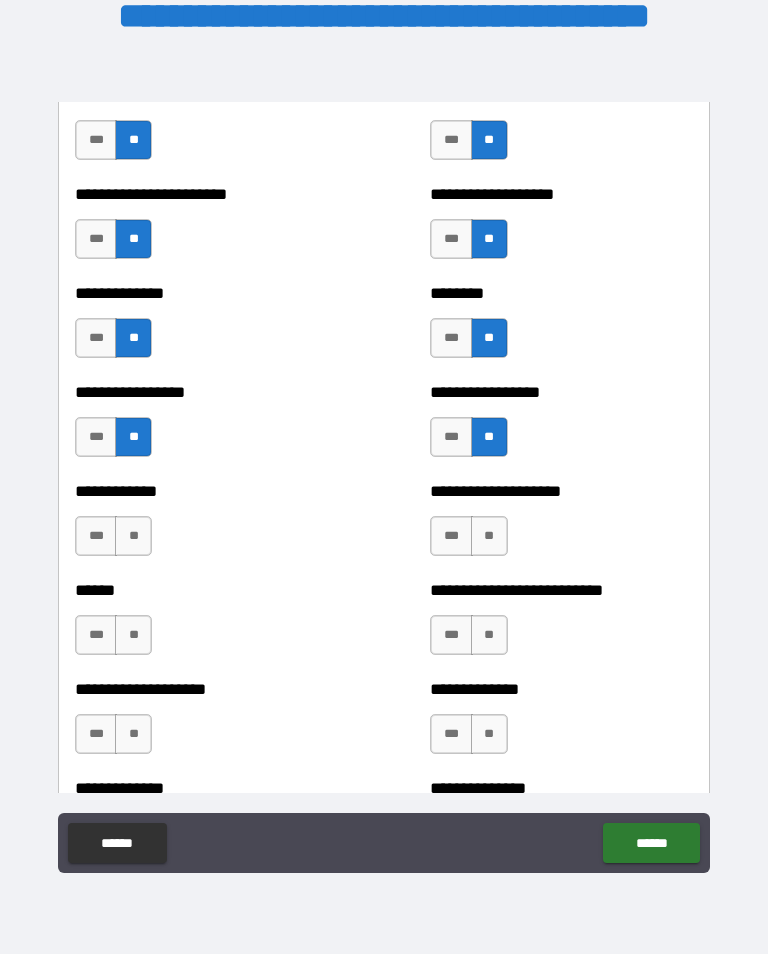 scroll, scrollTop: 3669, scrollLeft: 0, axis: vertical 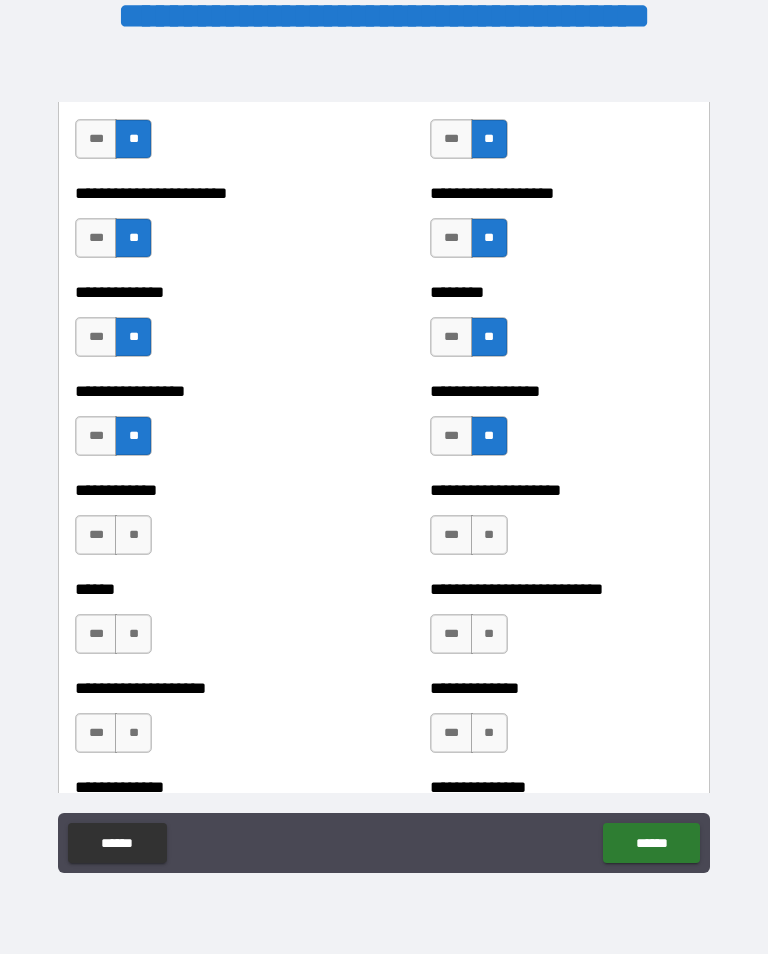 click on "**" at bounding box center [489, 535] 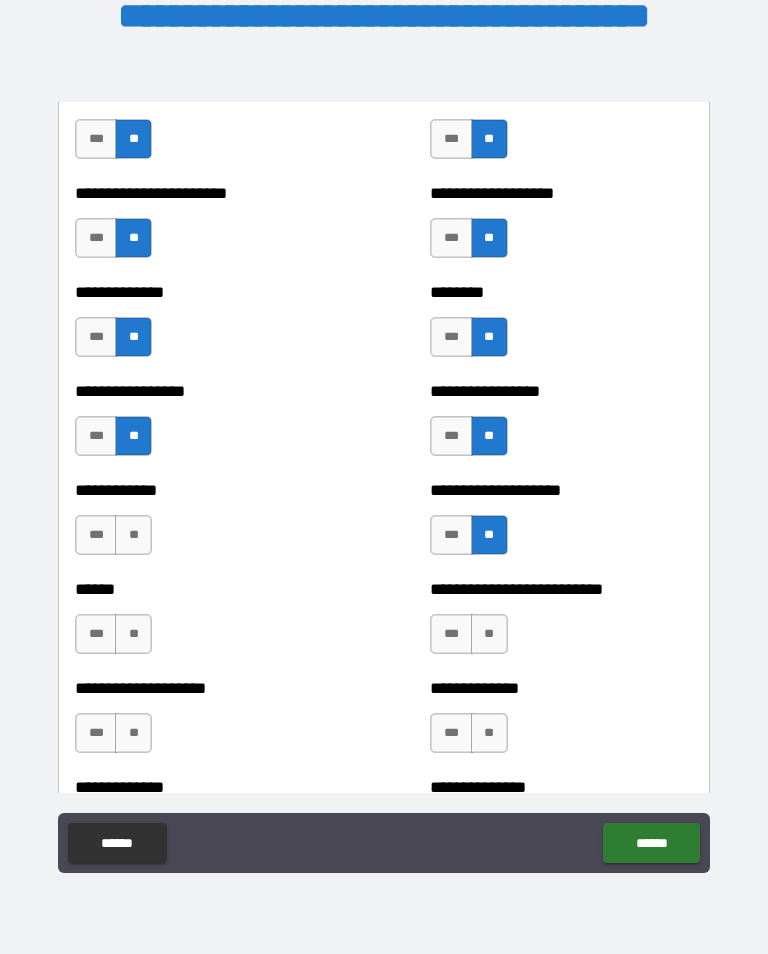 click on "**" at bounding box center [133, 535] 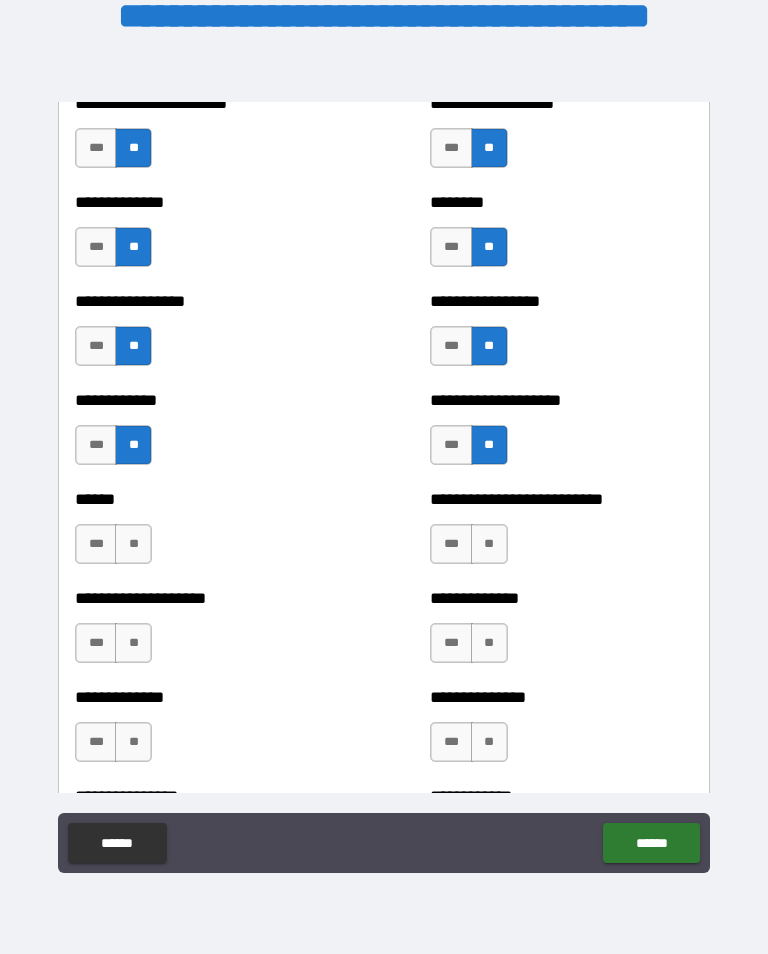 scroll, scrollTop: 3760, scrollLeft: 0, axis: vertical 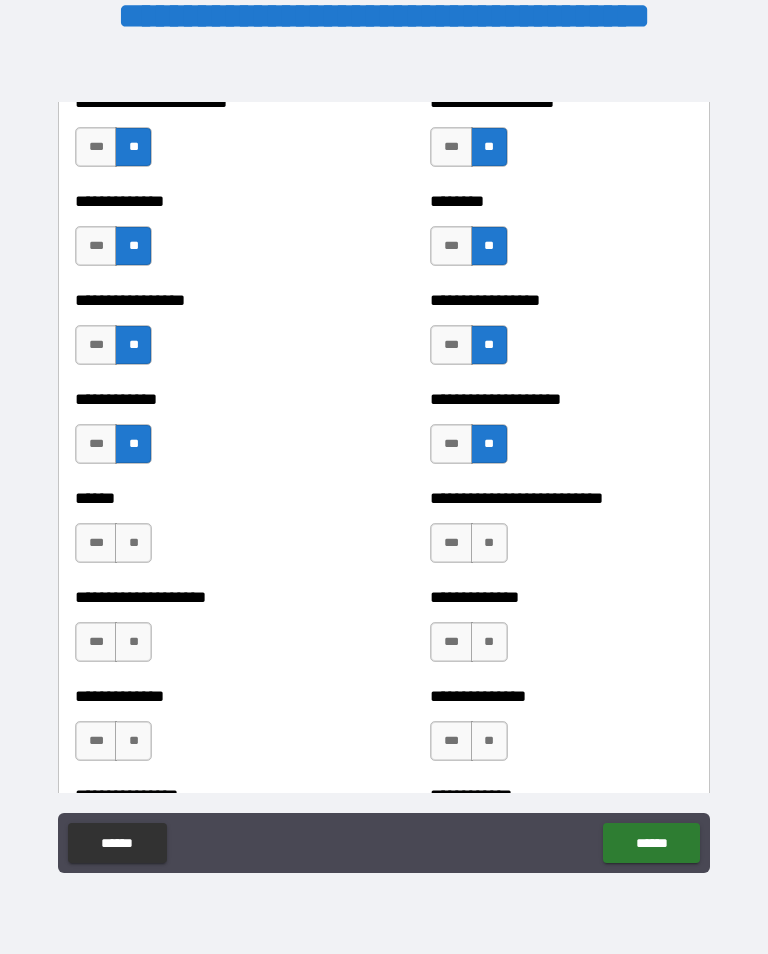 click on "**" at bounding box center (133, 543) 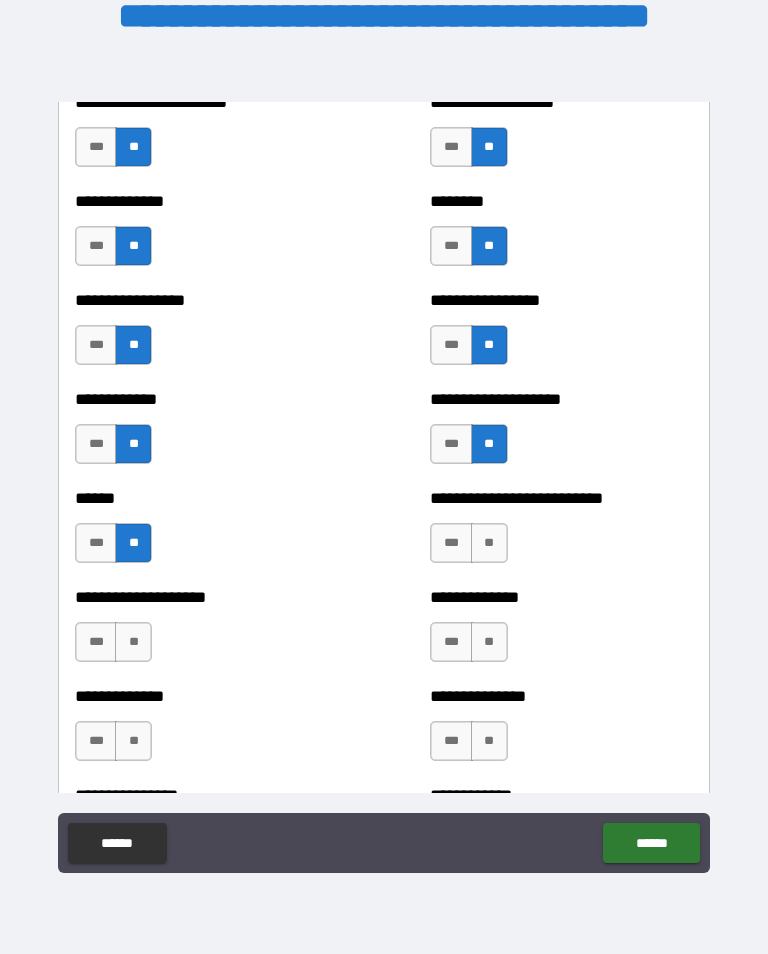 click on "**" at bounding box center [489, 543] 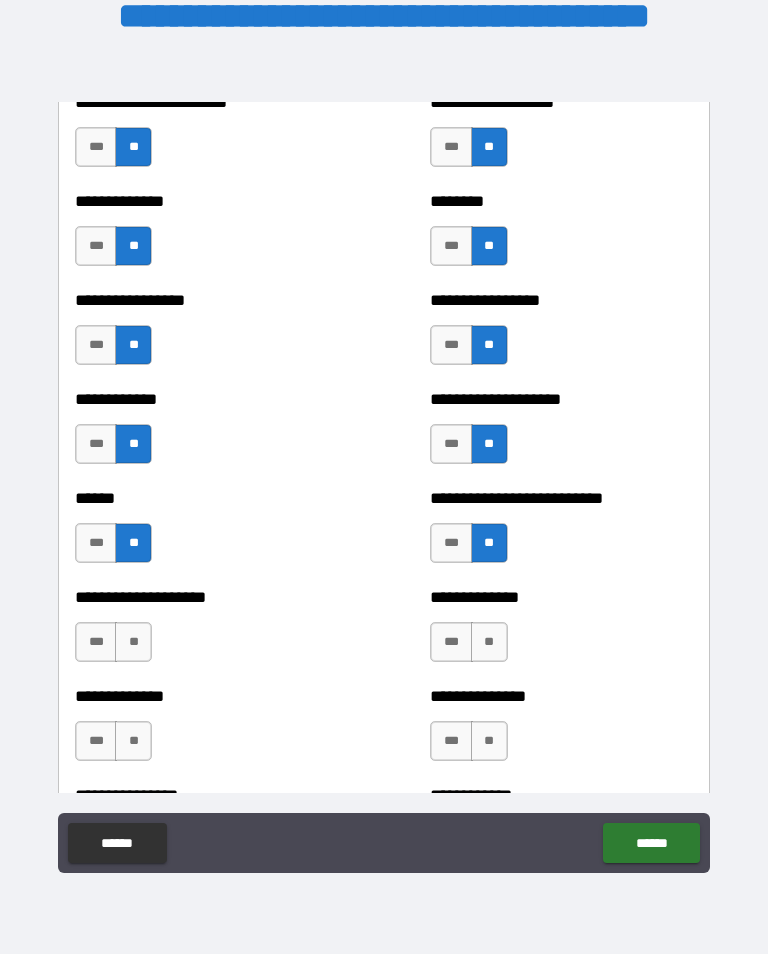 click on "**" at bounding box center (133, 642) 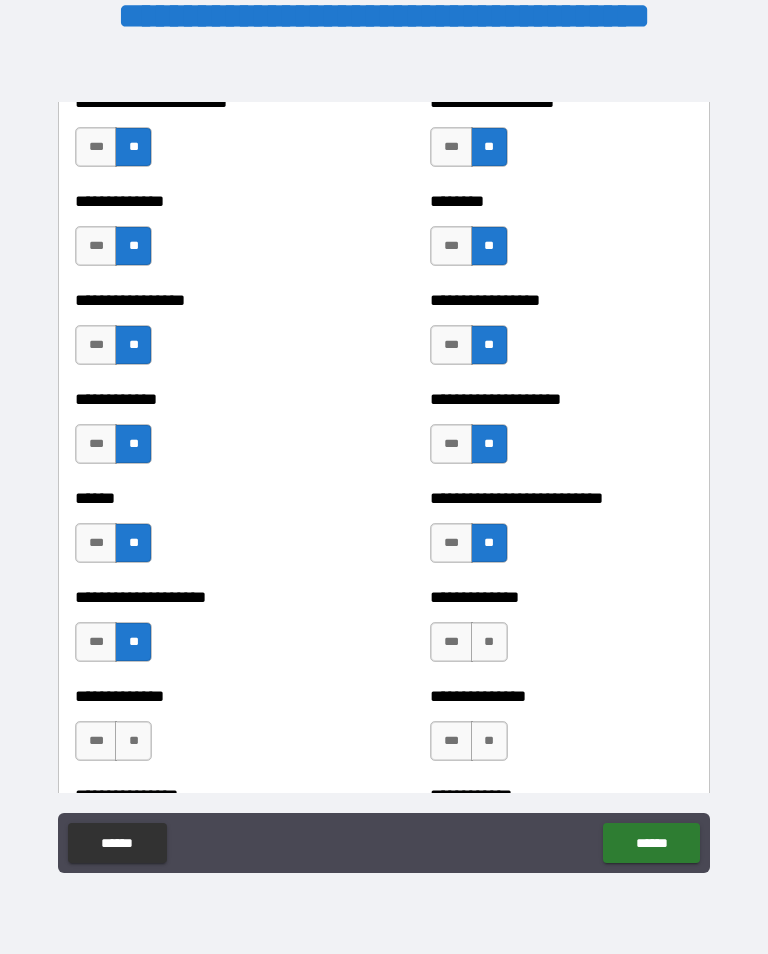 click on "**" at bounding box center [489, 642] 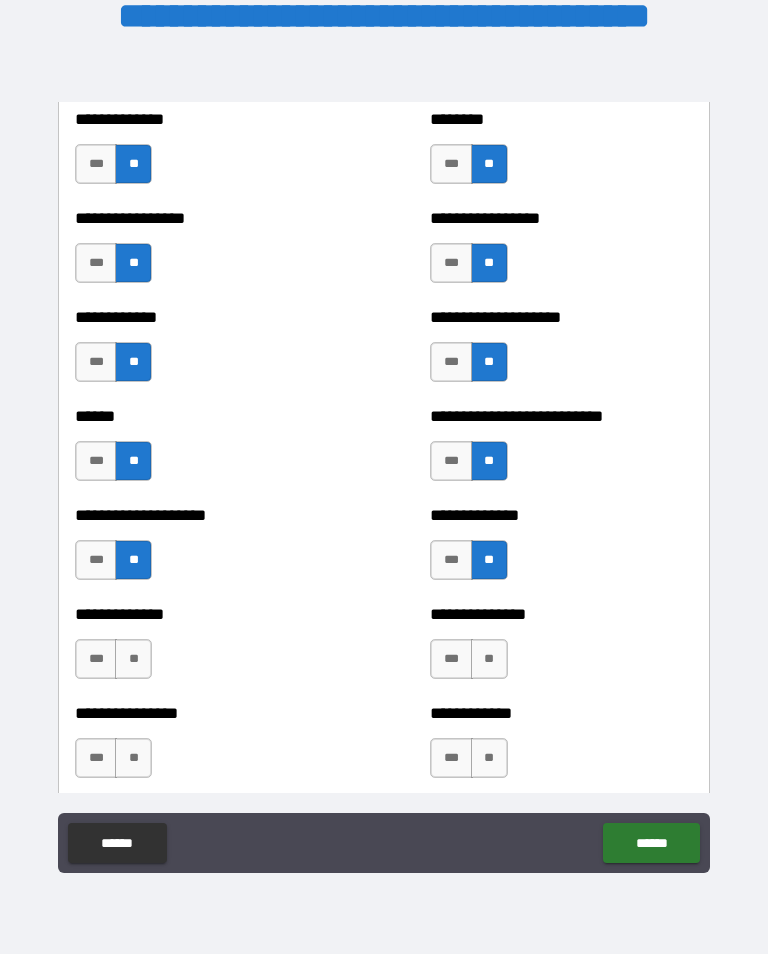 scroll, scrollTop: 3839, scrollLeft: 0, axis: vertical 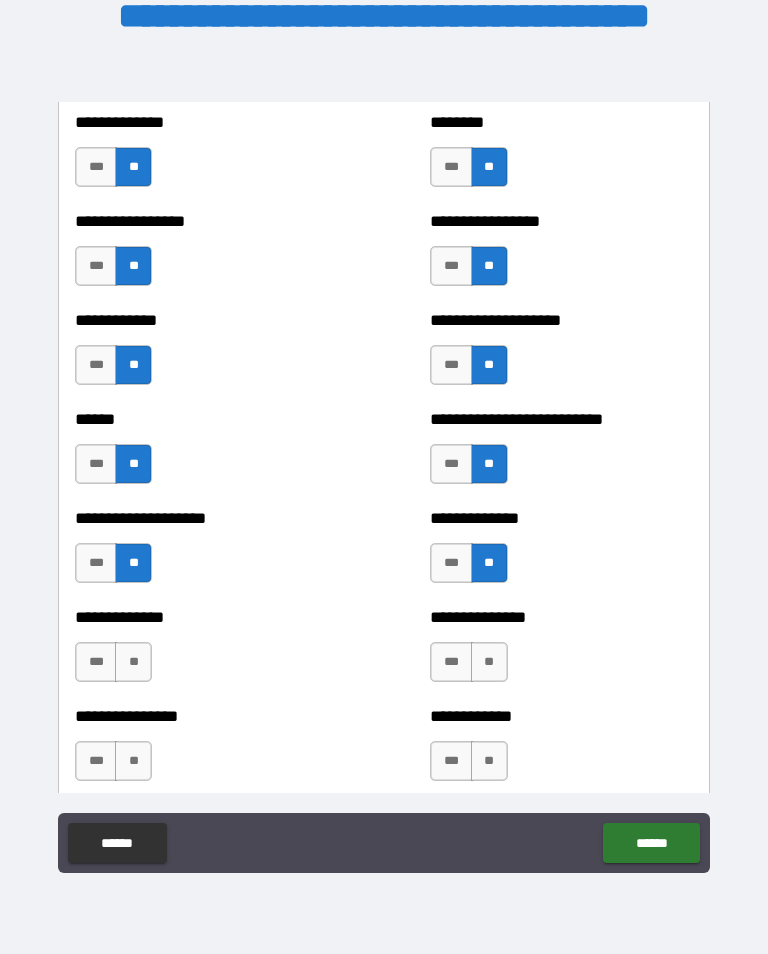 click on "**" at bounding box center [133, 662] 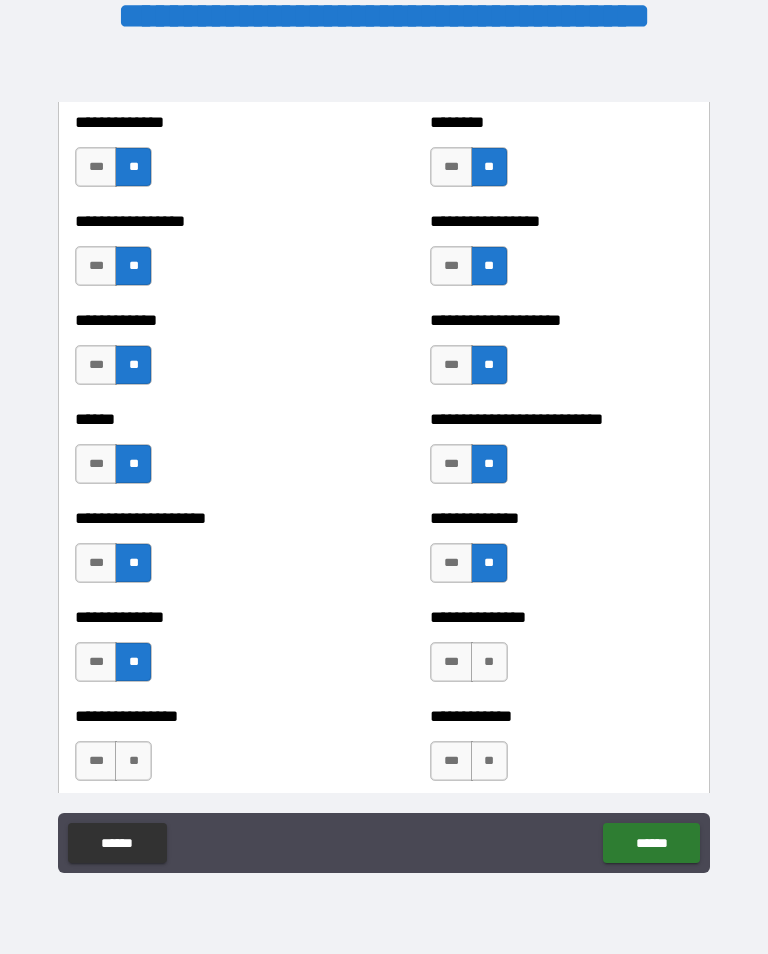 click on "**" at bounding box center [489, 662] 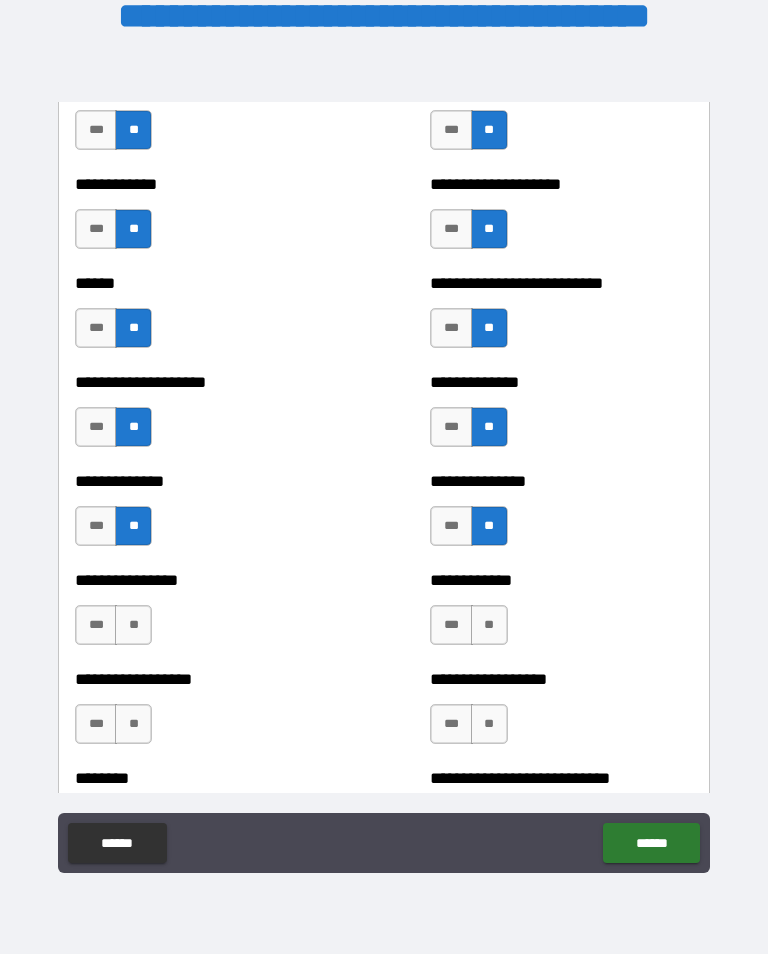 scroll, scrollTop: 3977, scrollLeft: 0, axis: vertical 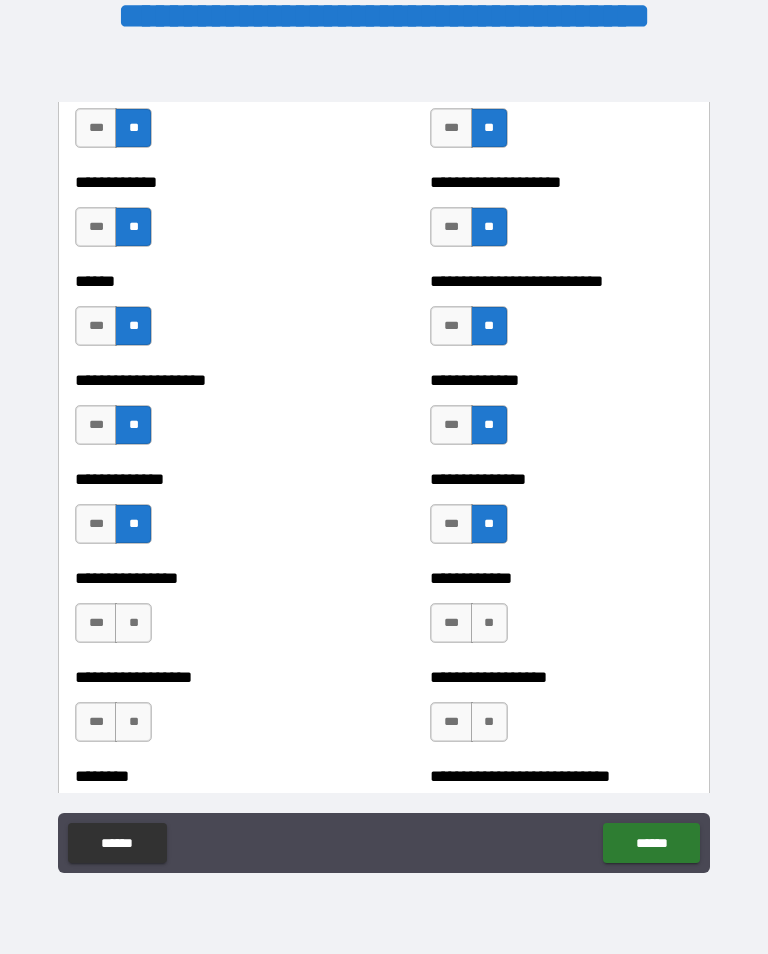 click on "***" at bounding box center [96, 623] 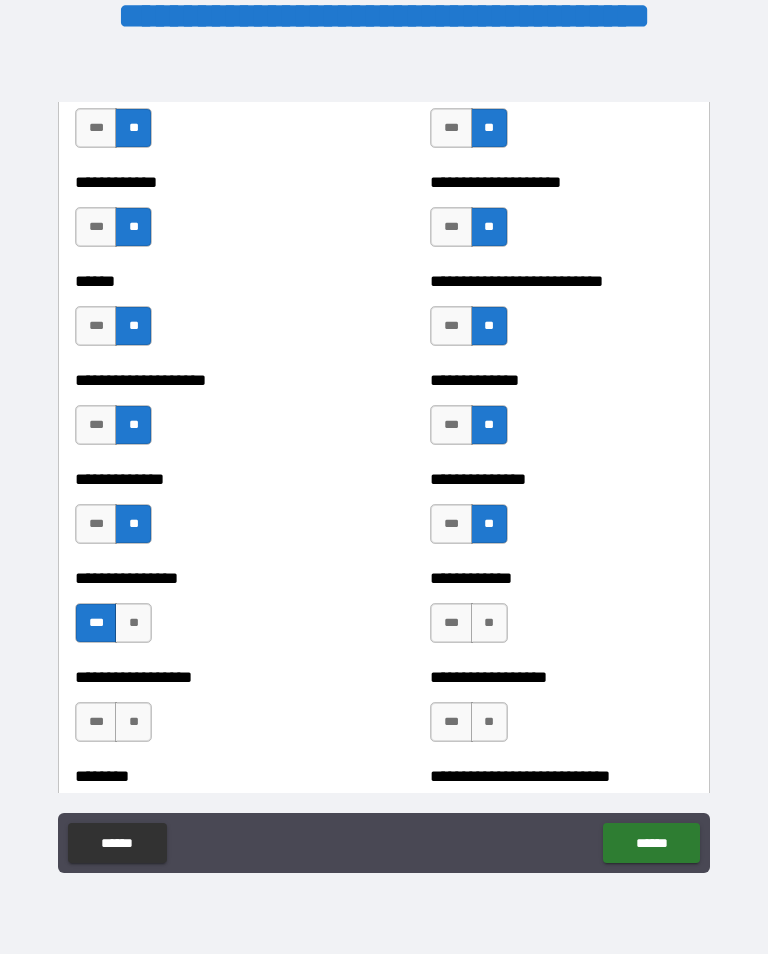 click on "**" at bounding box center [489, 623] 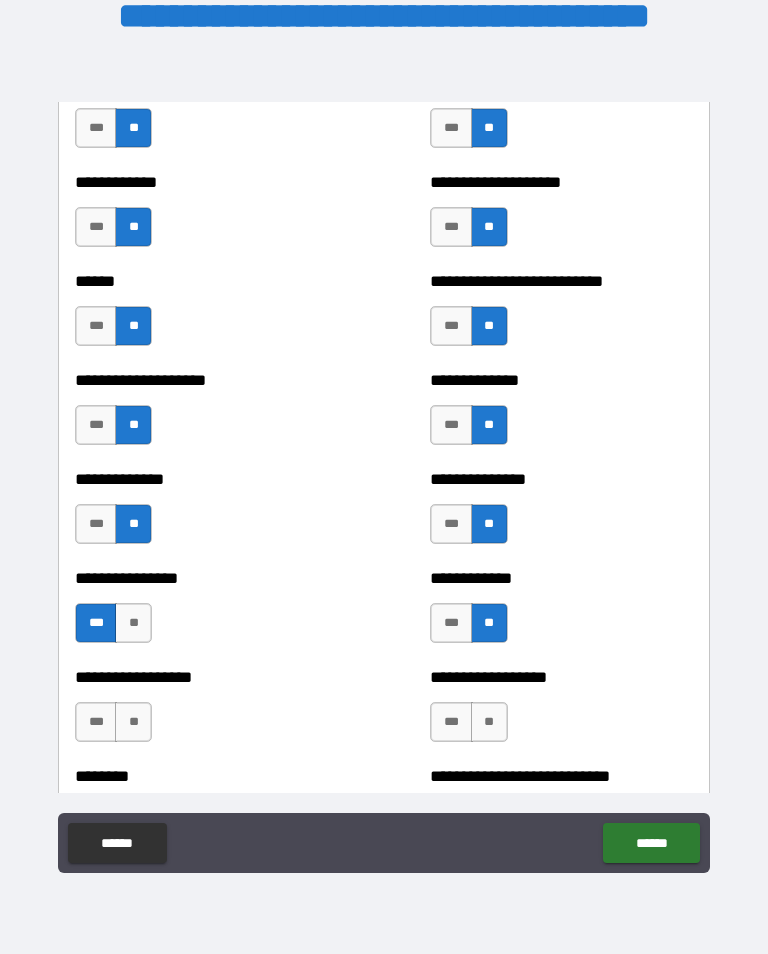 click on "**" at bounding box center (133, 722) 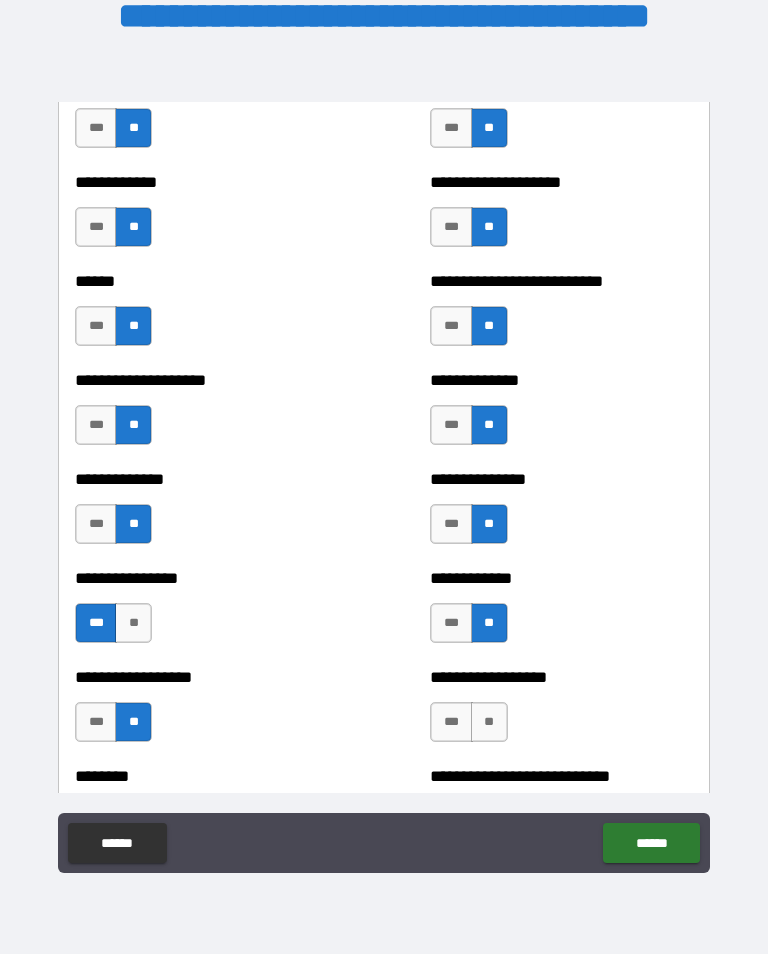 click on "**" at bounding box center [489, 722] 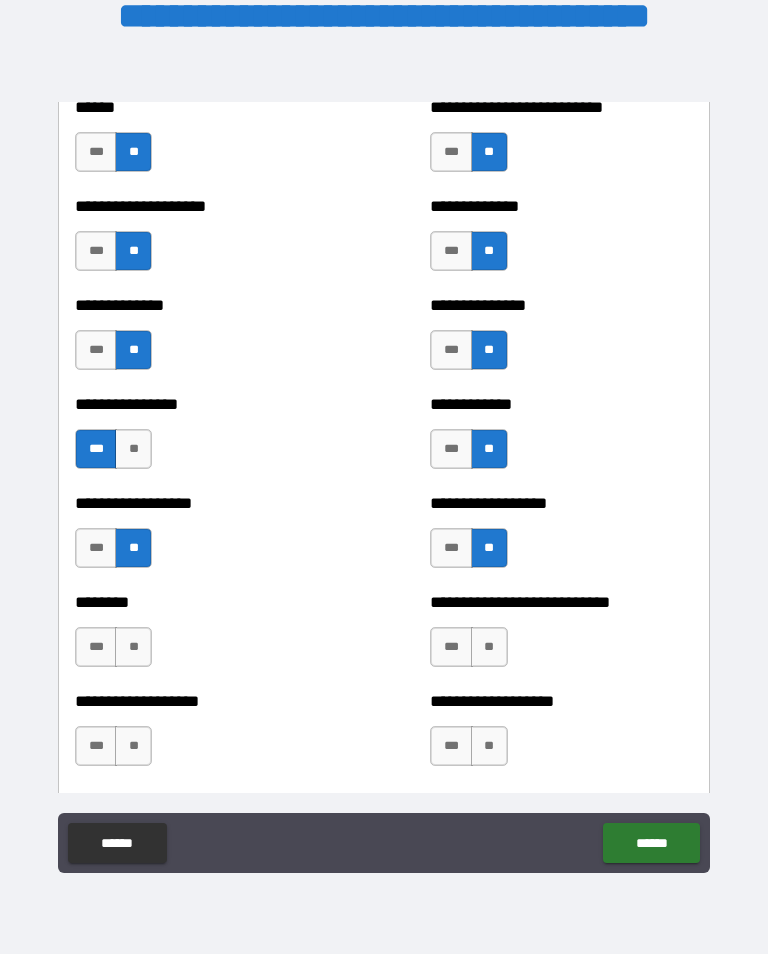 scroll, scrollTop: 4150, scrollLeft: 0, axis: vertical 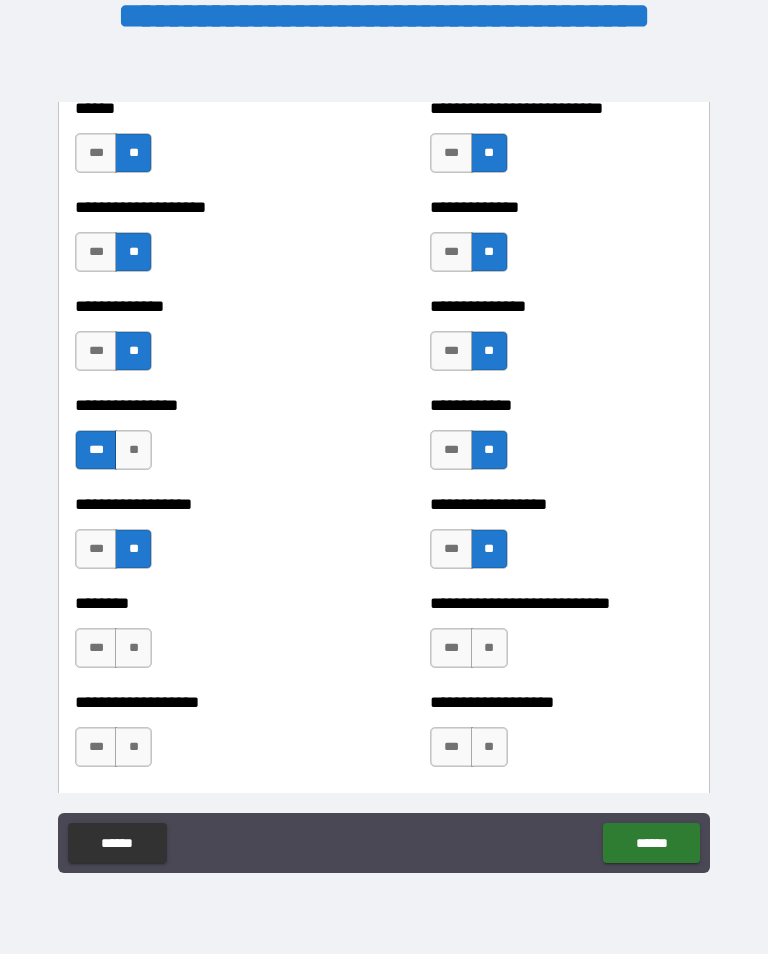 click on "**" at bounding box center [133, 648] 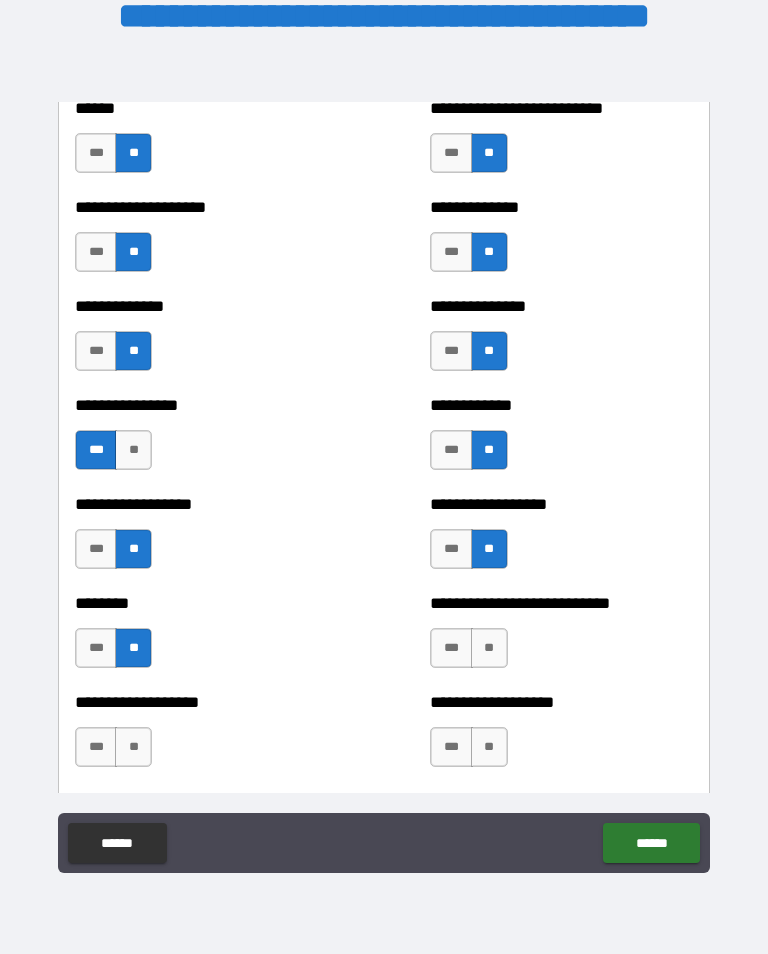 click on "**" at bounding box center (489, 648) 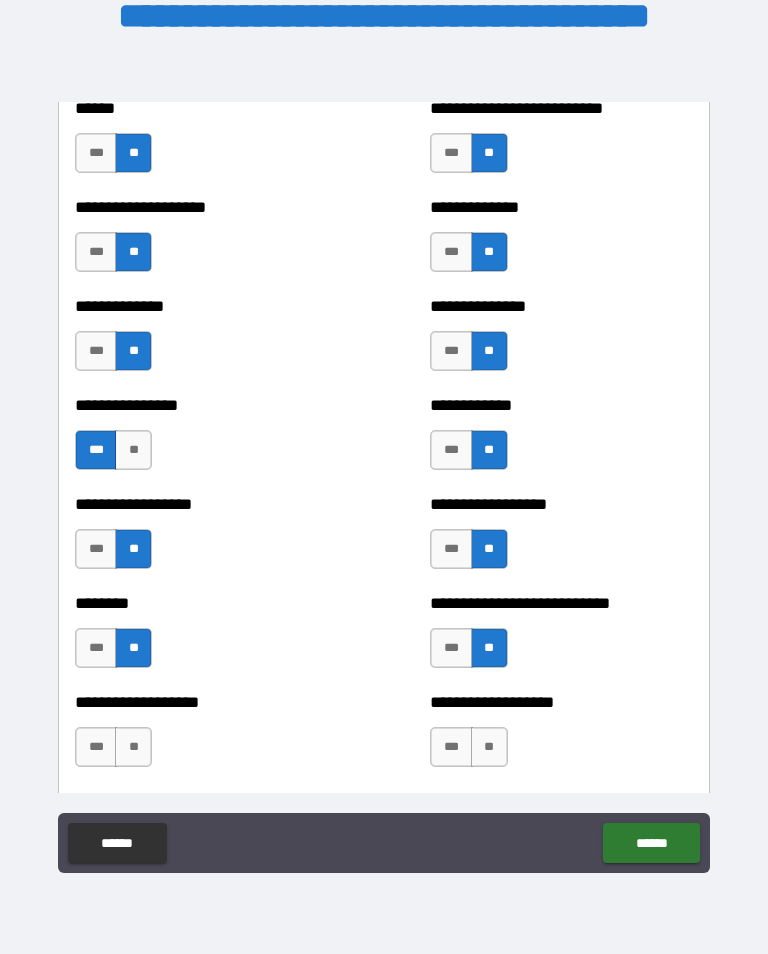 click on "**" at bounding box center (133, 747) 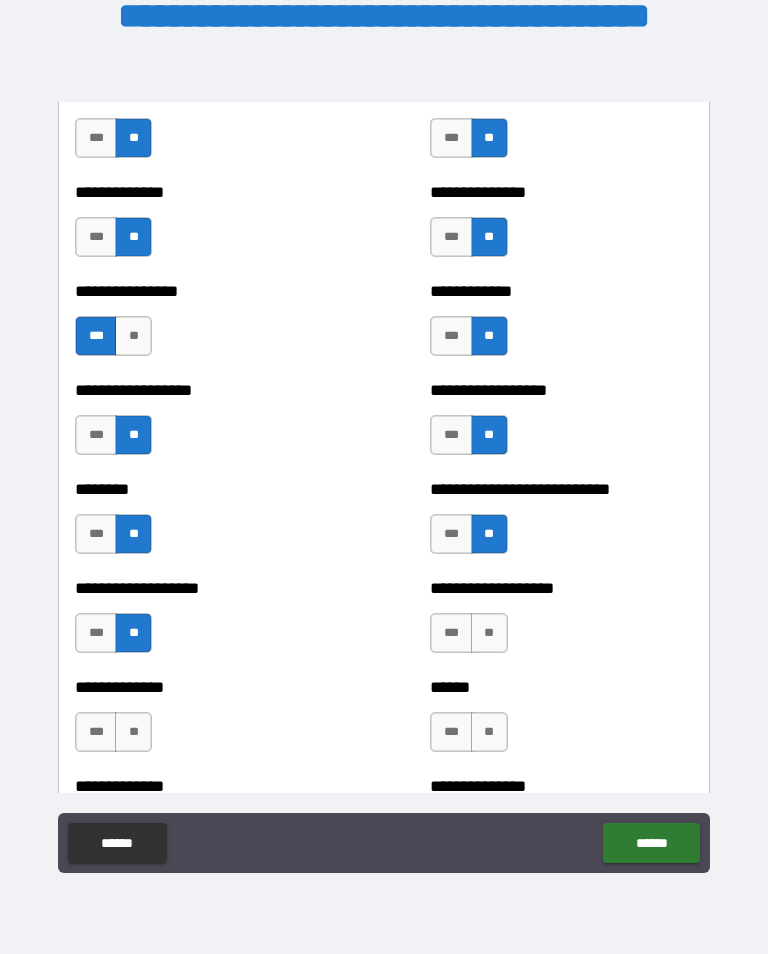 scroll, scrollTop: 4268, scrollLeft: 0, axis: vertical 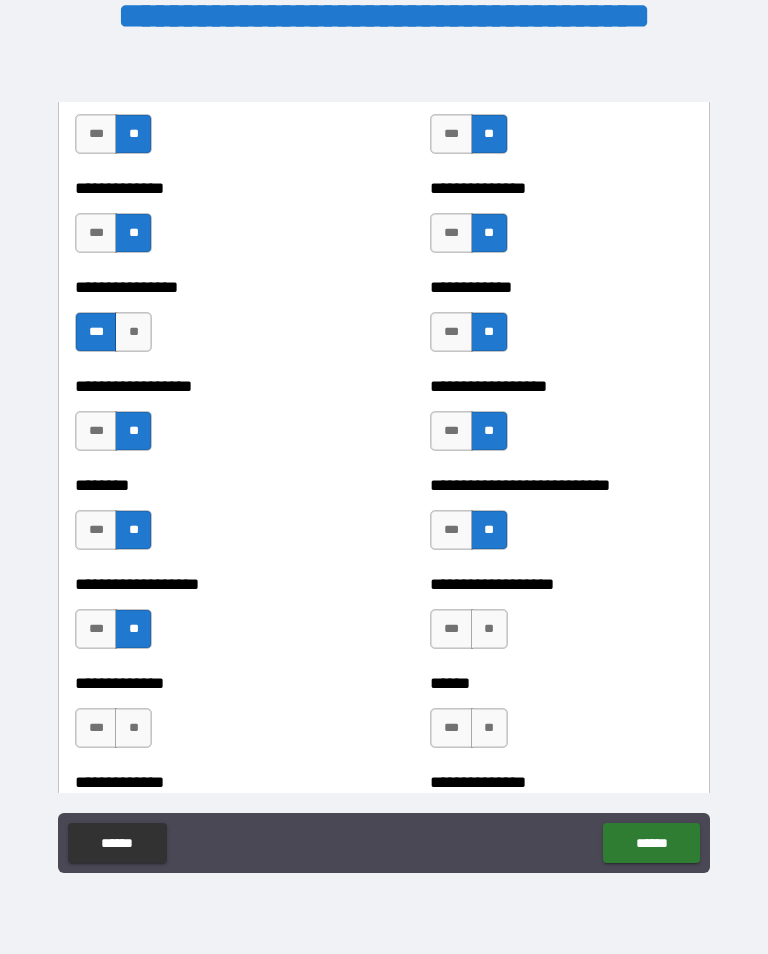 click on "**" at bounding box center [489, 629] 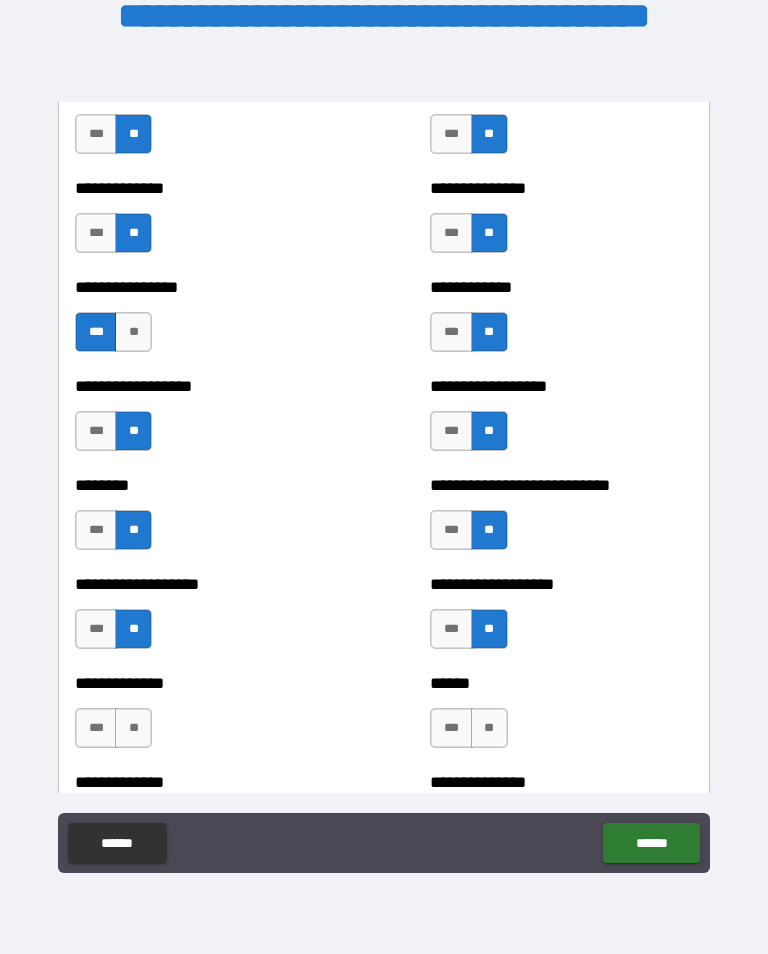 click on "**" at bounding box center [133, 728] 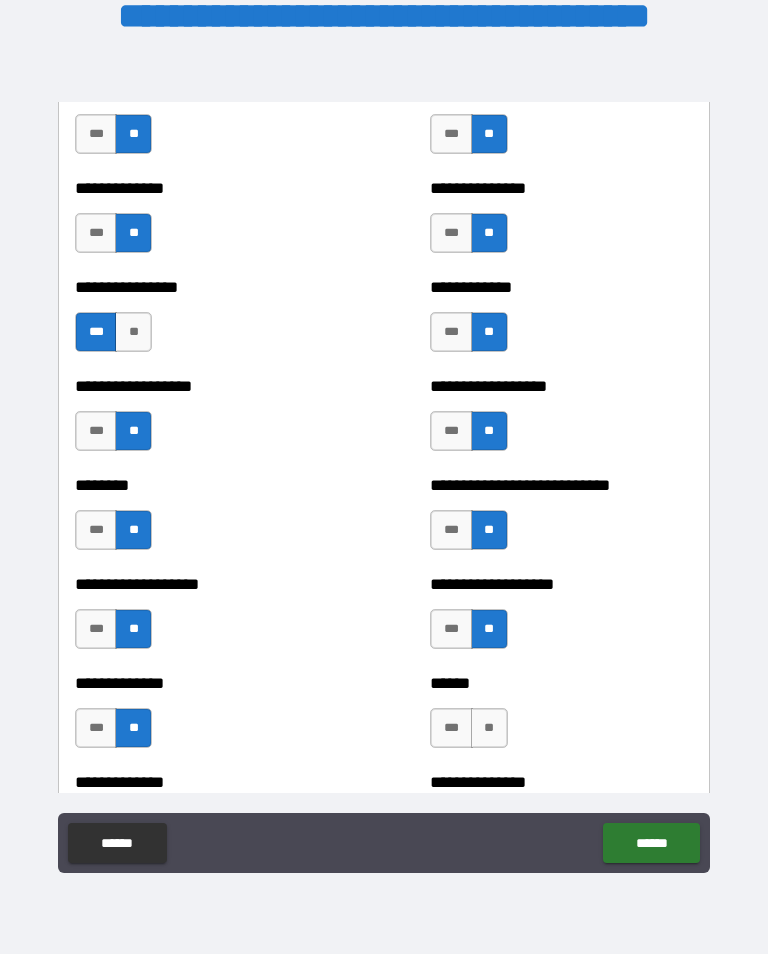 click on "**" at bounding box center (489, 728) 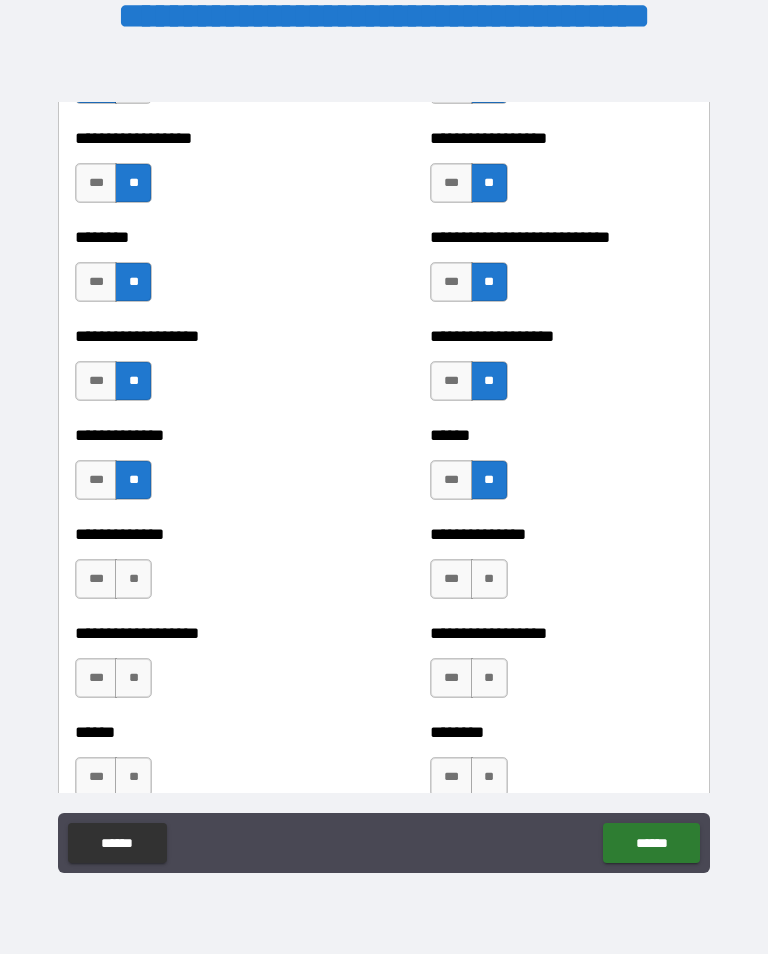 scroll, scrollTop: 4515, scrollLeft: 0, axis: vertical 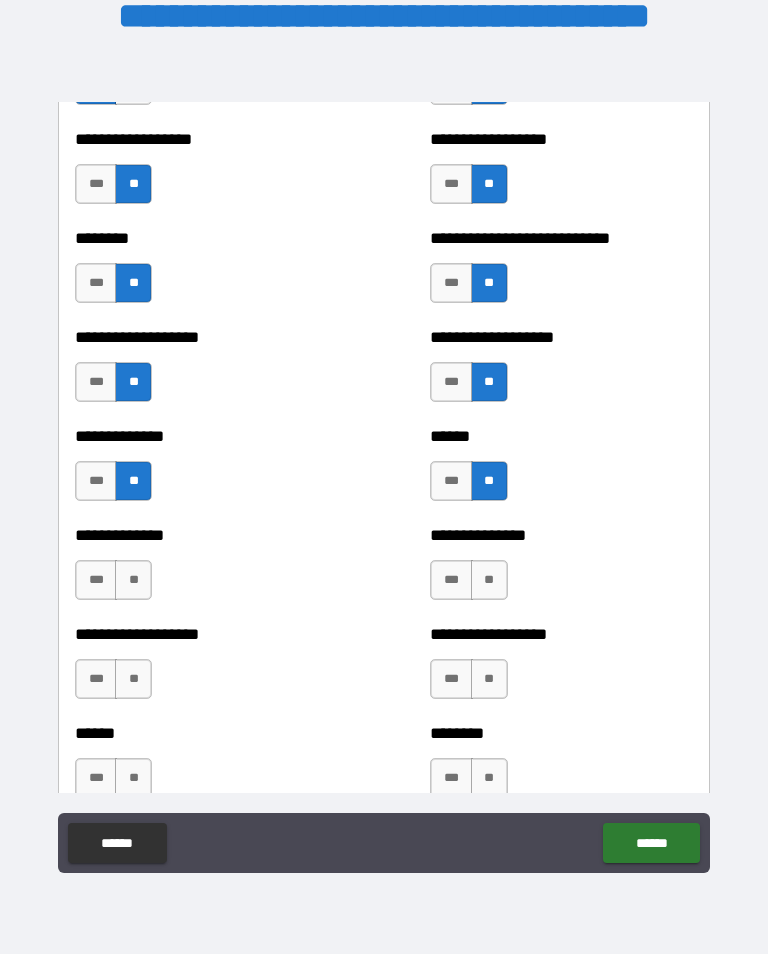 click on "**" at bounding box center [133, 580] 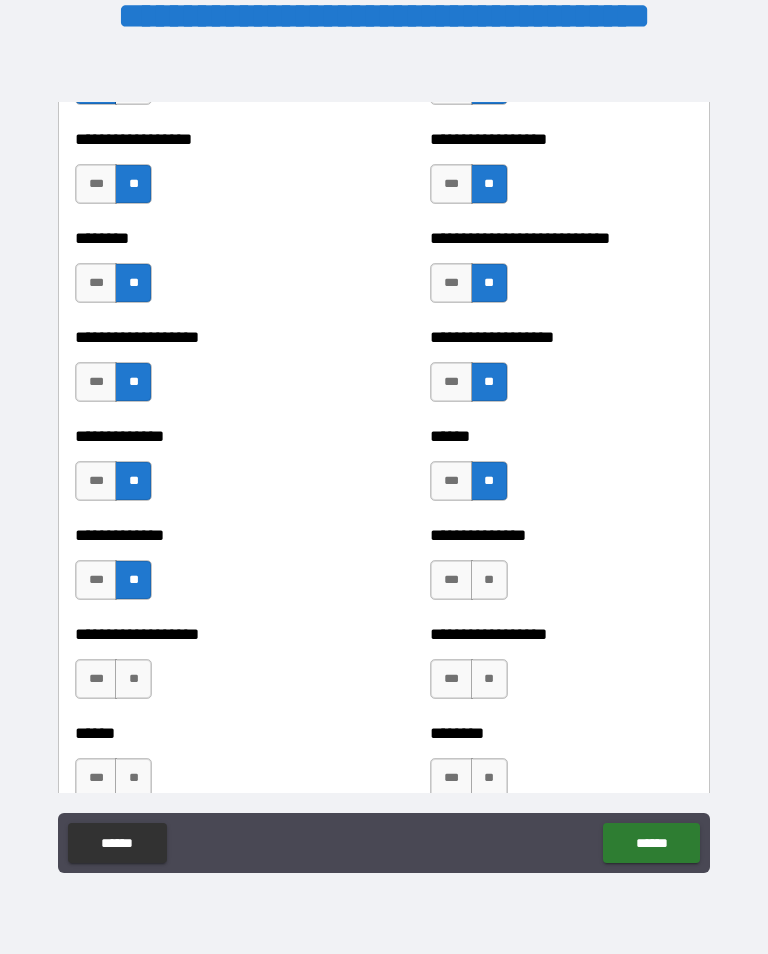 click on "**" at bounding box center [489, 580] 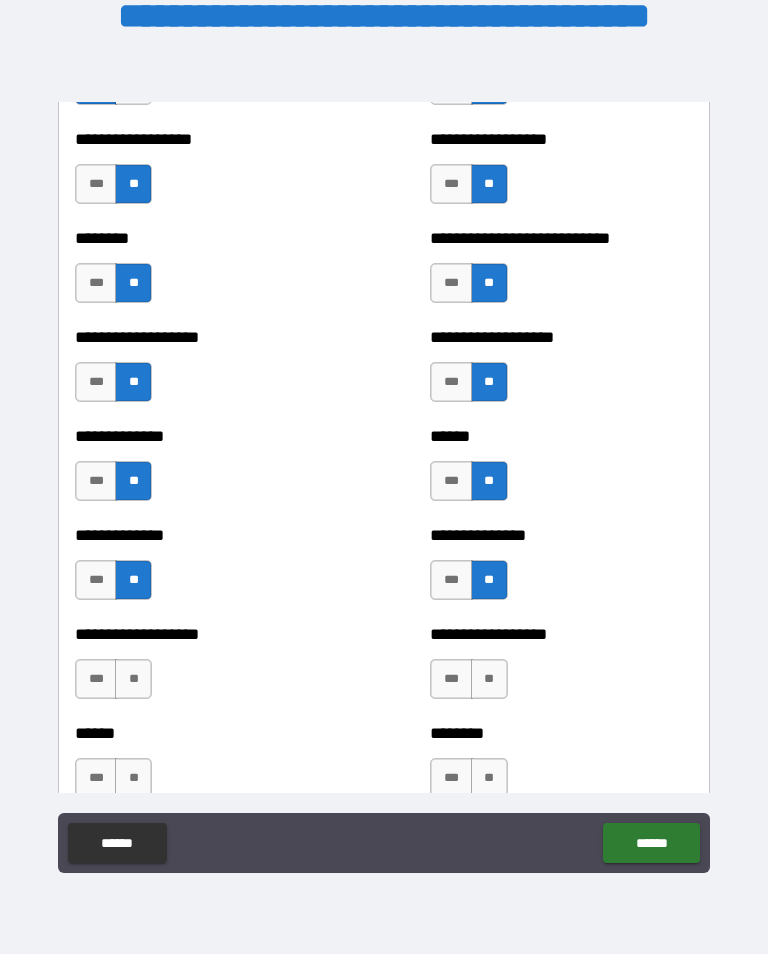click on "**" at bounding box center (489, 679) 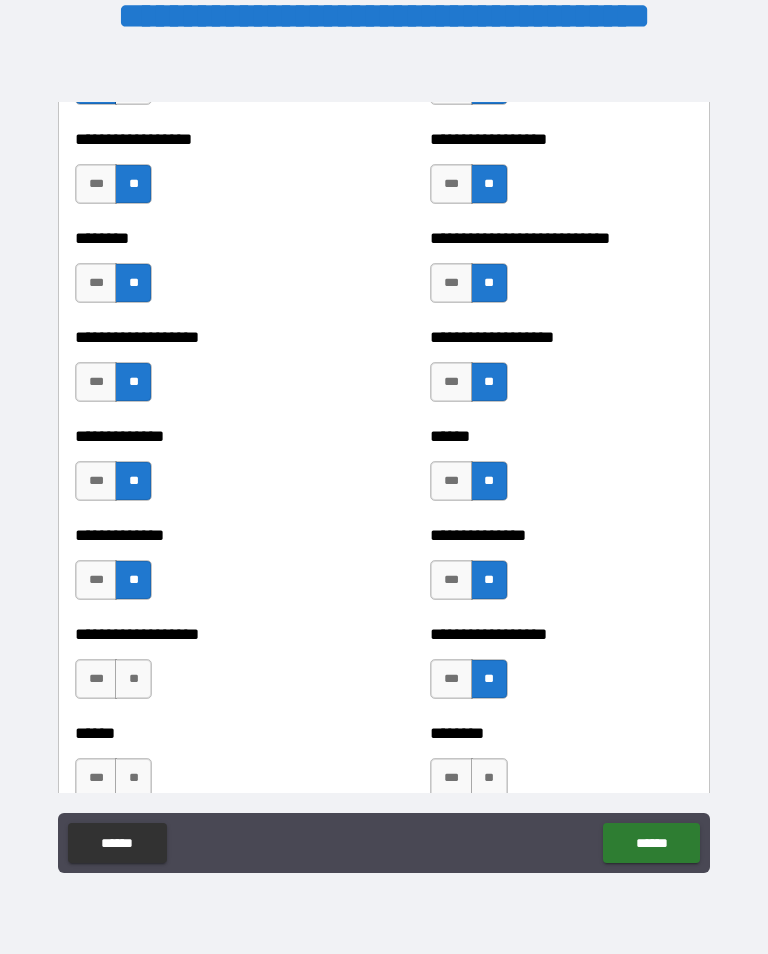 click on "**" at bounding box center (133, 679) 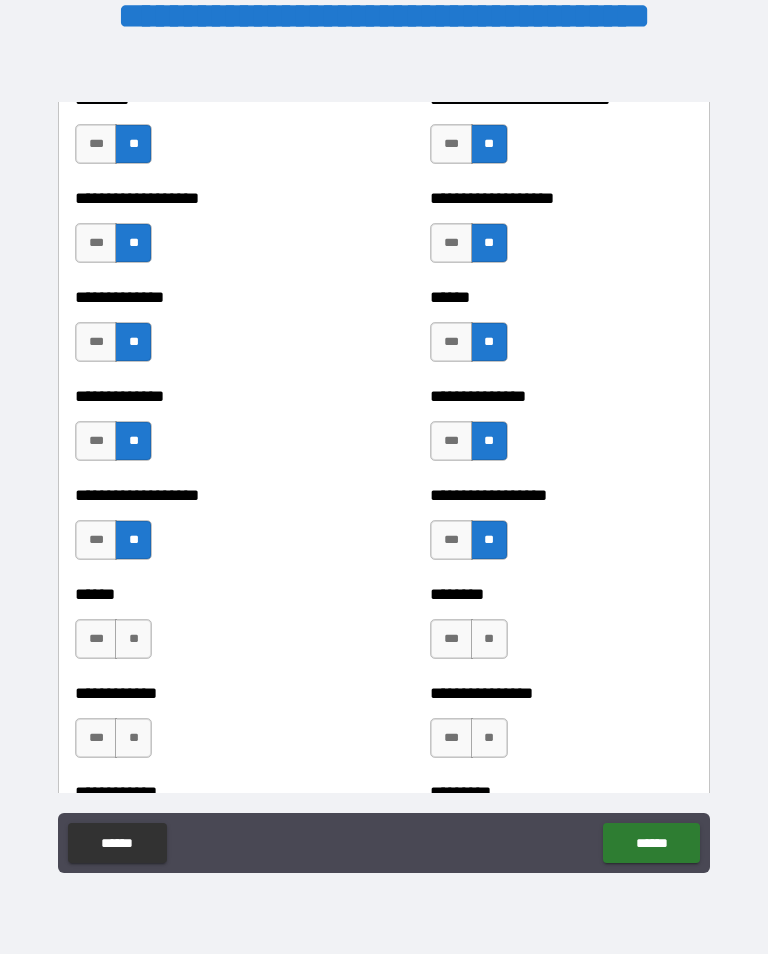 scroll, scrollTop: 4659, scrollLeft: 0, axis: vertical 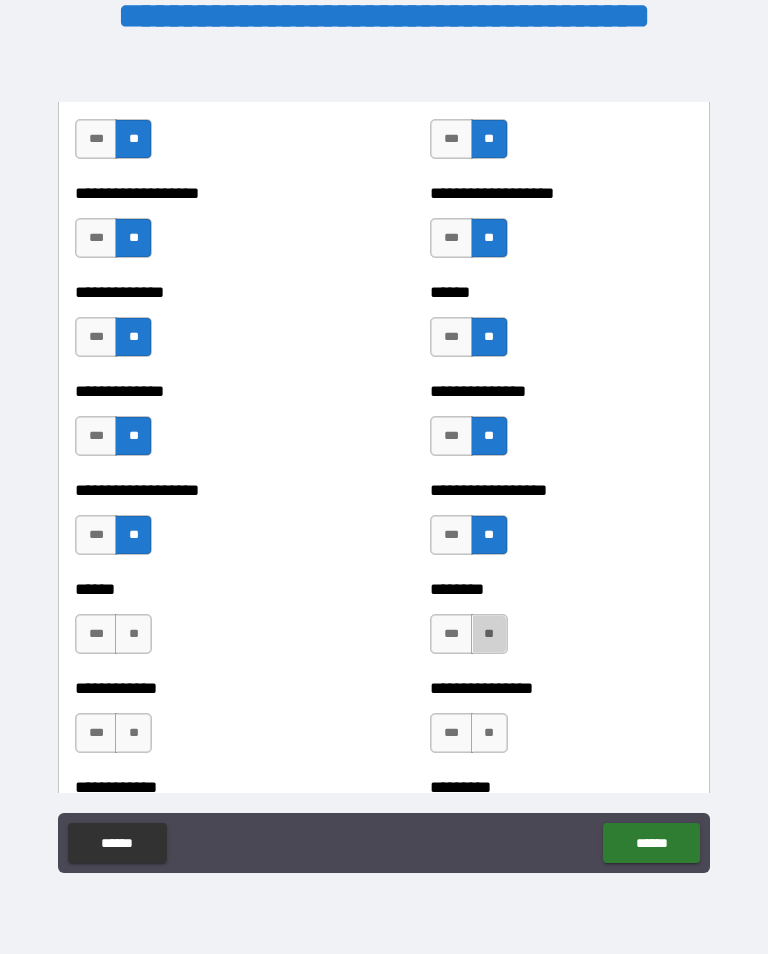 click on "**" at bounding box center [489, 634] 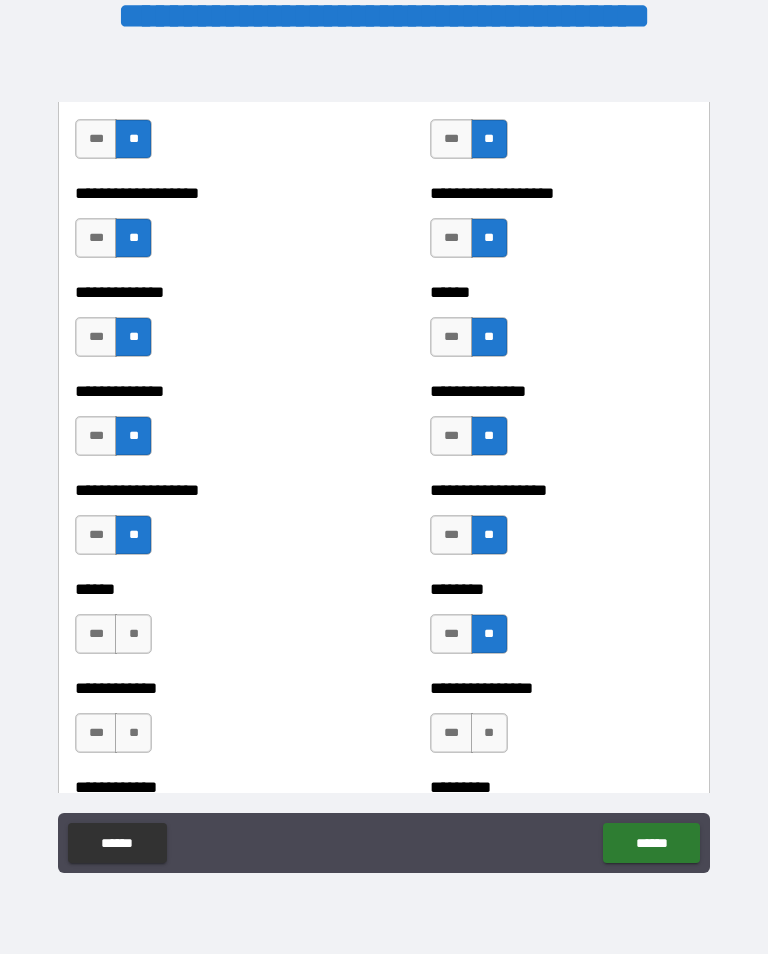 click on "**" at bounding box center [133, 634] 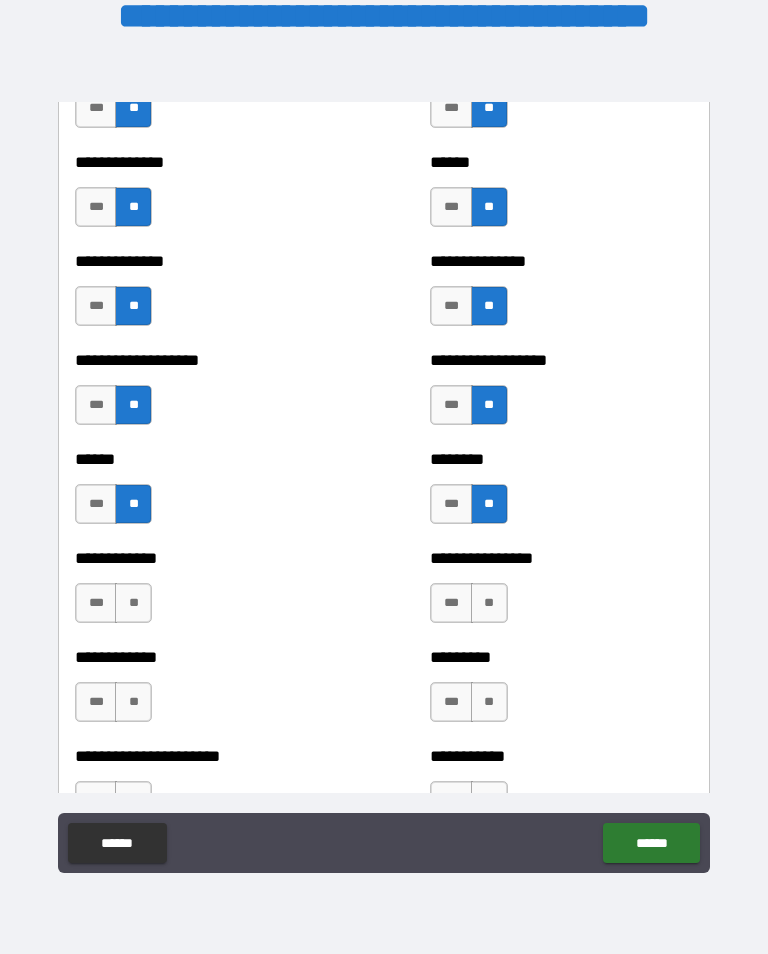 scroll, scrollTop: 4789, scrollLeft: 0, axis: vertical 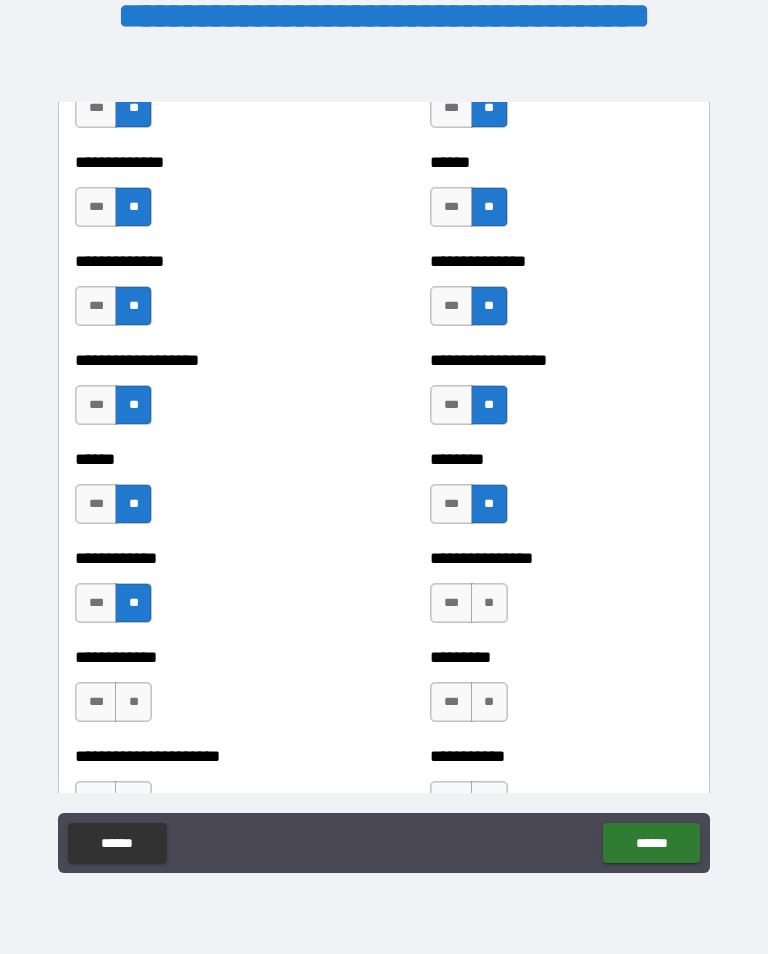 click on "**" at bounding box center [489, 603] 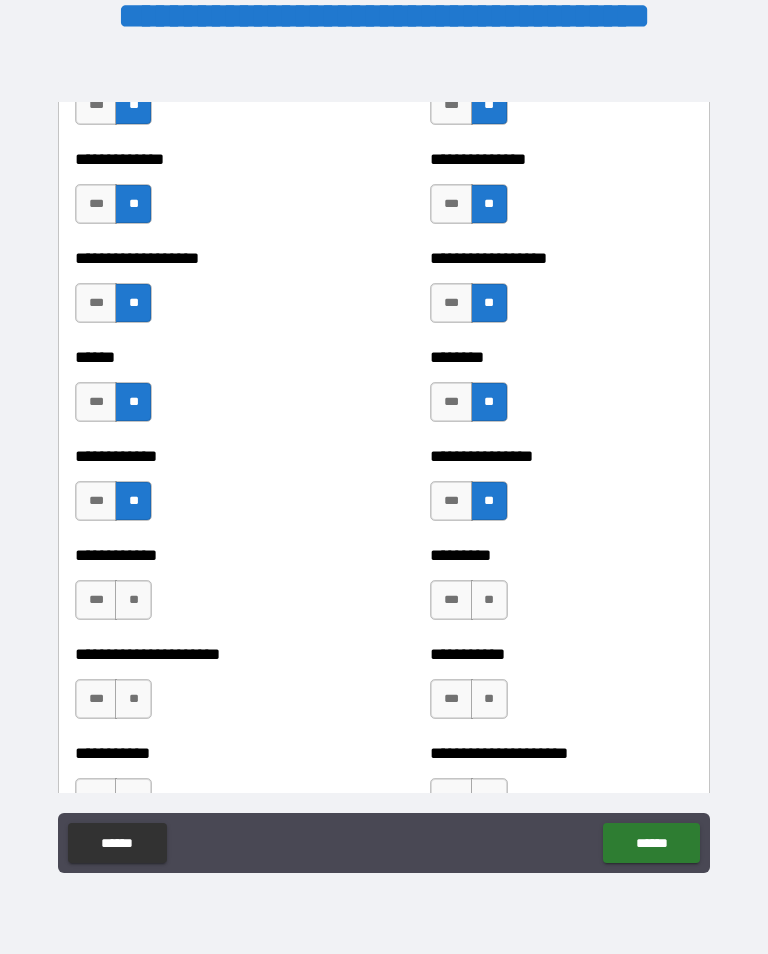 scroll, scrollTop: 4894, scrollLeft: 0, axis: vertical 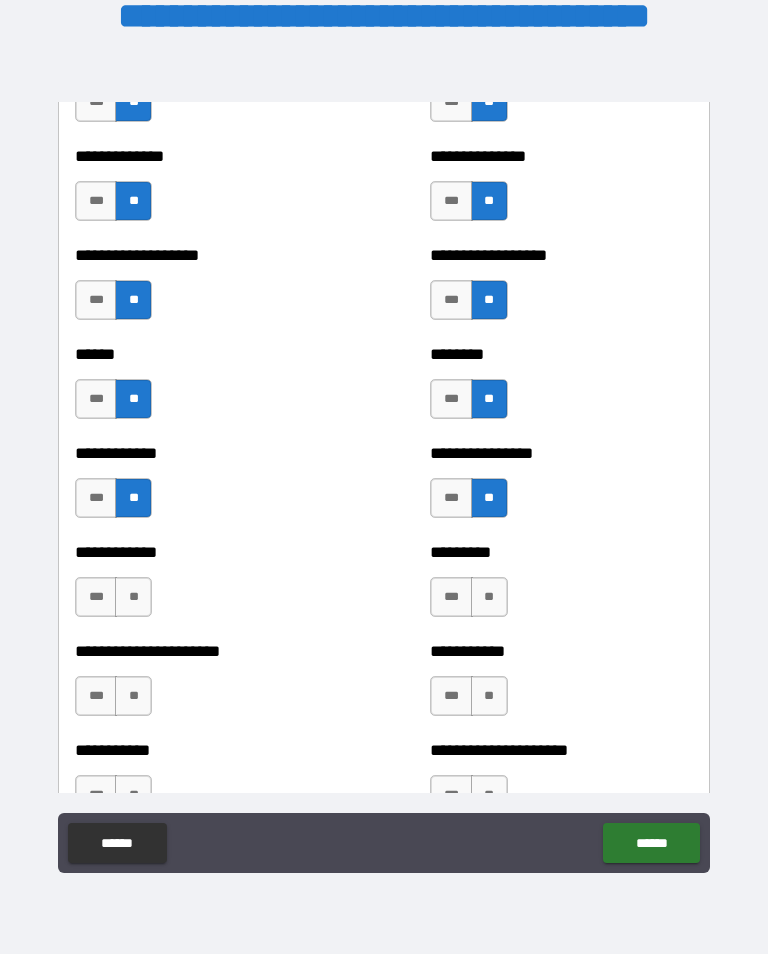 click on "**" at bounding box center [489, 597] 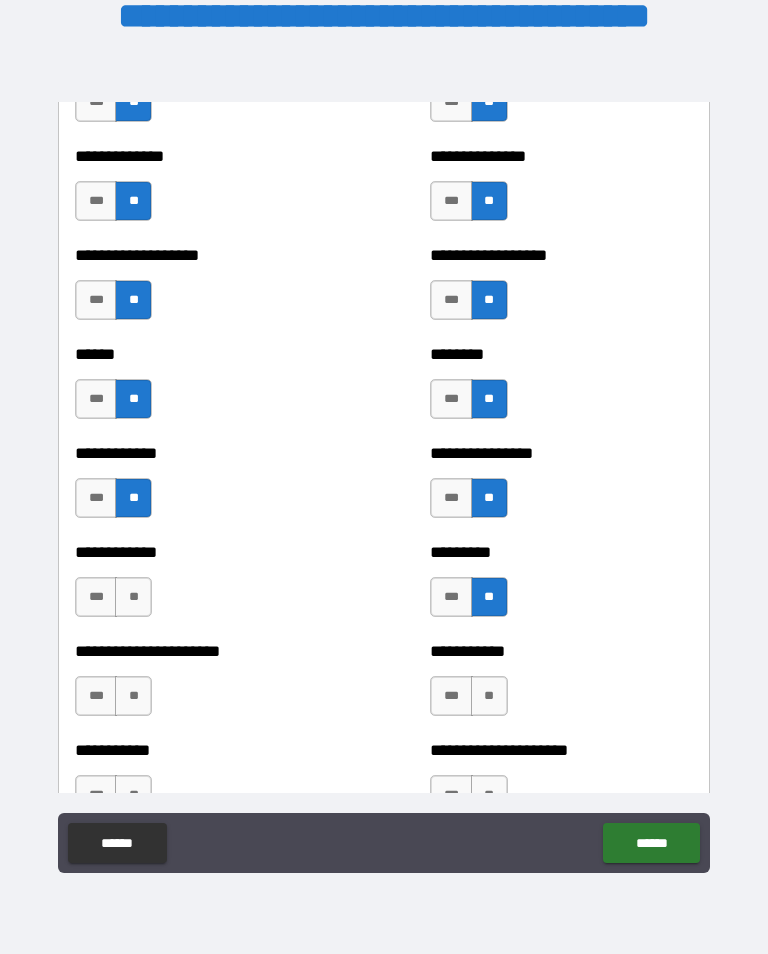 click on "**" at bounding box center (133, 597) 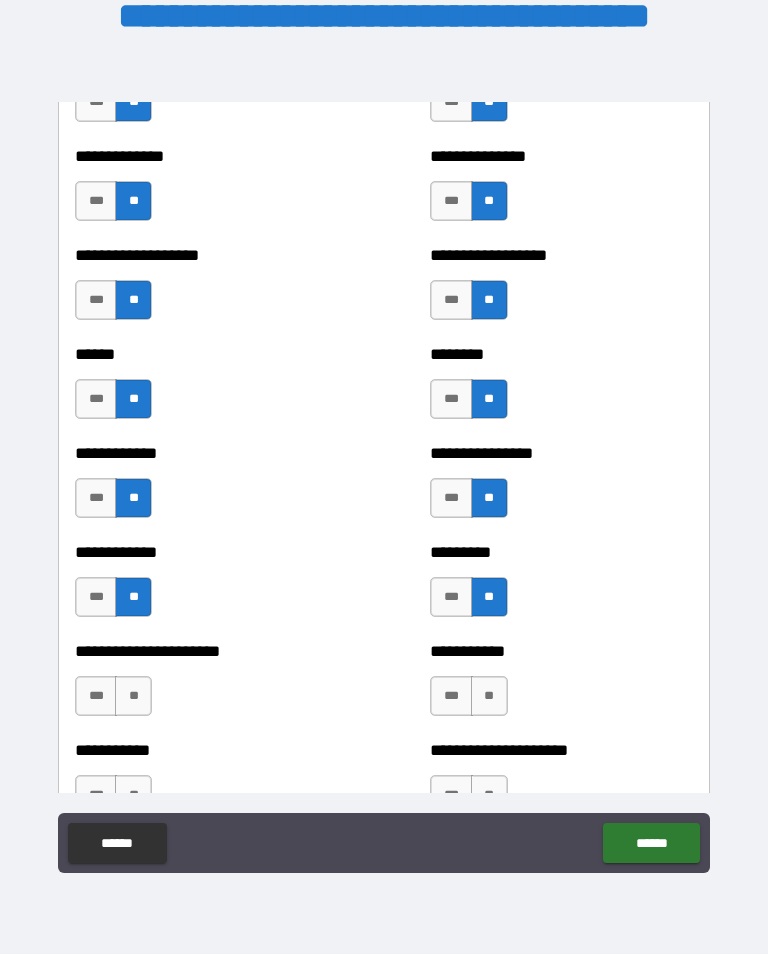 click on "**" at bounding box center [133, 696] 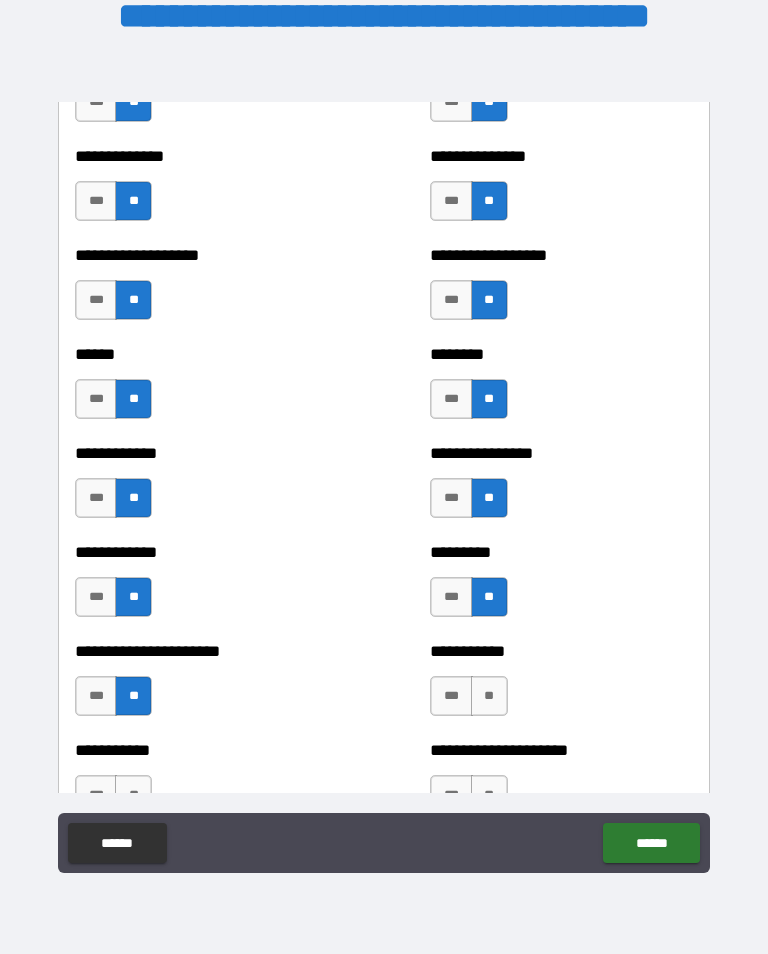 click on "**" at bounding box center [489, 696] 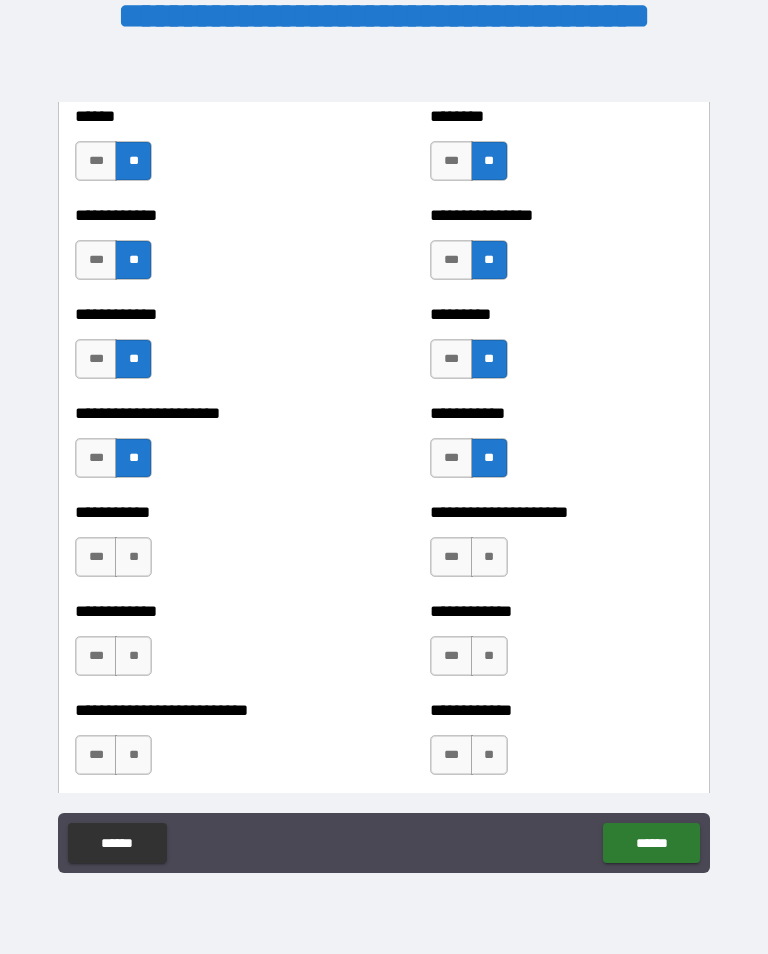 scroll, scrollTop: 5130, scrollLeft: 0, axis: vertical 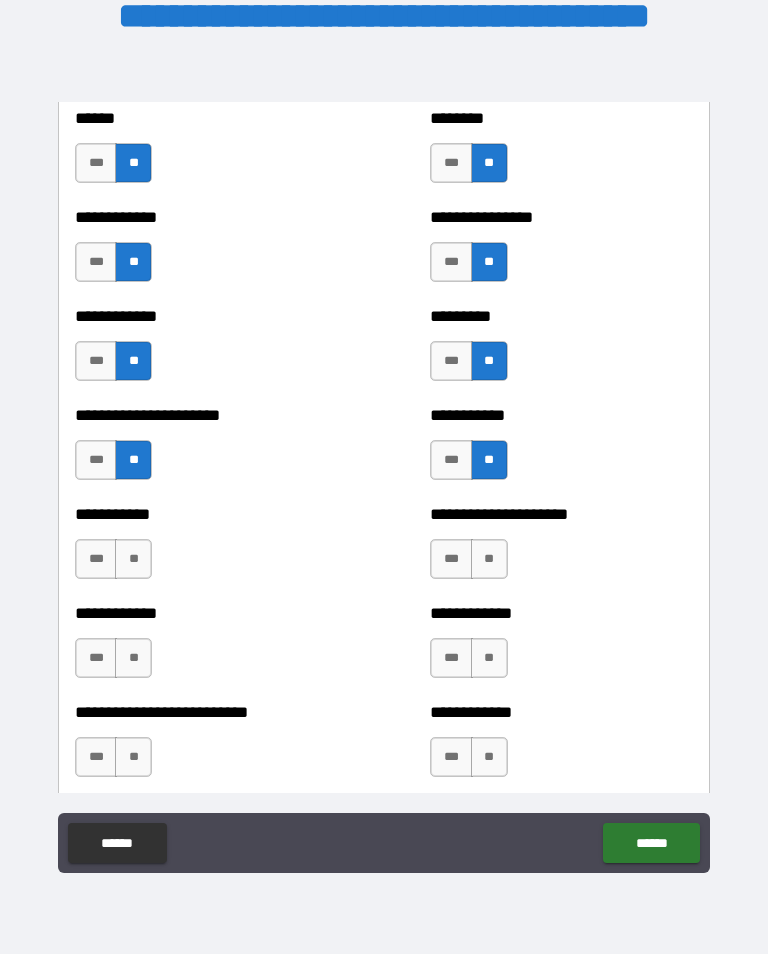 click on "**" at bounding box center (489, 559) 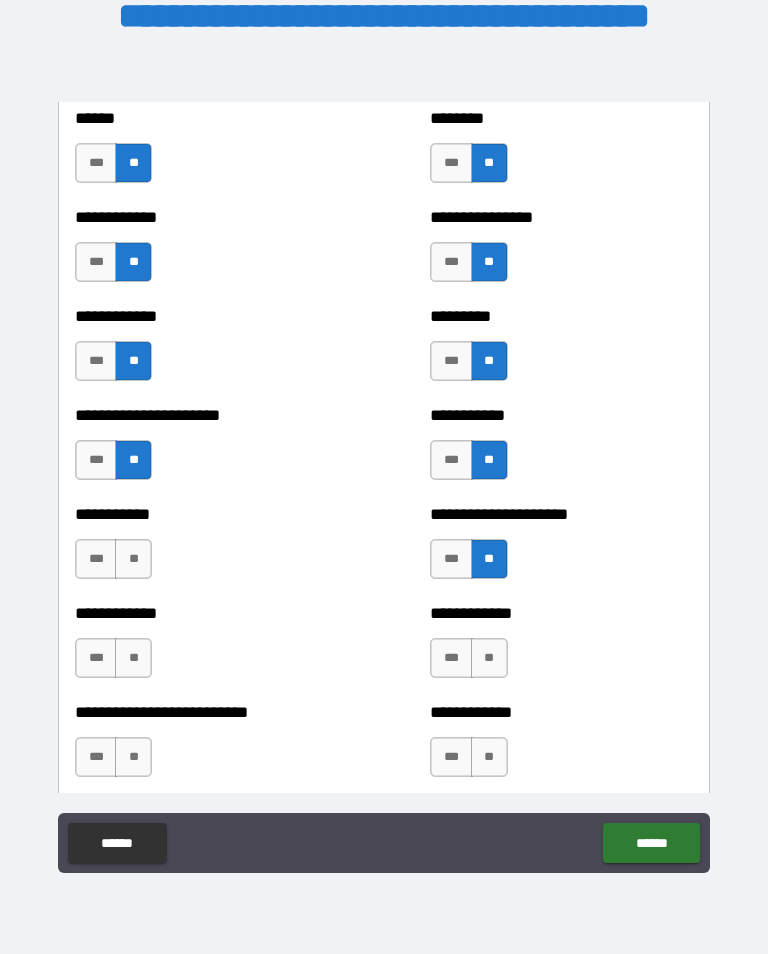 click on "**" at bounding box center [133, 559] 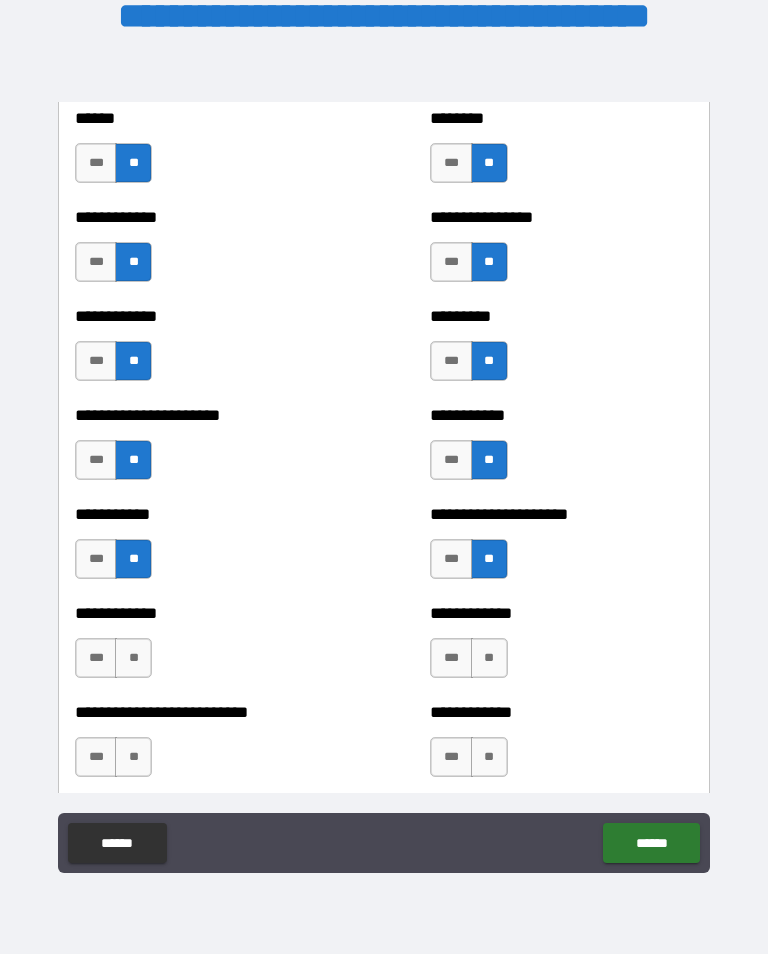 click on "**" at bounding box center (133, 658) 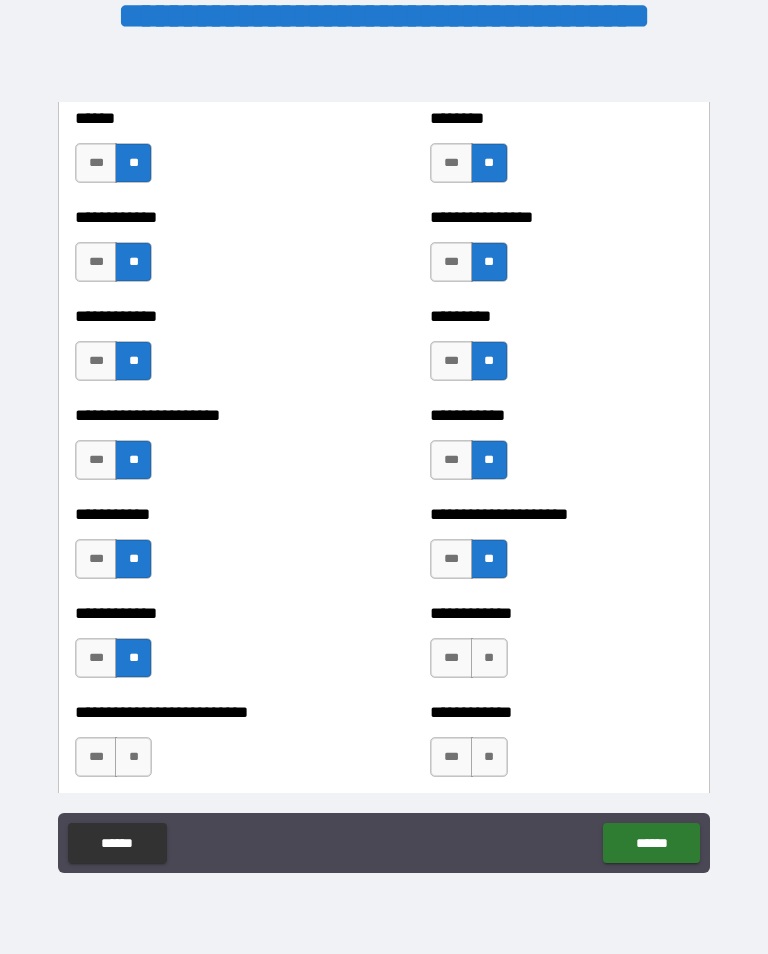 click on "**" at bounding box center (489, 658) 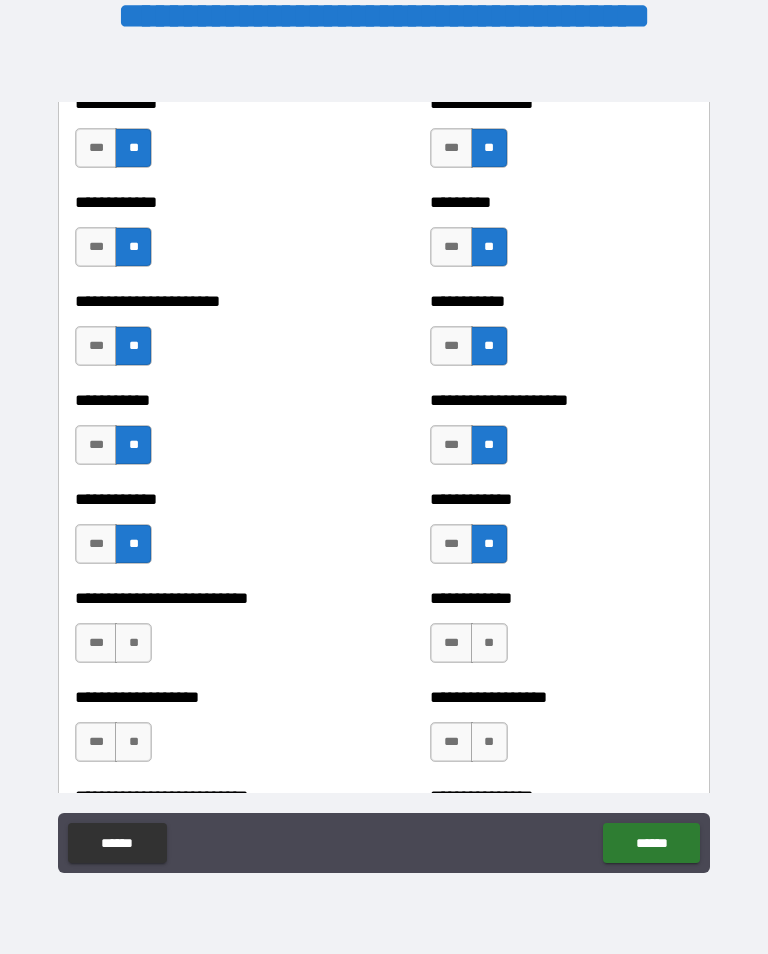 scroll, scrollTop: 5246, scrollLeft: 0, axis: vertical 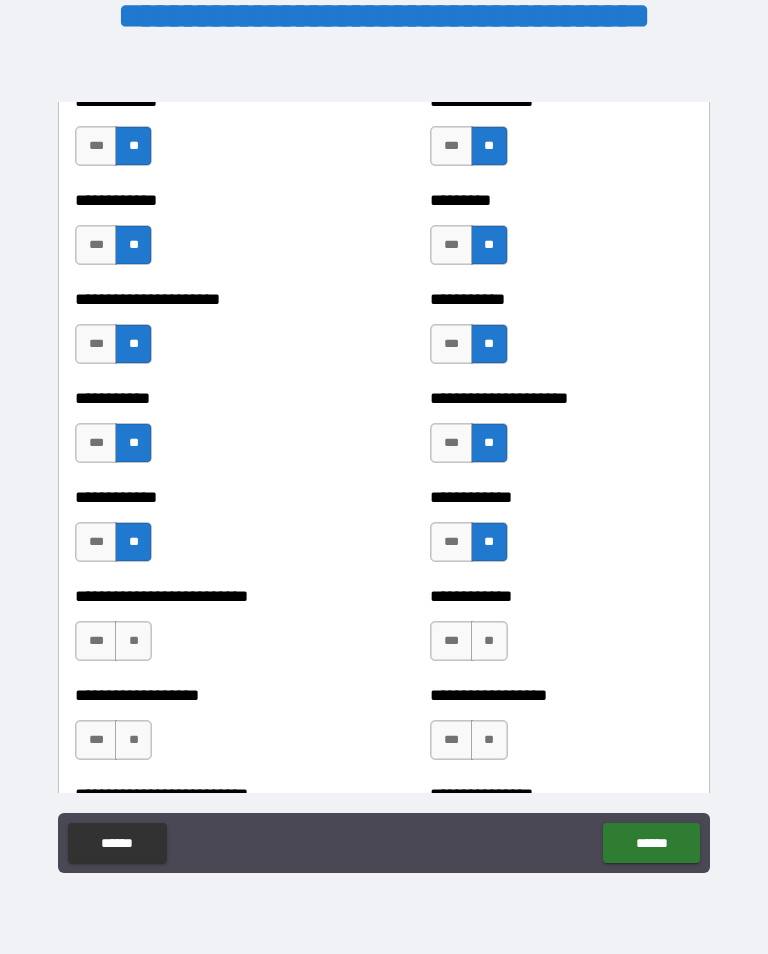 click on "**" at bounding box center [489, 641] 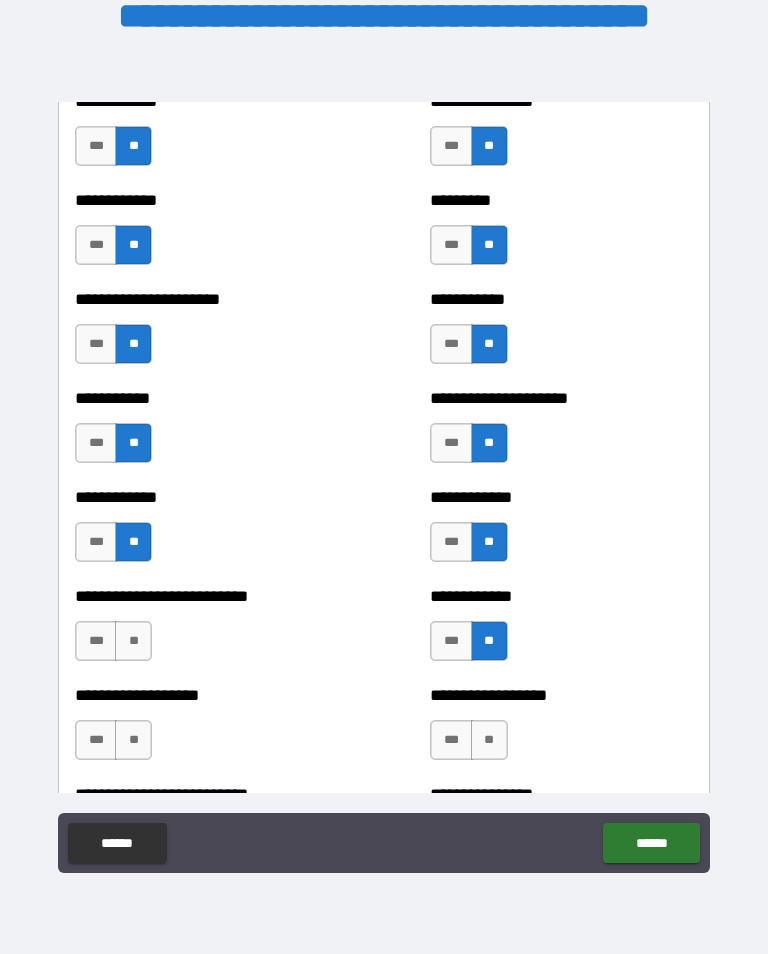 click on "**" at bounding box center [133, 641] 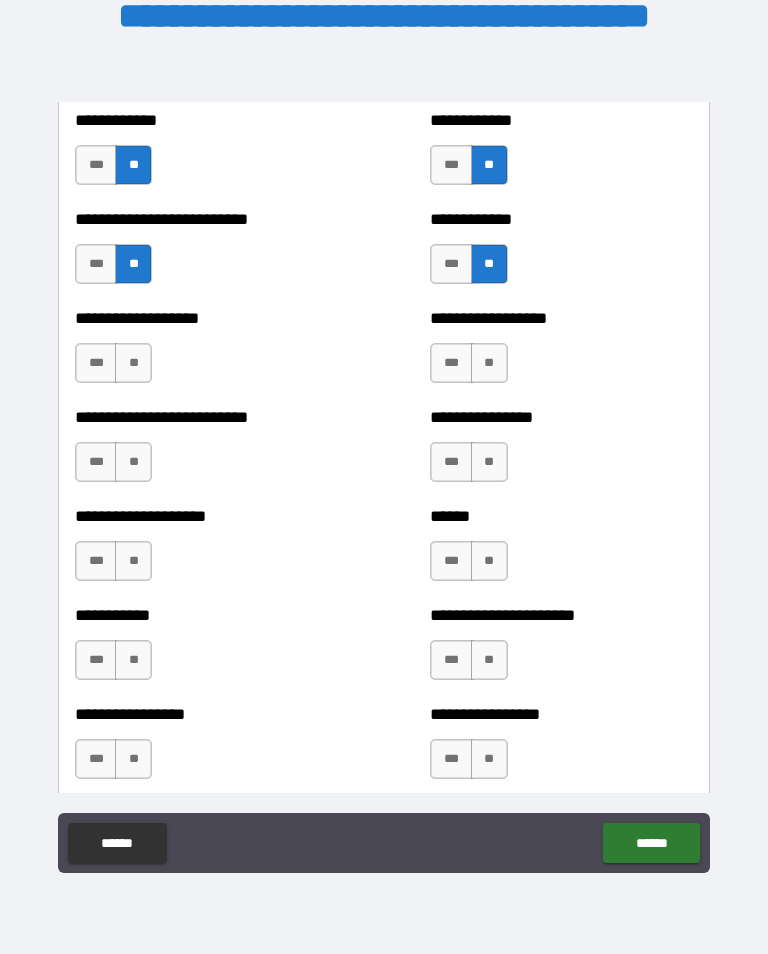 scroll, scrollTop: 5625, scrollLeft: 0, axis: vertical 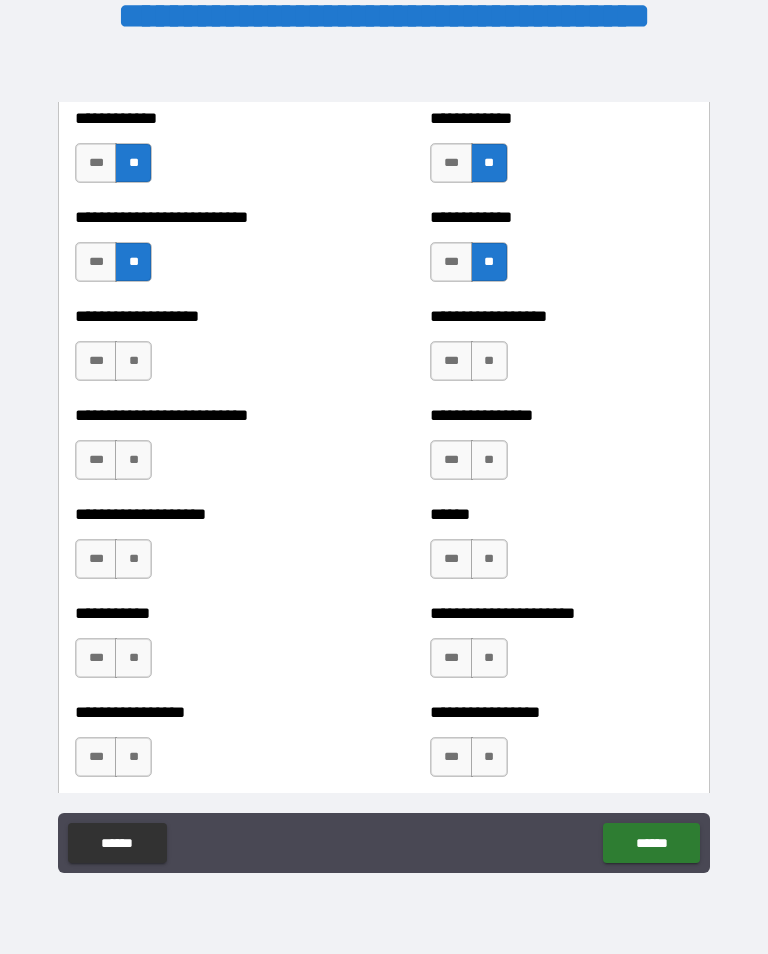 click on "**" at bounding box center [489, 361] 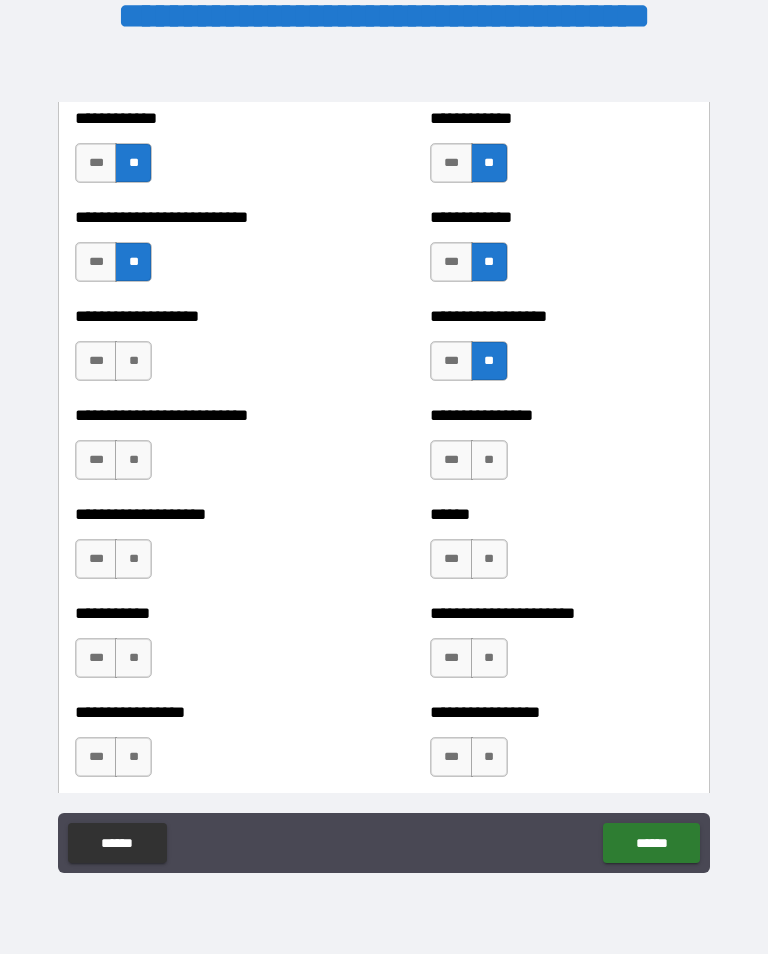 click on "**" at bounding box center (489, 460) 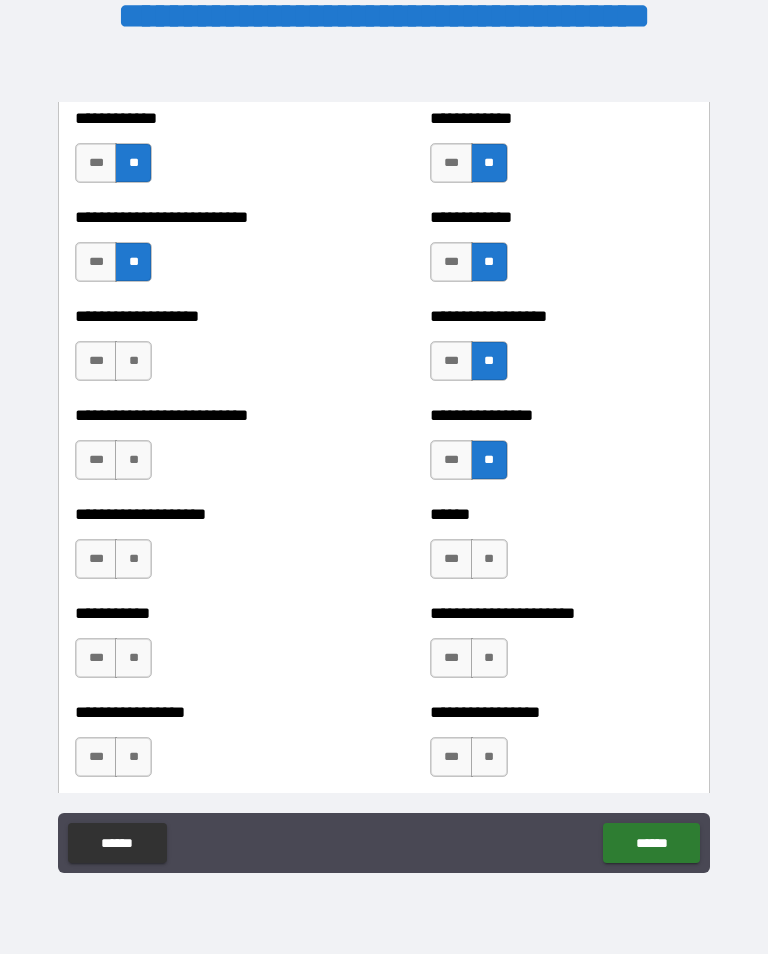 click on "**" at bounding box center [133, 361] 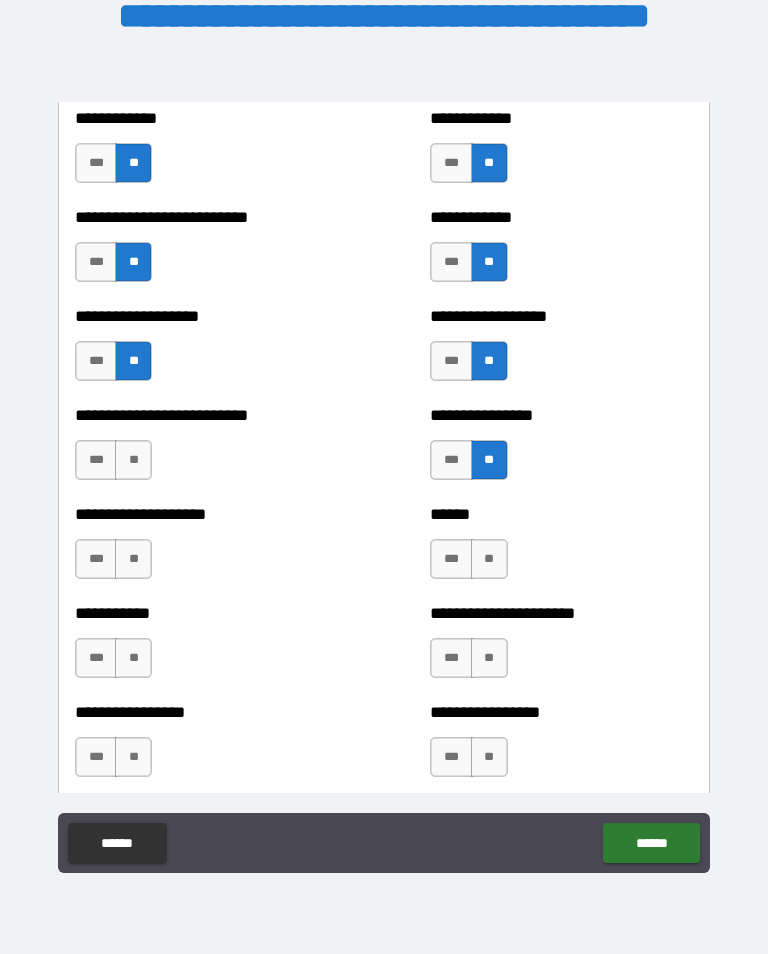 click on "**" at bounding box center (133, 460) 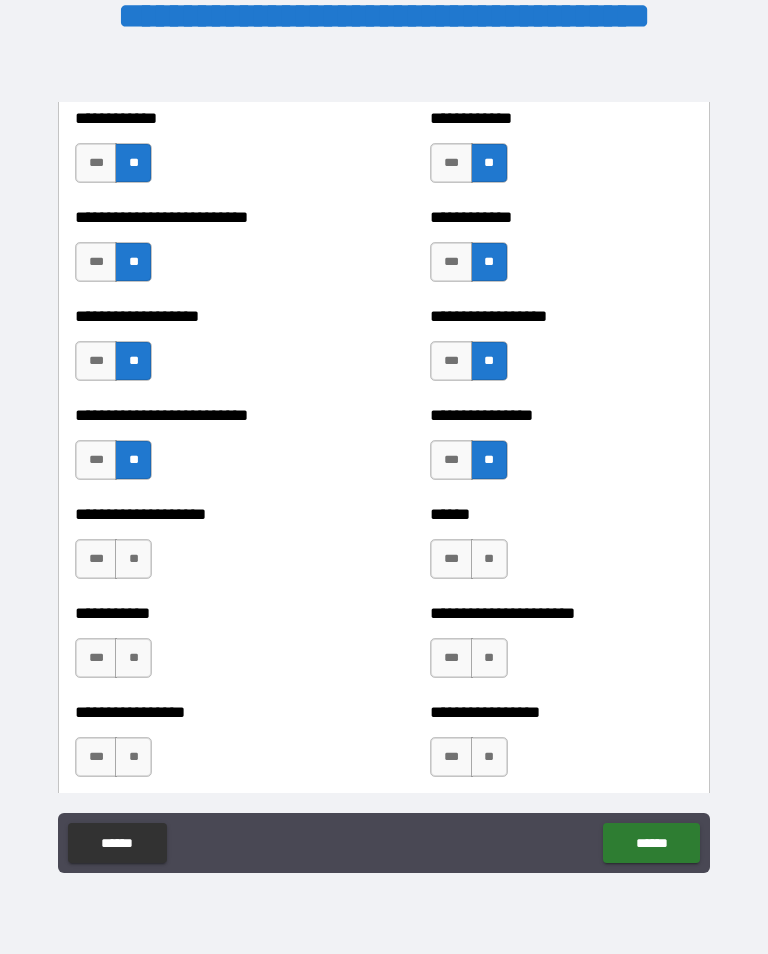 click on "**********" at bounding box center (206, 549) 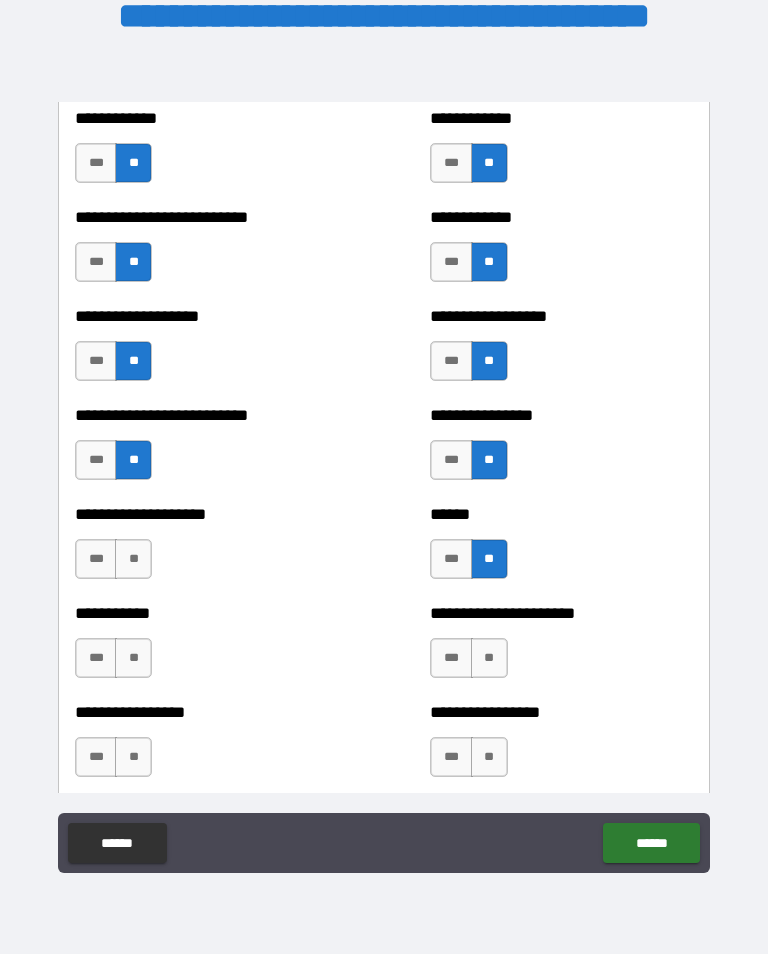 click on "**" at bounding box center [133, 559] 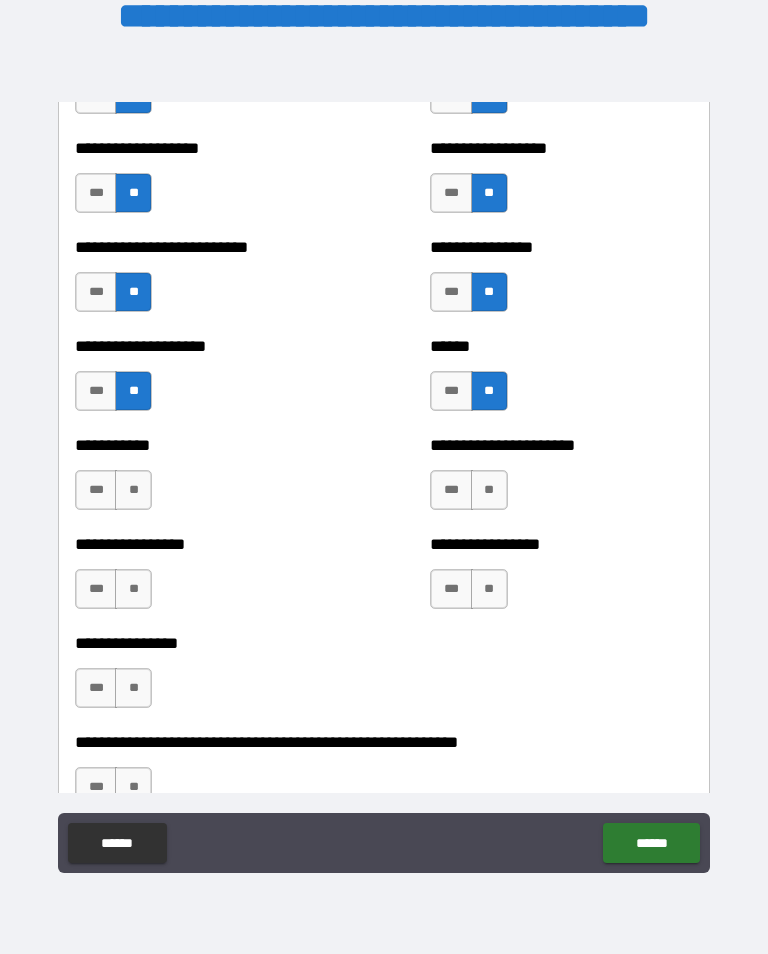scroll, scrollTop: 5799, scrollLeft: 0, axis: vertical 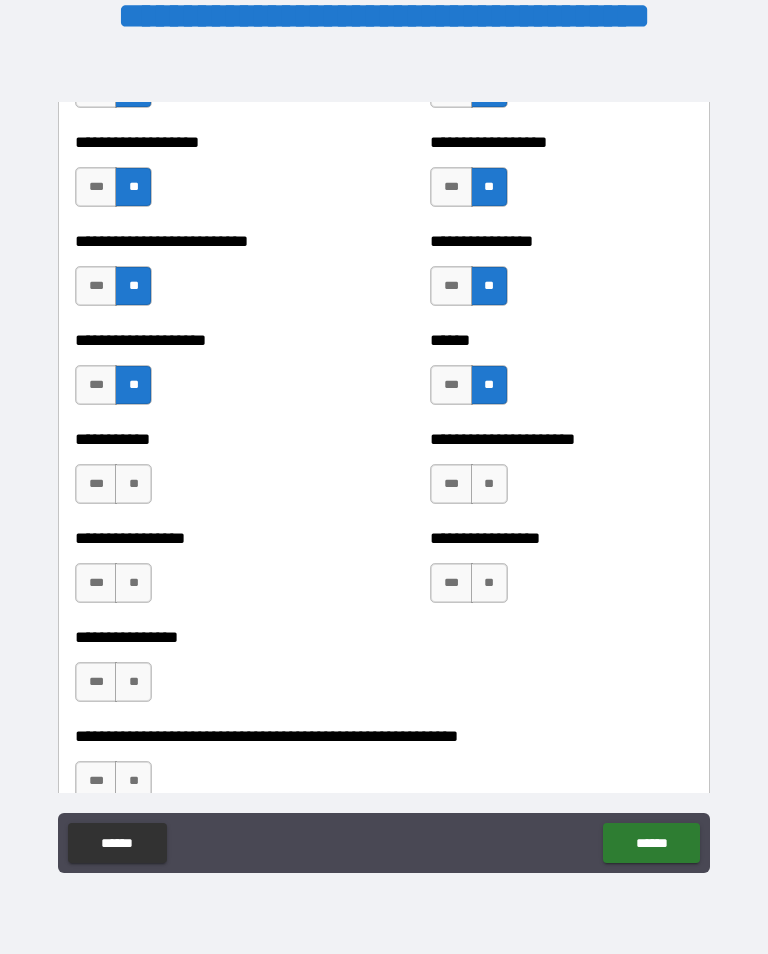 click on "**" at bounding box center (489, 484) 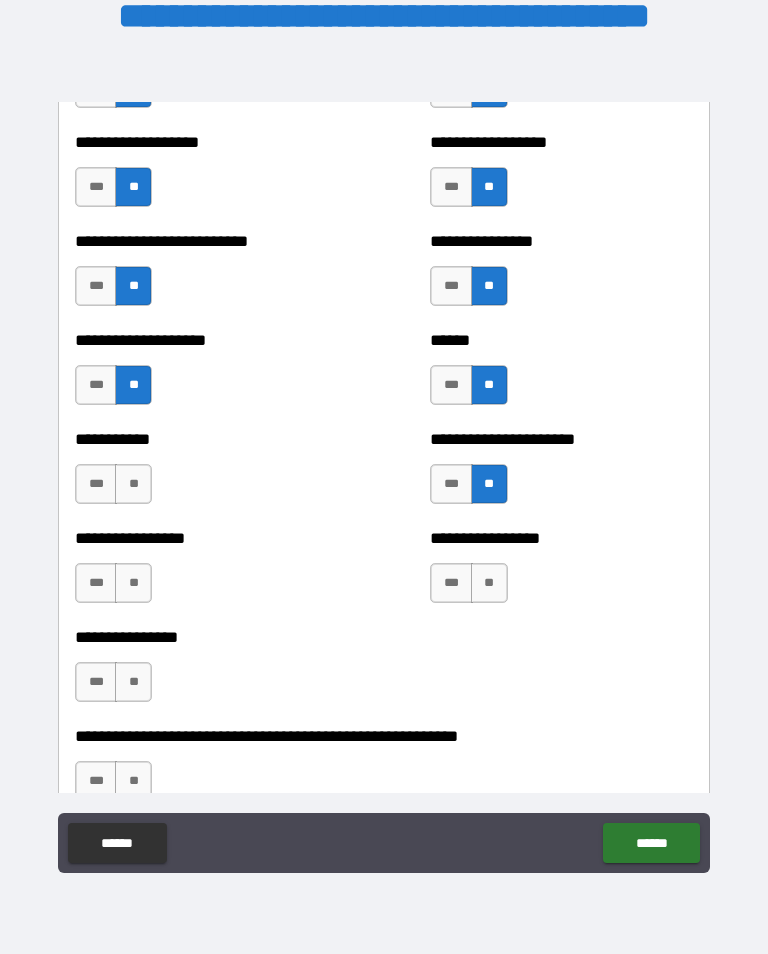 click on "**" at bounding box center [133, 484] 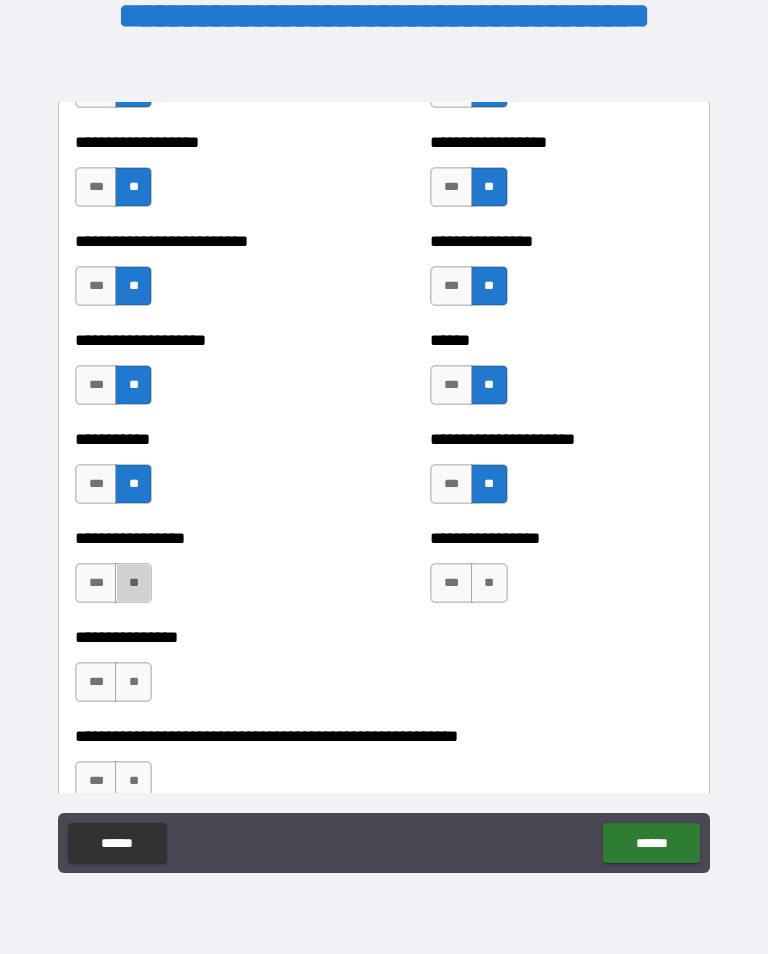 click on "**" at bounding box center [133, 583] 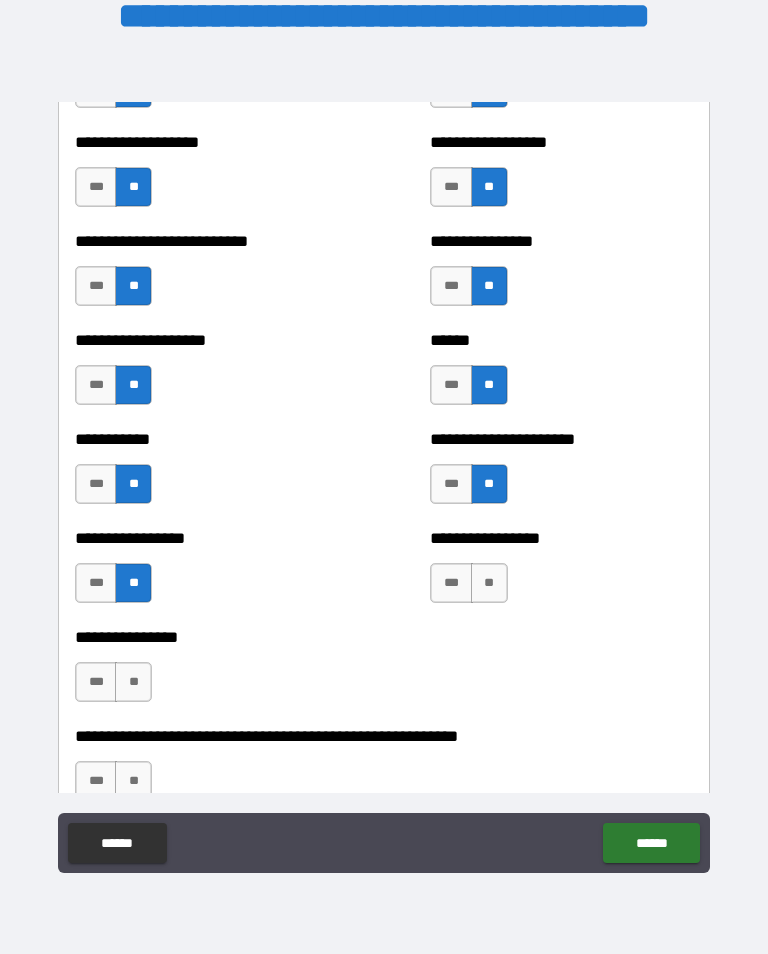 click on "**" at bounding box center [489, 583] 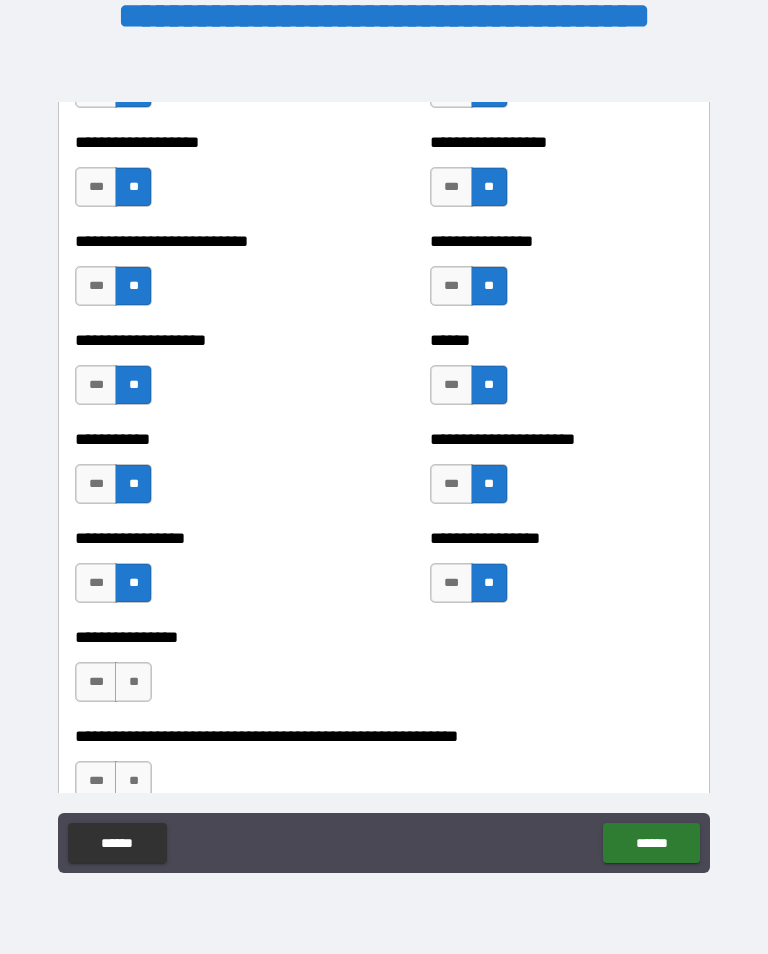 click on "**" at bounding box center [133, 682] 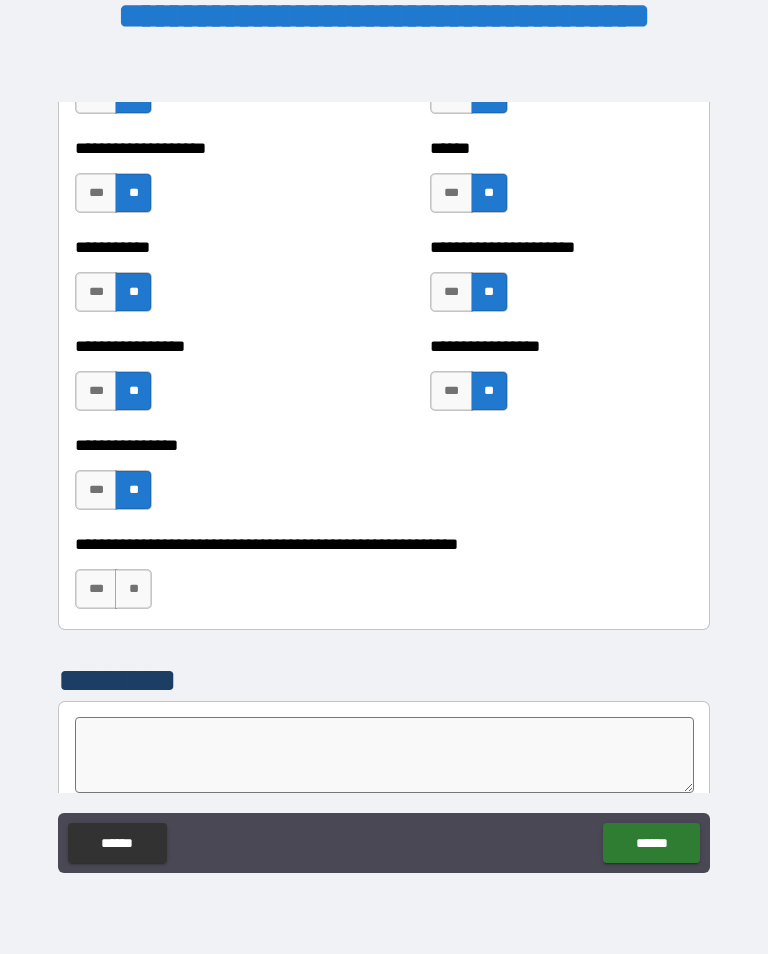 scroll, scrollTop: 5992, scrollLeft: 0, axis: vertical 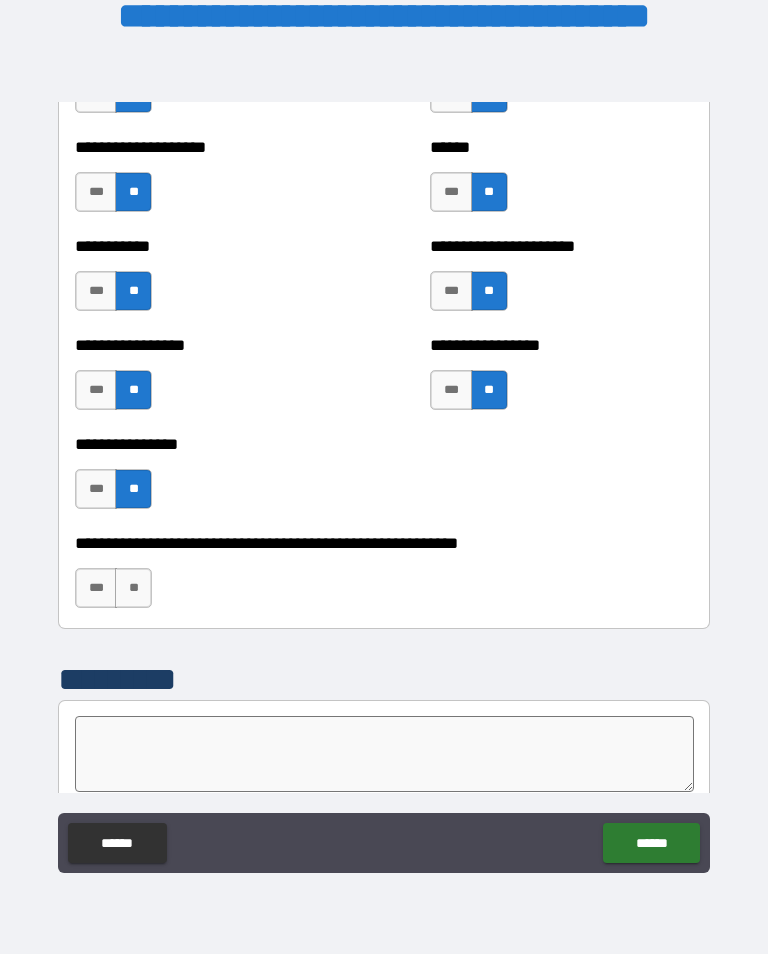 click on "**" at bounding box center (133, 588) 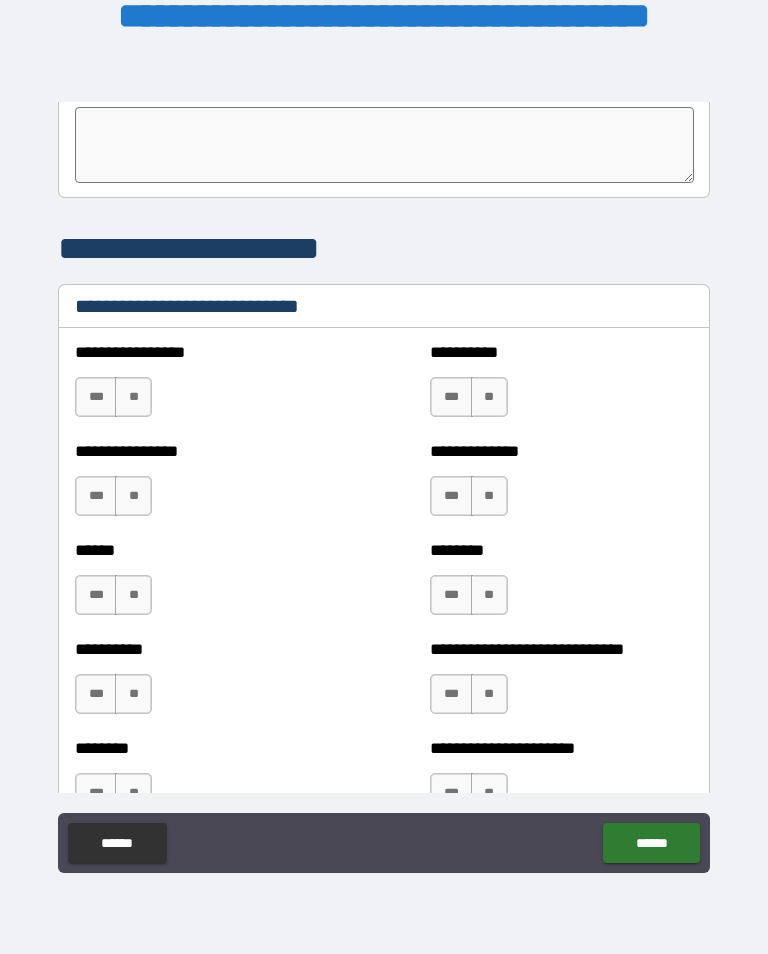 scroll, scrollTop: 6602, scrollLeft: 0, axis: vertical 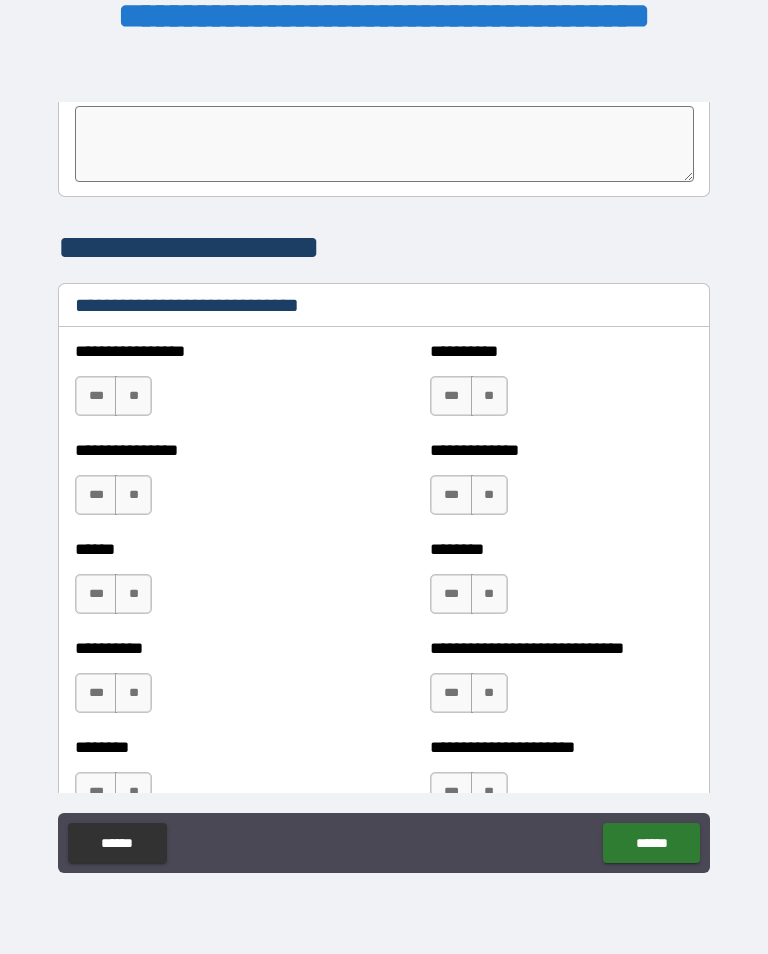 click on "**" at bounding box center [489, 396] 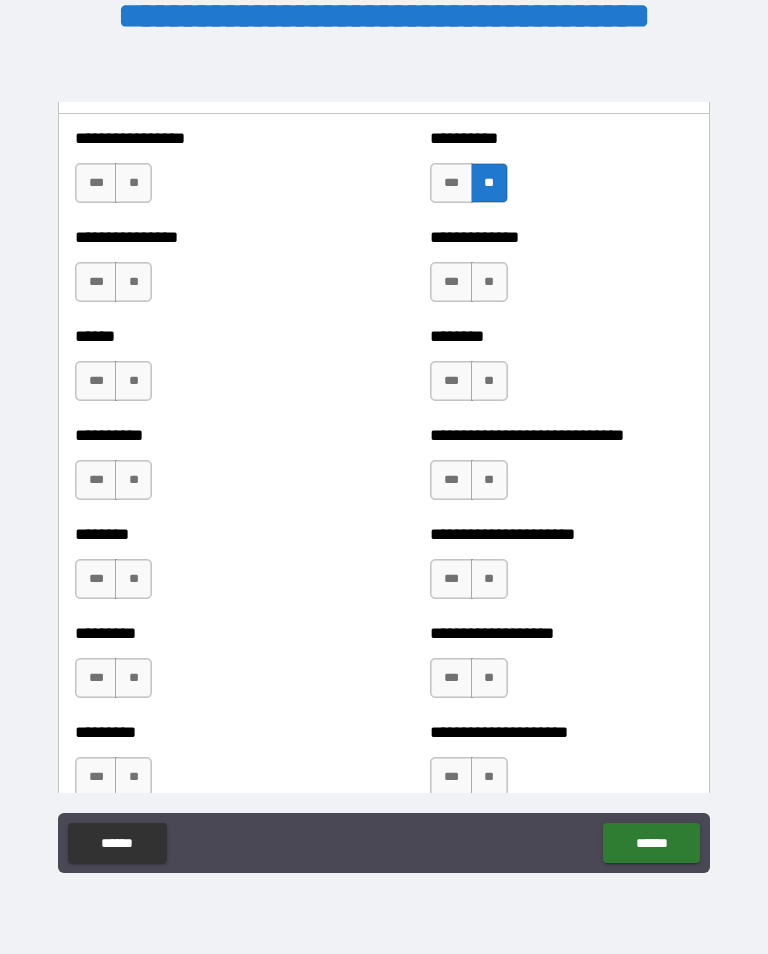 scroll, scrollTop: 6803, scrollLeft: 0, axis: vertical 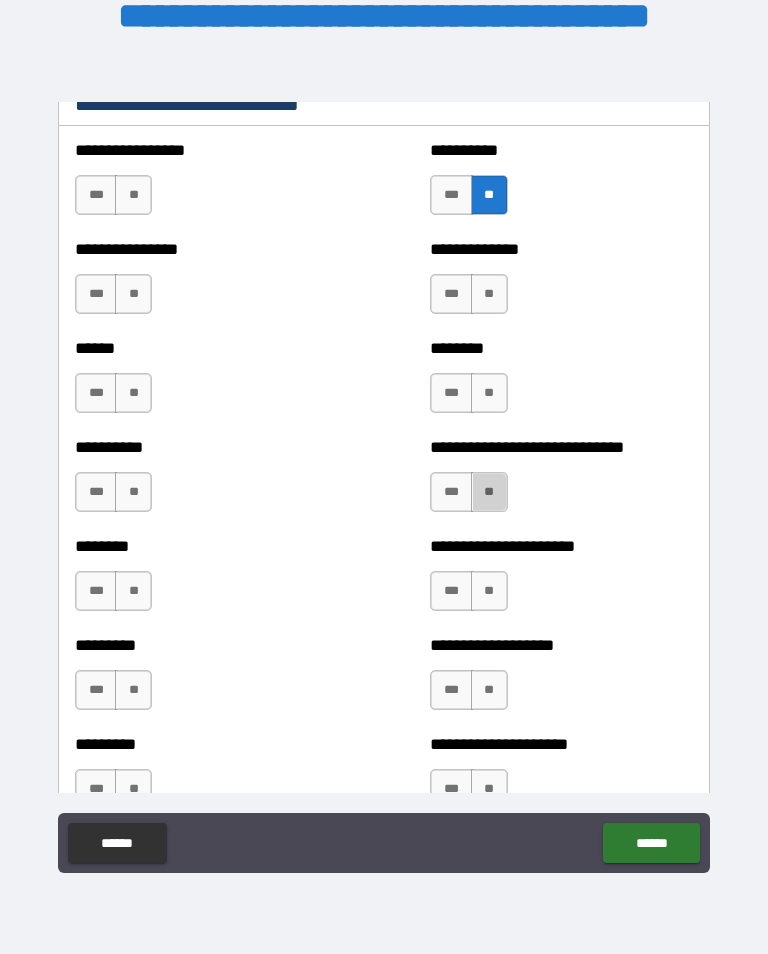 click on "**" at bounding box center (489, 492) 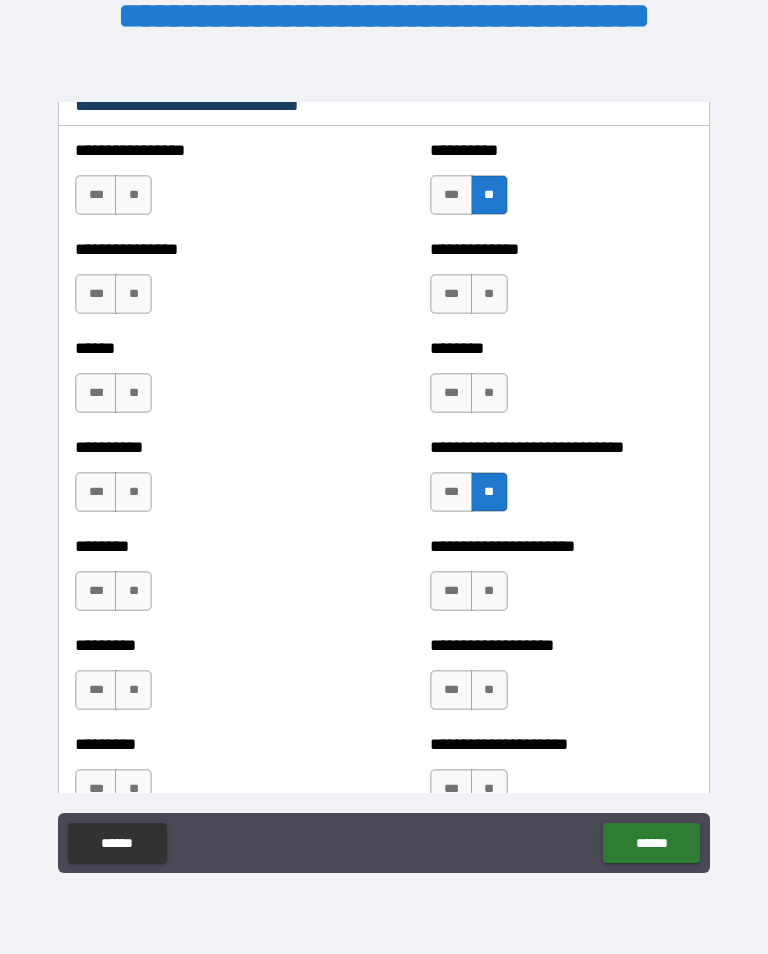 click on "**" at bounding box center (133, 591) 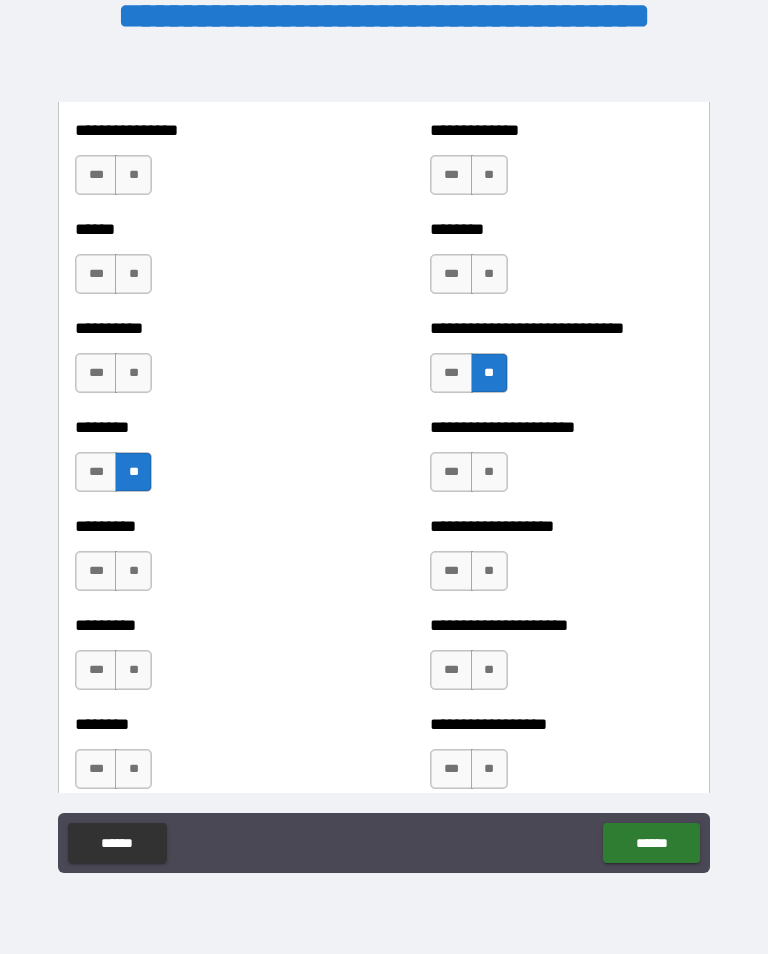 scroll, scrollTop: 6923, scrollLeft: 0, axis: vertical 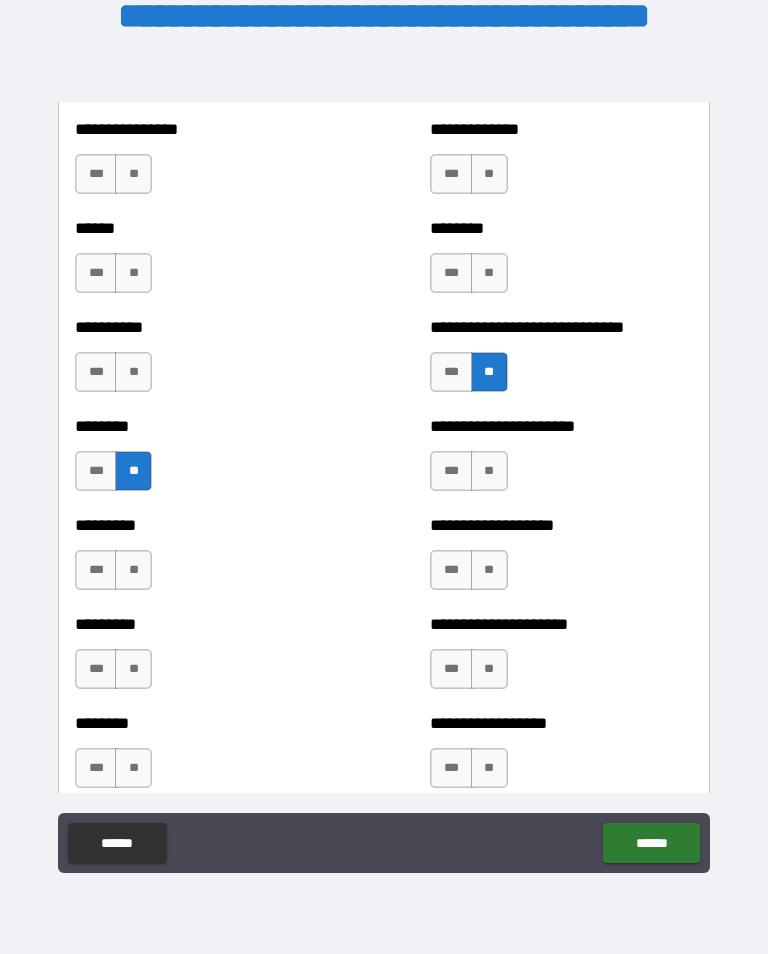 click on "***" at bounding box center [451, 471] 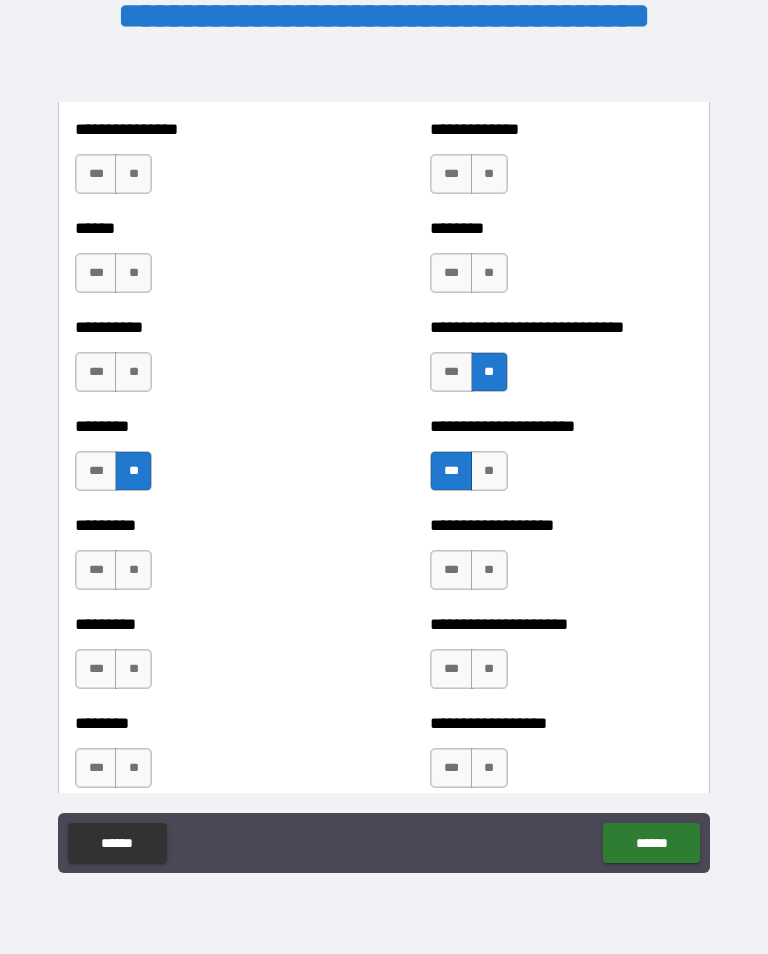click on "**" at bounding box center [133, 570] 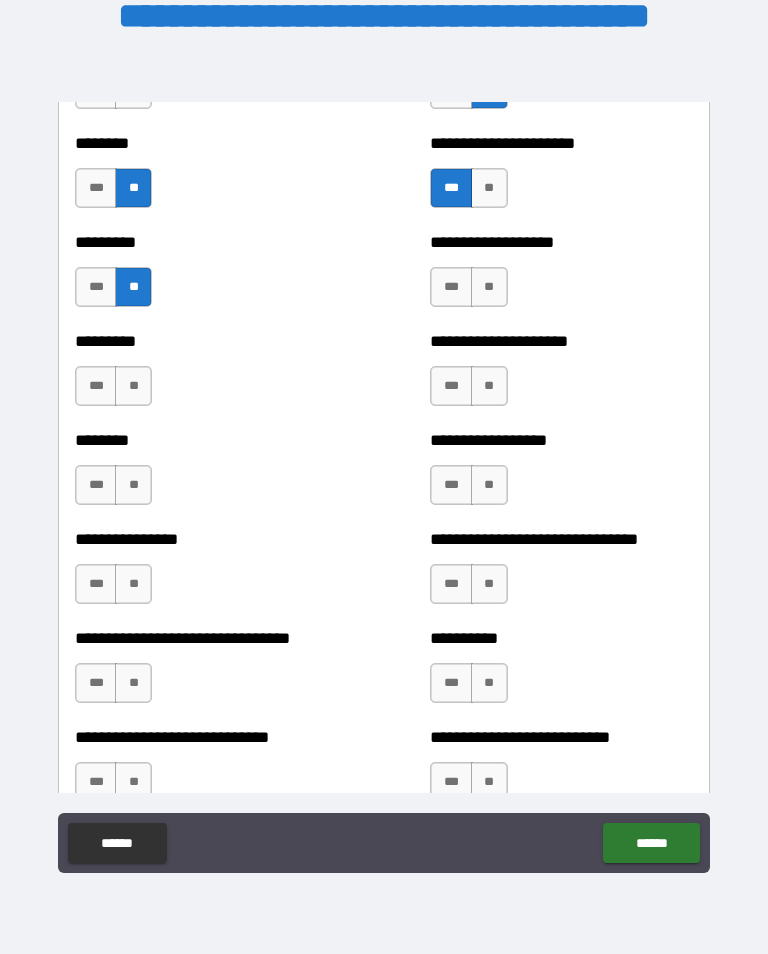 scroll, scrollTop: 7223, scrollLeft: 0, axis: vertical 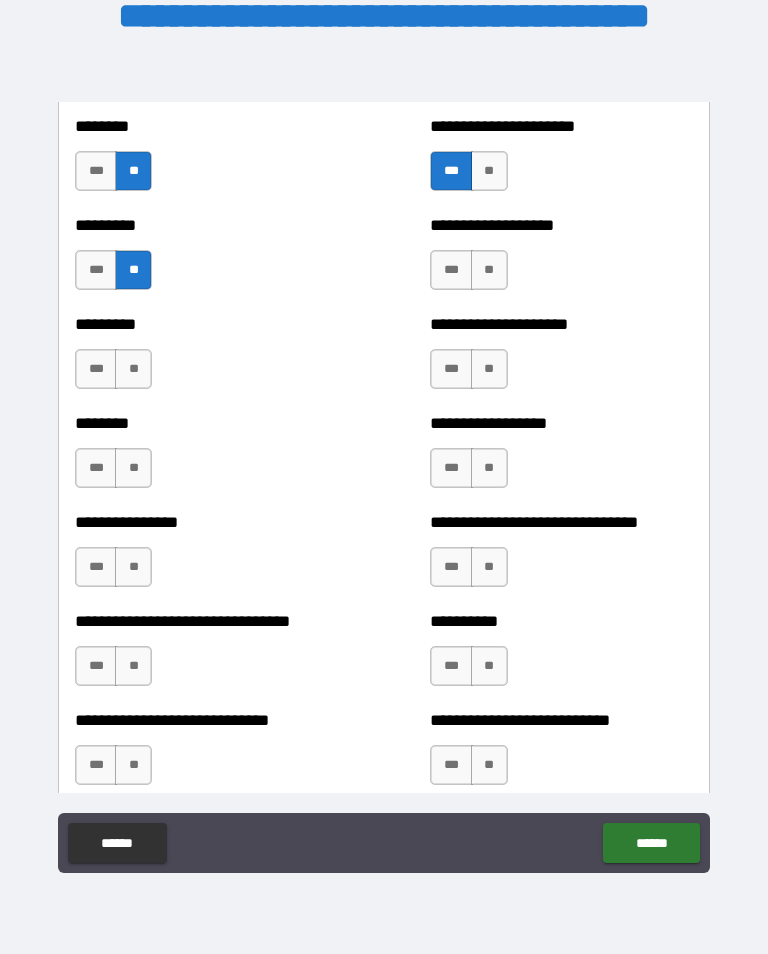 click on "**" at bounding box center (133, 369) 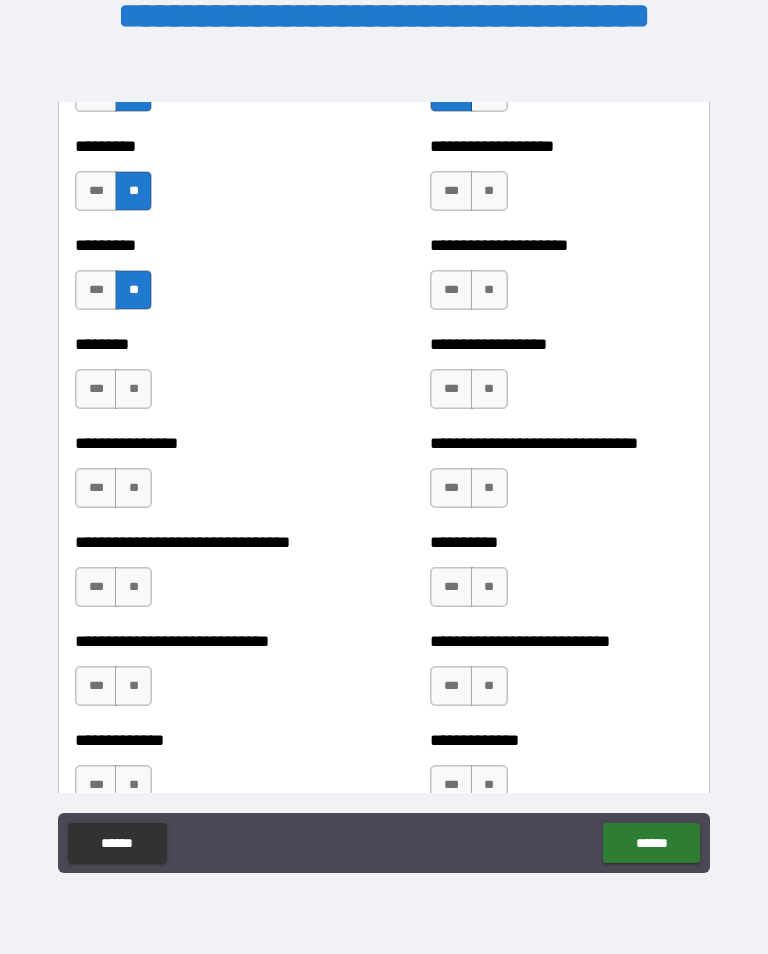 scroll, scrollTop: 7305, scrollLeft: 0, axis: vertical 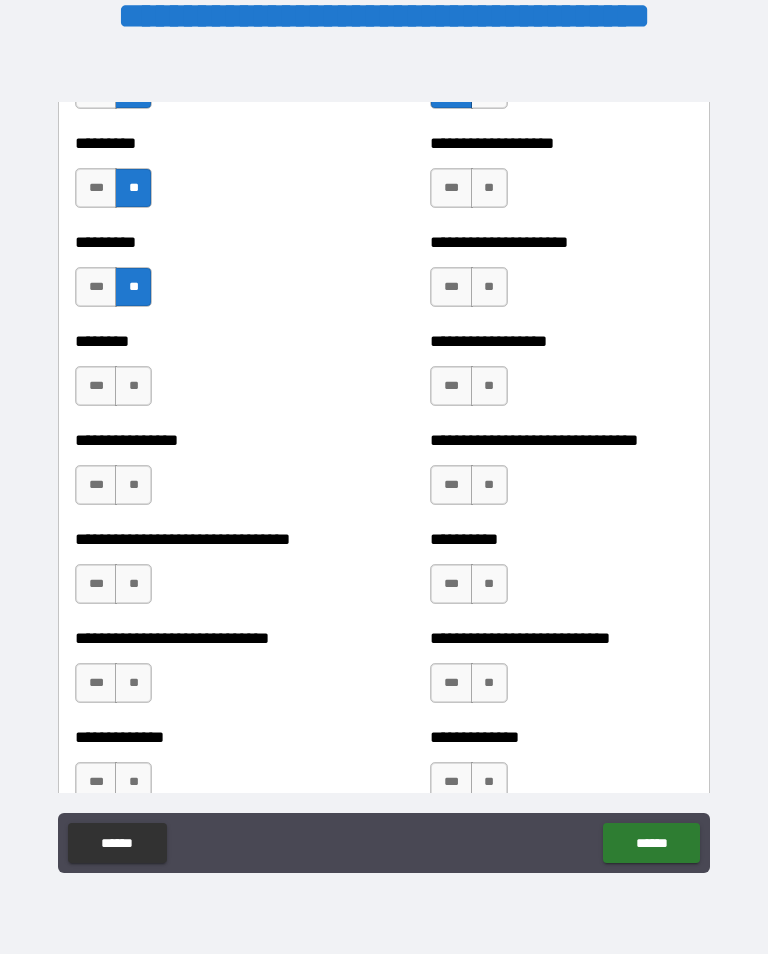 click on "**" at bounding box center [489, 584] 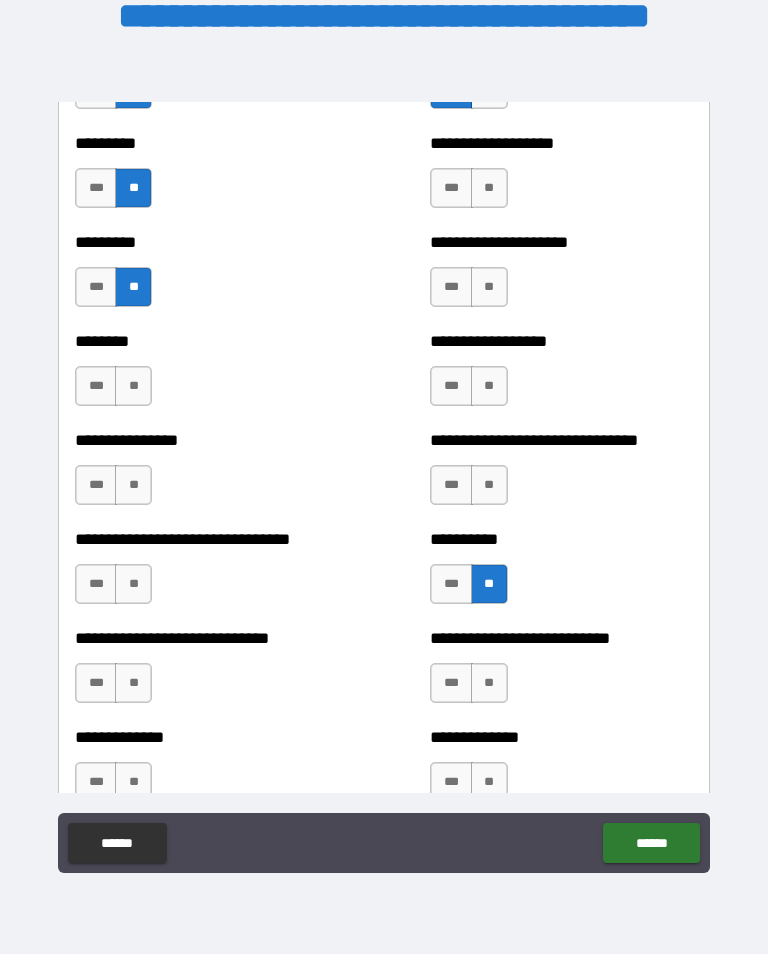 click on "**" at bounding box center (489, 485) 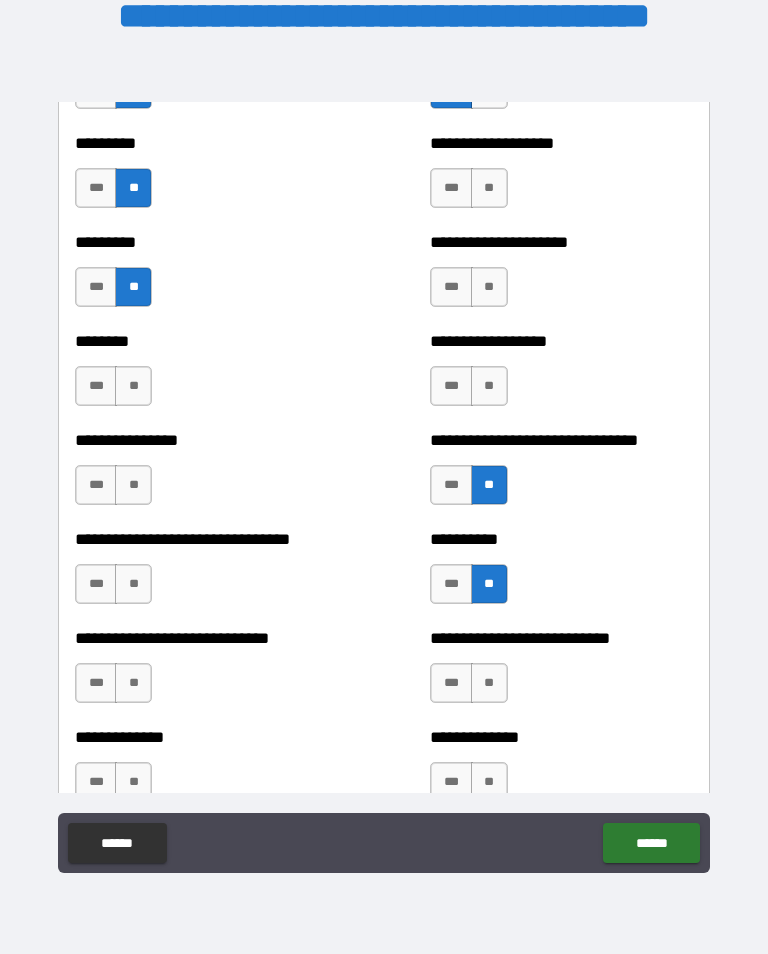 click on "**" at bounding box center (133, 485) 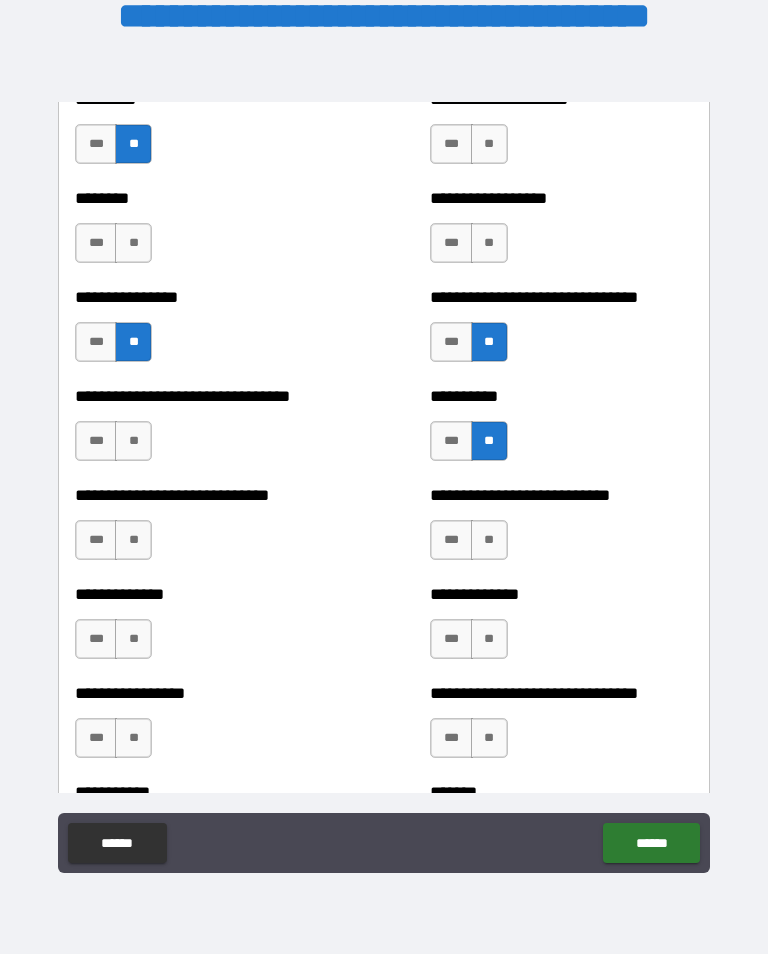 scroll, scrollTop: 7444, scrollLeft: 0, axis: vertical 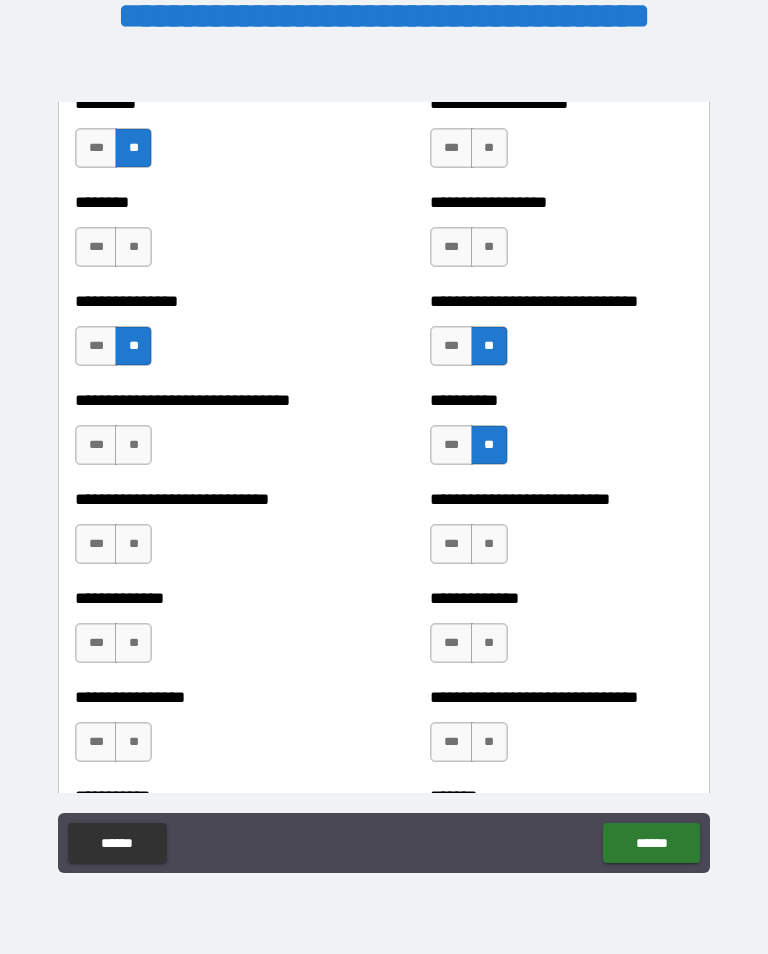 click on "**" at bounding box center (133, 445) 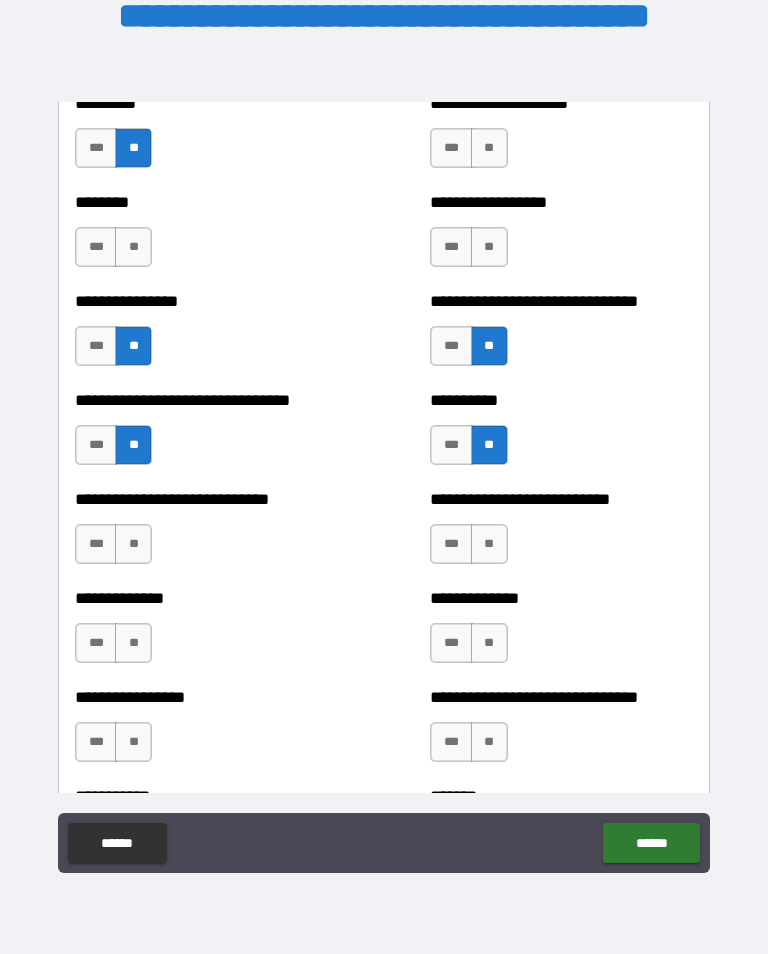 click on "**********" at bounding box center [561, 633] 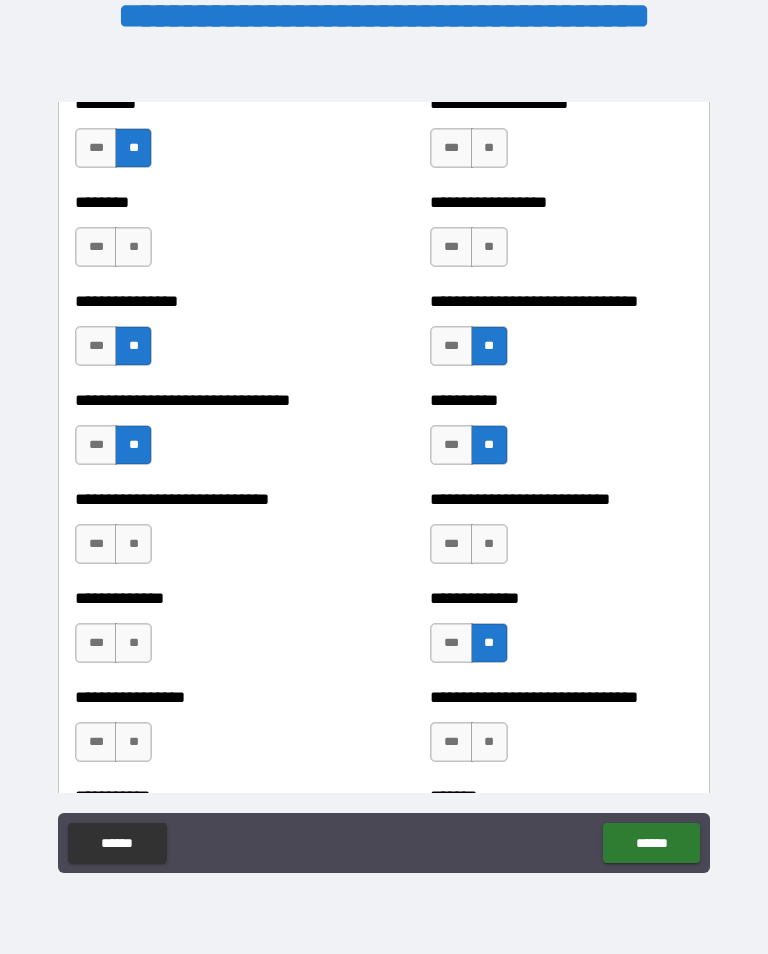 click on "**" at bounding box center (489, 544) 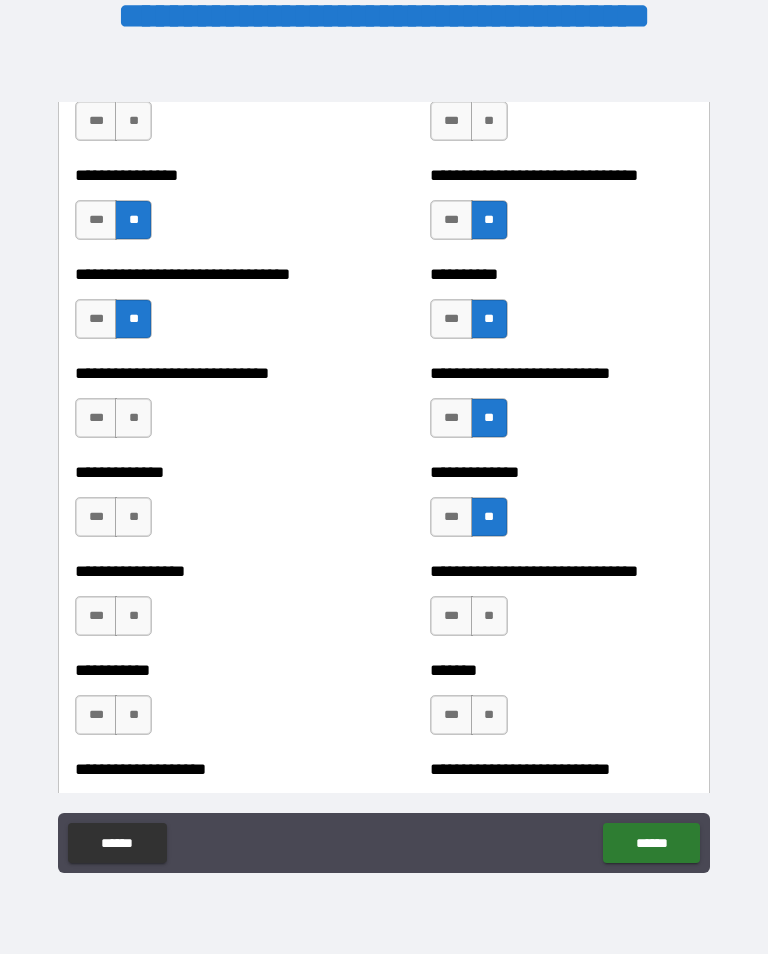 scroll, scrollTop: 7570, scrollLeft: 0, axis: vertical 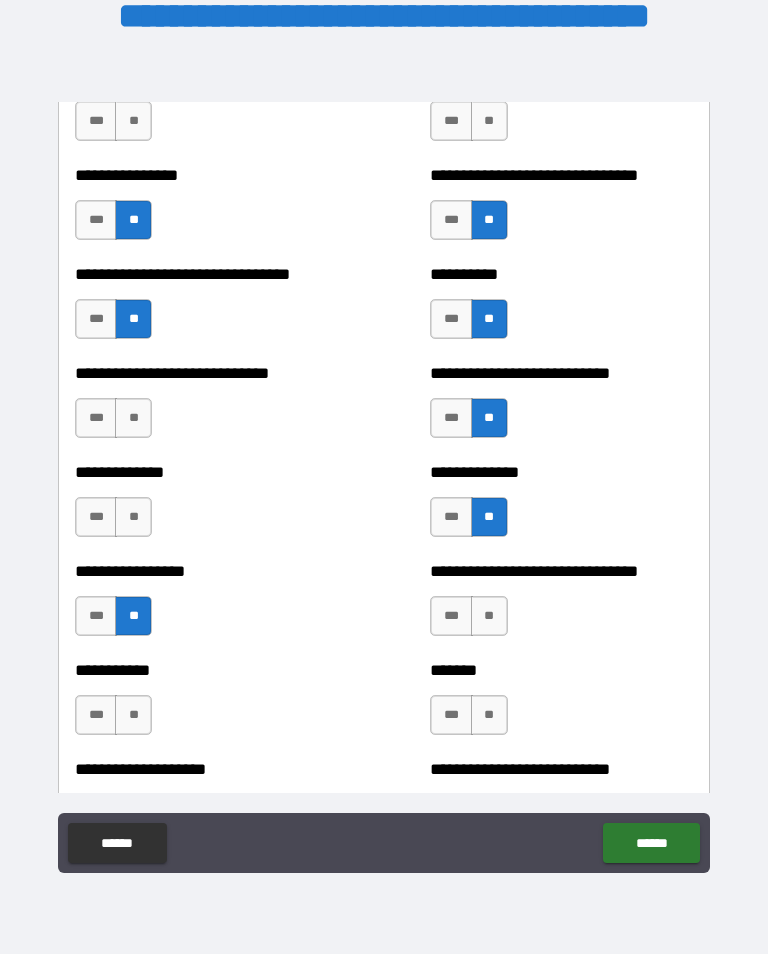 click on "**" at bounding box center [489, 616] 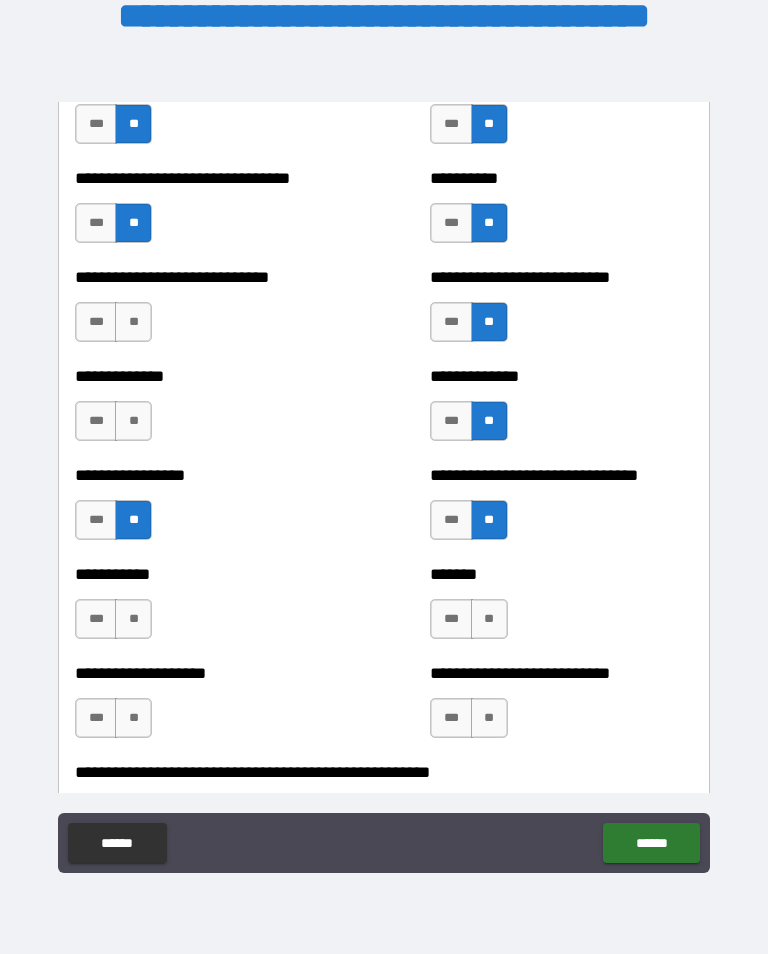 scroll, scrollTop: 7682, scrollLeft: 0, axis: vertical 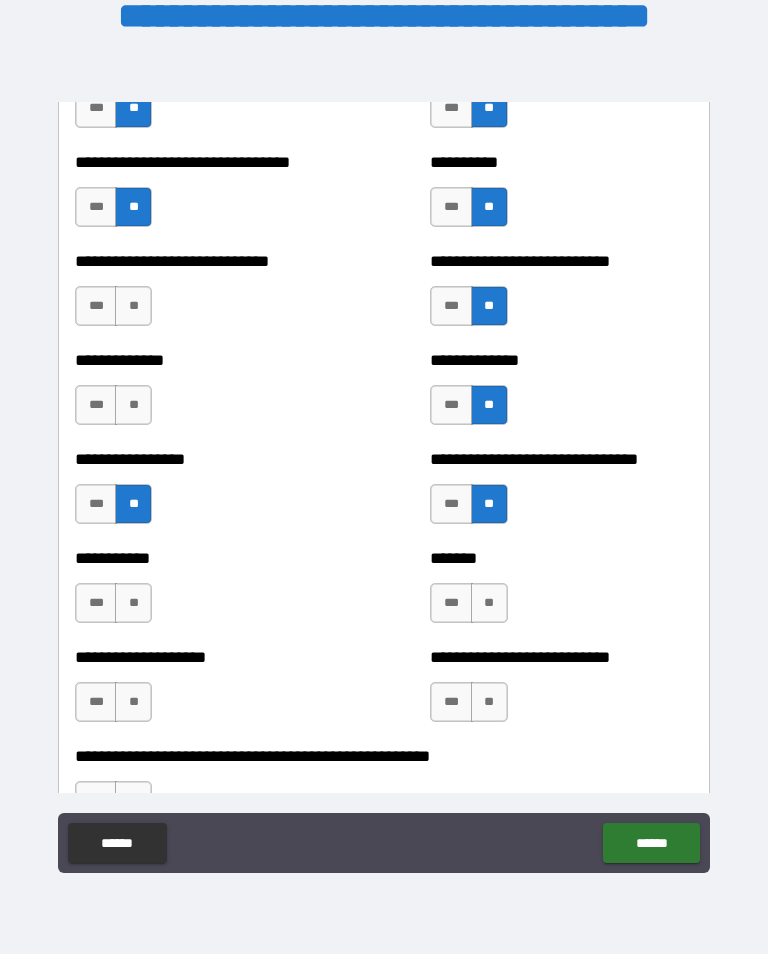 click on "***" at bounding box center (96, 603) 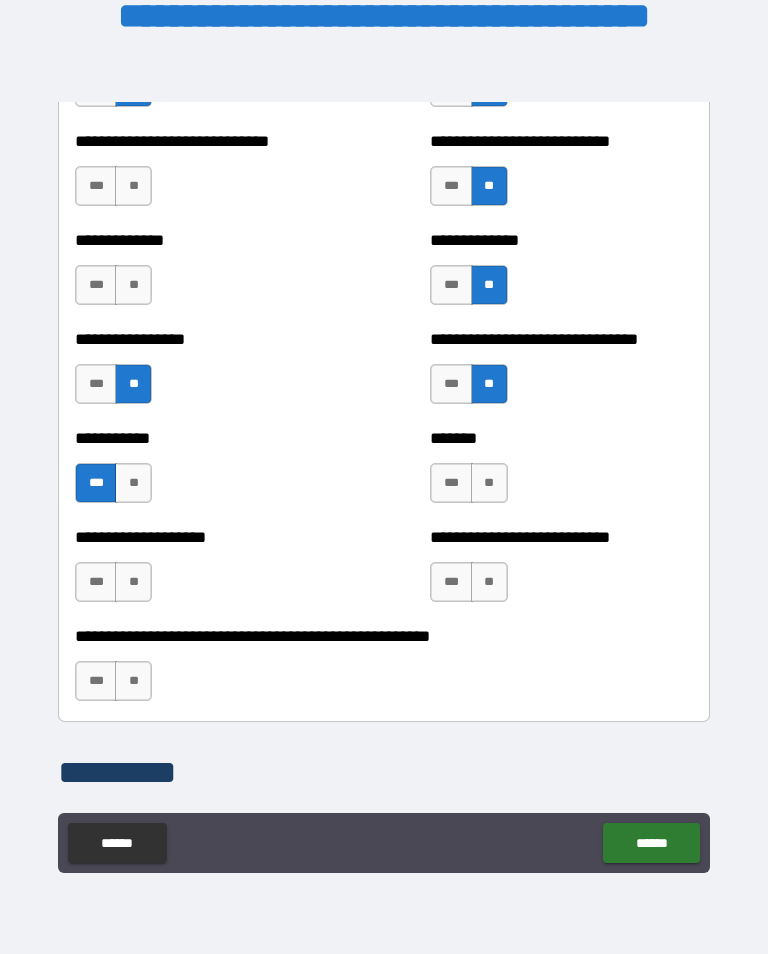 scroll, scrollTop: 7804, scrollLeft: 0, axis: vertical 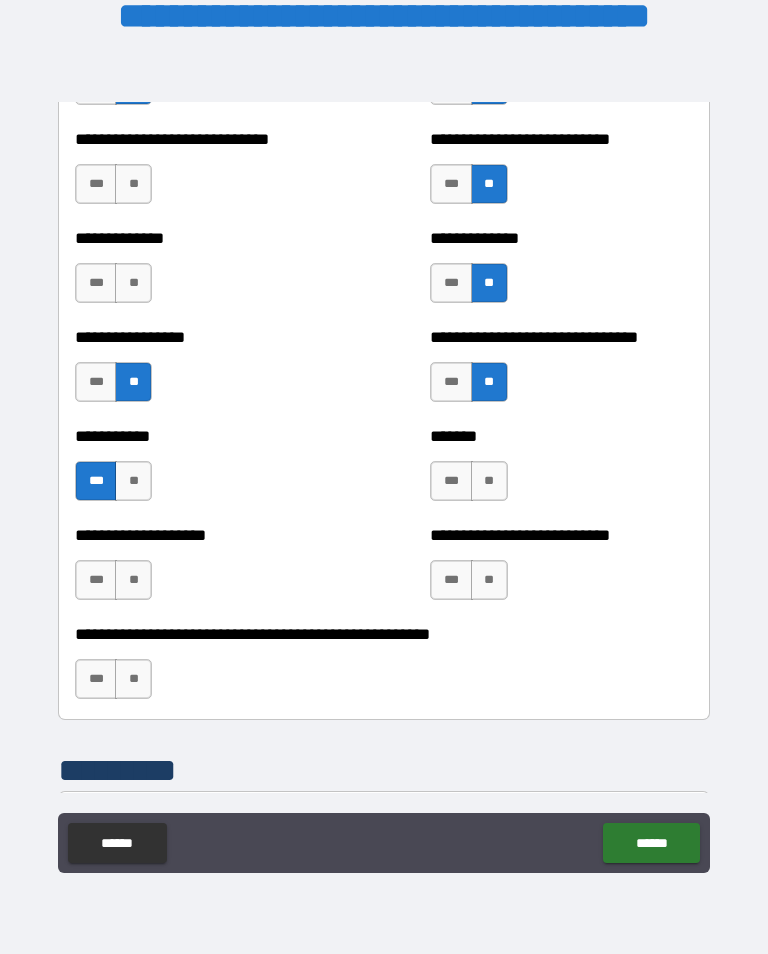click on "***" at bounding box center (451, 481) 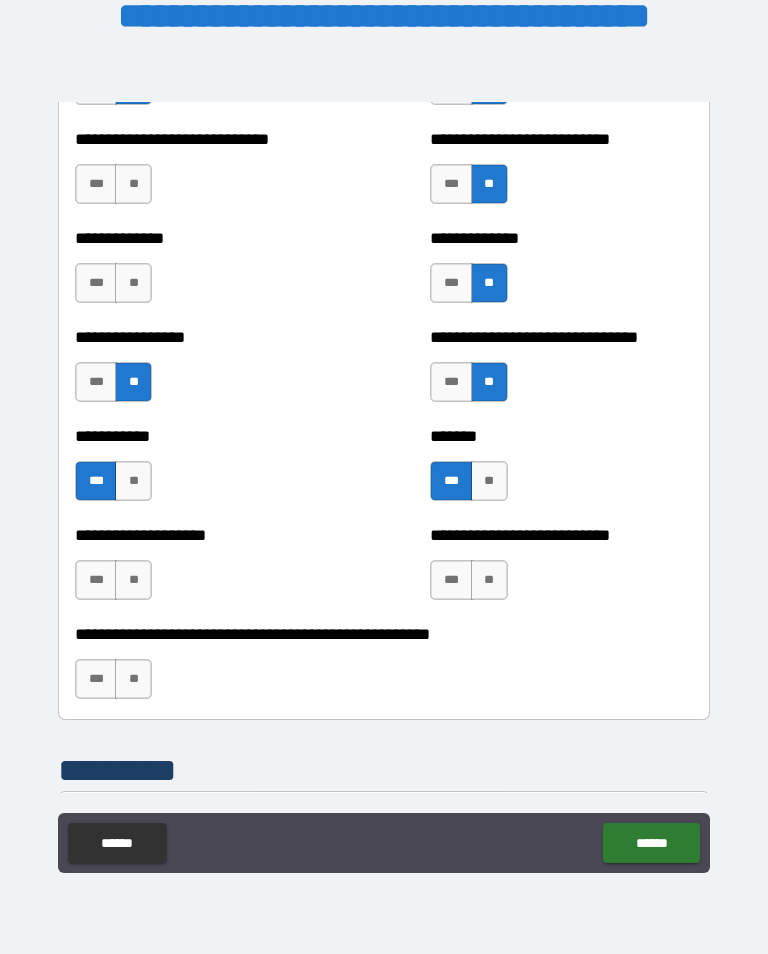 click on "**" at bounding box center (133, 580) 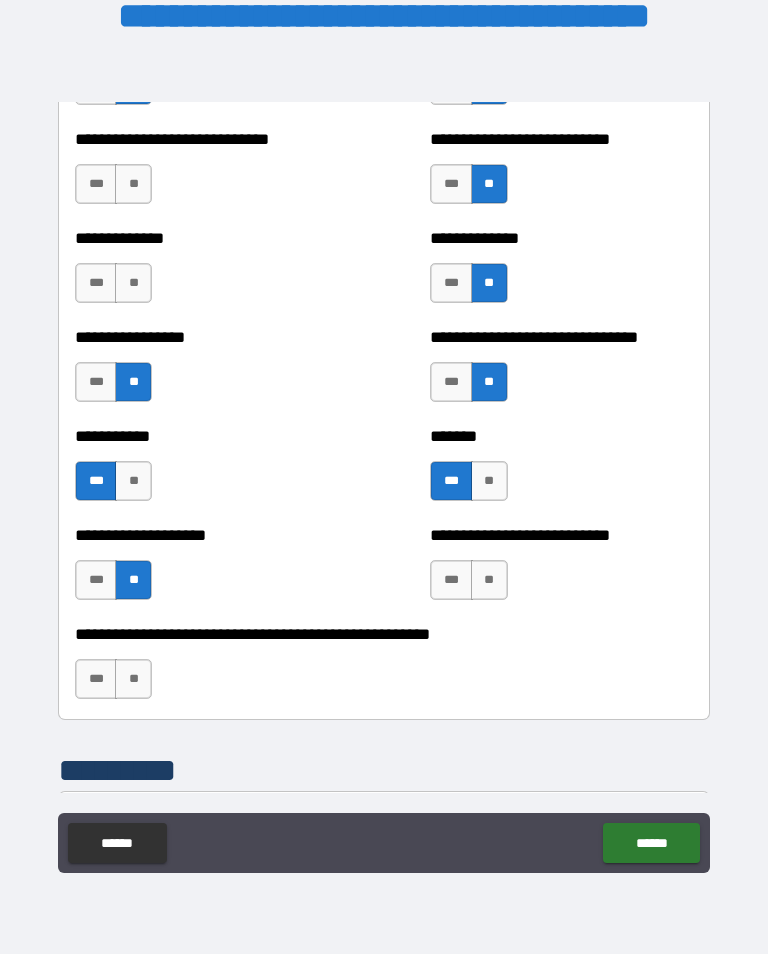 click on "**" at bounding box center (489, 580) 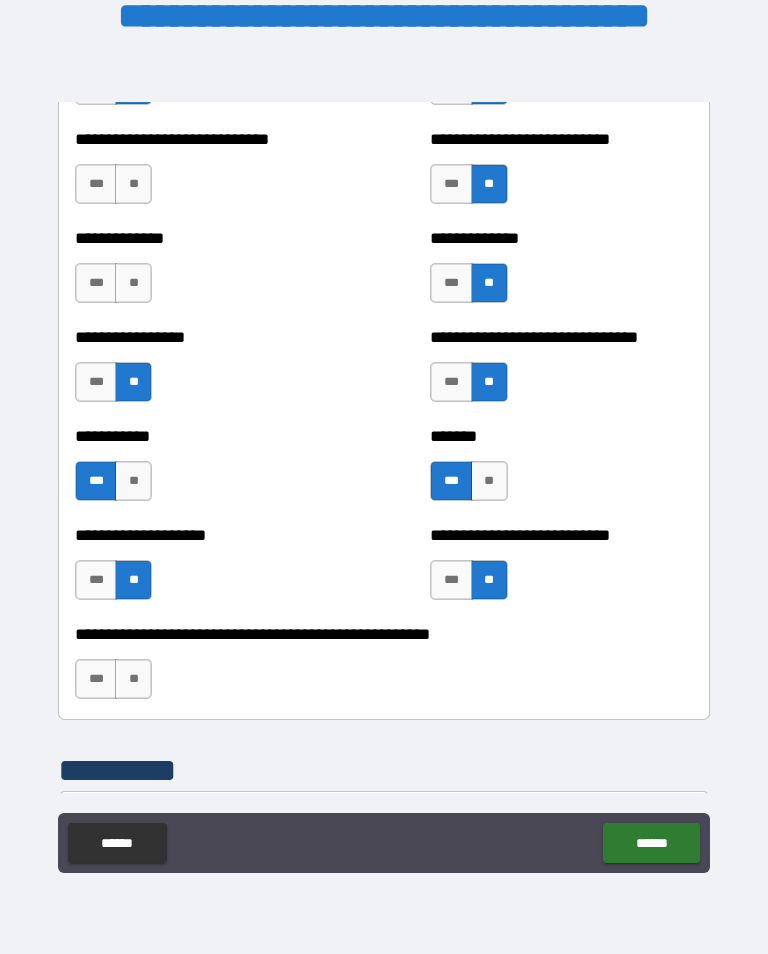 click on "**" at bounding box center (133, 679) 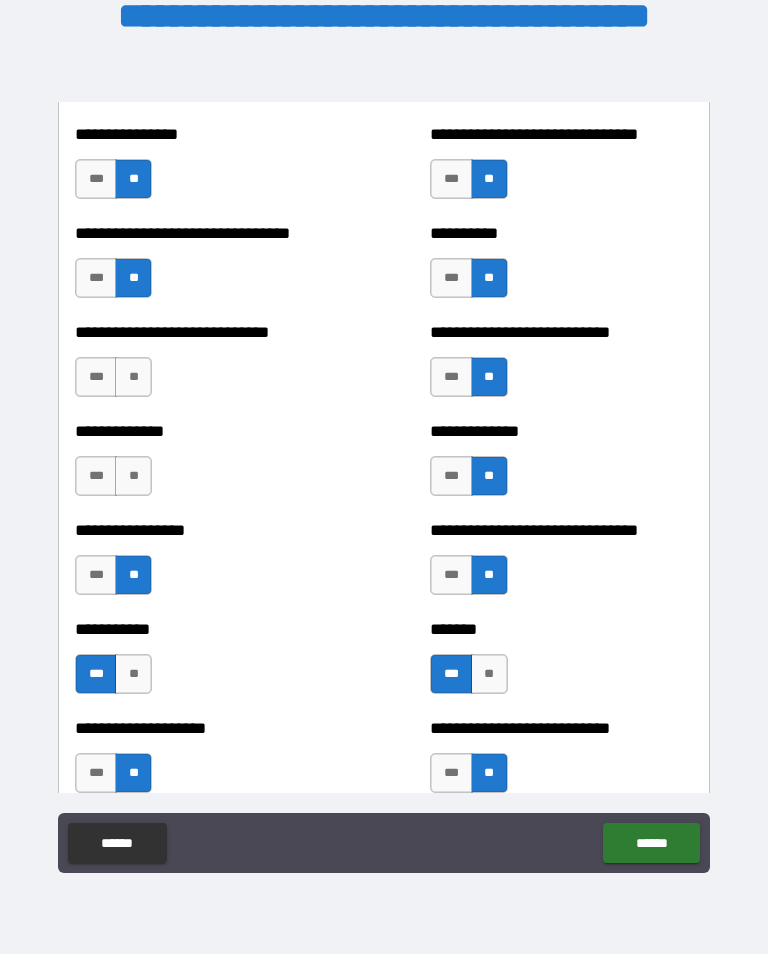 scroll, scrollTop: 7609, scrollLeft: 0, axis: vertical 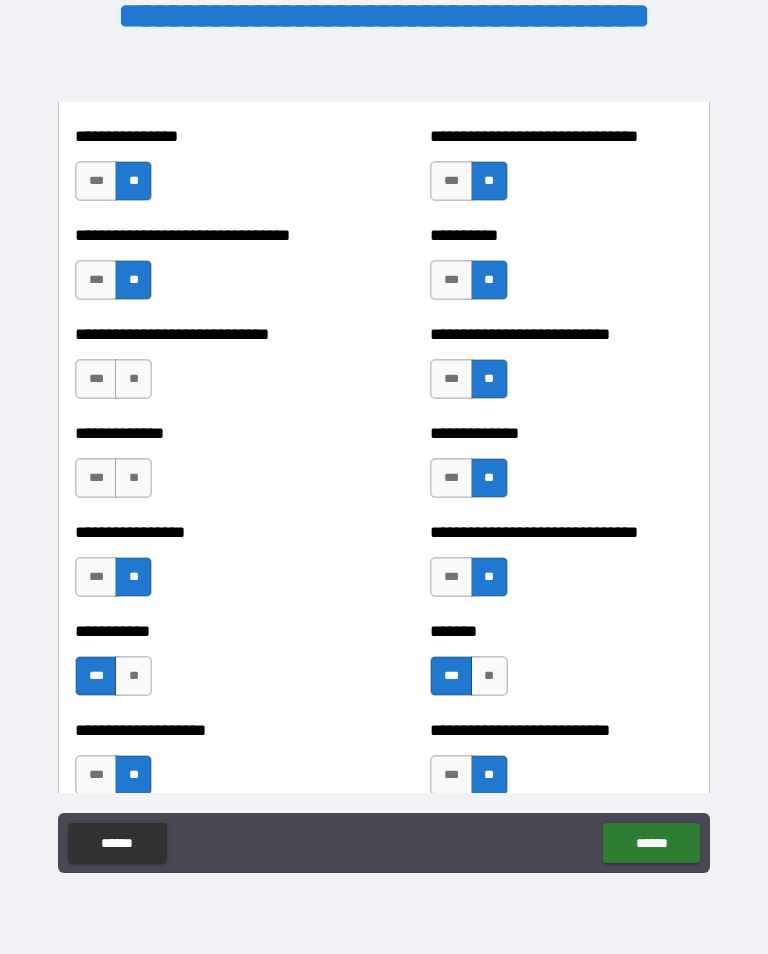 click on "**" at bounding box center [133, 478] 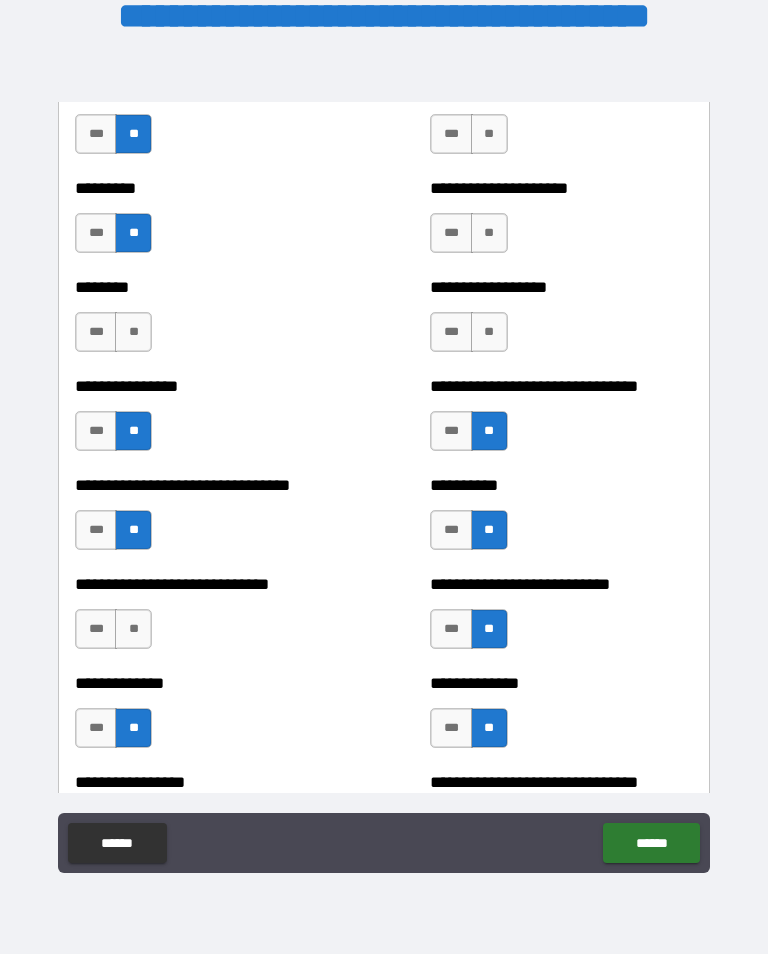 scroll, scrollTop: 7358, scrollLeft: 0, axis: vertical 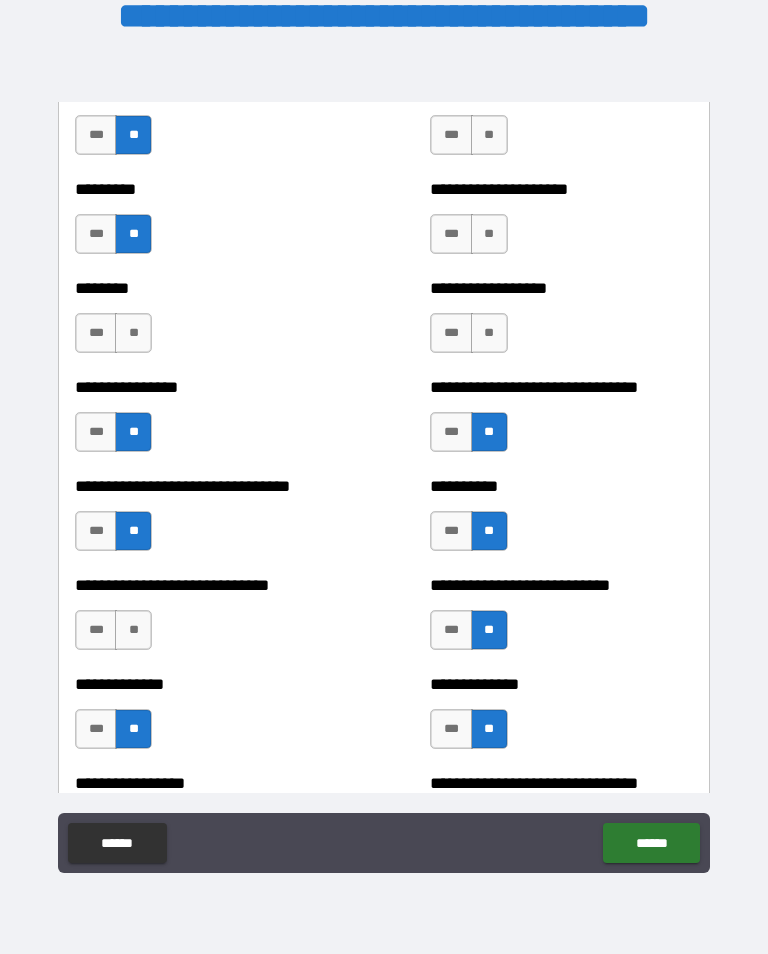 click on "**" at bounding box center (489, 333) 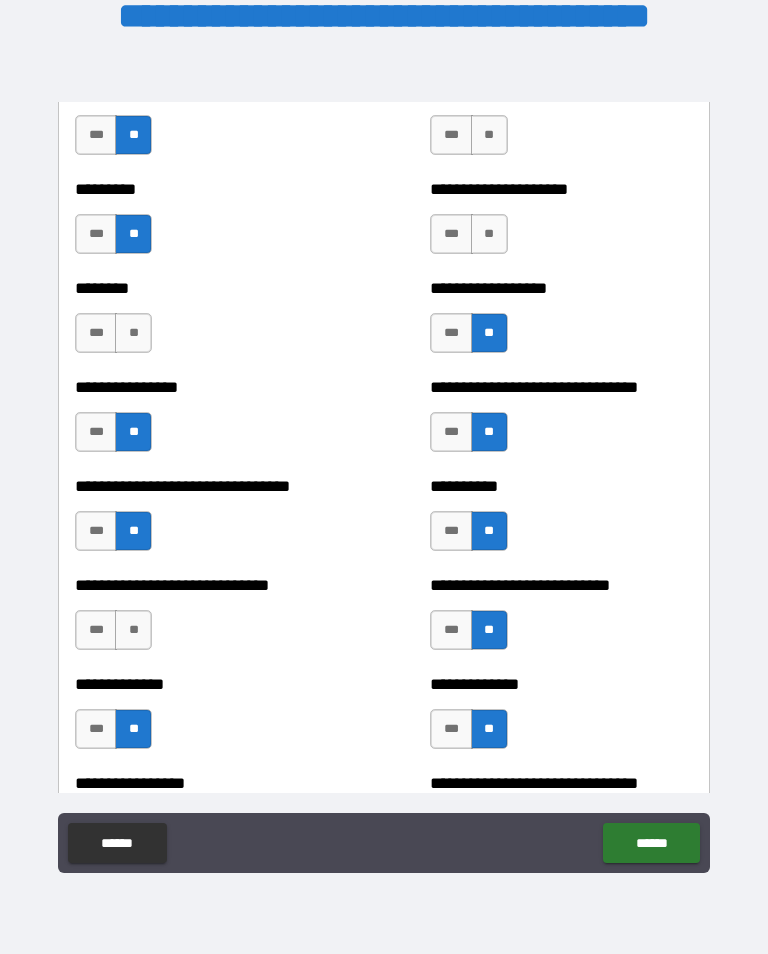click on "**" at bounding box center (133, 333) 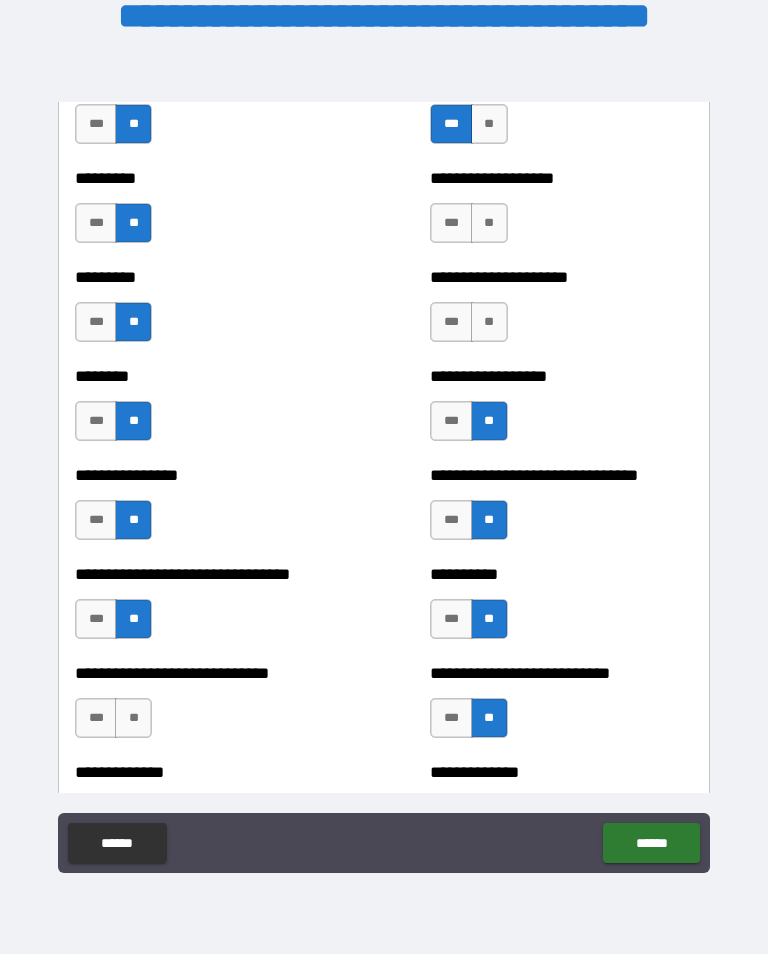 scroll, scrollTop: 7267, scrollLeft: 0, axis: vertical 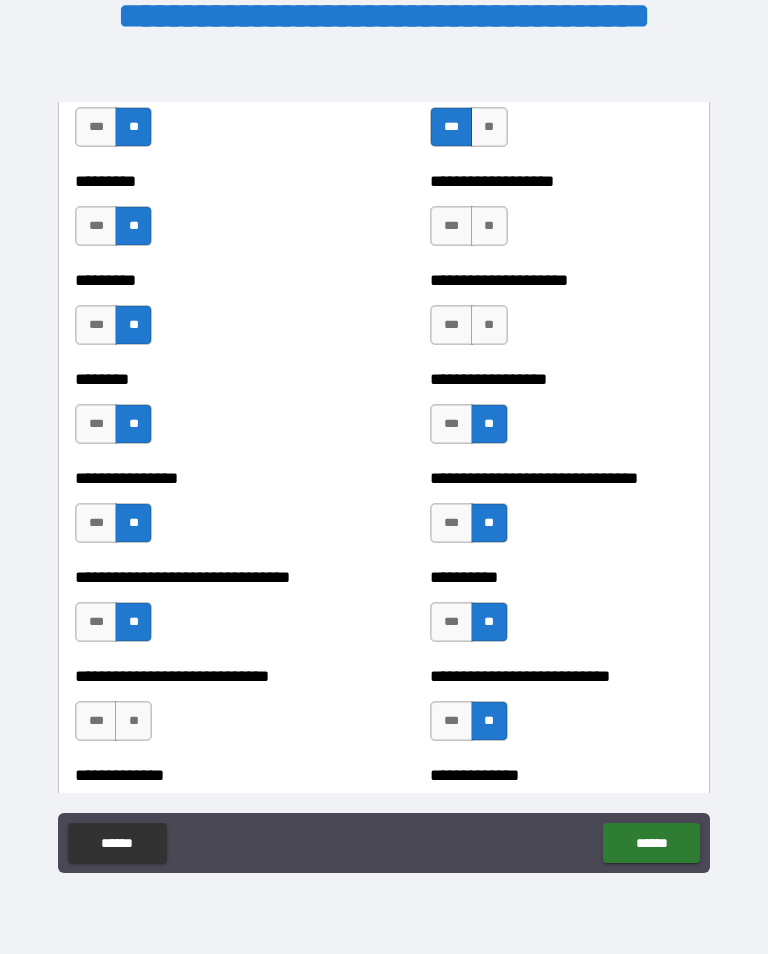 click on "**" at bounding box center (489, 325) 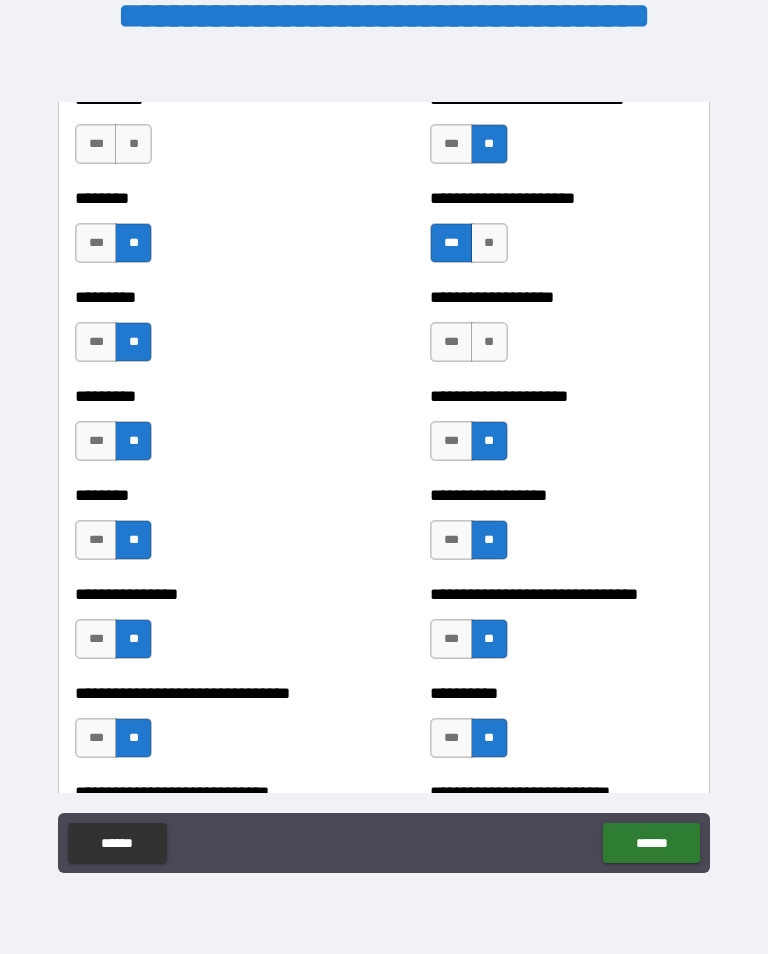 scroll, scrollTop: 7150, scrollLeft: 0, axis: vertical 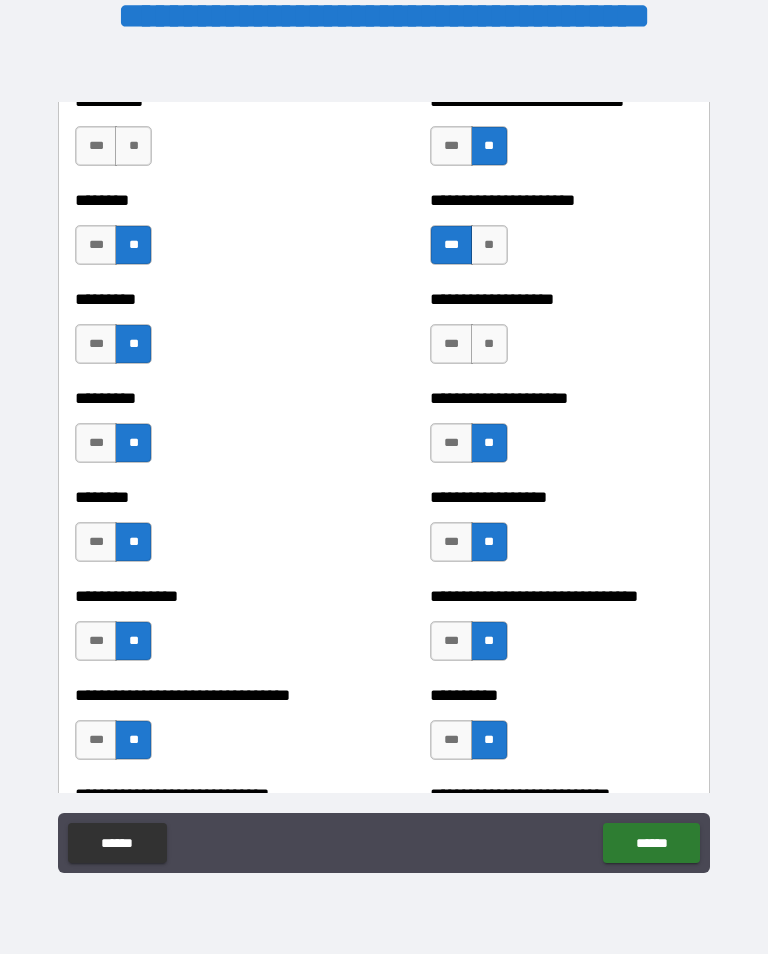 click on "*** **" at bounding box center [471, 349] 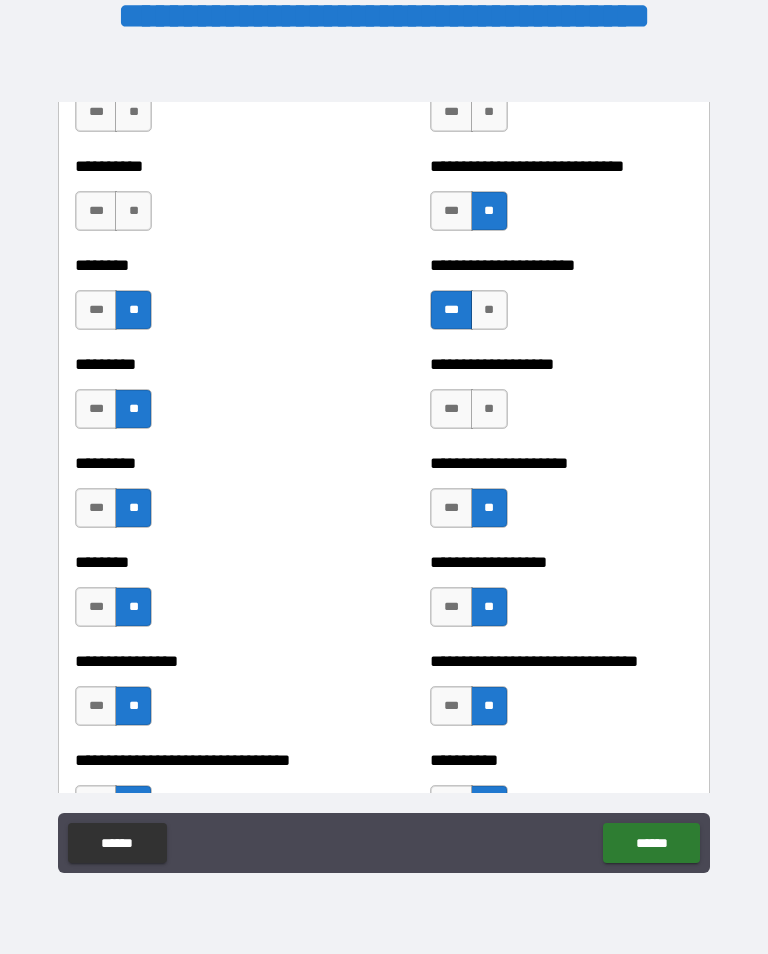 scroll, scrollTop: 7080, scrollLeft: 0, axis: vertical 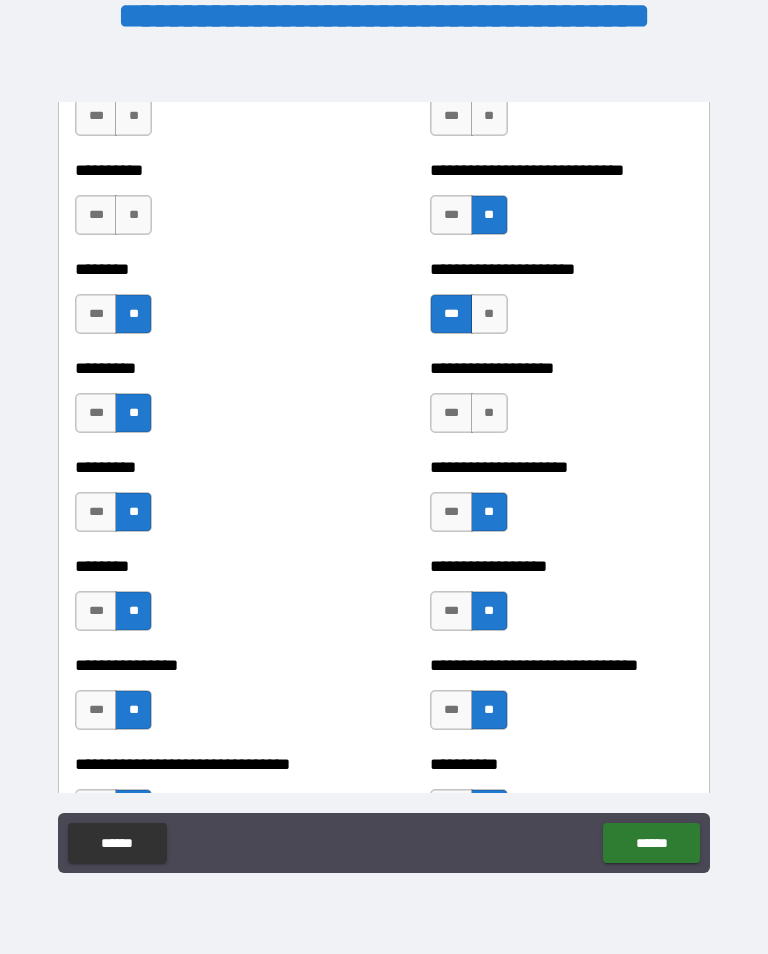 click on "**" at bounding box center (489, 413) 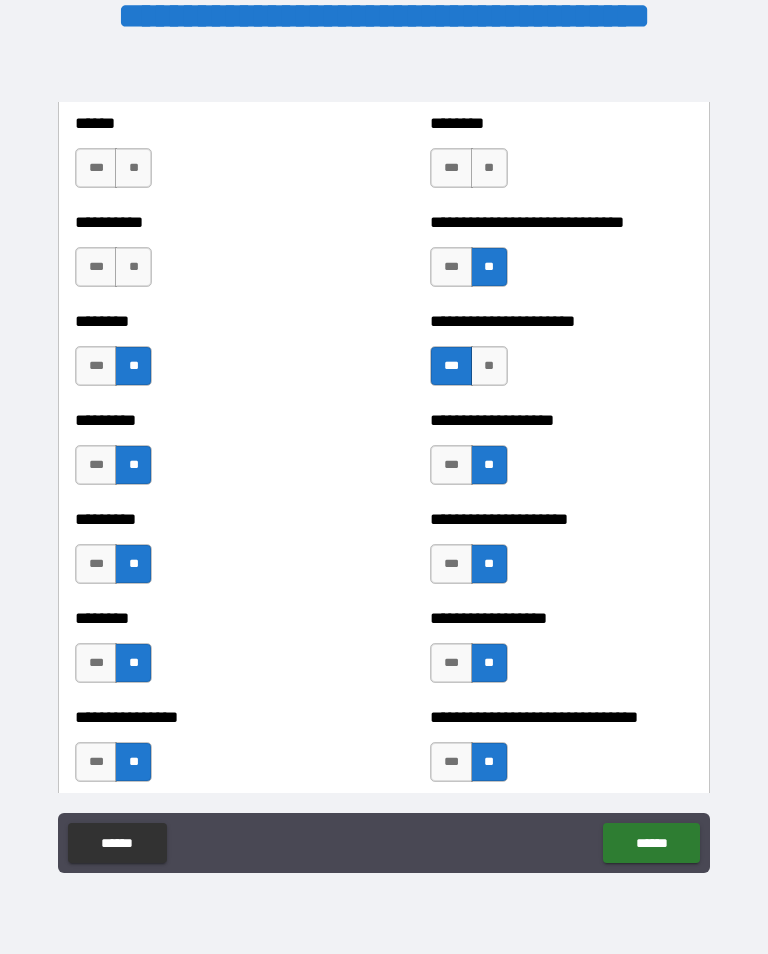scroll, scrollTop: 7025, scrollLeft: 0, axis: vertical 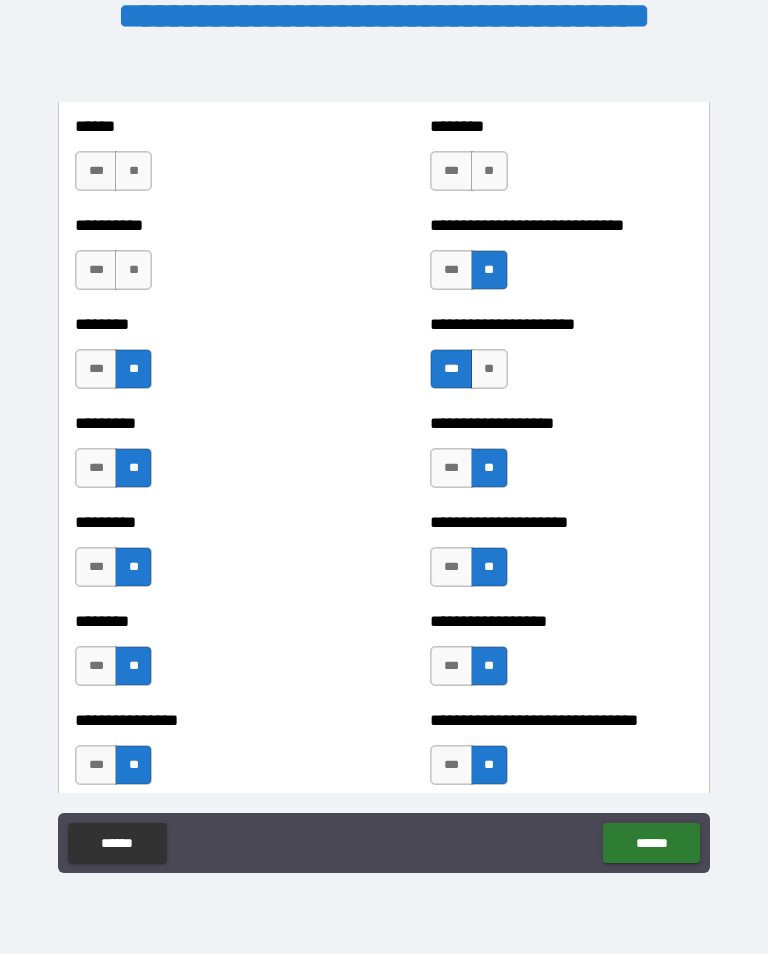 click on "**" at bounding box center [133, 270] 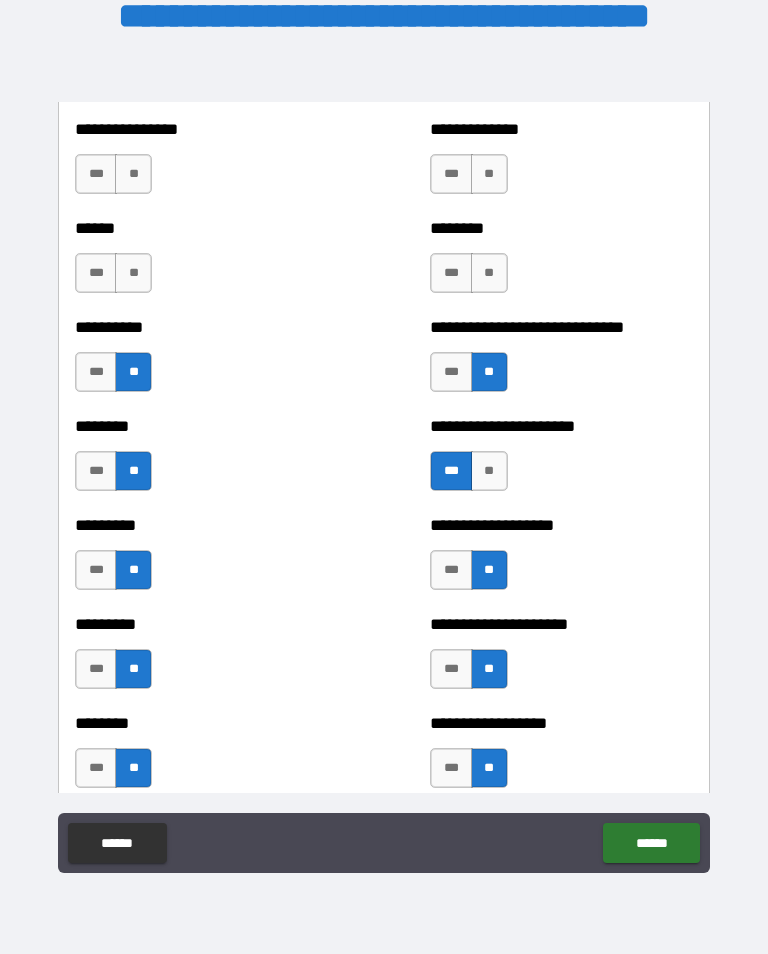 scroll, scrollTop: 6921, scrollLeft: 0, axis: vertical 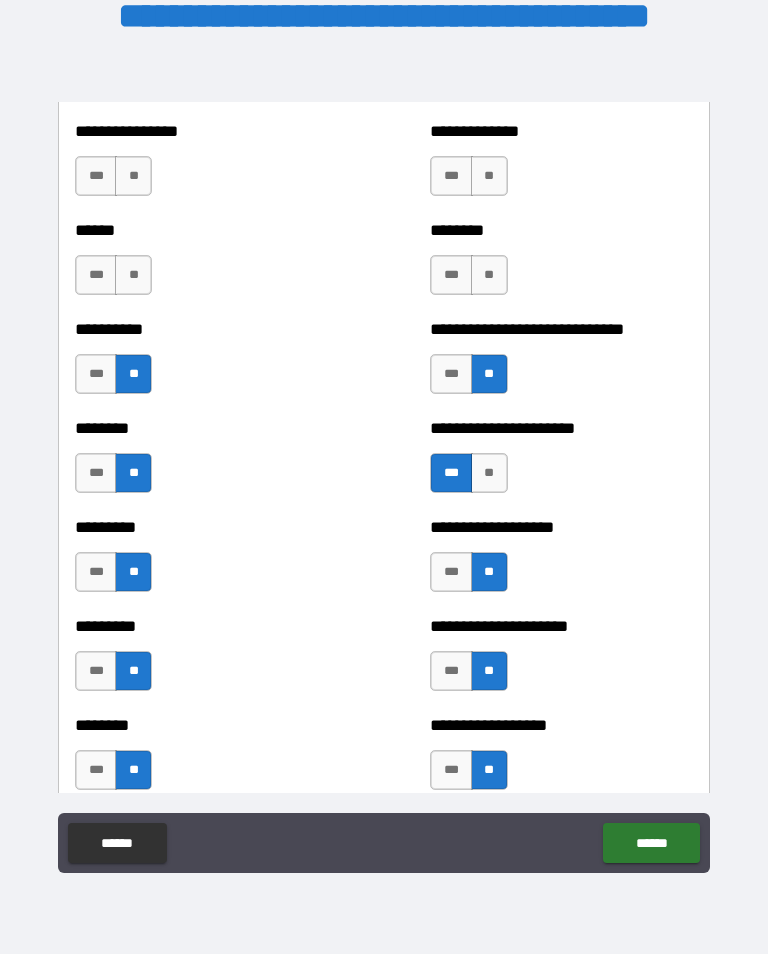 click on "**" at bounding box center [489, 275] 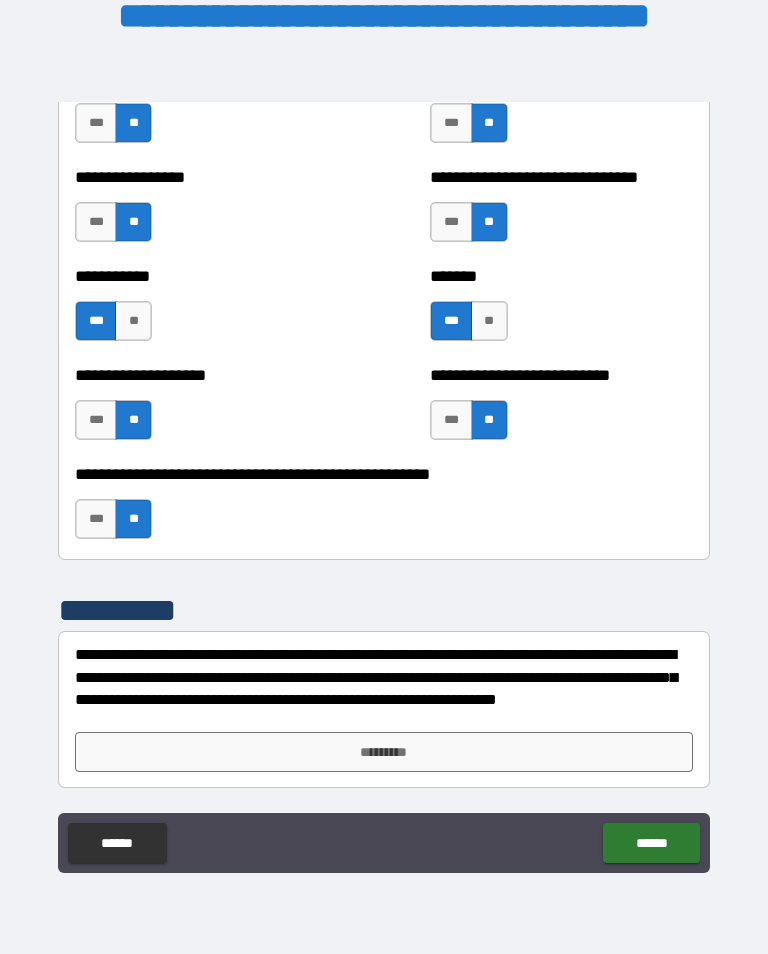 scroll, scrollTop: 7964, scrollLeft: 0, axis: vertical 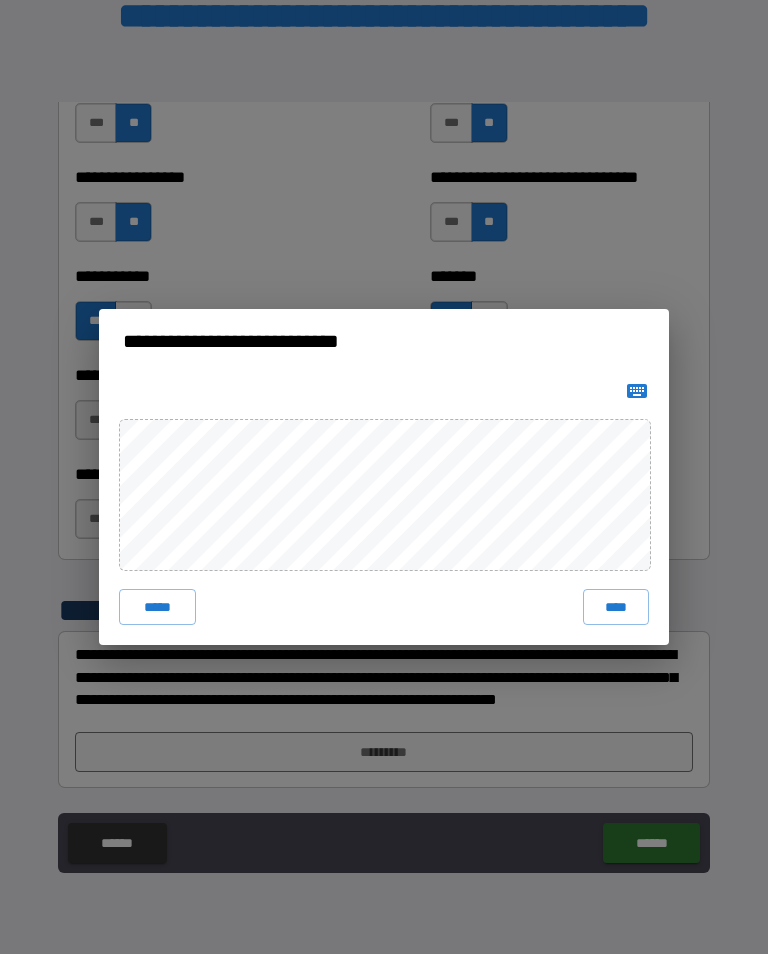 click on "****" at bounding box center (616, 607) 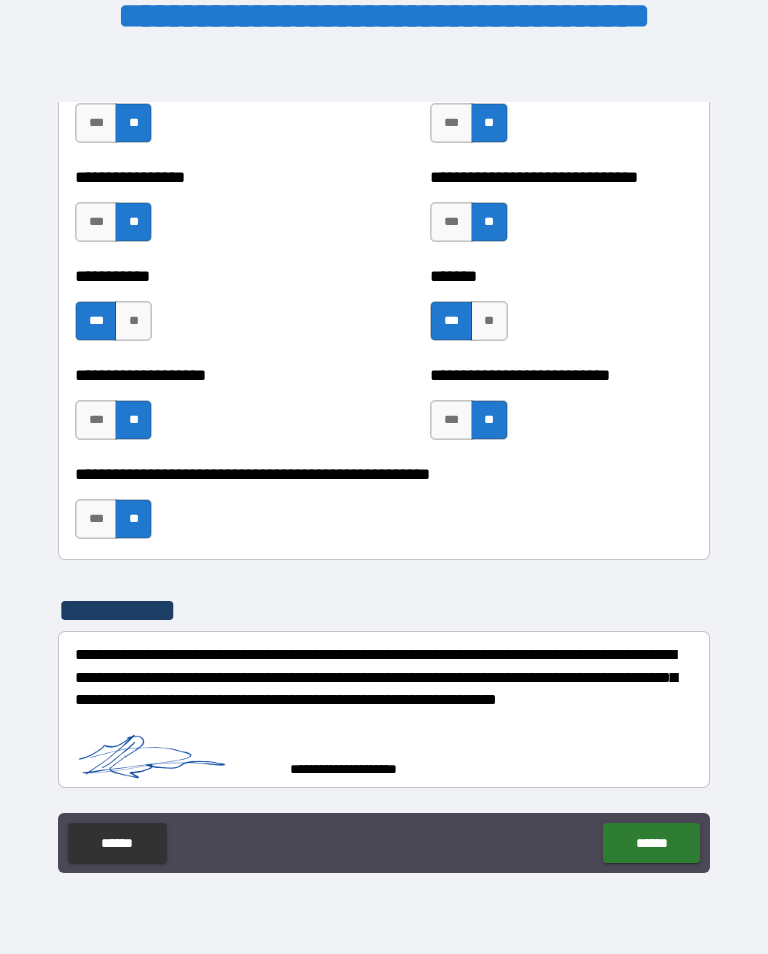 scroll, scrollTop: 7954, scrollLeft: 0, axis: vertical 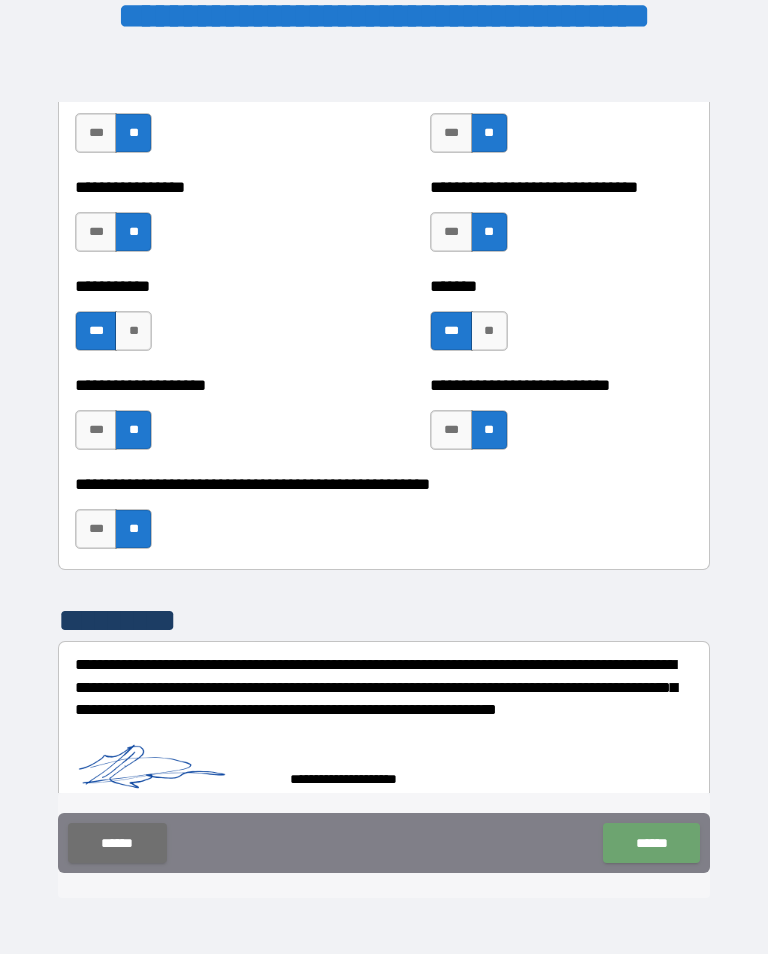 click on "******" at bounding box center [651, 843] 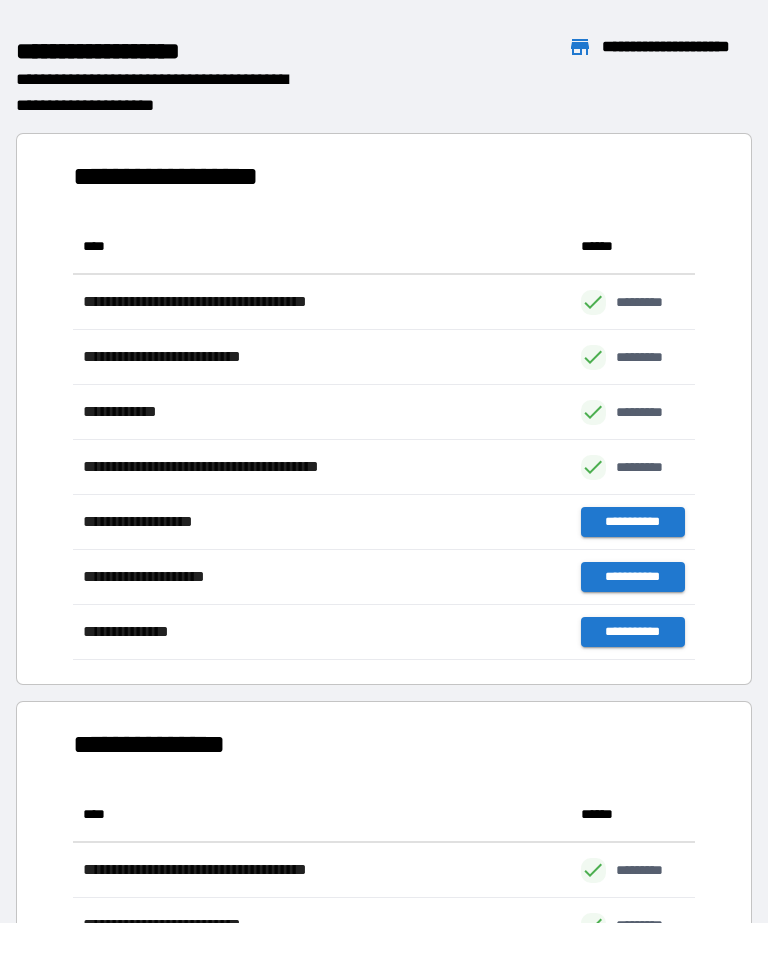 scroll, scrollTop: 1, scrollLeft: 1, axis: both 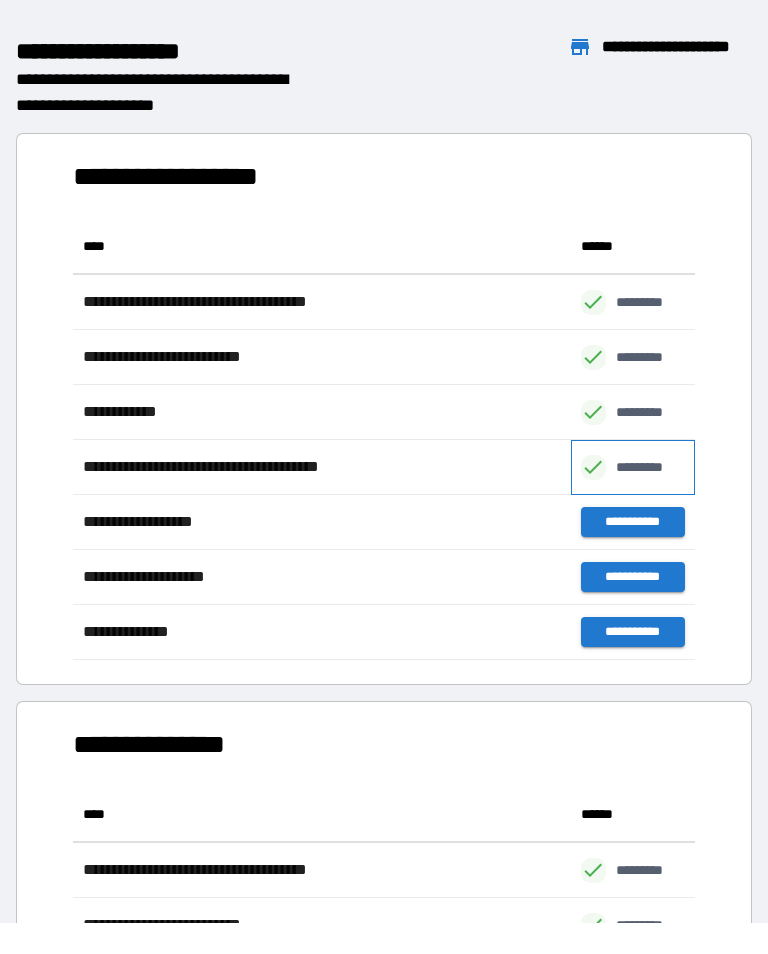 click on "*********" at bounding box center (633, 467) 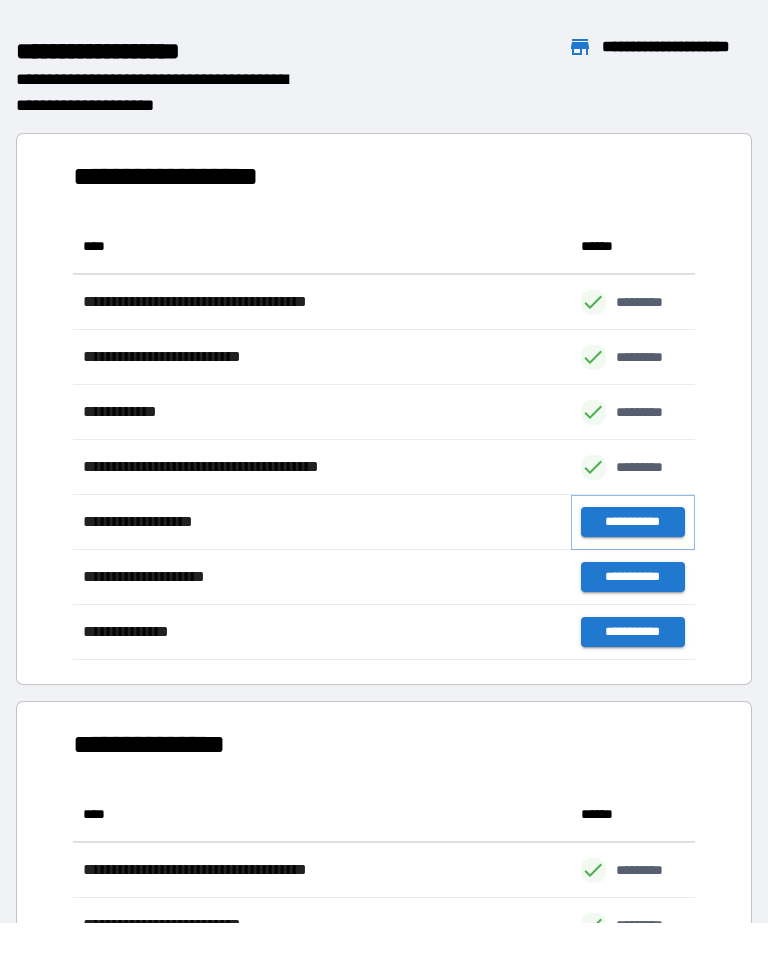 click on "**********" at bounding box center (633, 522) 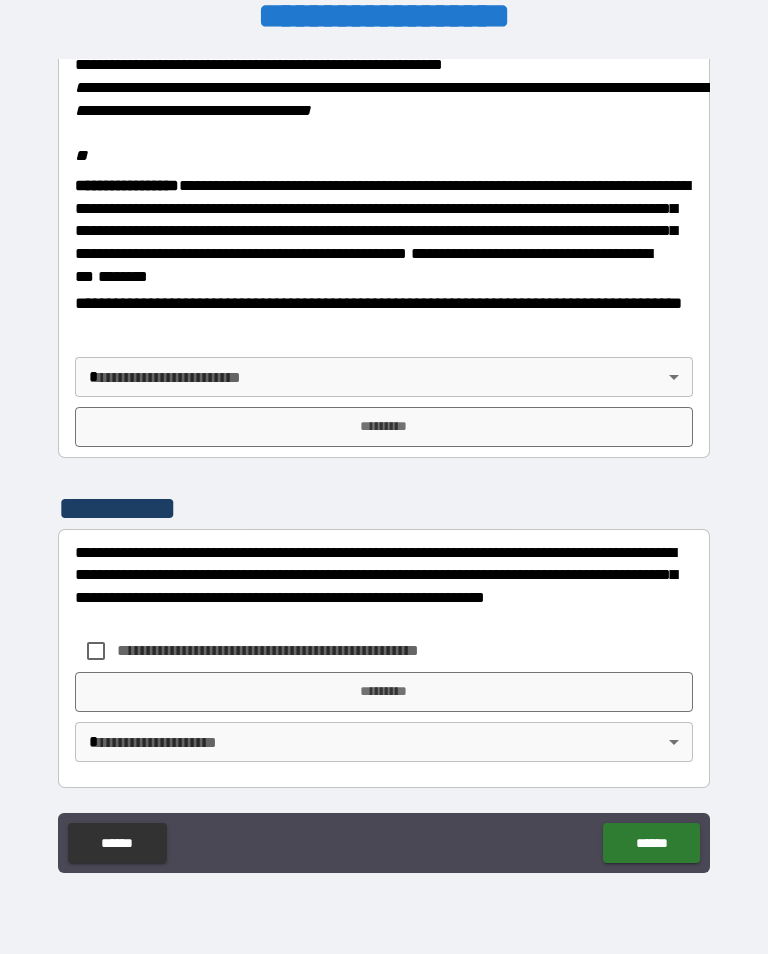 scroll, scrollTop: 2448, scrollLeft: 0, axis: vertical 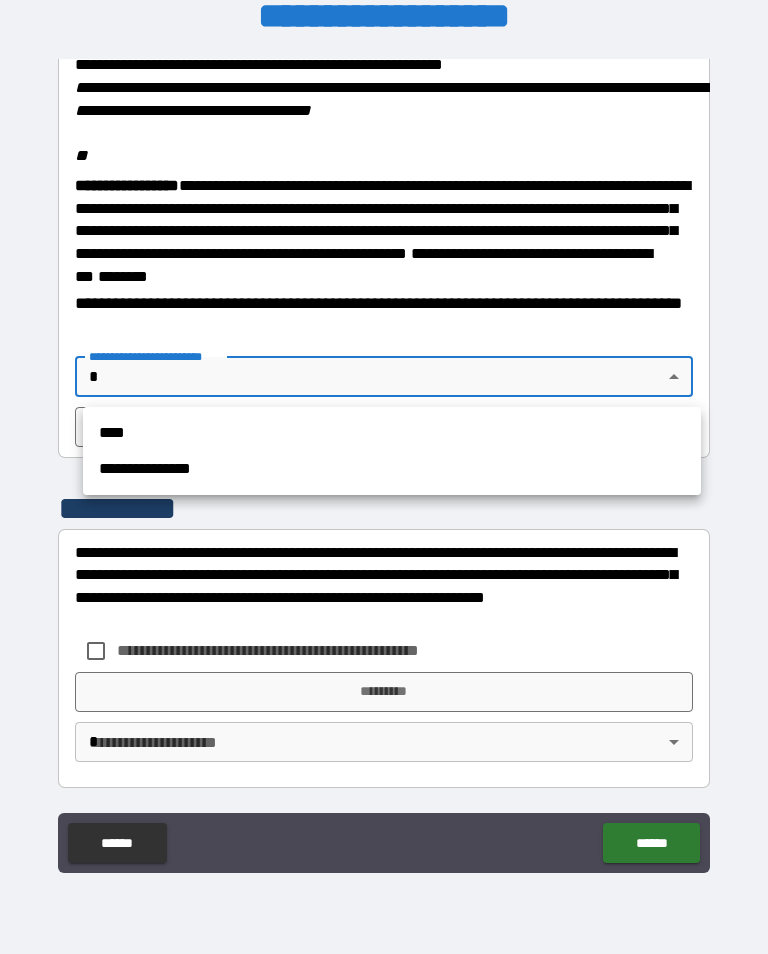 click on "****" at bounding box center [392, 433] 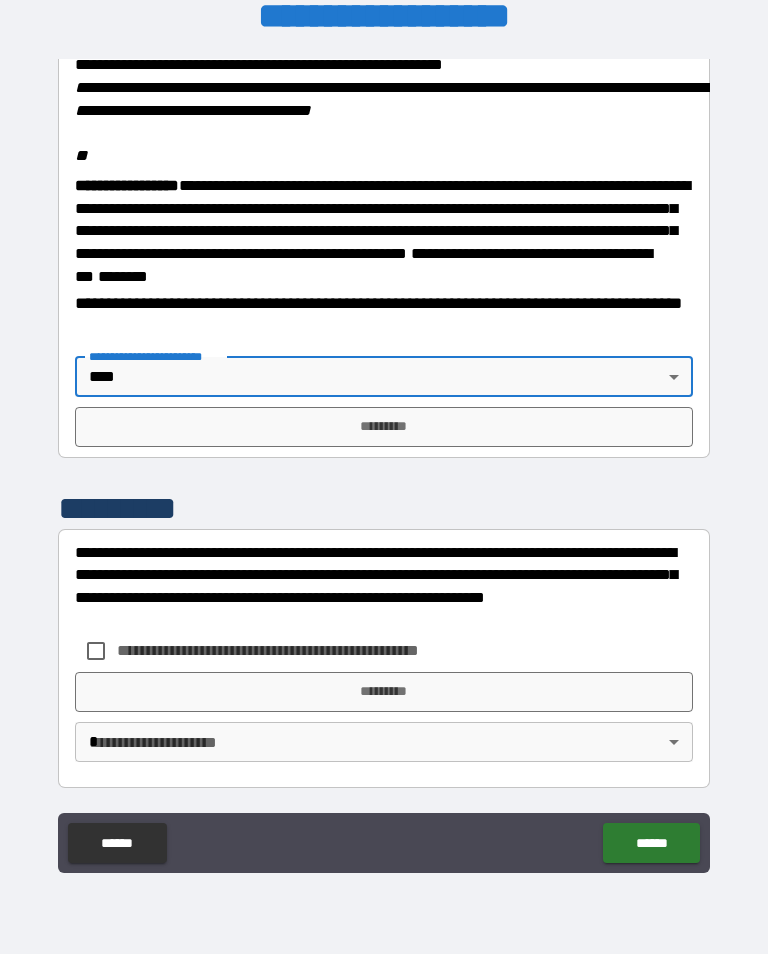 click on "*********" at bounding box center [384, 427] 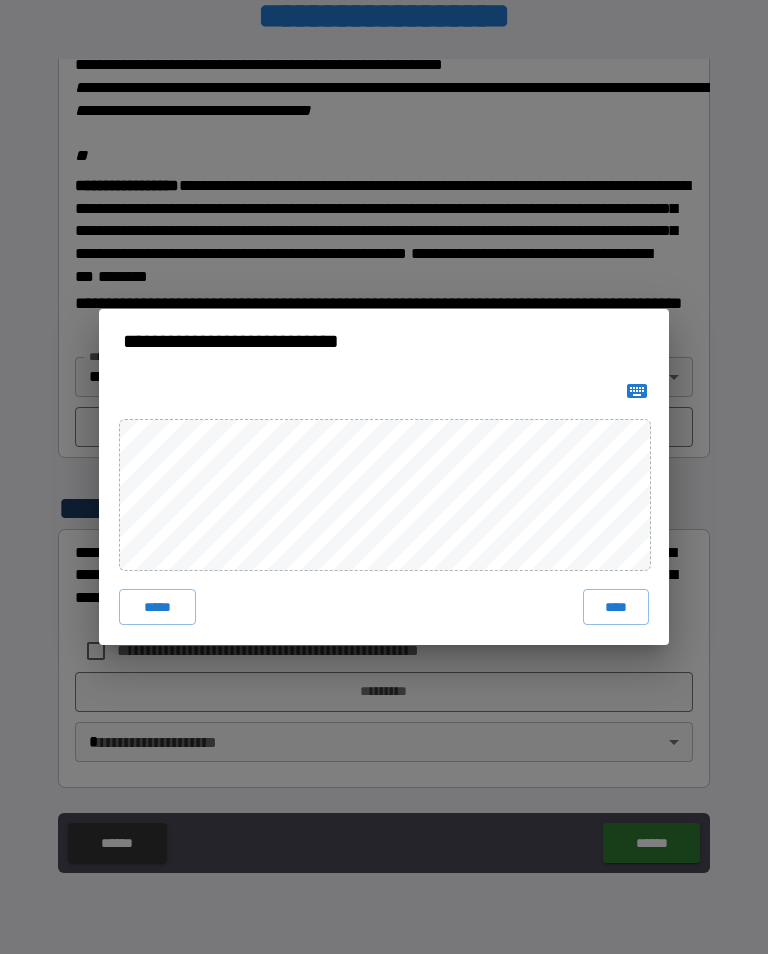 click on "****" at bounding box center [616, 607] 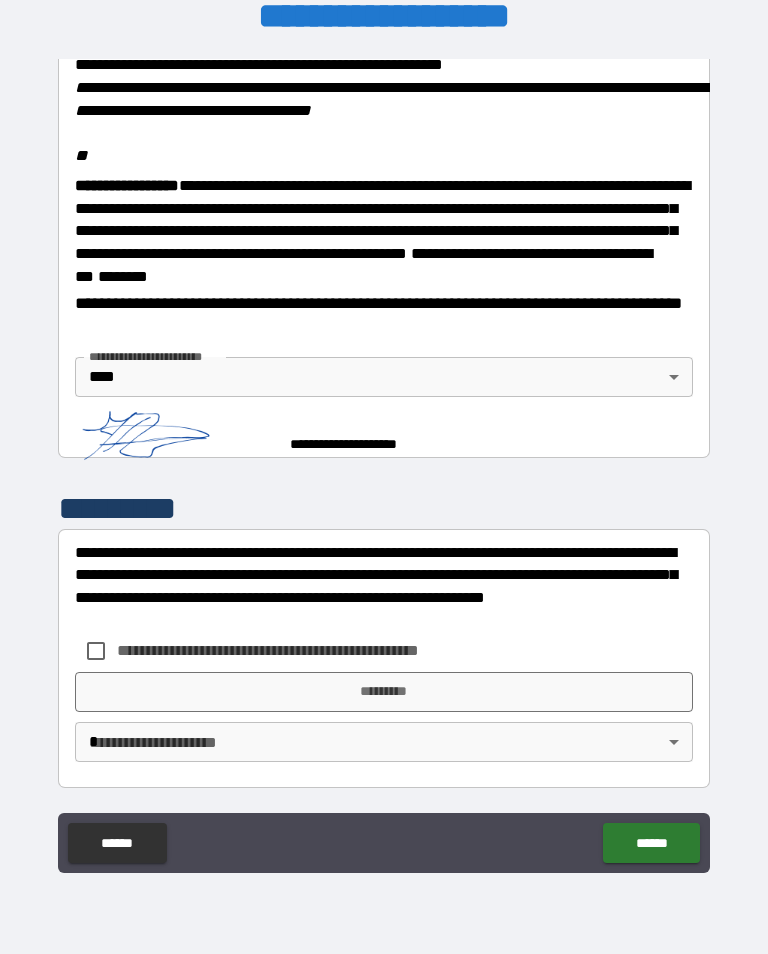 scroll, scrollTop: 2438, scrollLeft: 0, axis: vertical 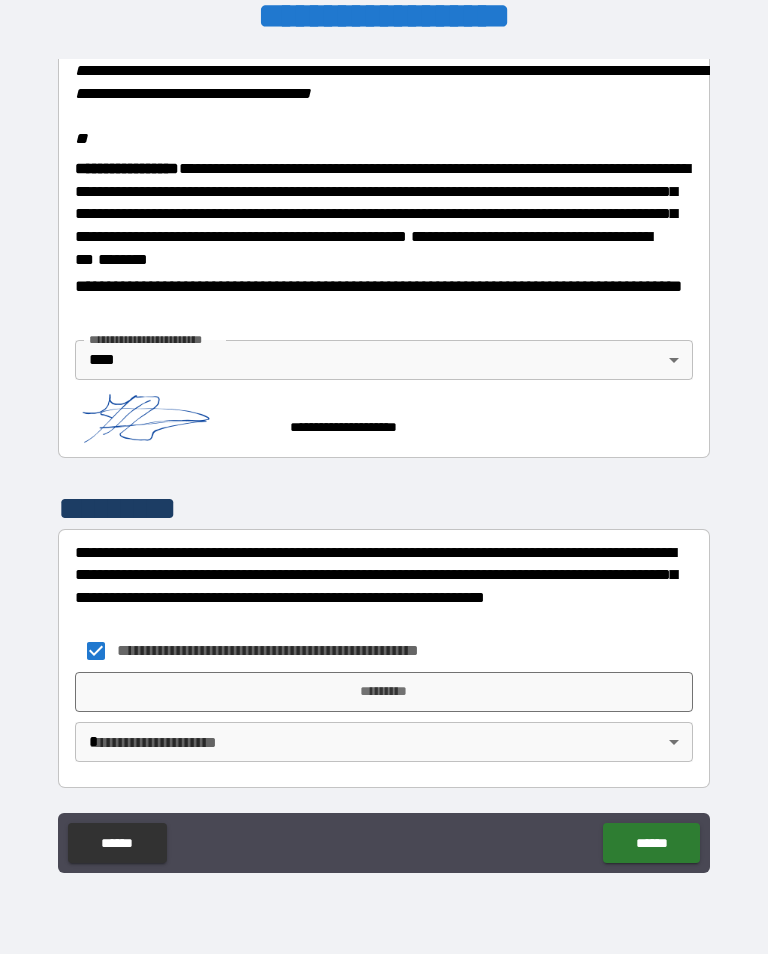 click on "**********" at bounding box center (384, 461) 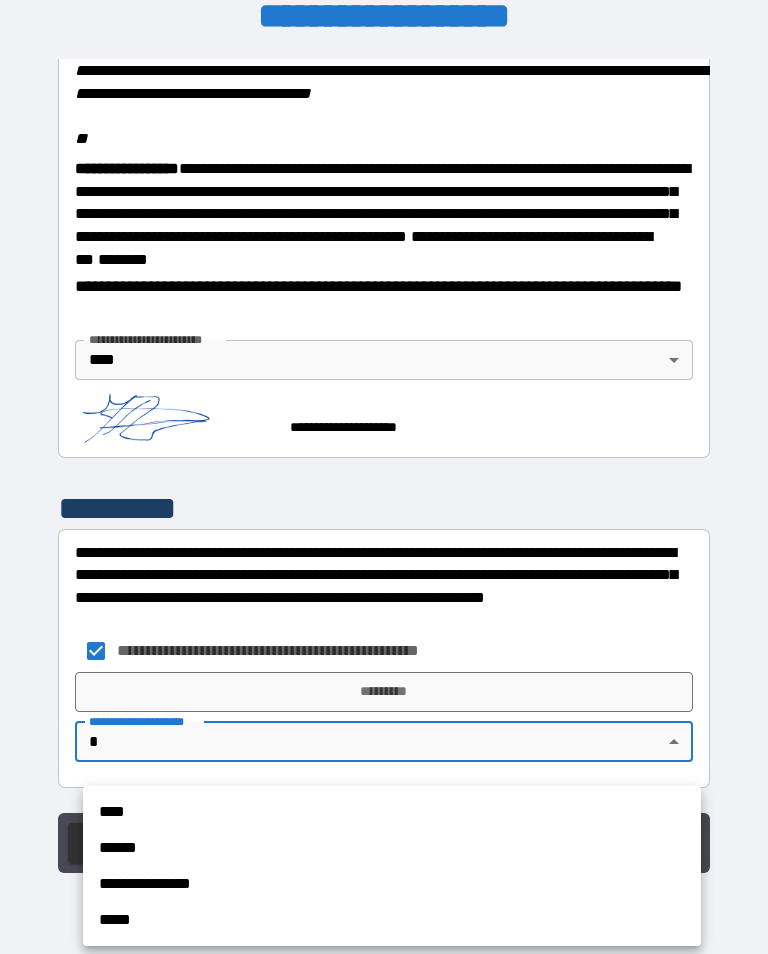 click on "****" at bounding box center (392, 812) 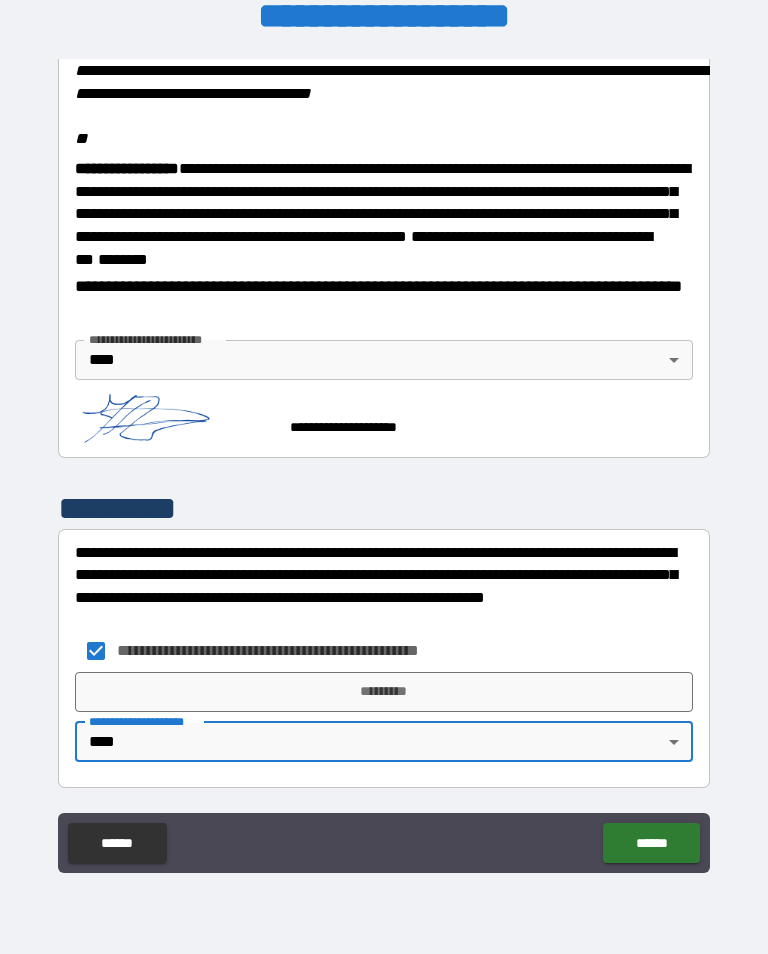 click on "*********" at bounding box center [384, 692] 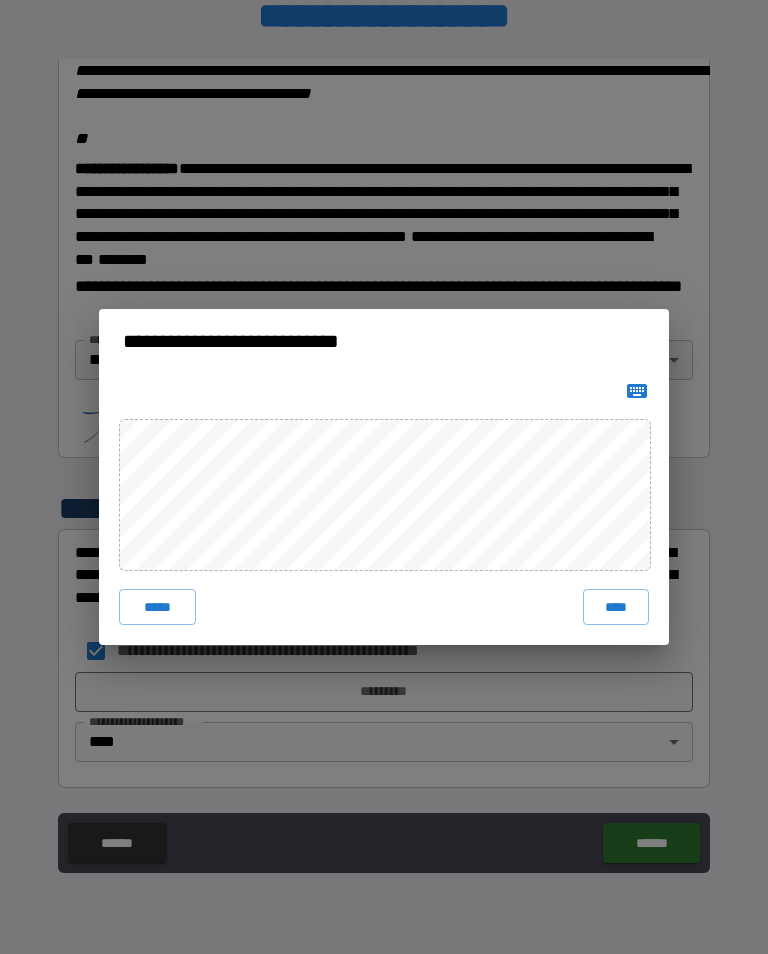 click on "****" at bounding box center [616, 607] 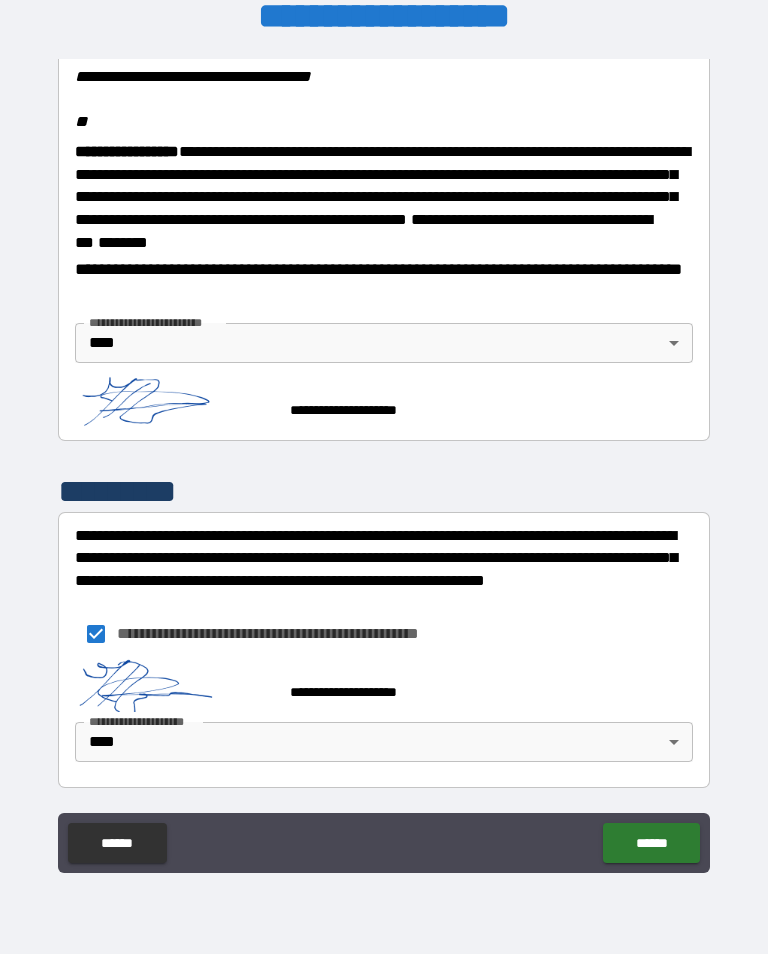 click on "******" at bounding box center [651, 843] 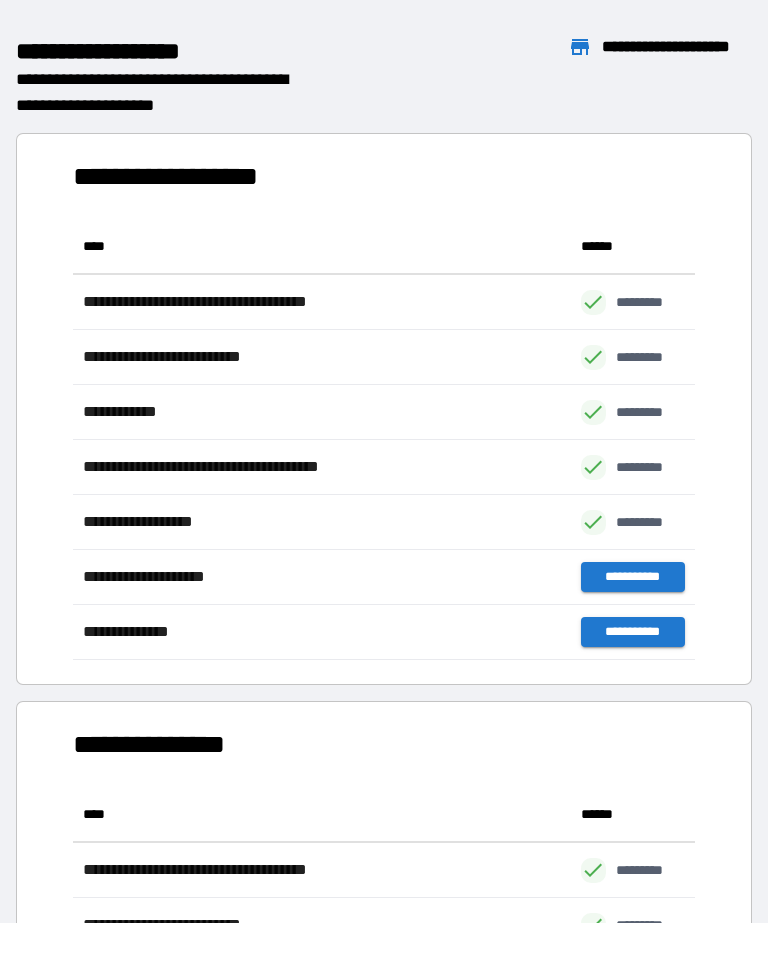 scroll, scrollTop: 1, scrollLeft: 1, axis: both 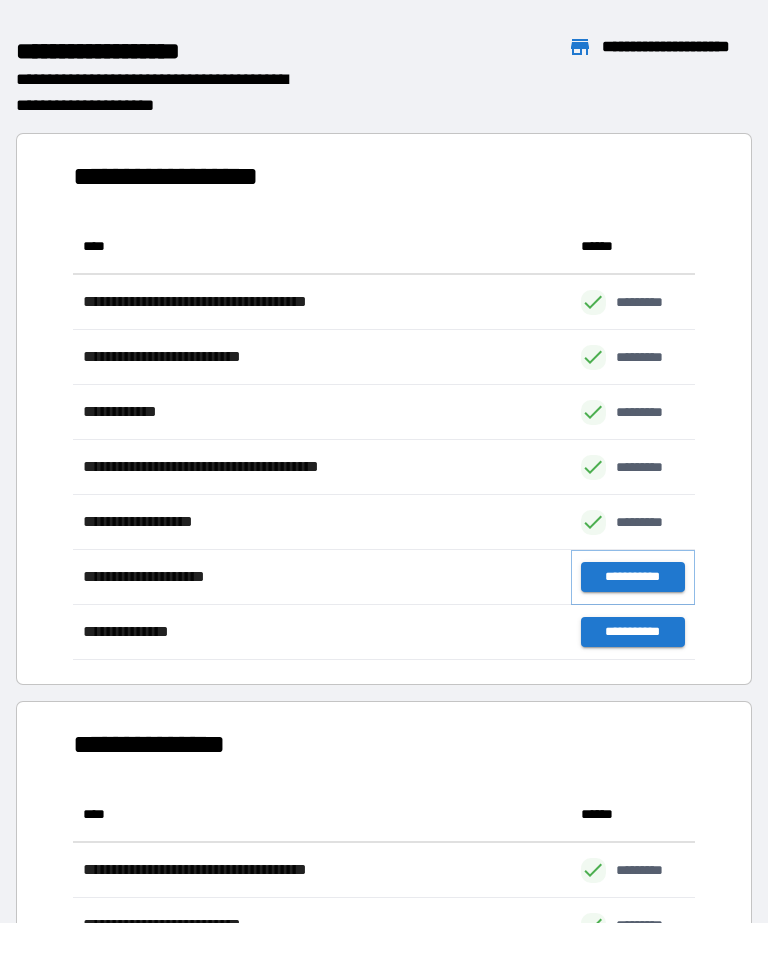 click on "**********" at bounding box center [633, 577] 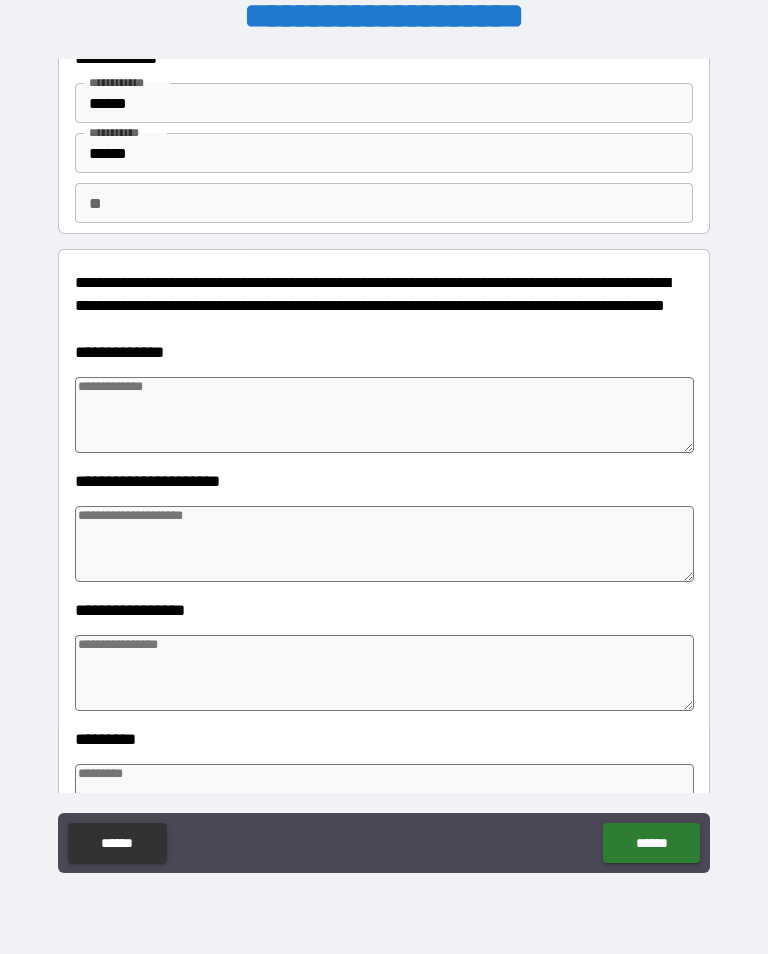 scroll, scrollTop: 67, scrollLeft: 0, axis: vertical 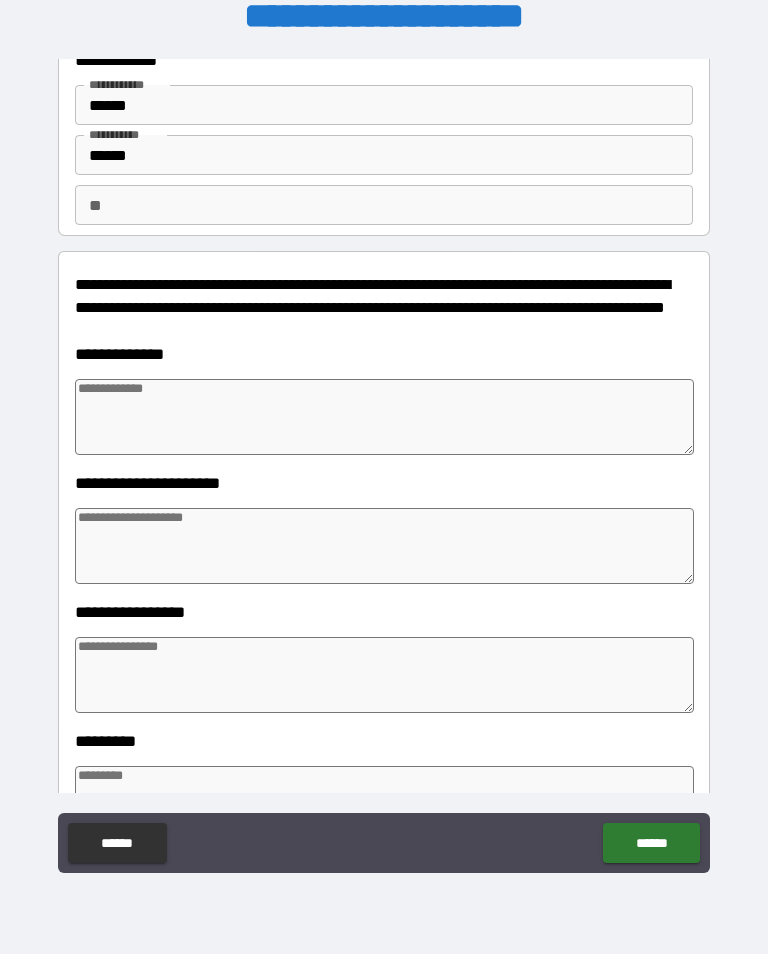 click at bounding box center (384, 417) 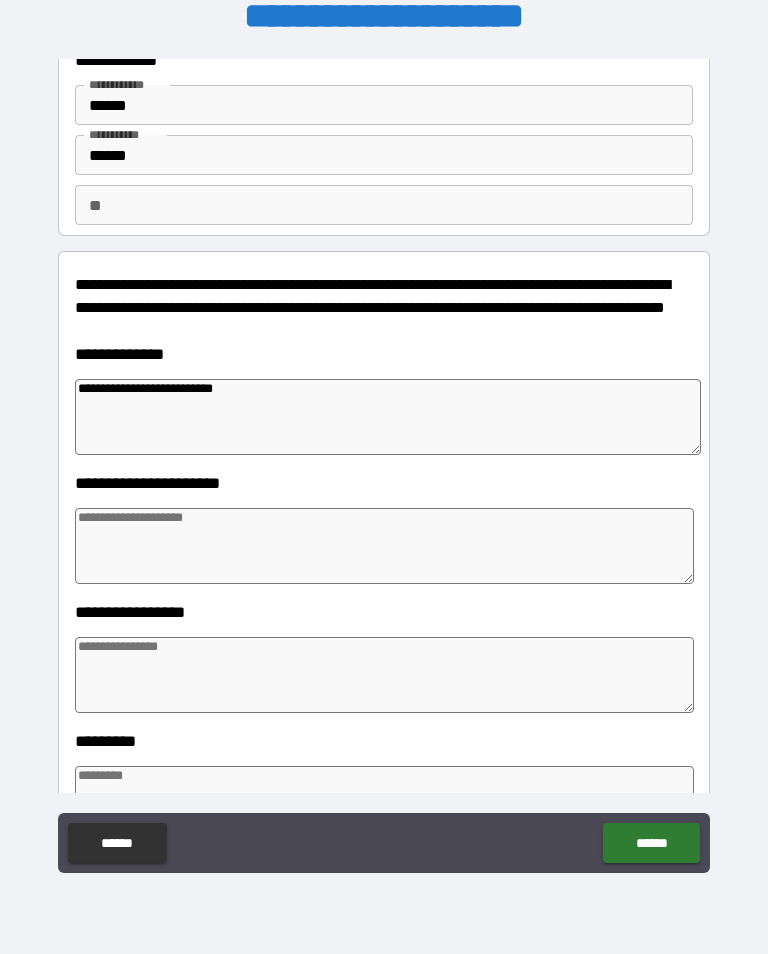 scroll, scrollTop: 150, scrollLeft: 0, axis: vertical 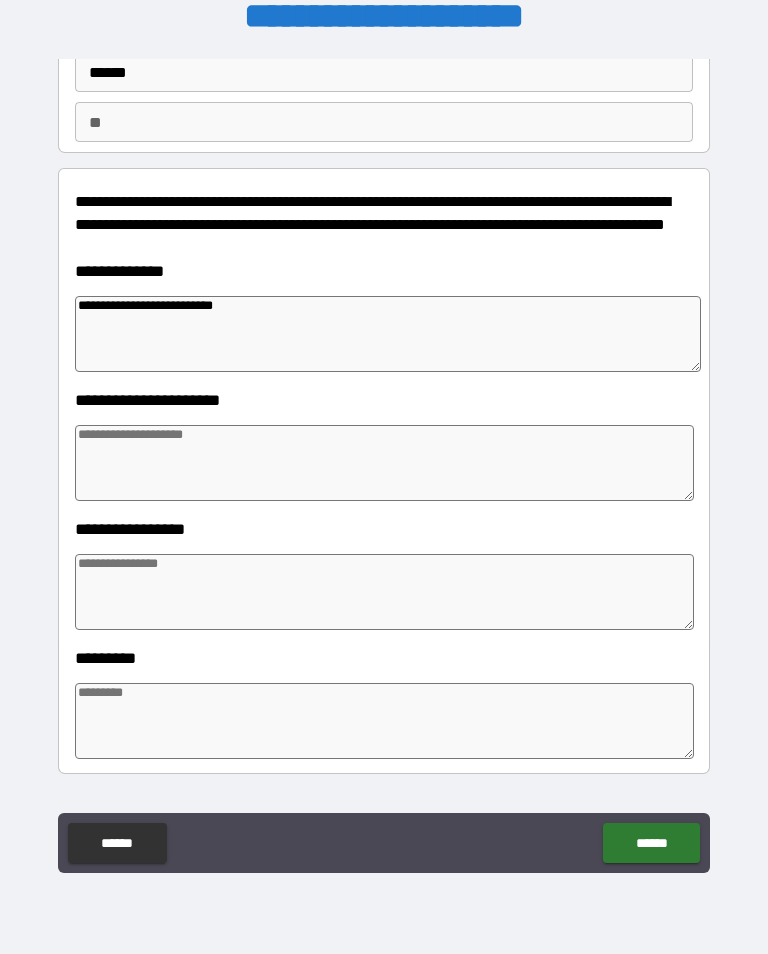 click at bounding box center (384, 463) 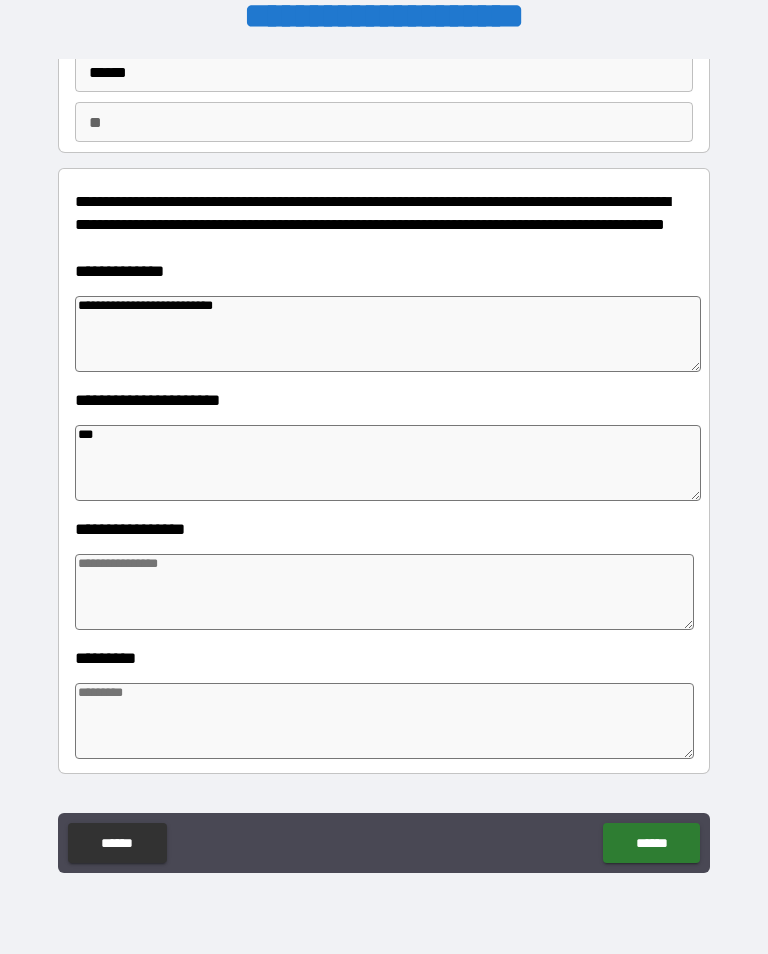 click on "**********" at bounding box center (388, 334) 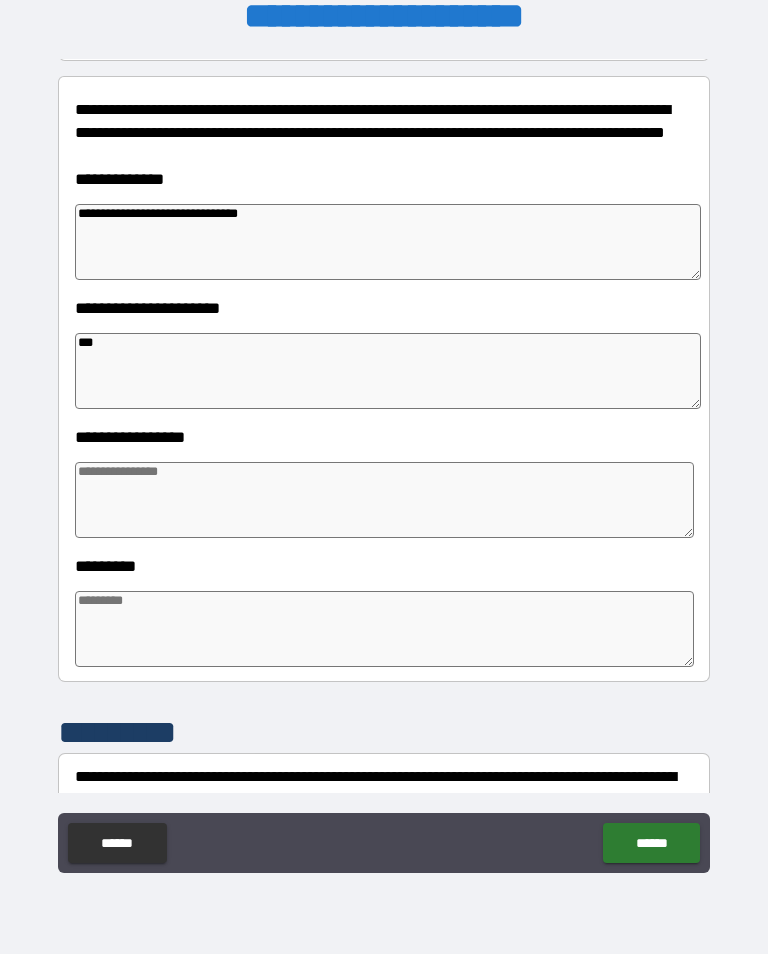 scroll, scrollTop: 243, scrollLeft: 0, axis: vertical 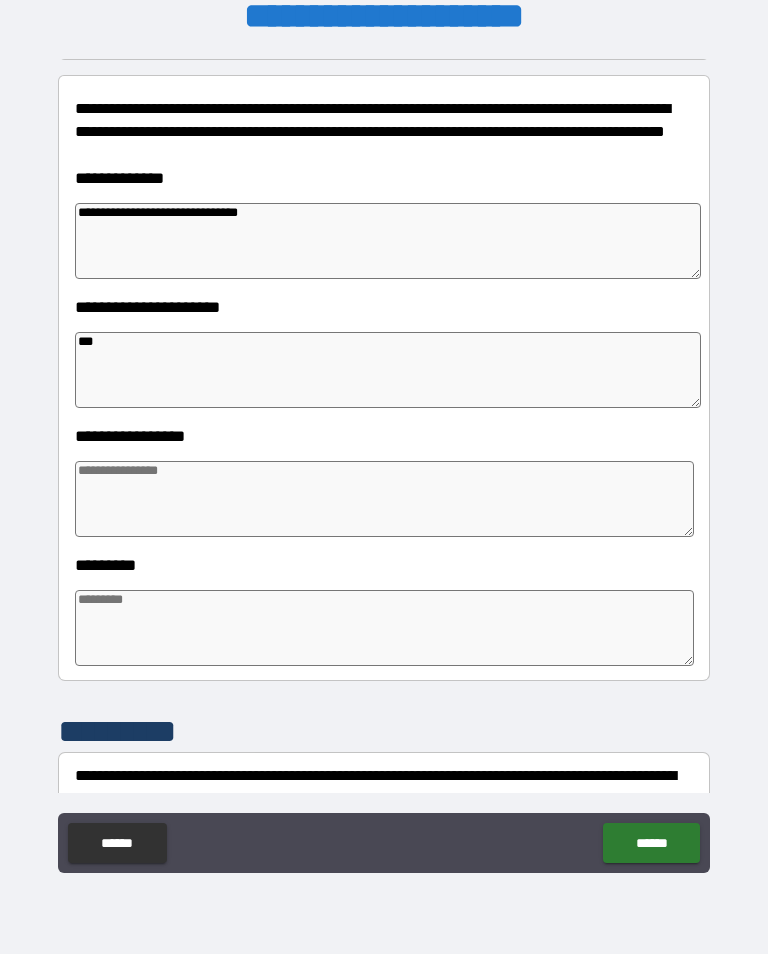 click on "***" at bounding box center [388, 370] 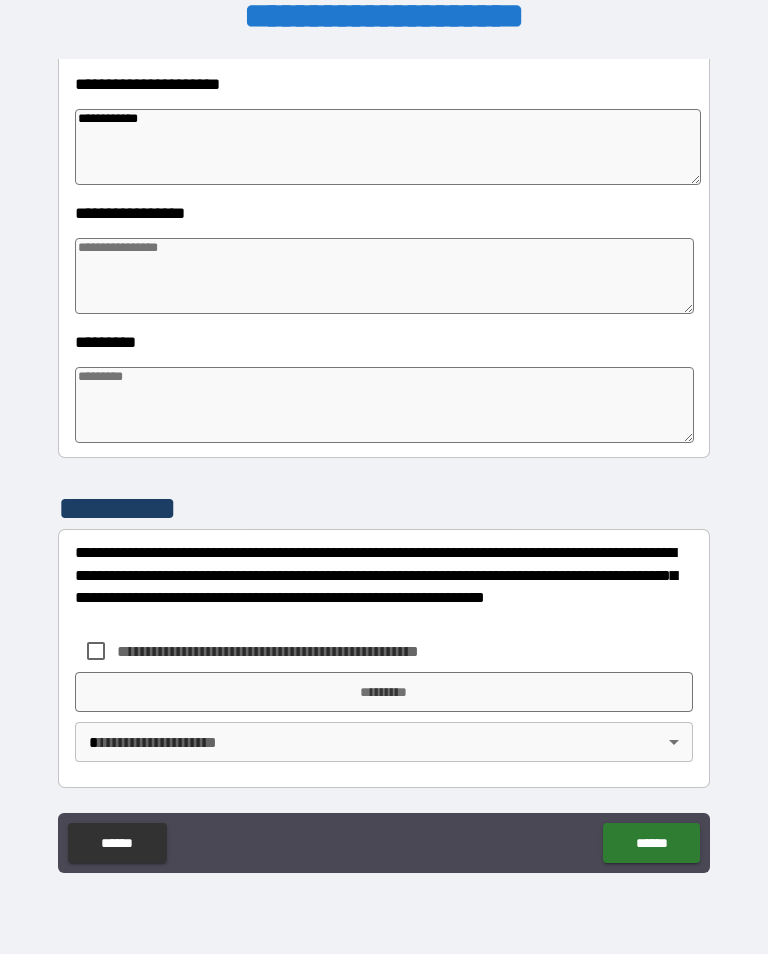 scroll, scrollTop: 466, scrollLeft: 0, axis: vertical 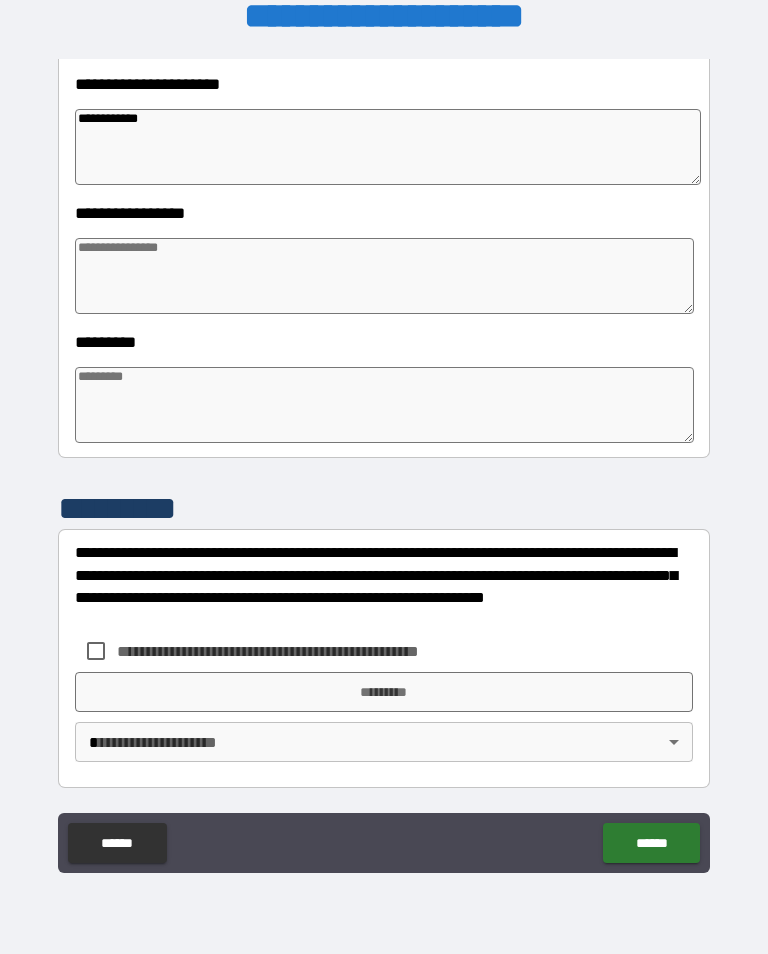 click at bounding box center (384, 405) 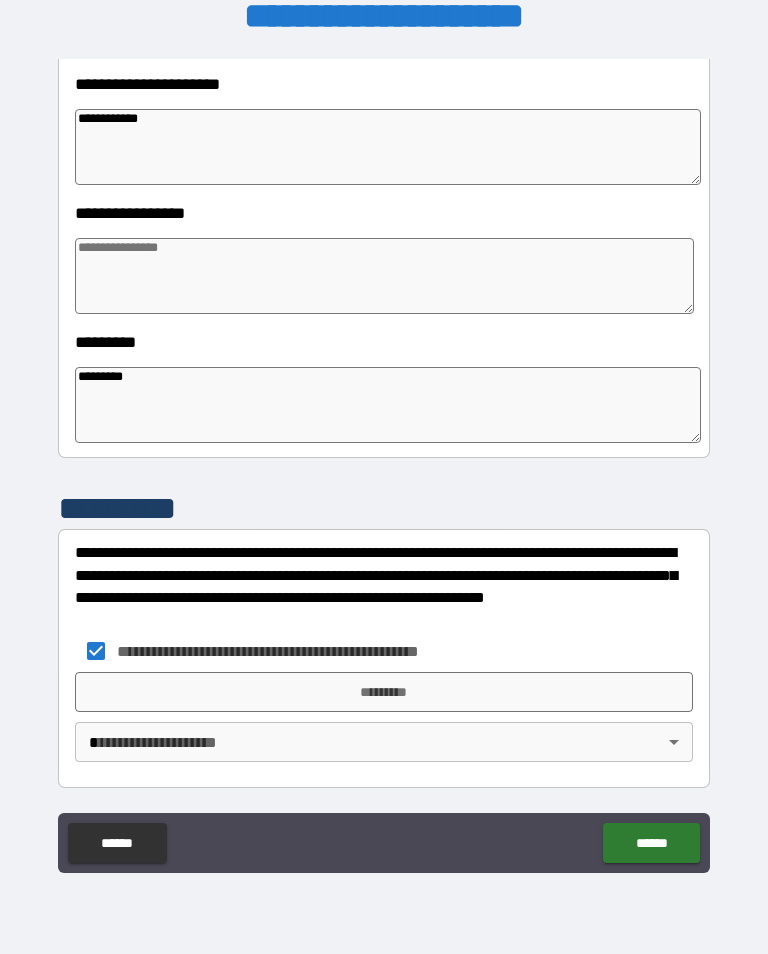 click on "*********" at bounding box center [384, 692] 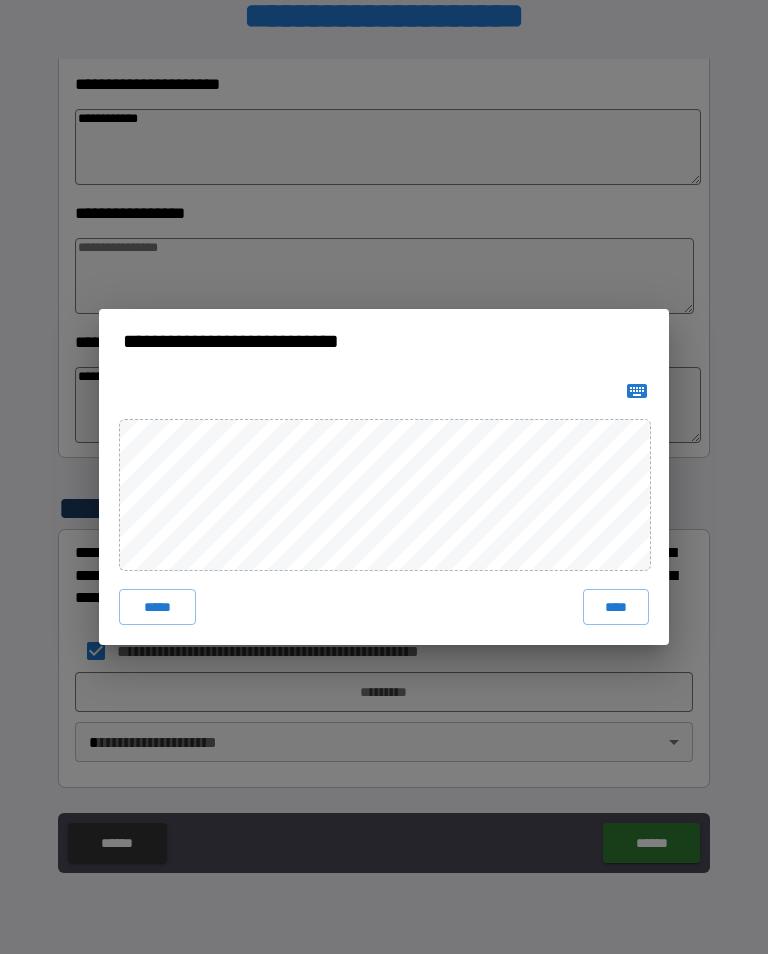 click on "****" at bounding box center [616, 607] 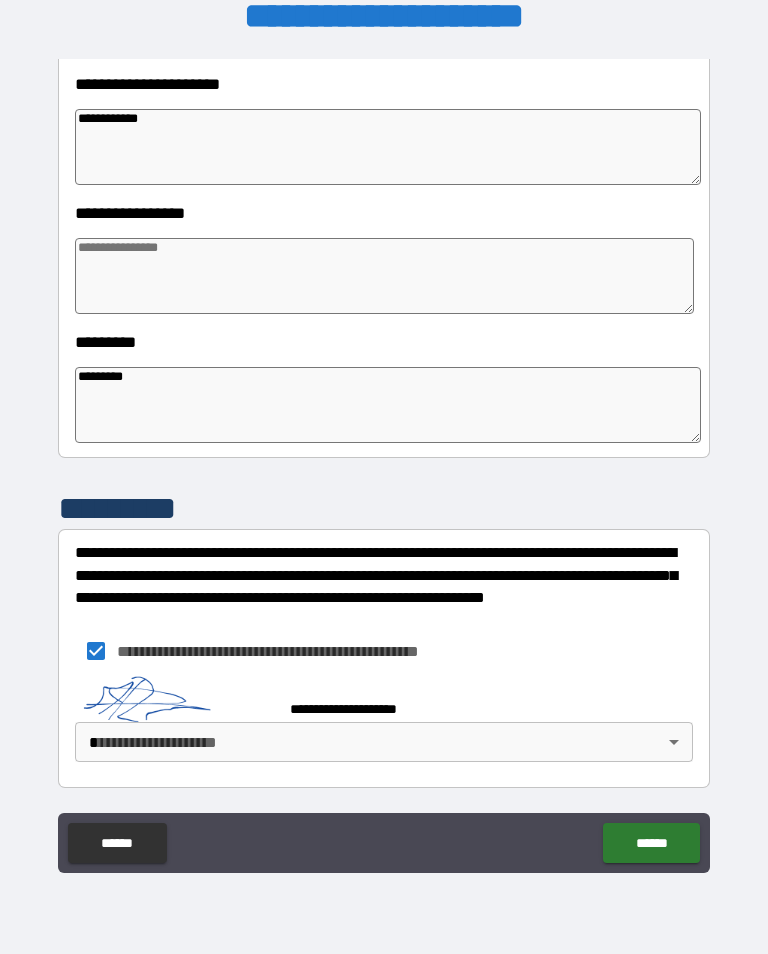 scroll, scrollTop: 456, scrollLeft: 0, axis: vertical 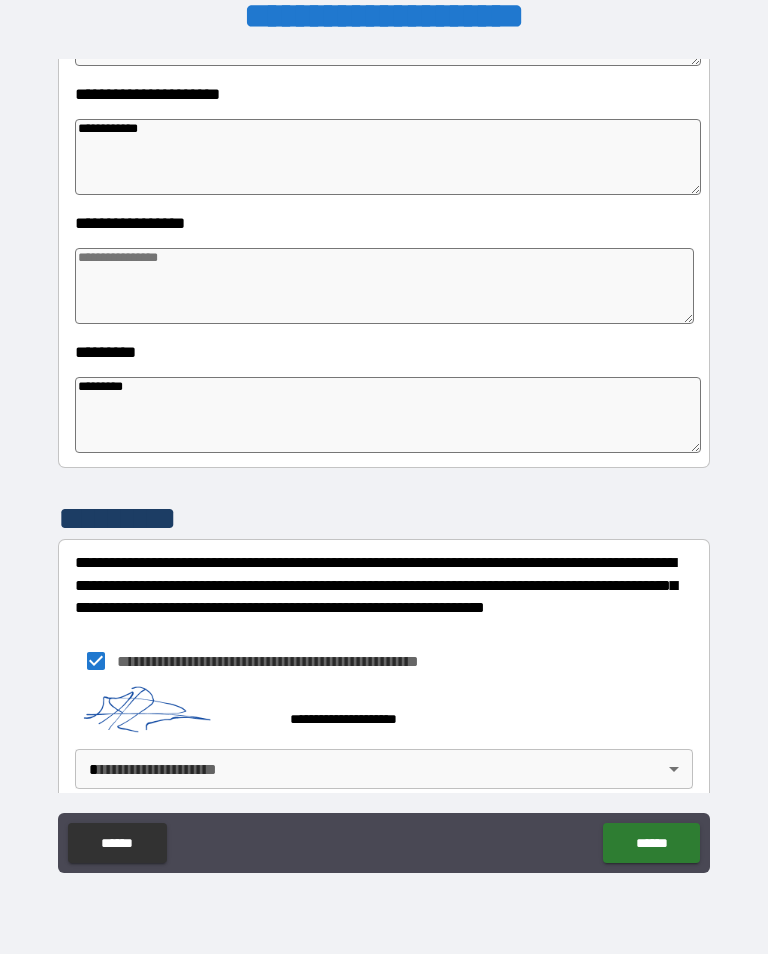 click on "**********" at bounding box center (384, 461) 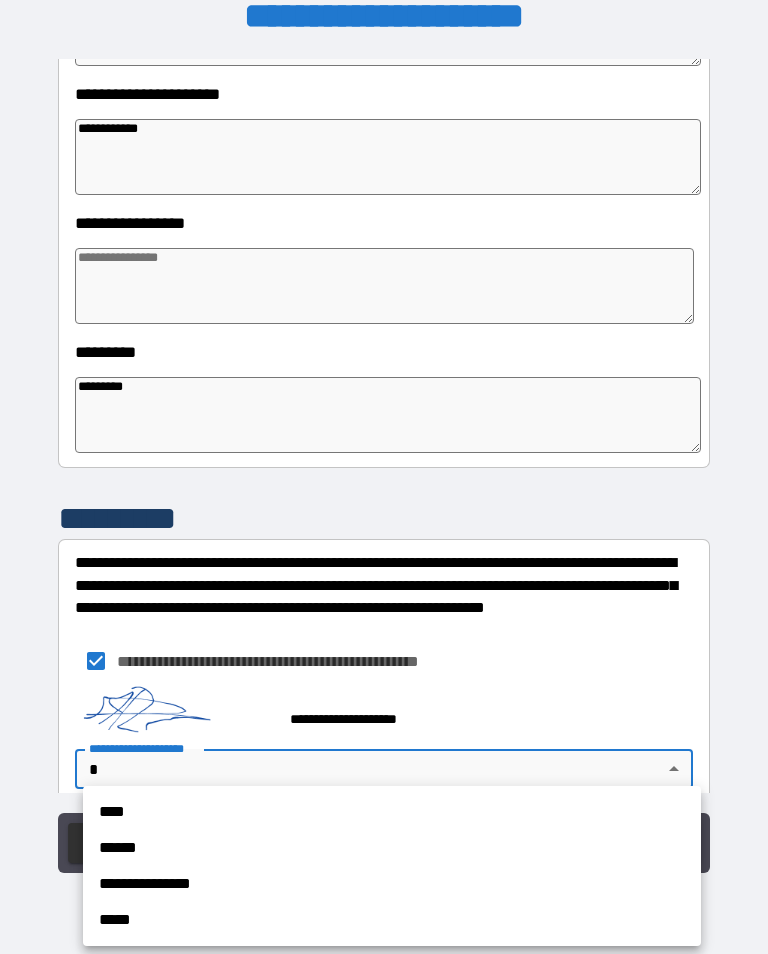 click on "****" at bounding box center (392, 812) 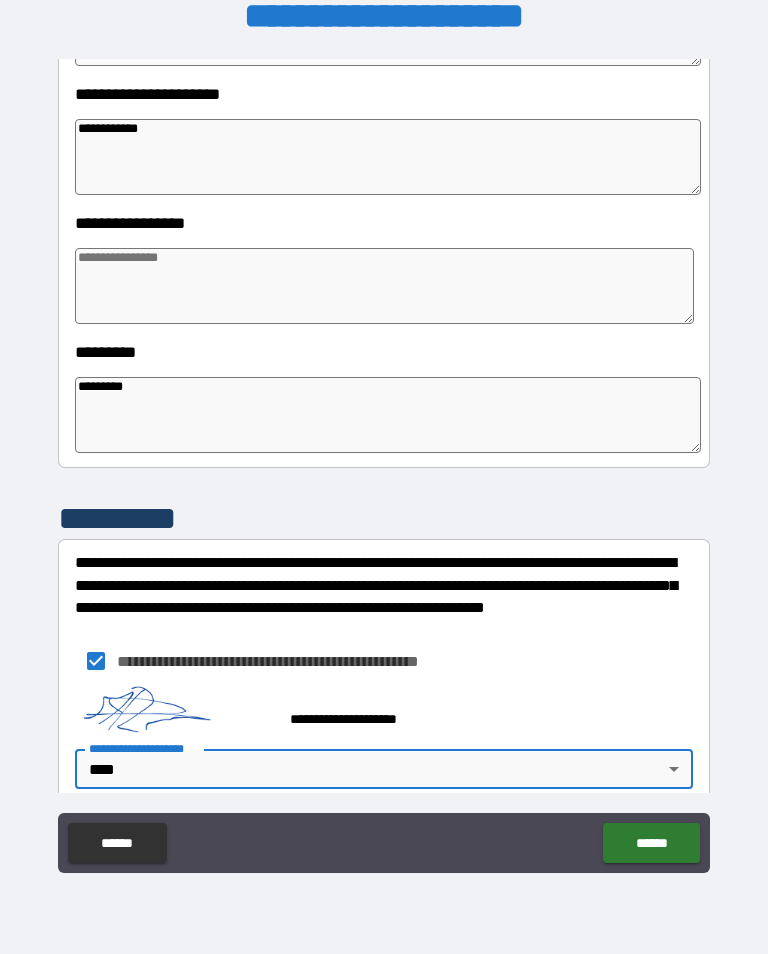 click on "******" at bounding box center (651, 843) 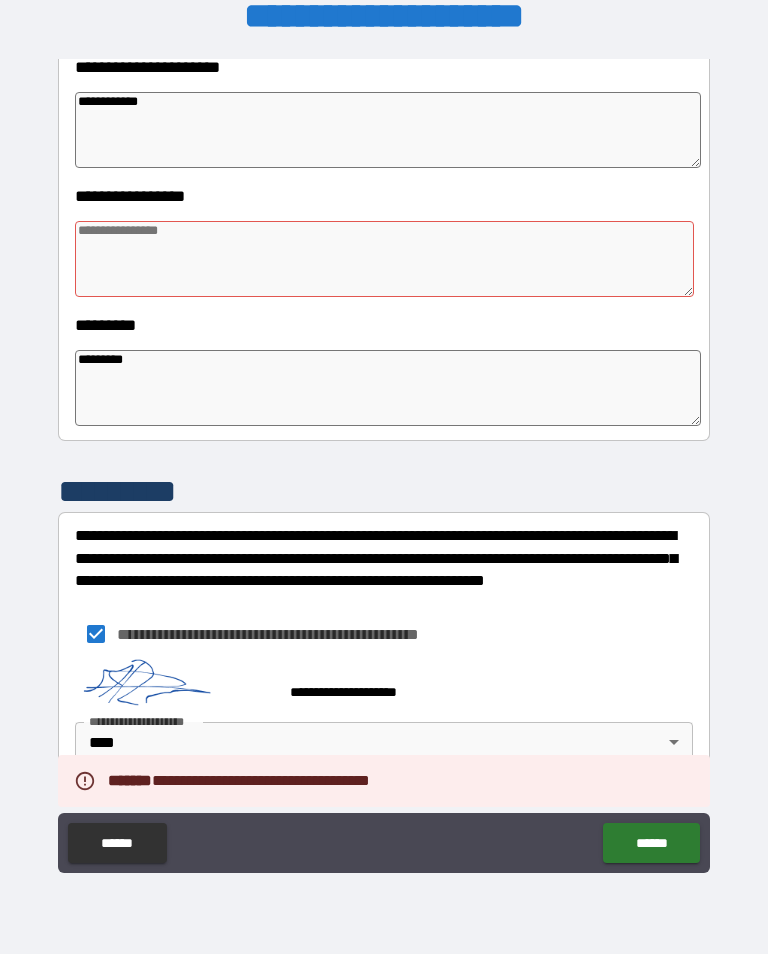 scroll, scrollTop: 483, scrollLeft: 0, axis: vertical 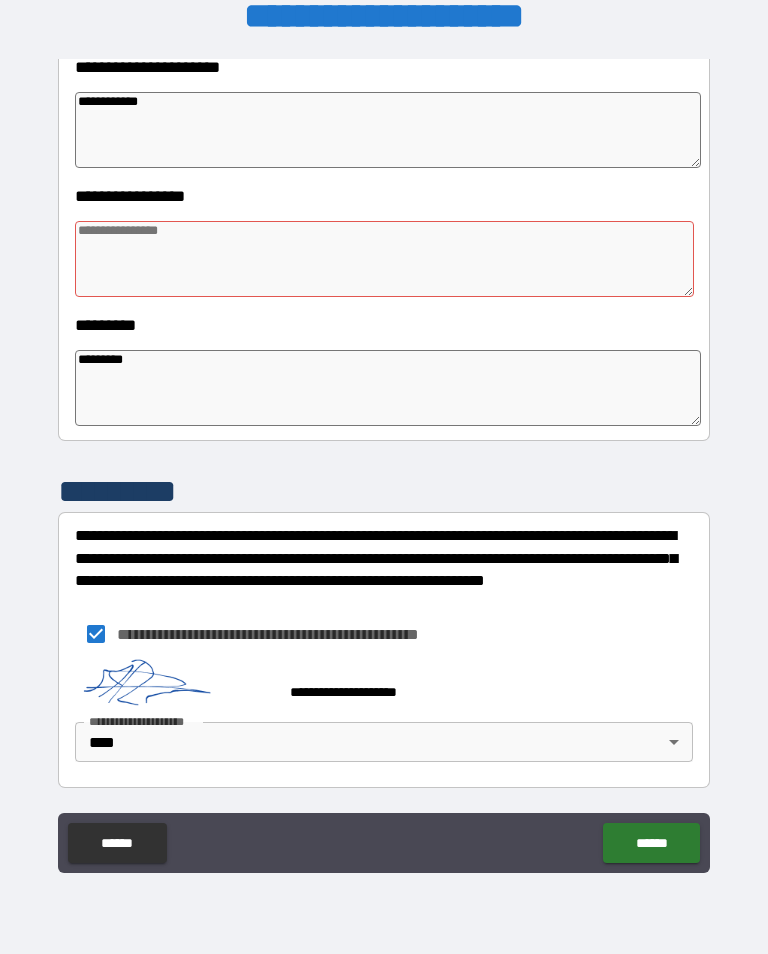 click at bounding box center (384, 259) 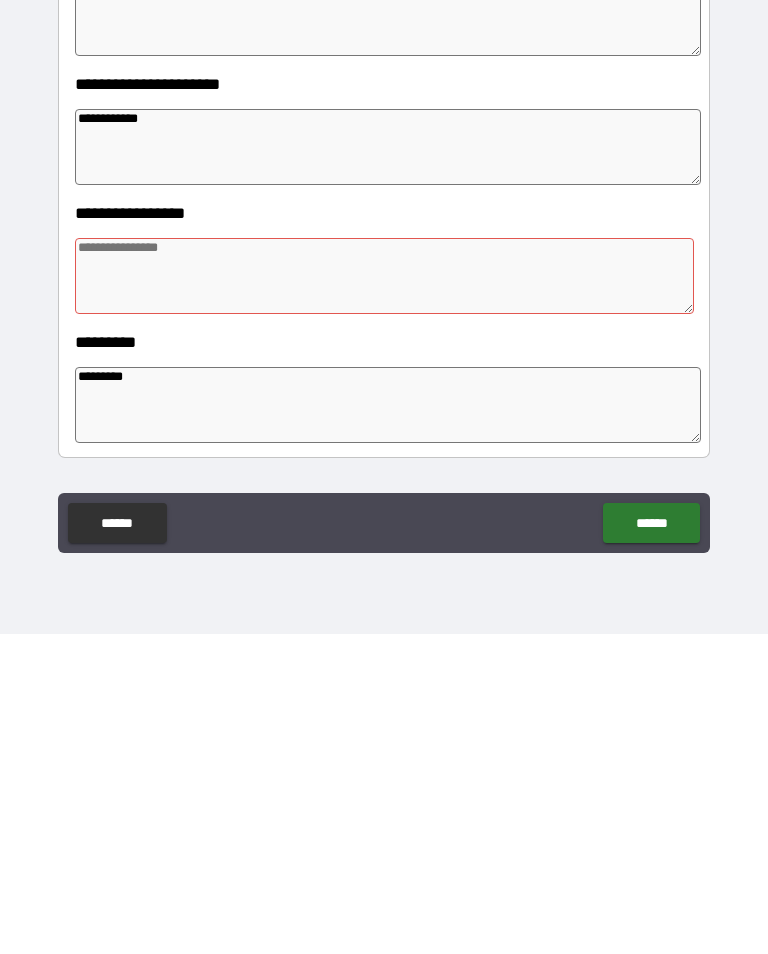 scroll, scrollTop: 147, scrollLeft: 0, axis: vertical 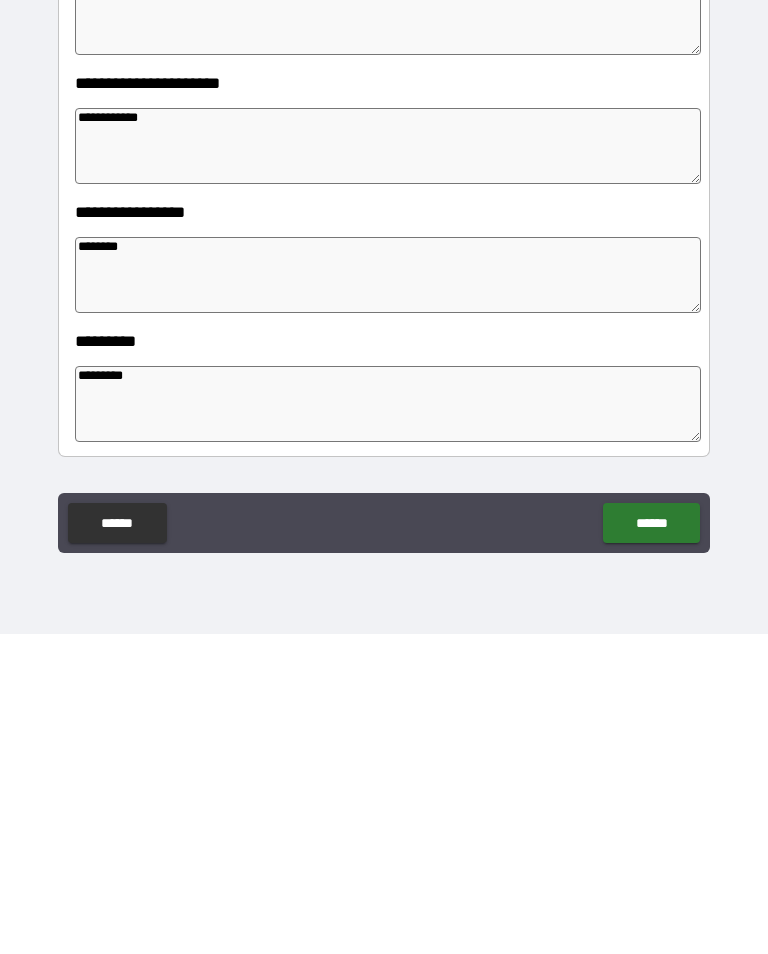 click on "******" at bounding box center (651, 843) 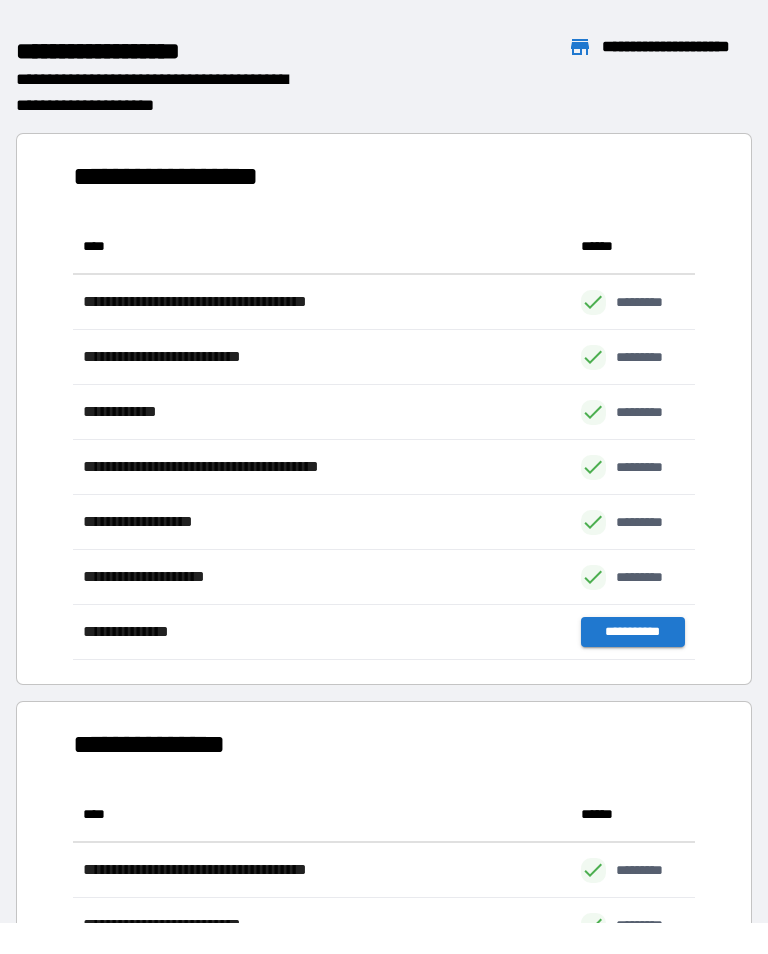 scroll, scrollTop: 441, scrollLeft: 622, axis: both 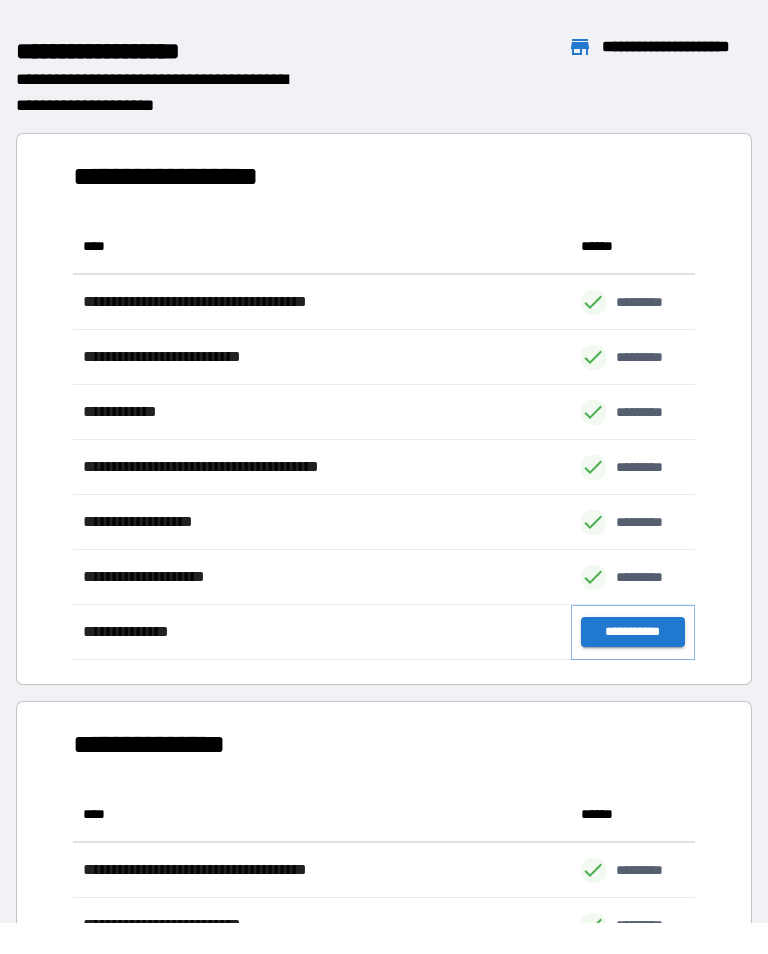 click on "**********" at bounding box center (633, 632) 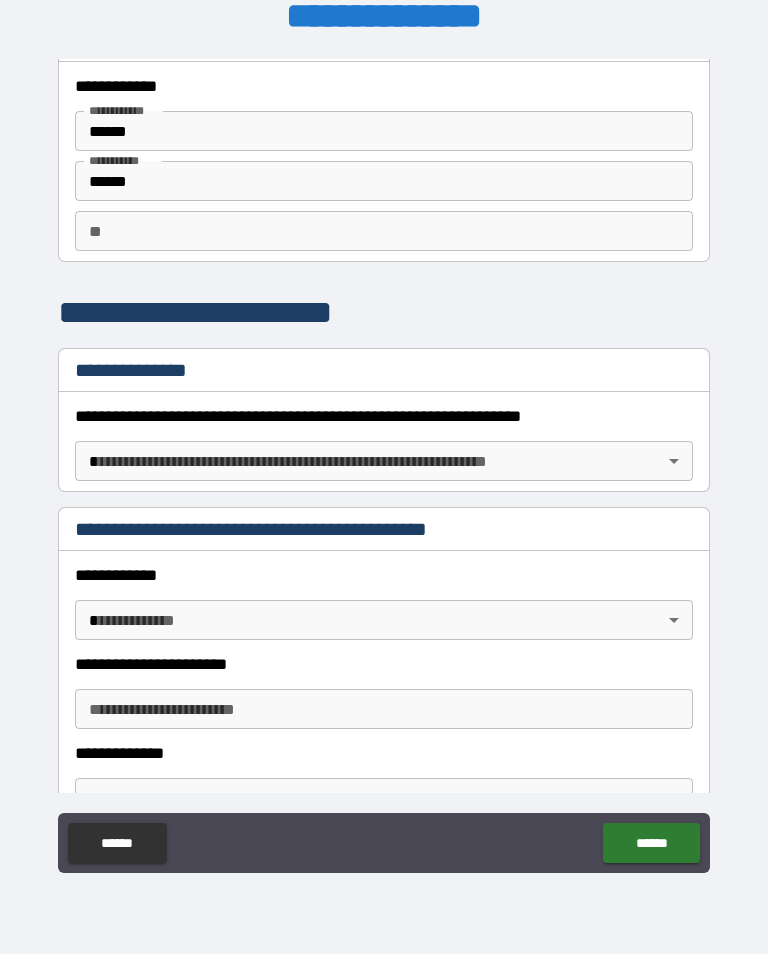 scroll, scrollTop: 42, scrollLeft: 0, axis: vertical 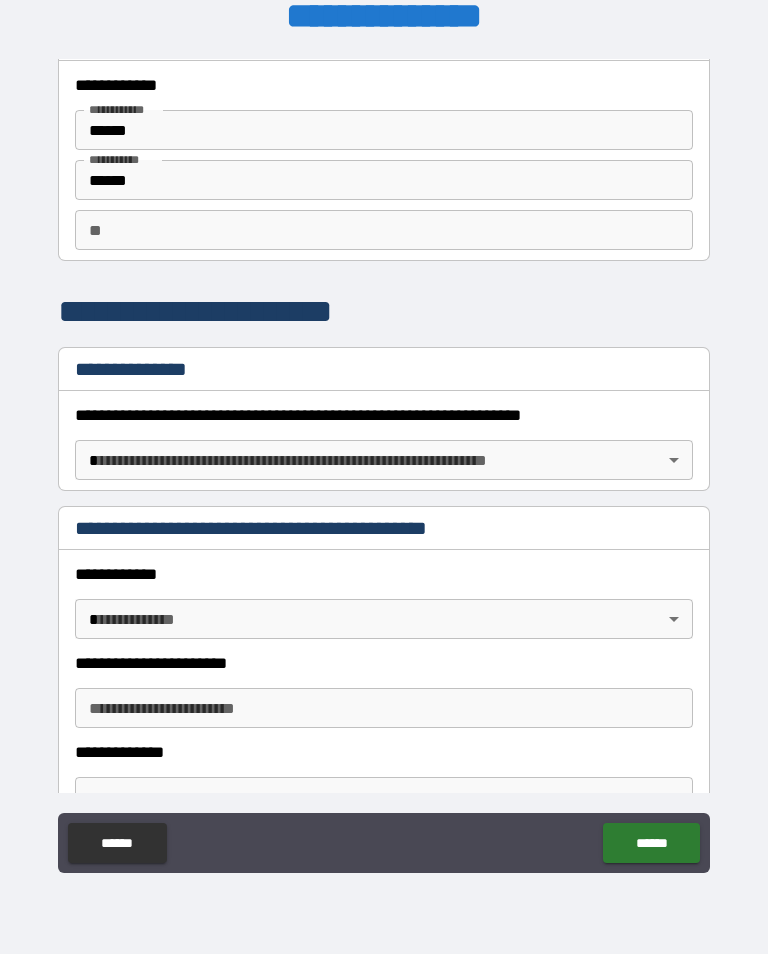 click on "**********" at bounding box center (384, 461) 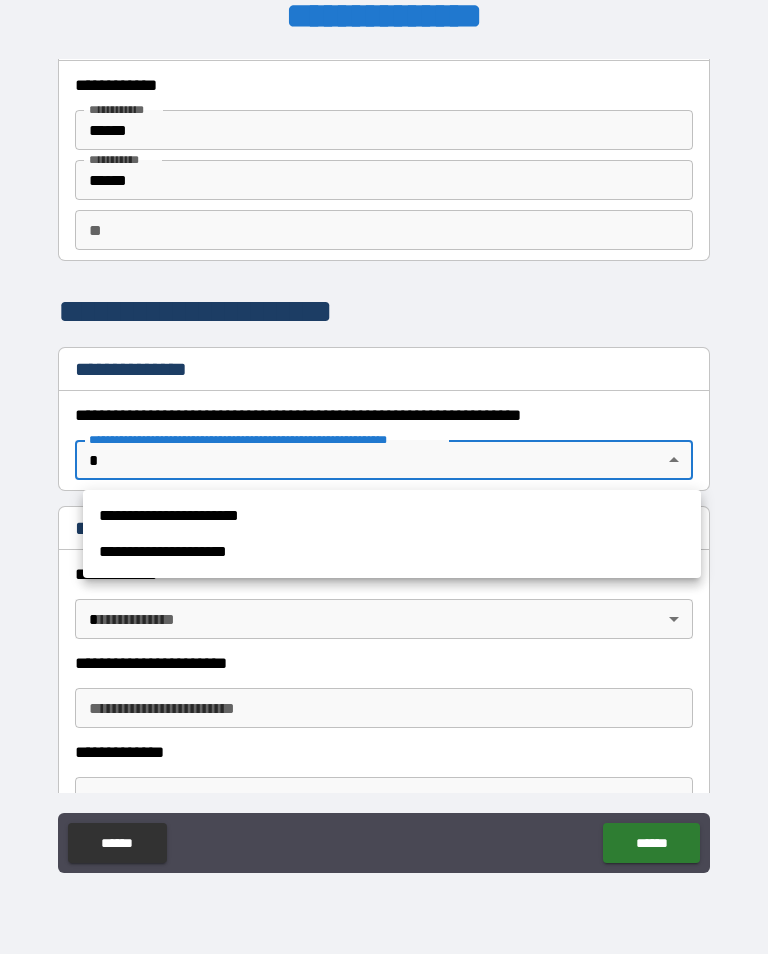 click on "**********" at bounding box center [392, 516] 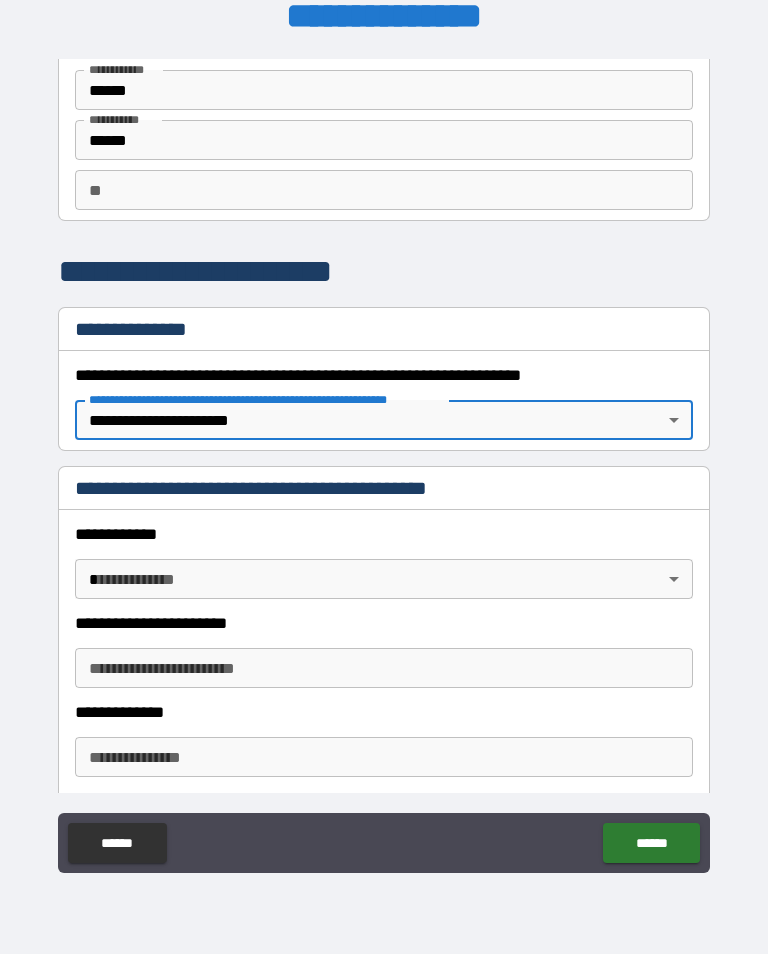 scroll, scrollTop: 92, scrollLeft: 0, axis: vertical 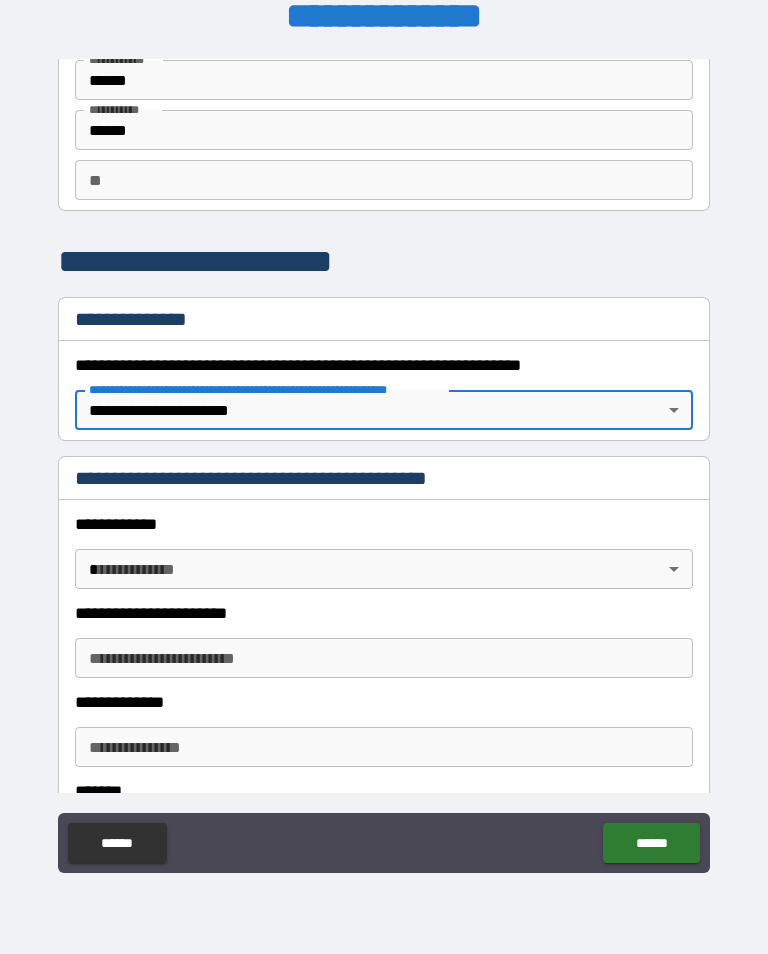 click on "**********" at bounding box center [384, 461] 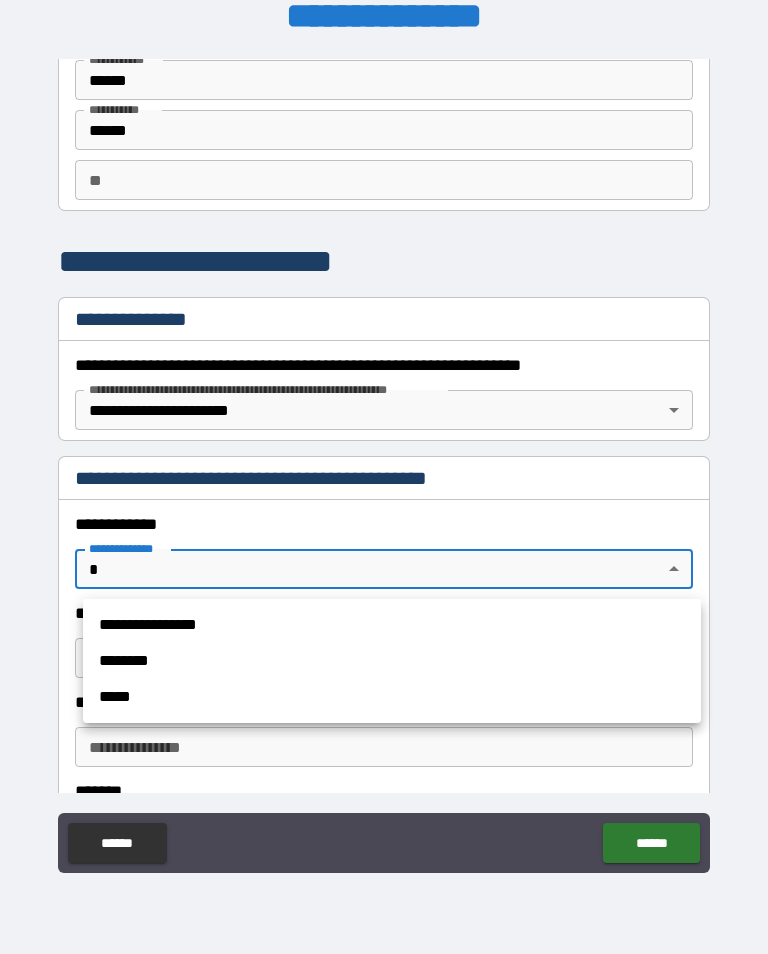 click on "**********" at bounding box center [392, 625] 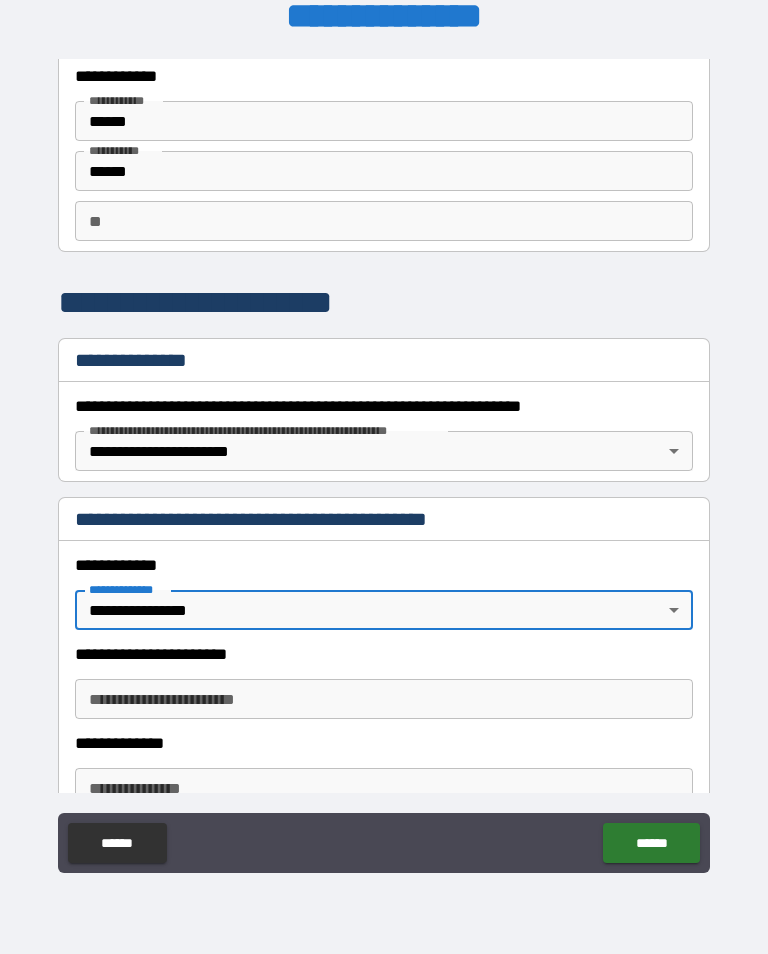 scroll, scrollTop: 51, scrollLeft: 0, axis: vertical 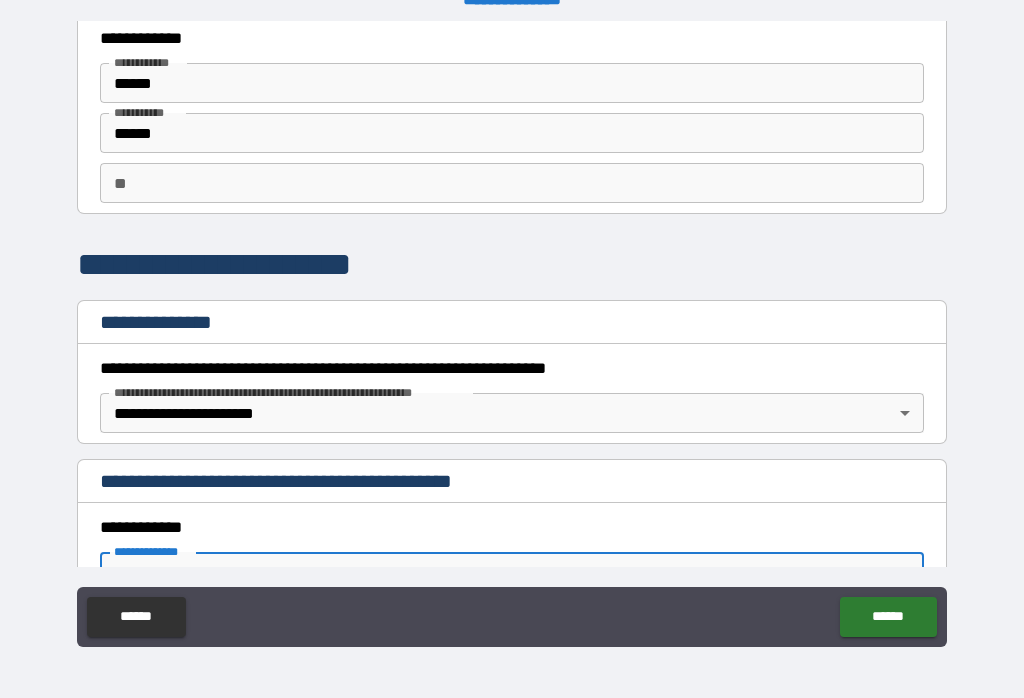 click on "**********" at bounding box center (512, 336) 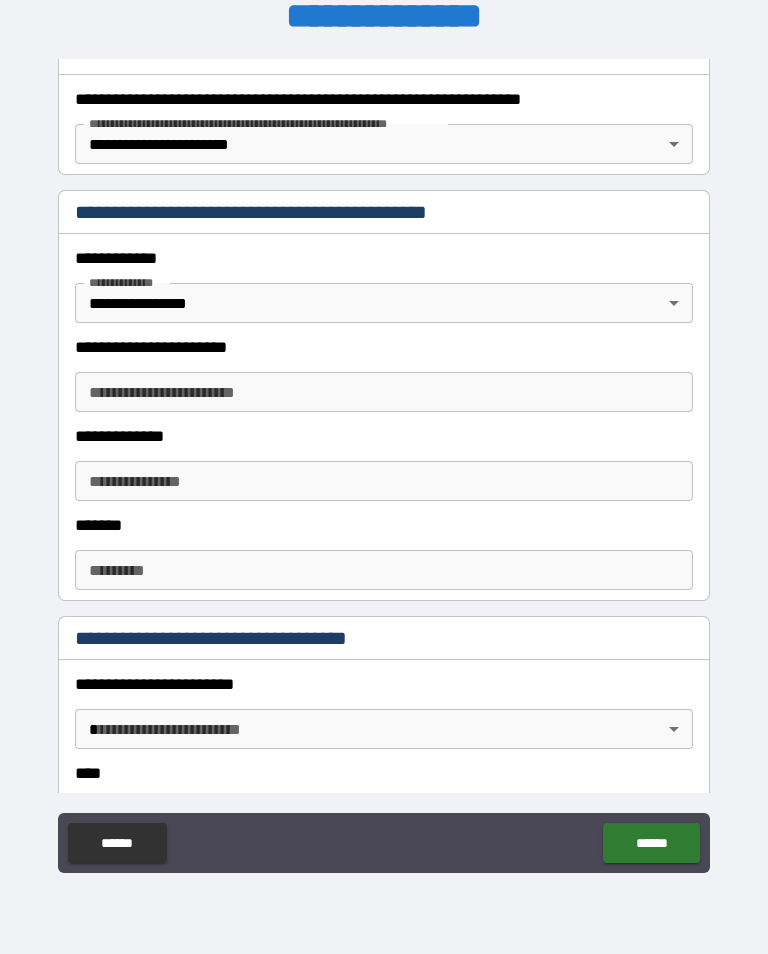 scroll, scrollTop: 384, scrollLeft: 0, axis: vertical 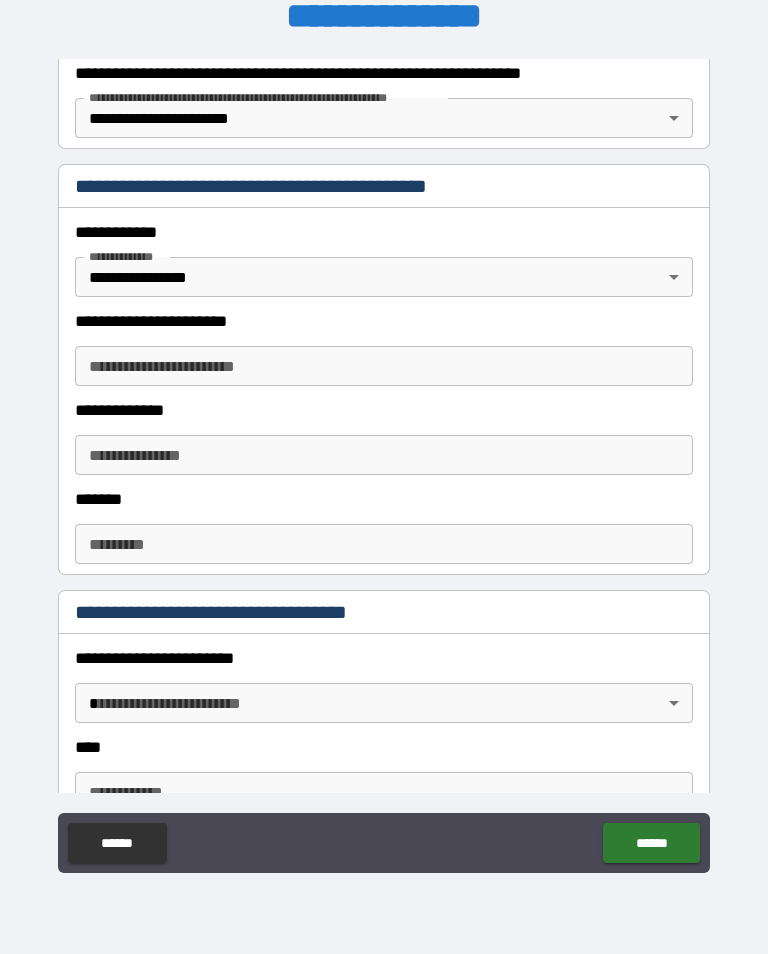 click on "**********" at bounding box center (384, 461) 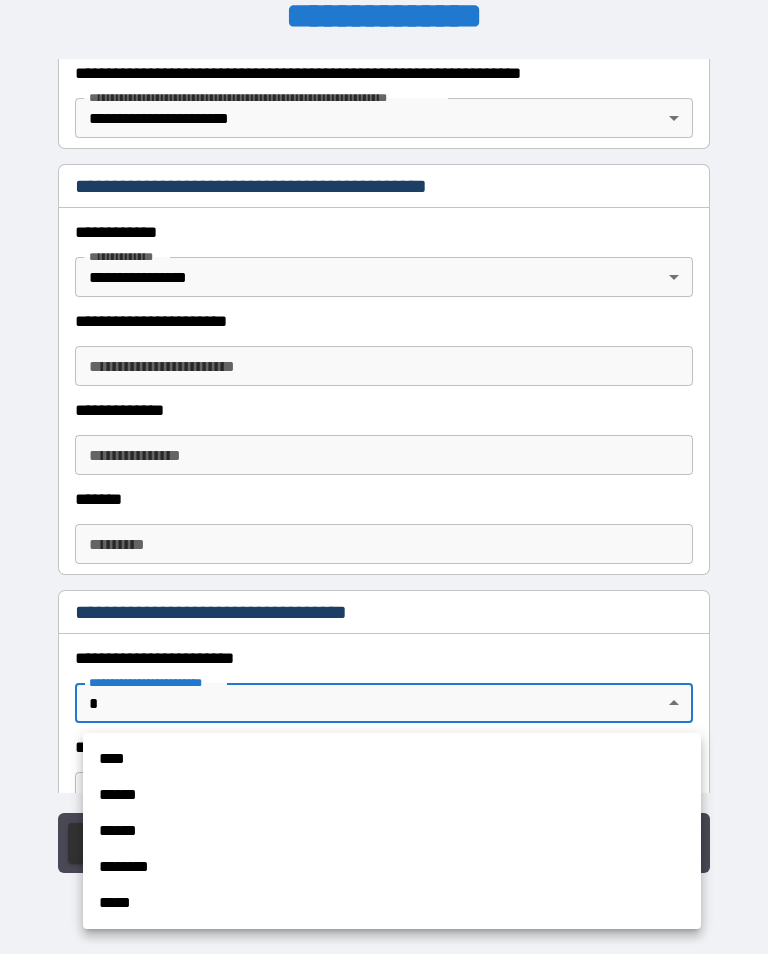 click on "****" at bounding box center (392, 759) 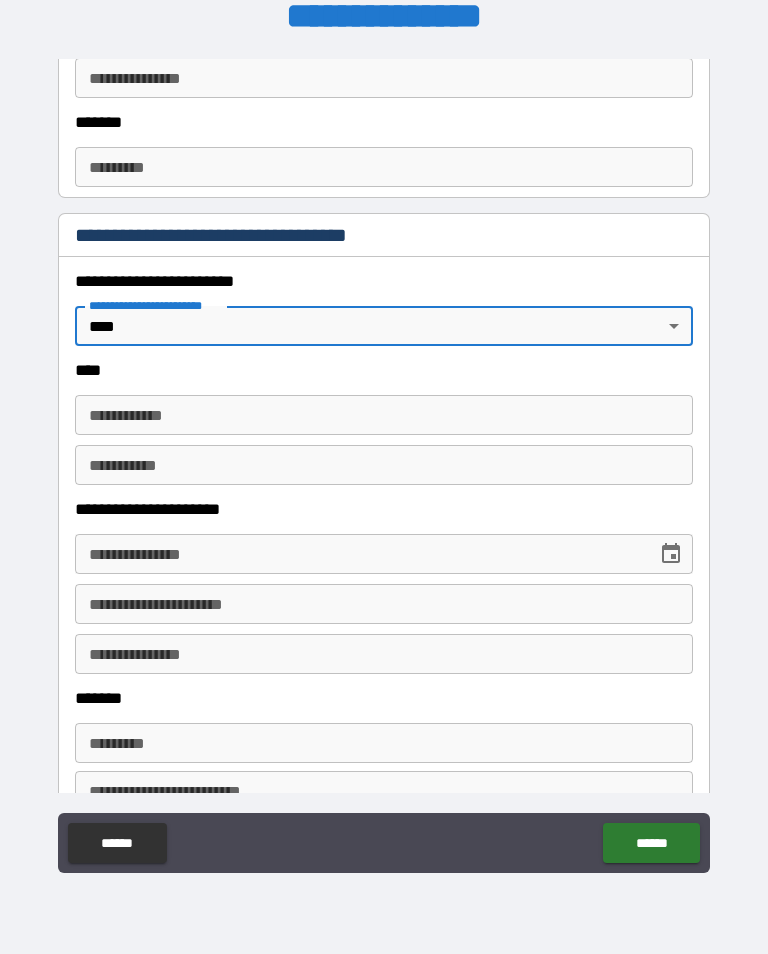 scroll, scrollTop: 760, scrollLeft: 0, axis: vertical 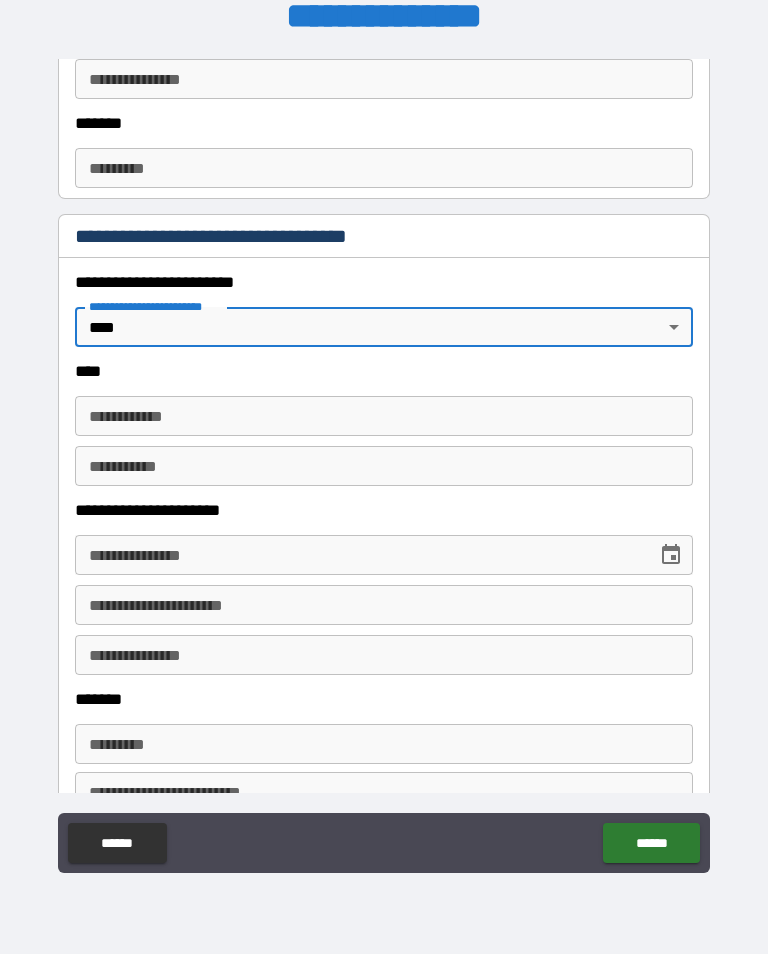click on "**********" at bounding box center [384, 416] 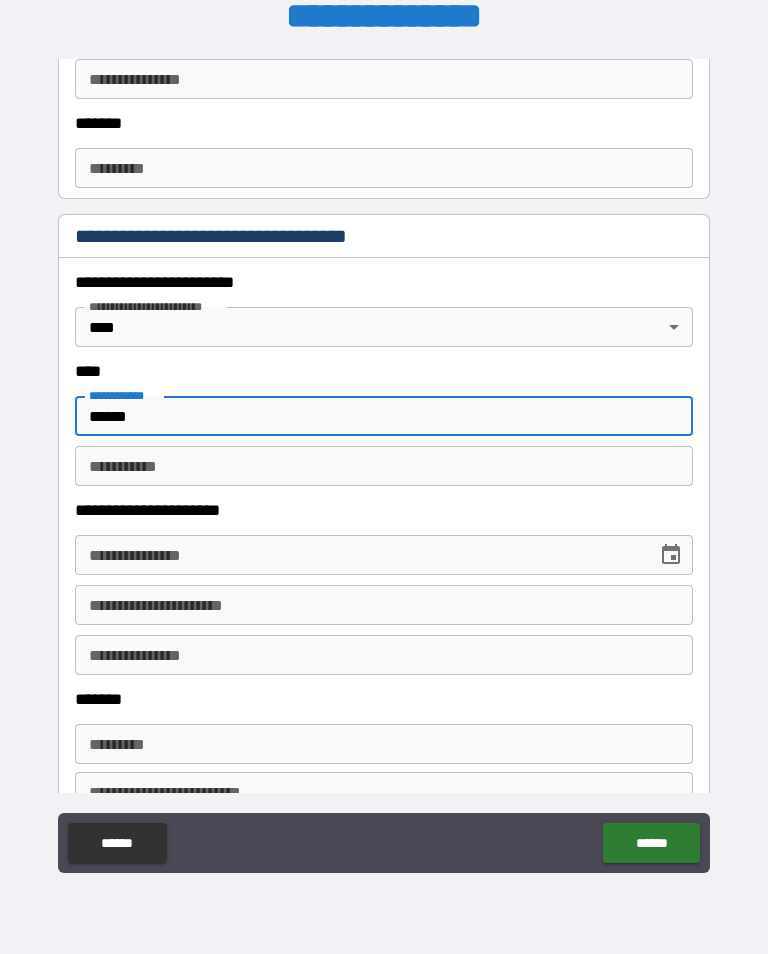click on "*********   *" at bounding box center (384, 466) 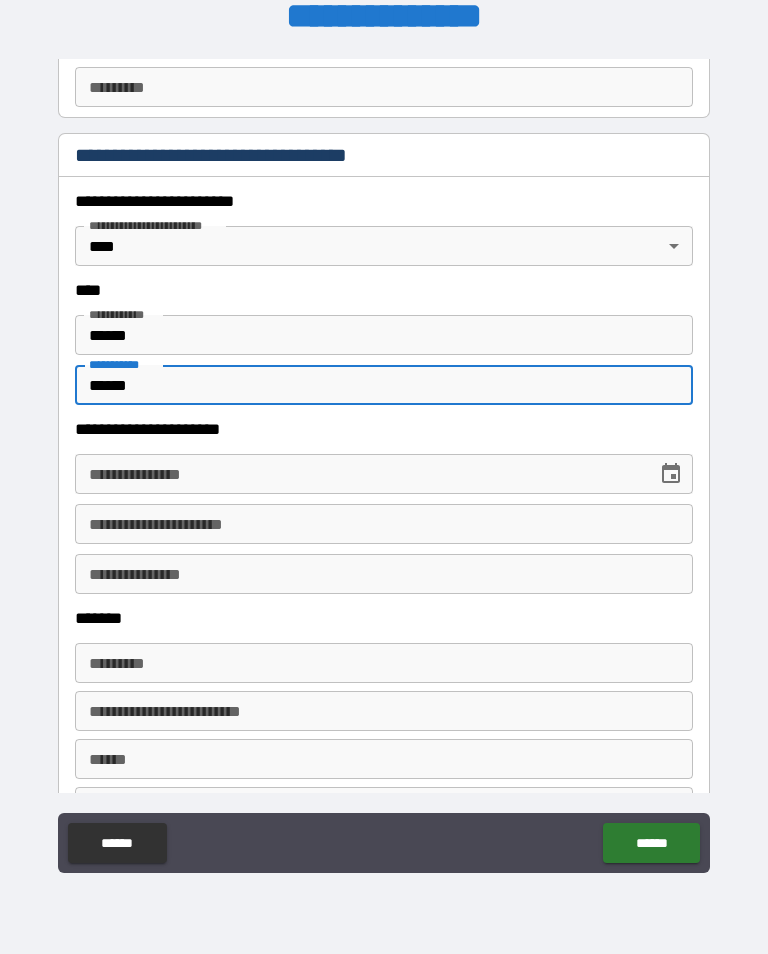 scroll, scrollTop: 842, scrollLeft: 0, axis: vertical 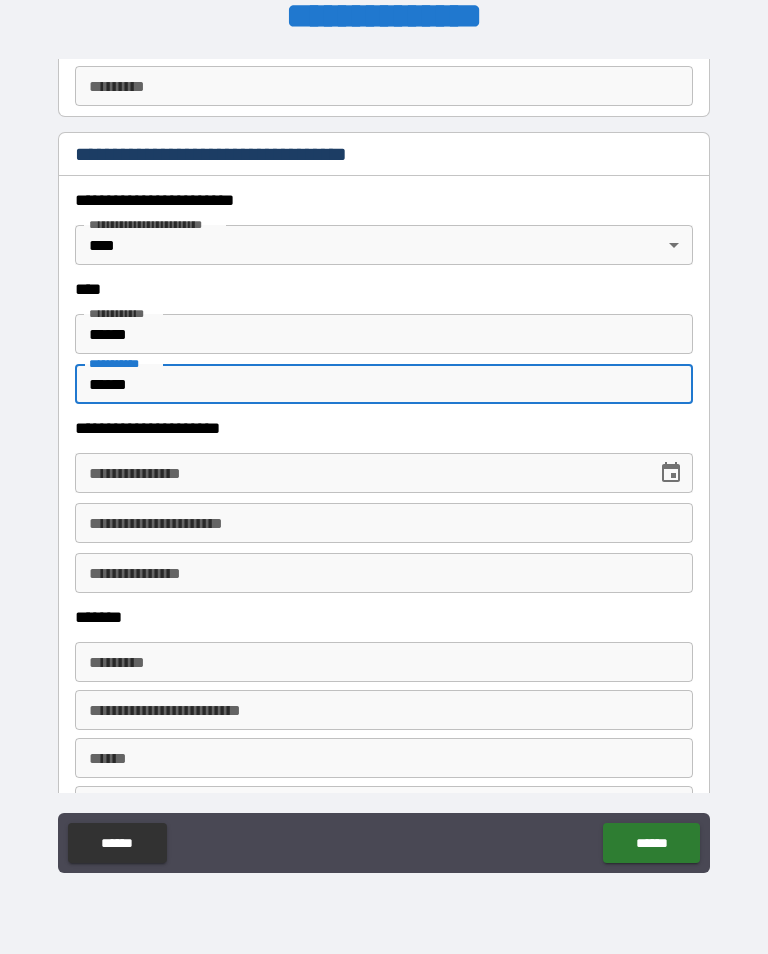 click on "**********" at bounding box center [384, 473] 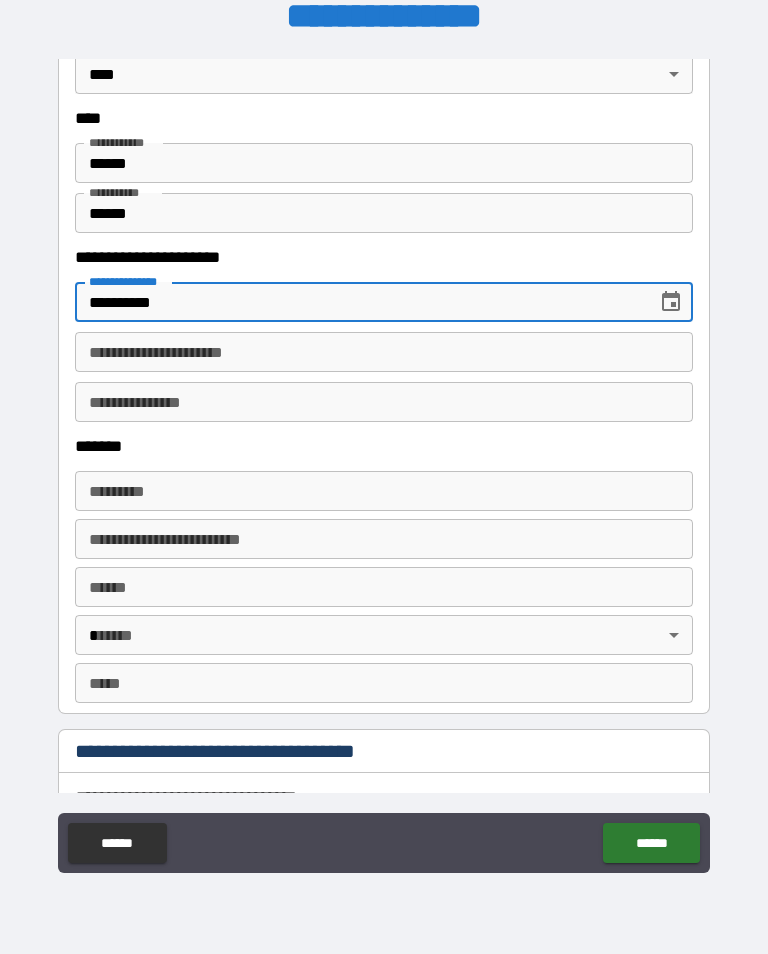 scroll, scrollTop: 1014, scrollLeft: 0, axis: vertical 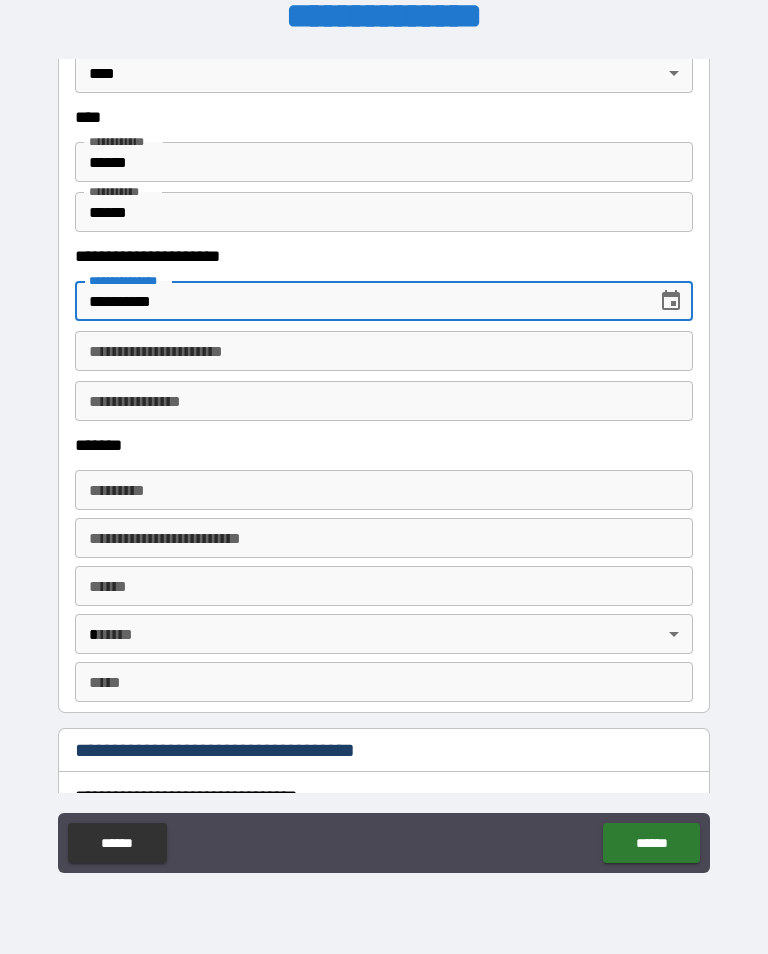 click on "*******   *" at bounding box center [384, 490] 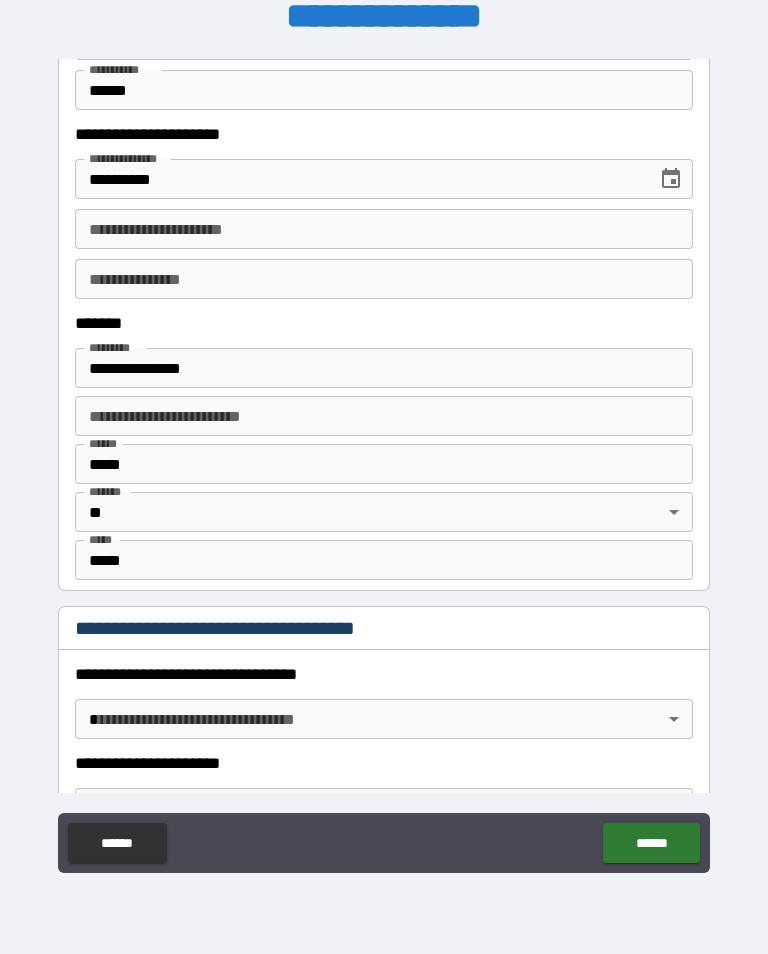 scroll, scrollTop: 1141, scrollLeft: 0, axis: vertical 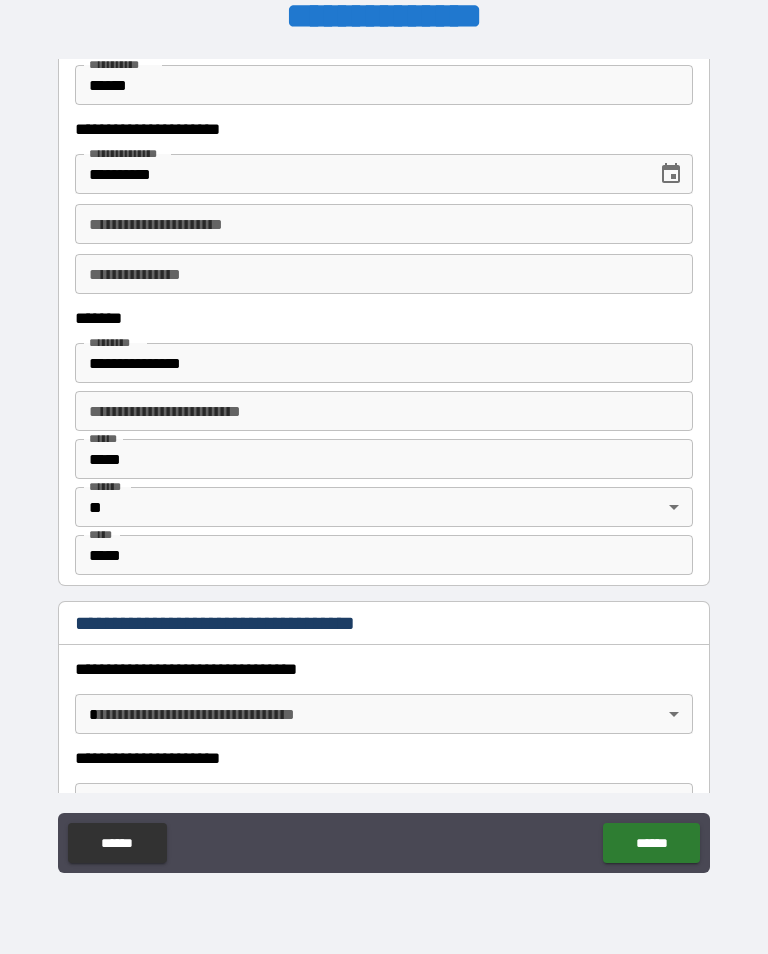click on "**********" at bounding box center [384, 461] 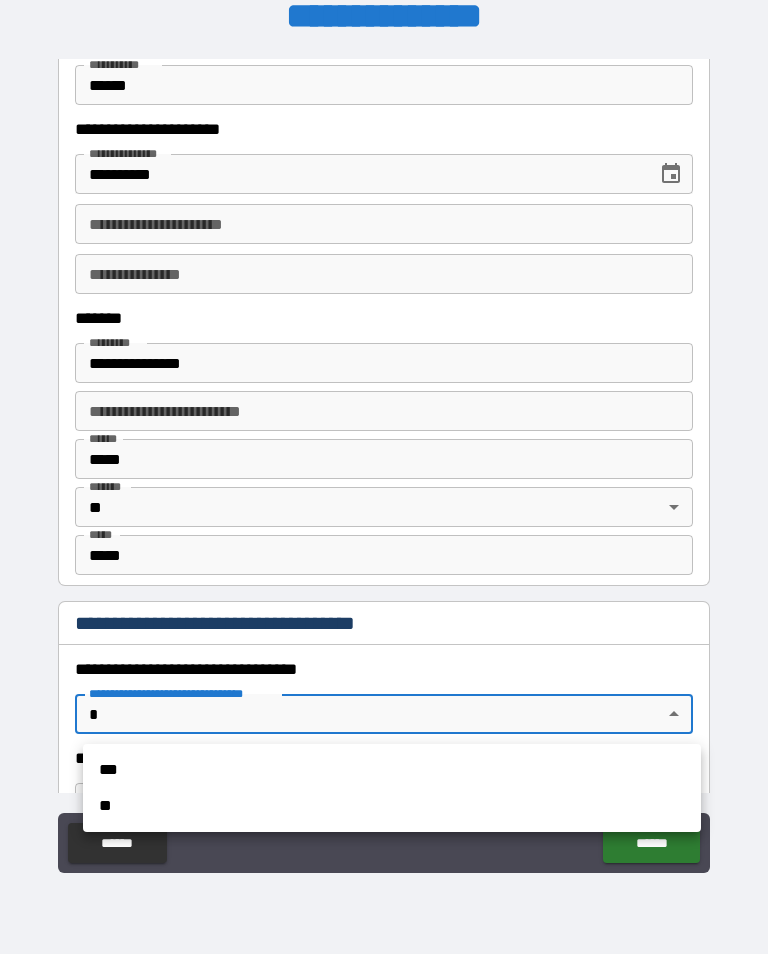 click on "***" at bounding box center [392, 770] 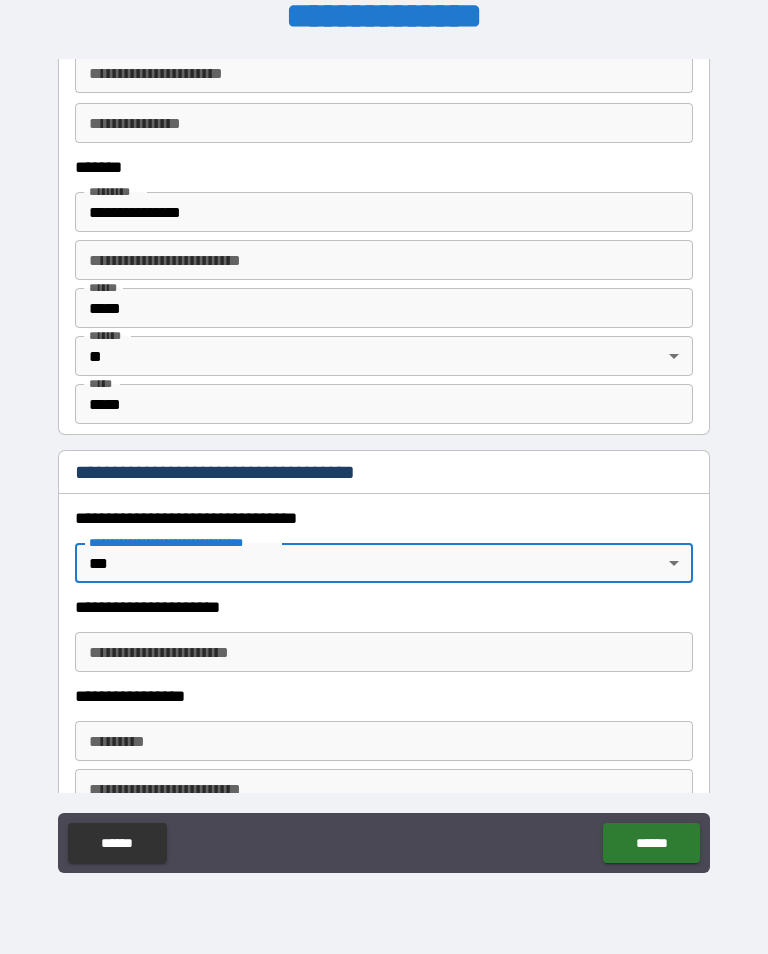 scroll, scrollTop: 1307, scrollLeft: 0, axis: vertical 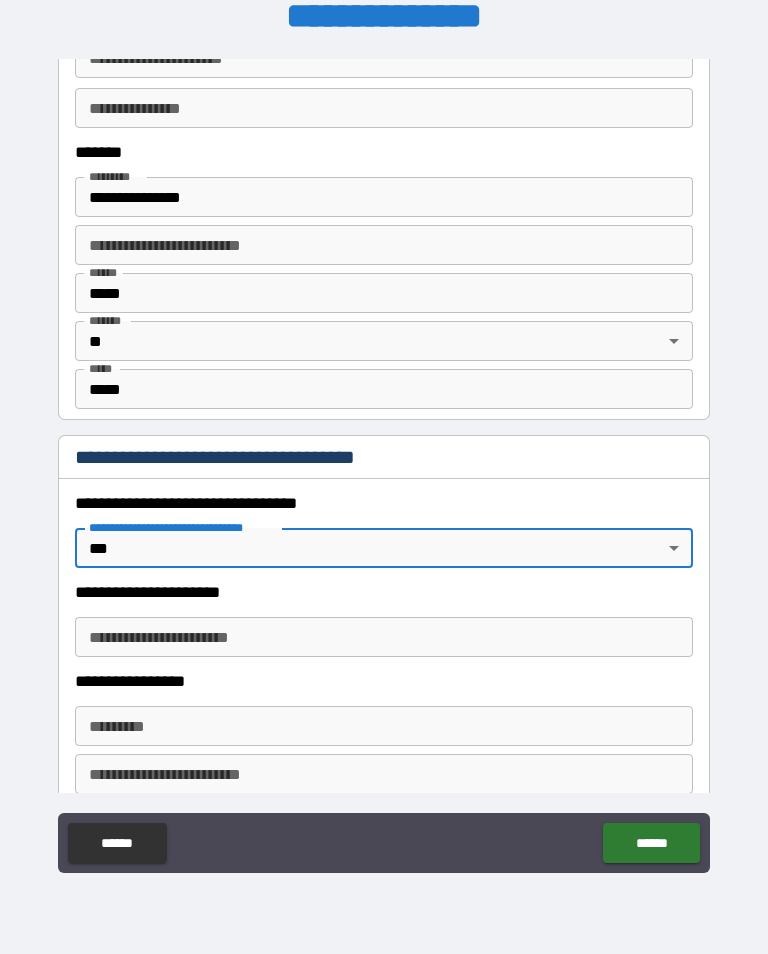 click on "**********" at bounding box center [384, 637] 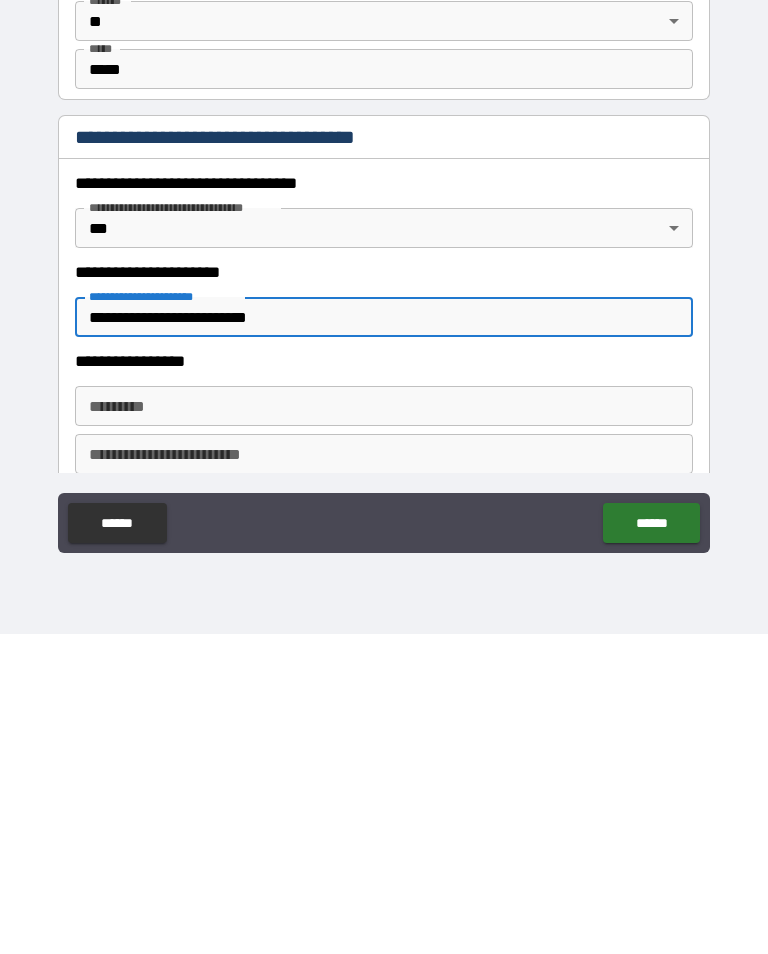 click on "*******   * *******   *" at bounding box center (384, 726) 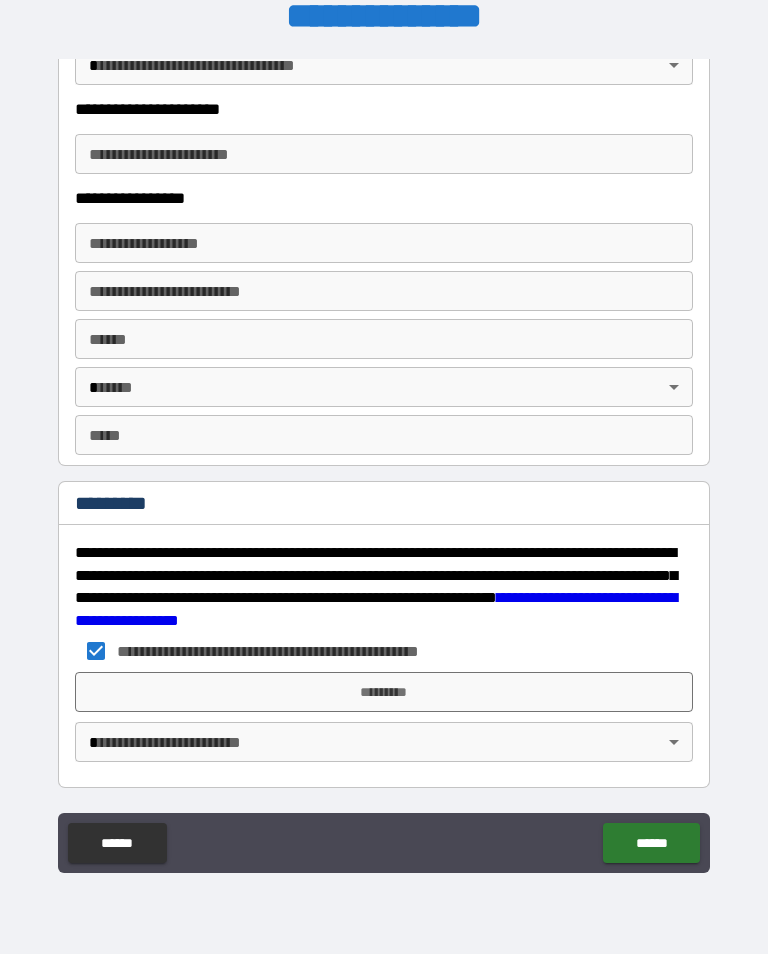 scroll, scrollTop: 3602, scrollLeft: 0, axis: vertical 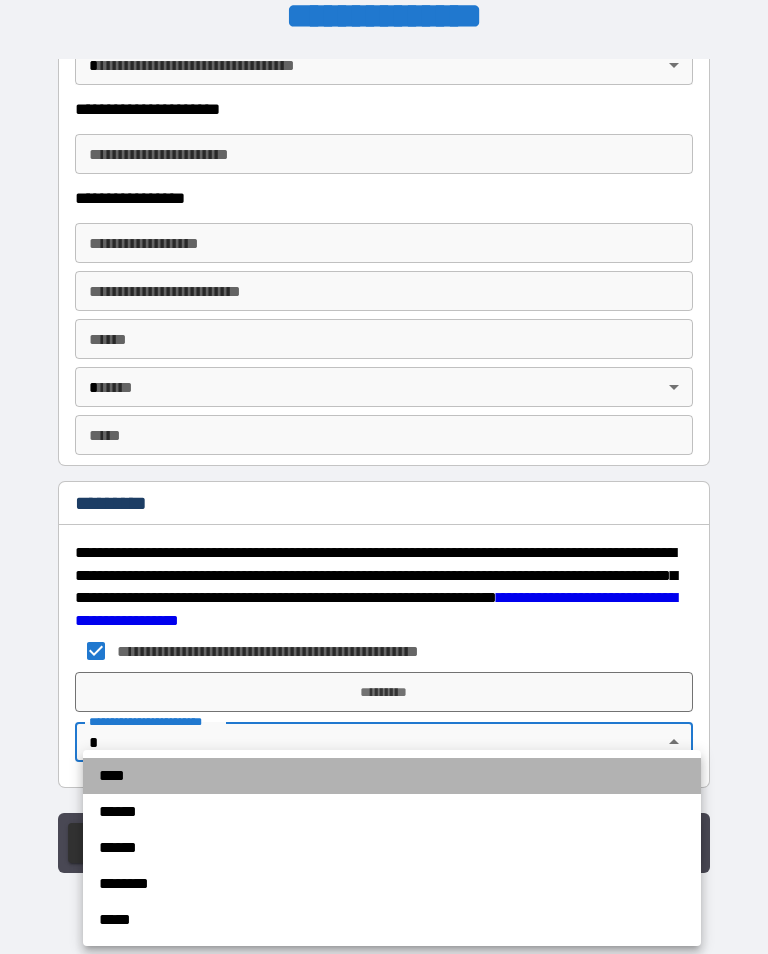 click on "****" at bounding box center [392, 776] 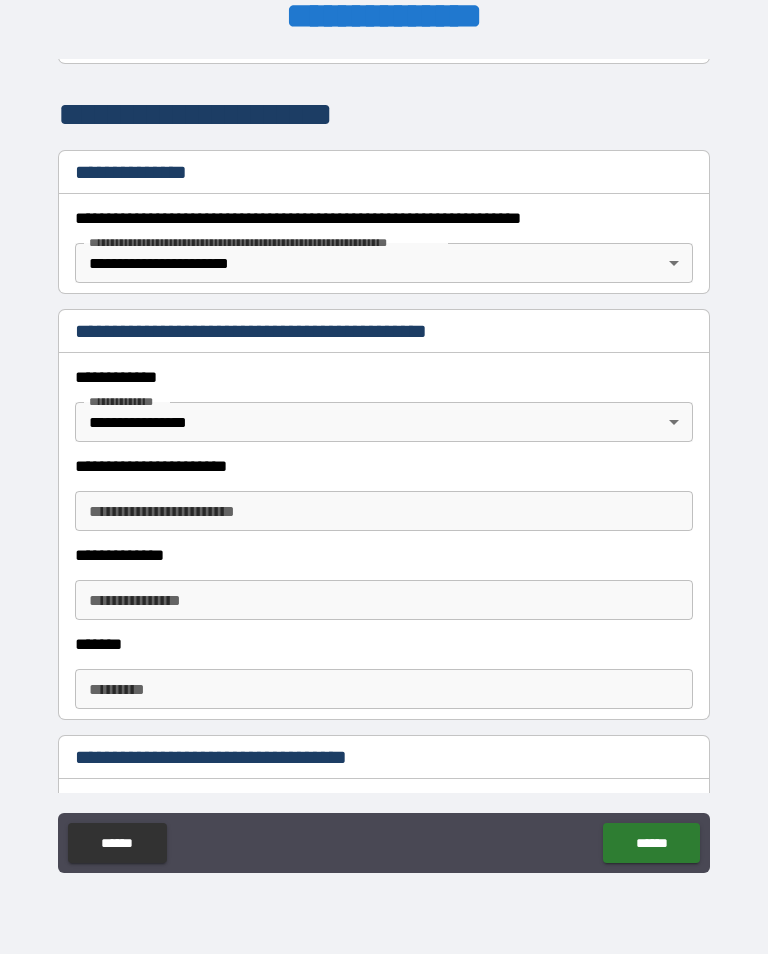 scroll, scrollTop: 241, scrollLeft: 0, axis: vertical 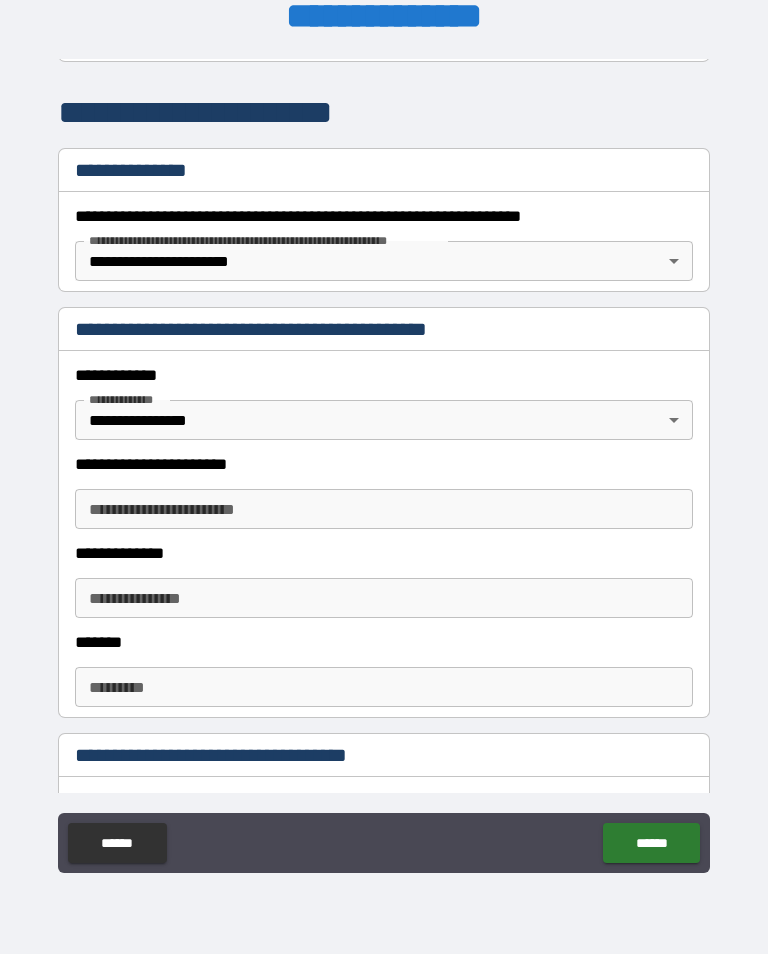 click on "**********" at bounding box center [384, 509] 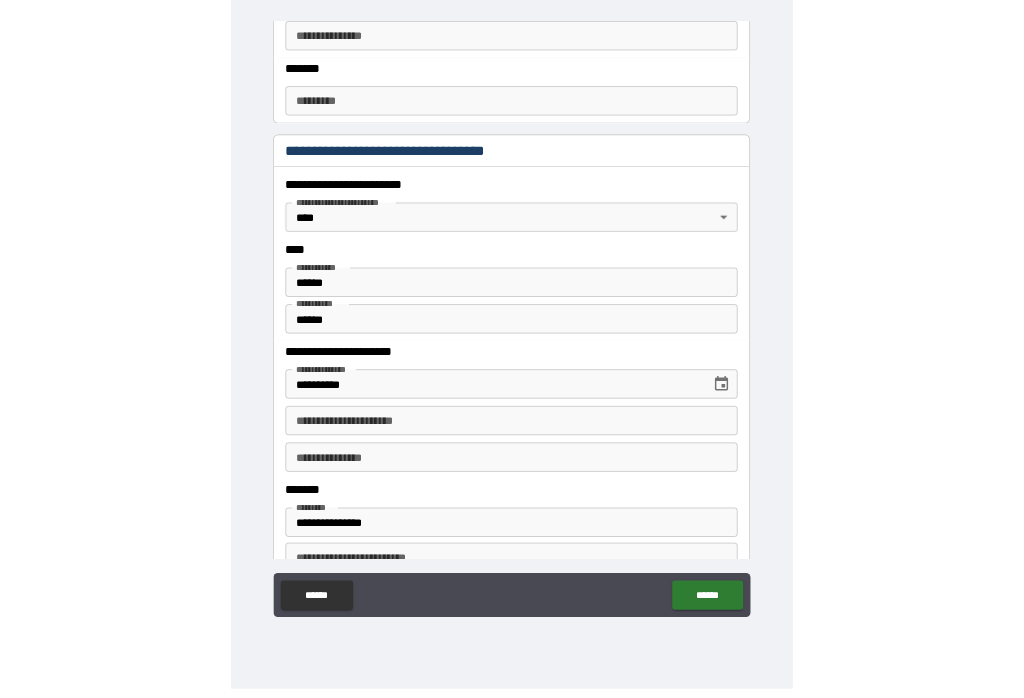 scroll, scrollTop: 419, scrollLeft: 0, axis: vertical 